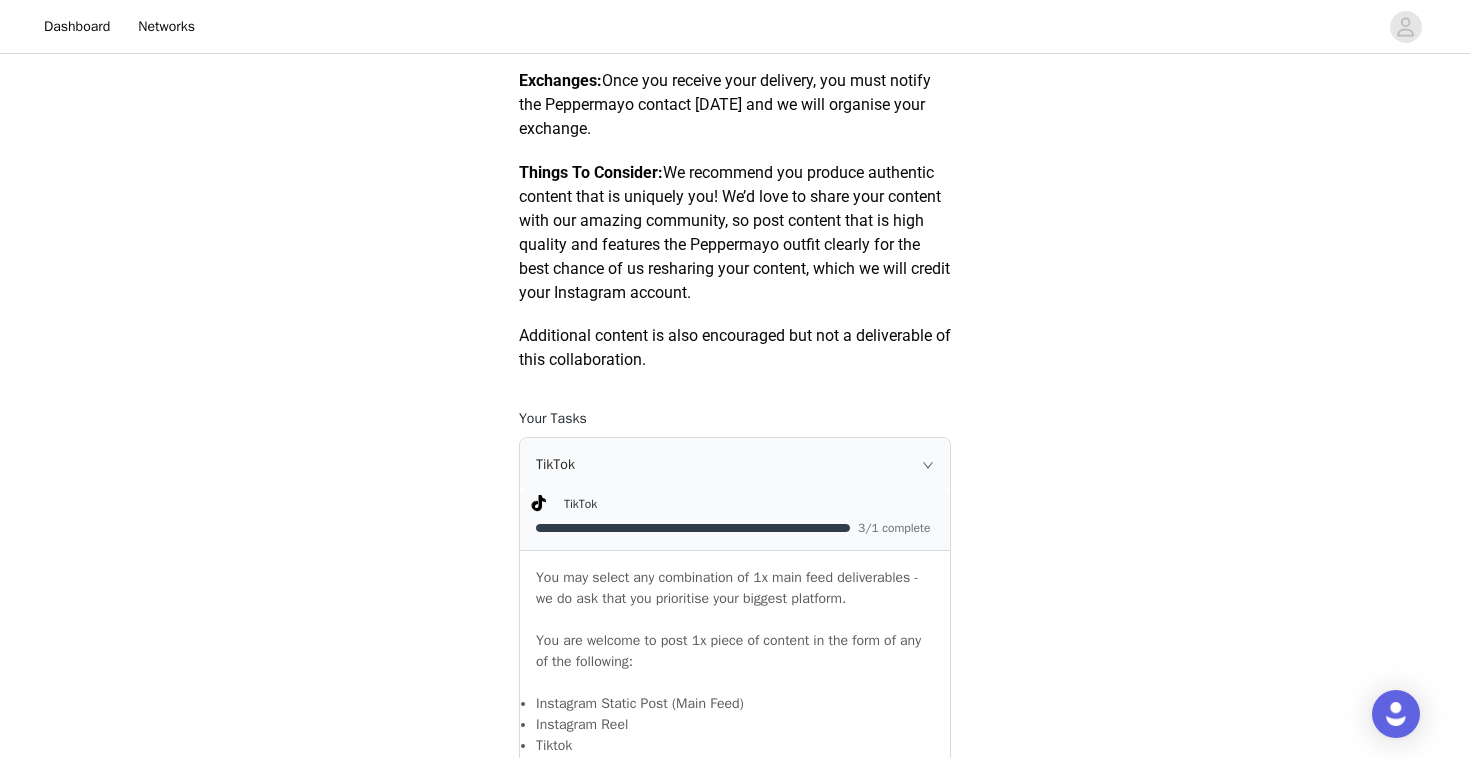 scroll, scrollTop: 0, scrollLeft: 0, axis: both 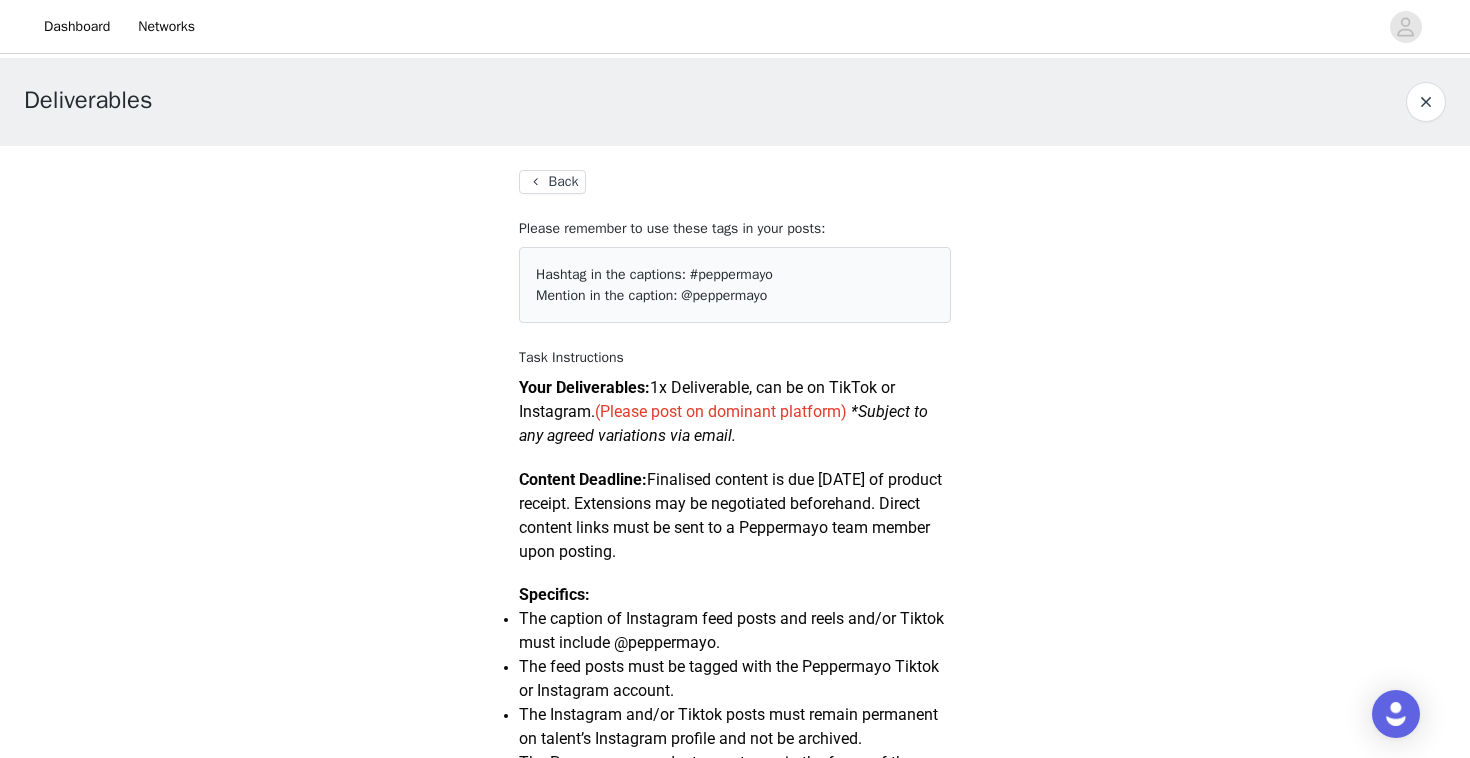 click on "Back   Please remember to use these tags in your posts:    Hashtag in the captions:    #peppermayo    Mention in the caption:    @peppermayo       Task Instructions   Your Deliverables:  1x Deliverable, can be on TikTok or Instagram.  (Please post on dominant platform)   *Subject to any agreed variations via email.
Content Deadline:  Finalised content is due [DATE] of product receipt. Extensions may be negotiated beforehand. Direct content links must be sent to a Peppermayo team member upon posting.
Specifics:
The caption of Instagram feed posts and reels and/or Tiktok must include @peppermayo.
The feed posts must be tagged with the Peppermayo Tiktok or Instagram account.
The Instagram and/or Tiktok posts must remain permanent on talent’s Instagram profile and not be archived.
The Peppermayo products must remain the focus of the video. Should there be any accessories and/or shoes in the content, the other brands cannot be tagged.
Approval Process:
Exchanges:" at bounding box center [735, 1369] 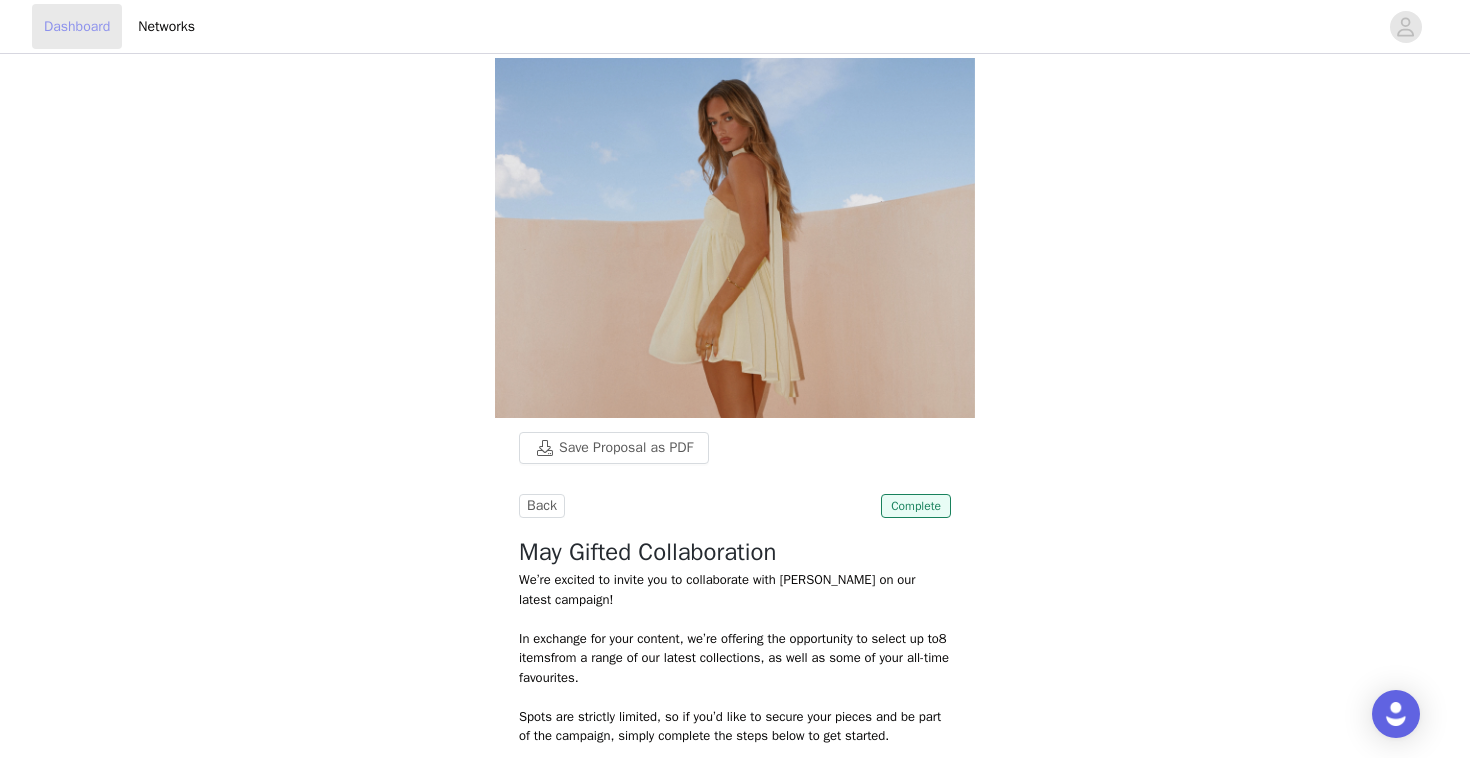 click on "Dashboard" at bounding box center [77, 26] 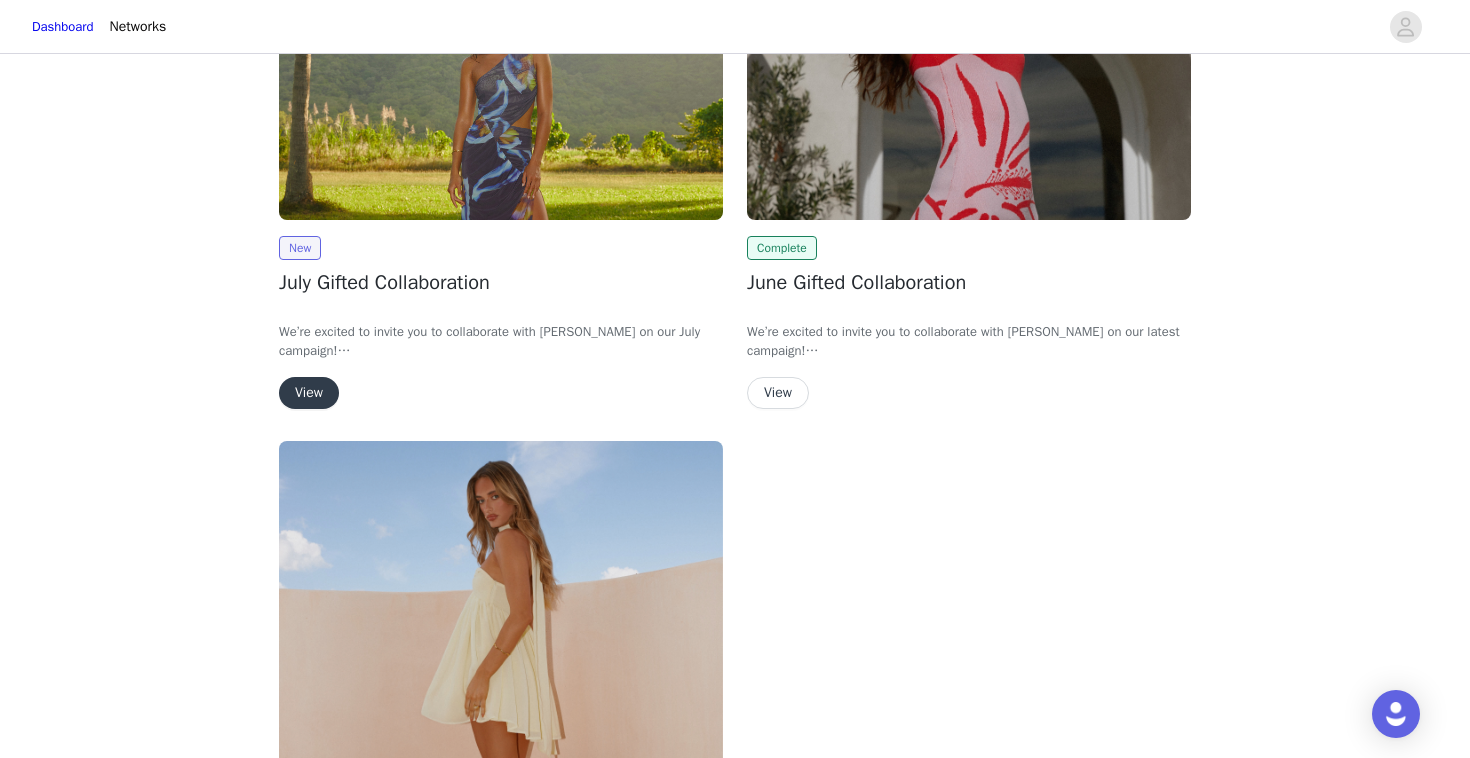 scroll, scrollTop: 62, scrollLeft: 0, axis: vertical 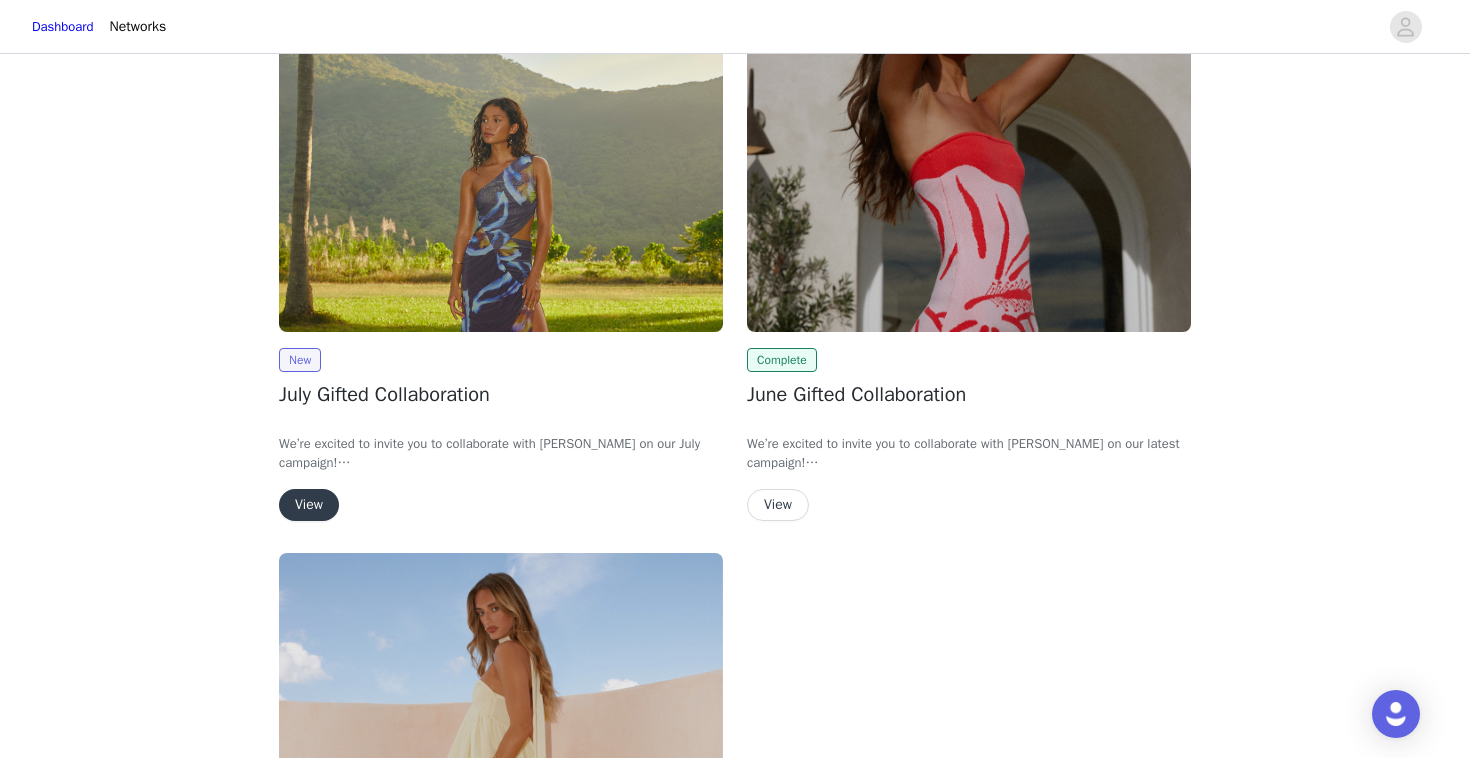 click on "View" at bounding box center [778, 505] 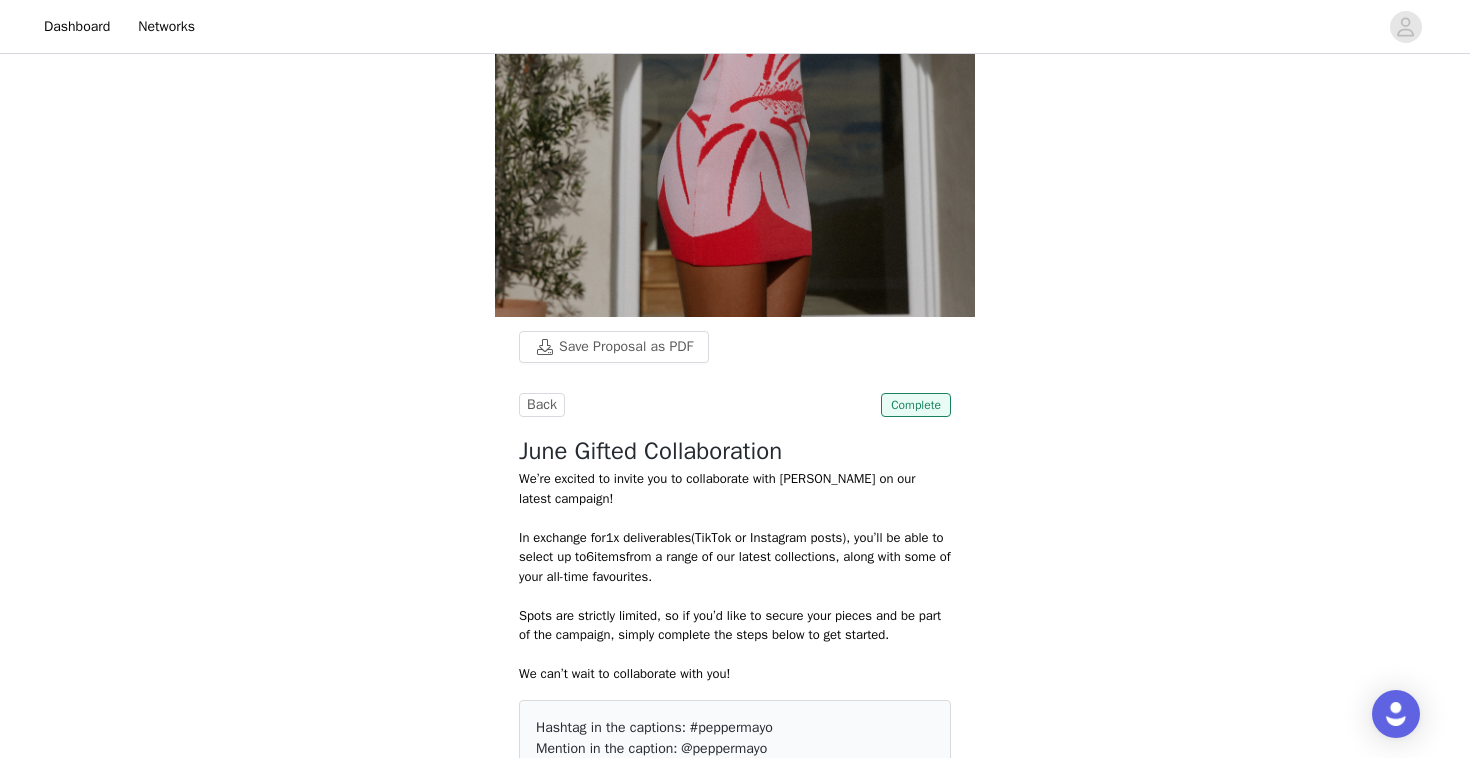 scroll, scrollTop: 0, scrollLeft: 0, axis: both 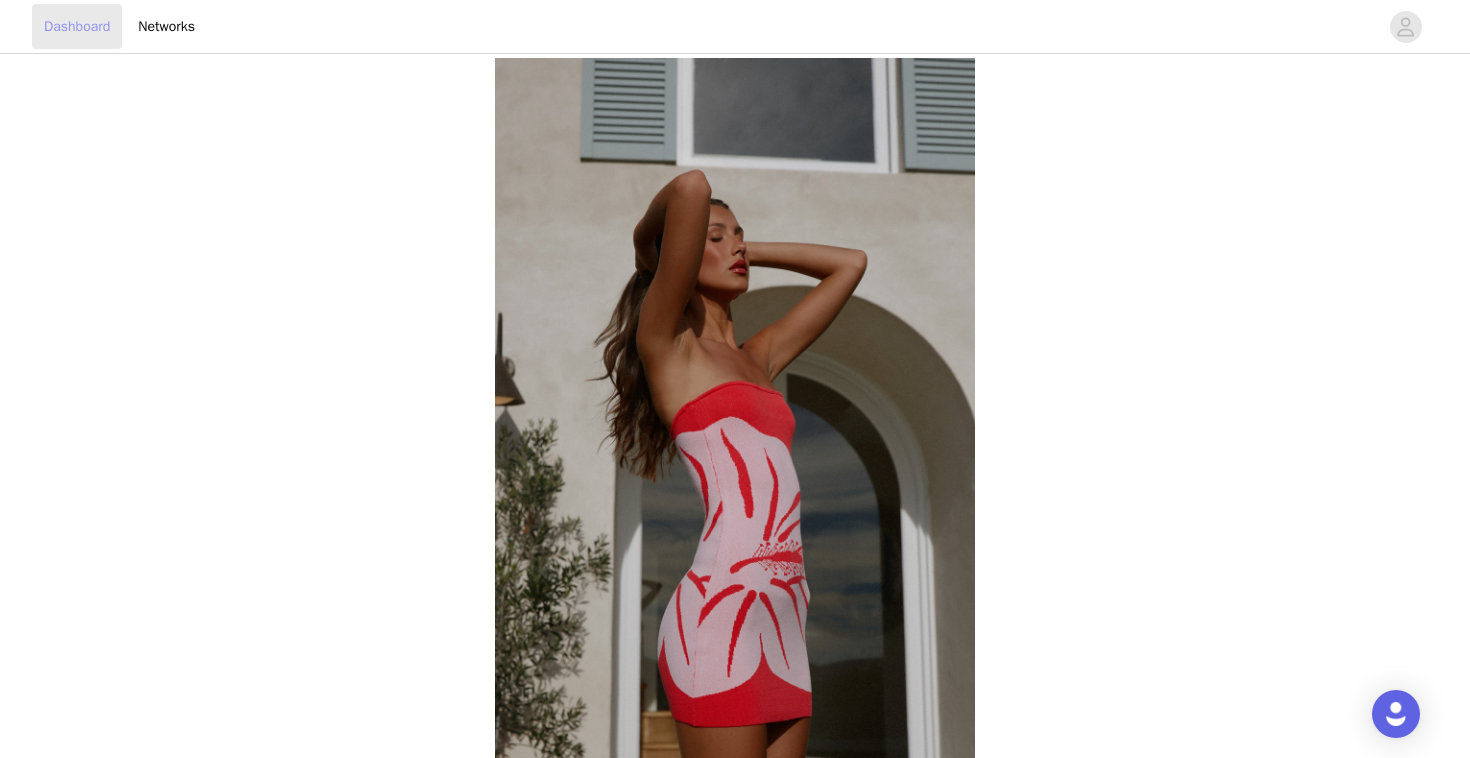 click on "Dashboard" at bounding box center [77, 26] 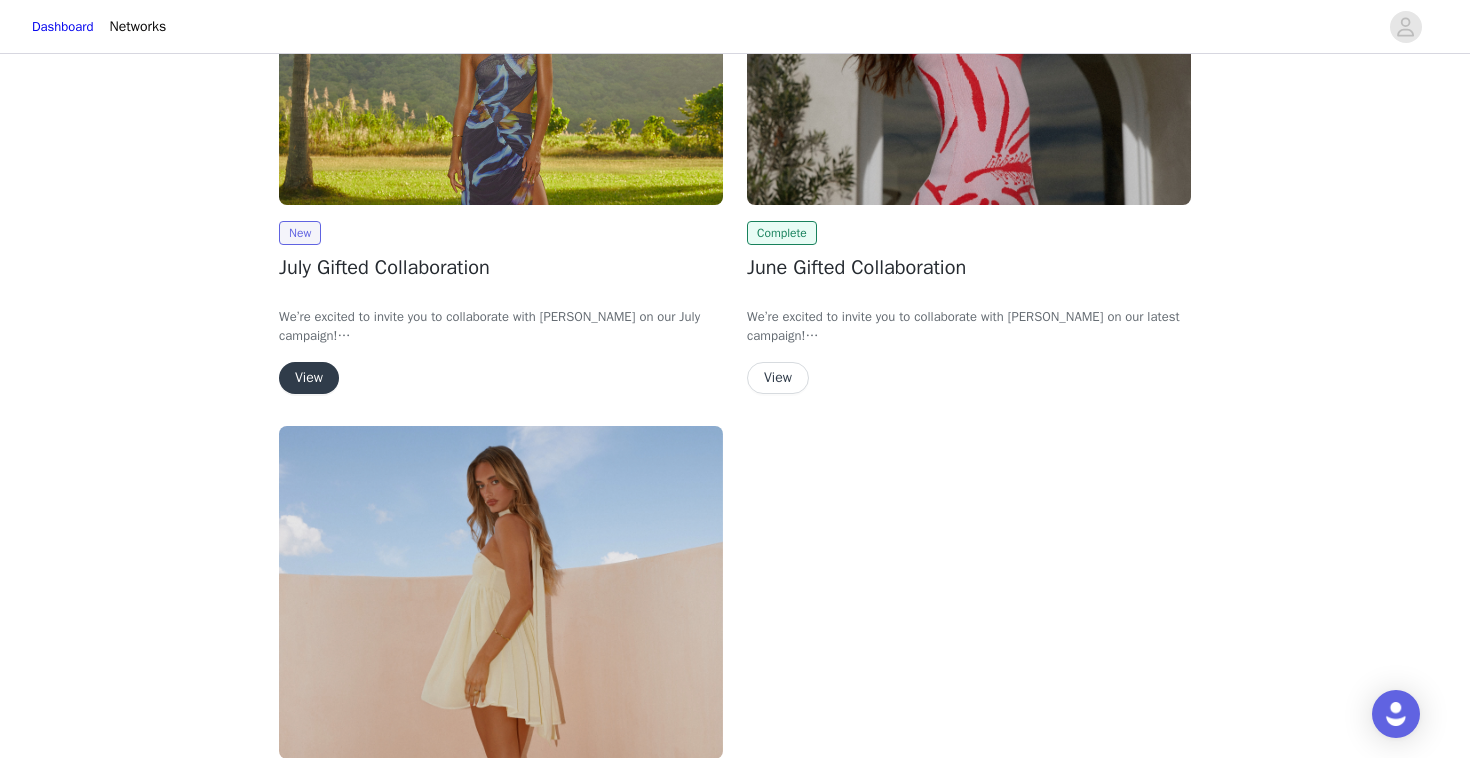 click on "View" at bounding box center [309, 378] 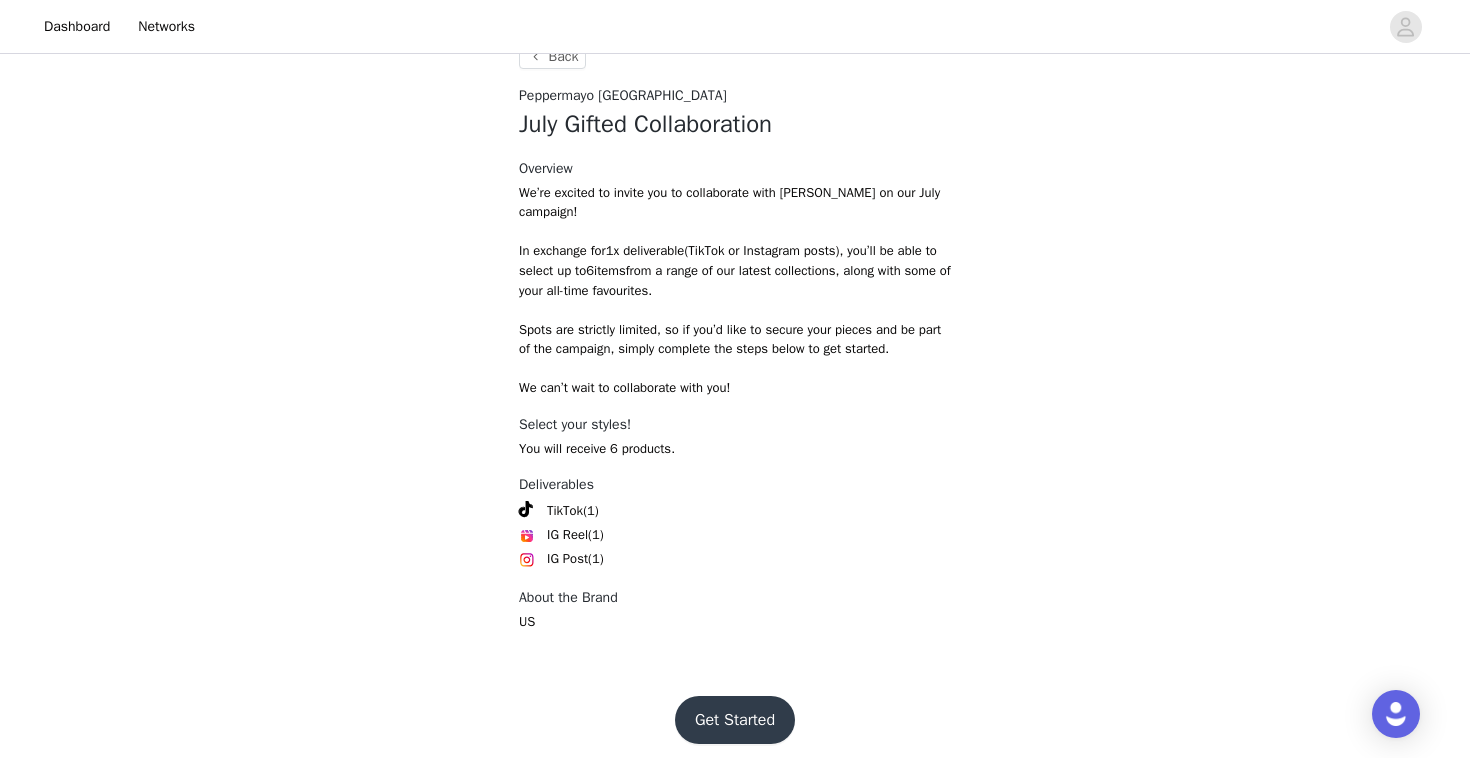 scroll, scrollTop: 758, scrollLeft: 0, axis: vertical 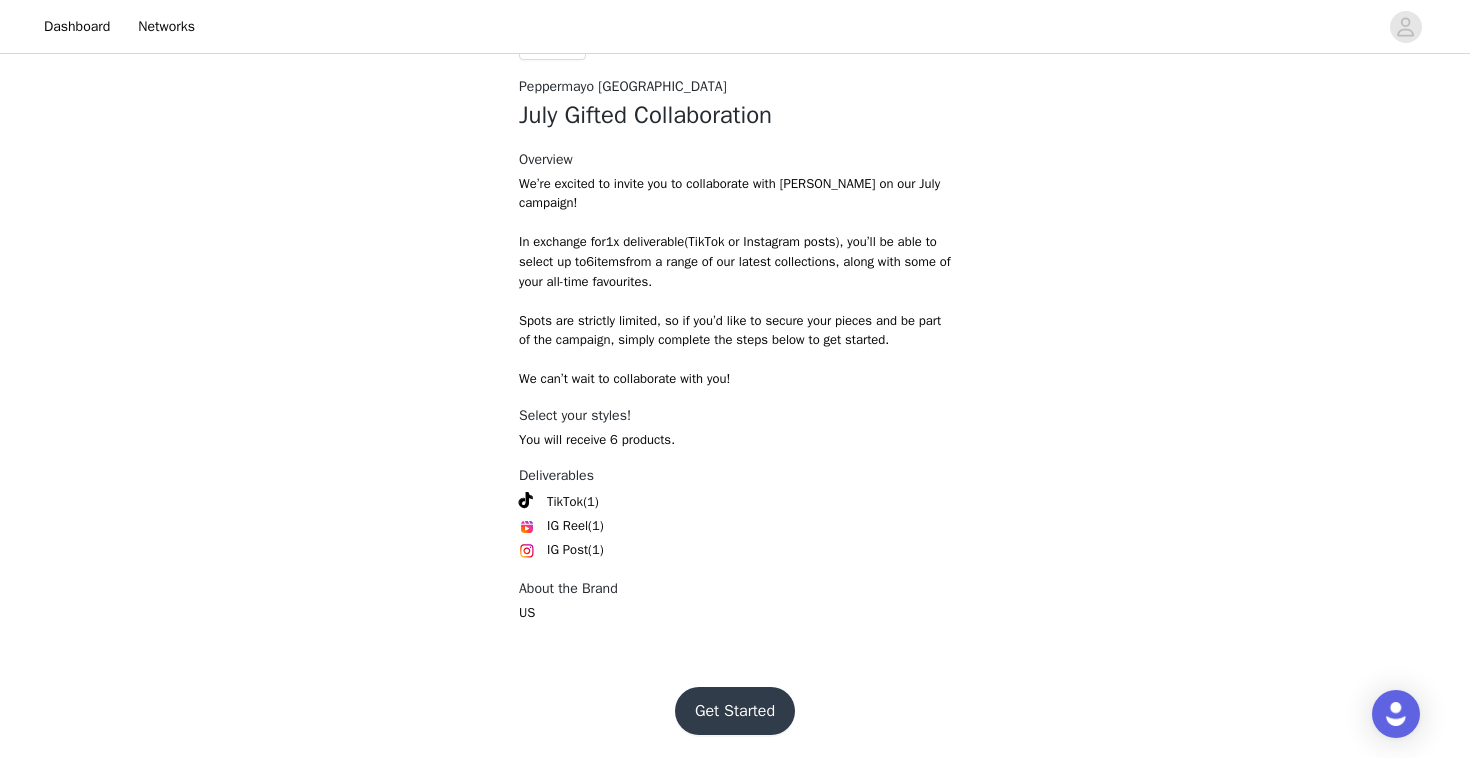 click on "Get Started" at bounding box center (735, 711) 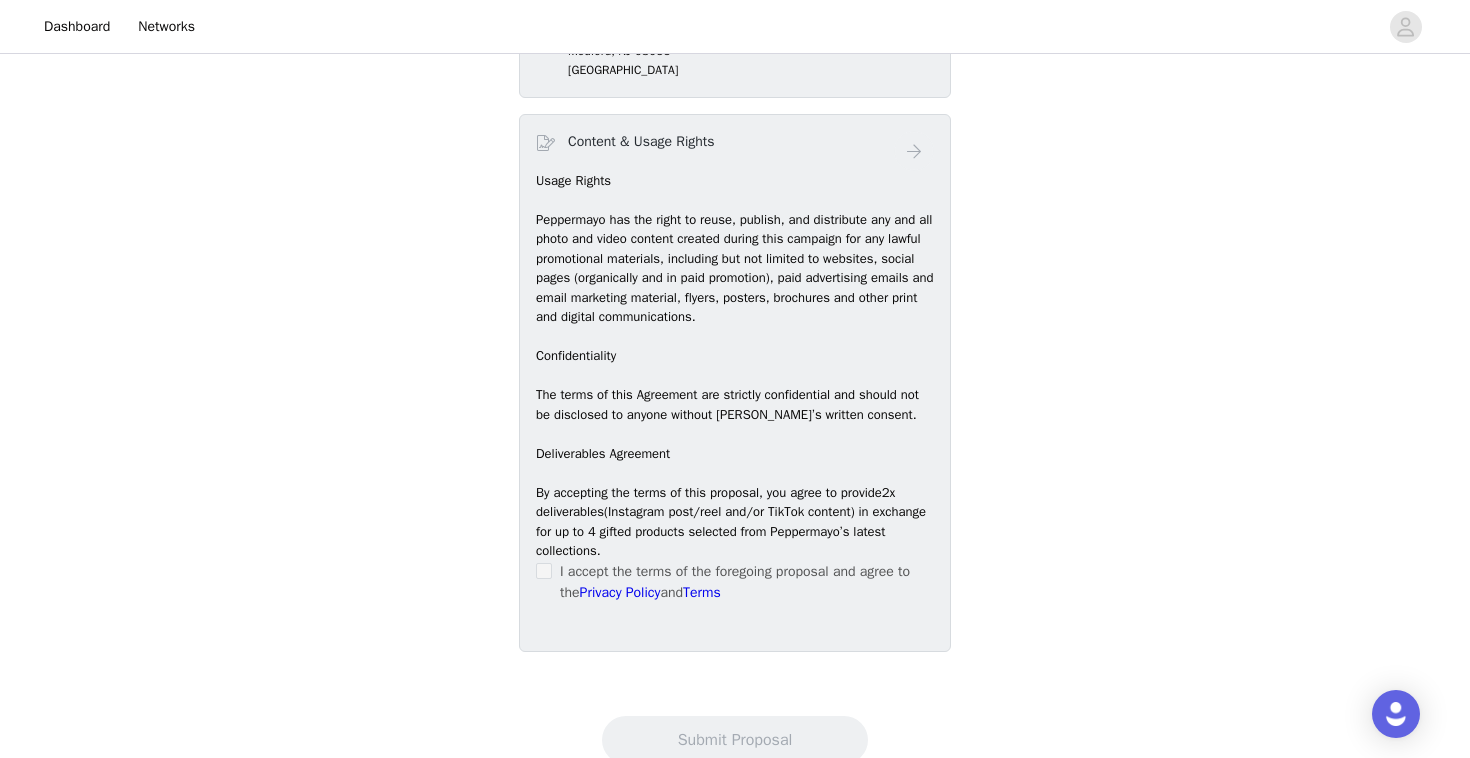 scroll, scrollTop: 1175, scrollLeft: 0, axis: vertical 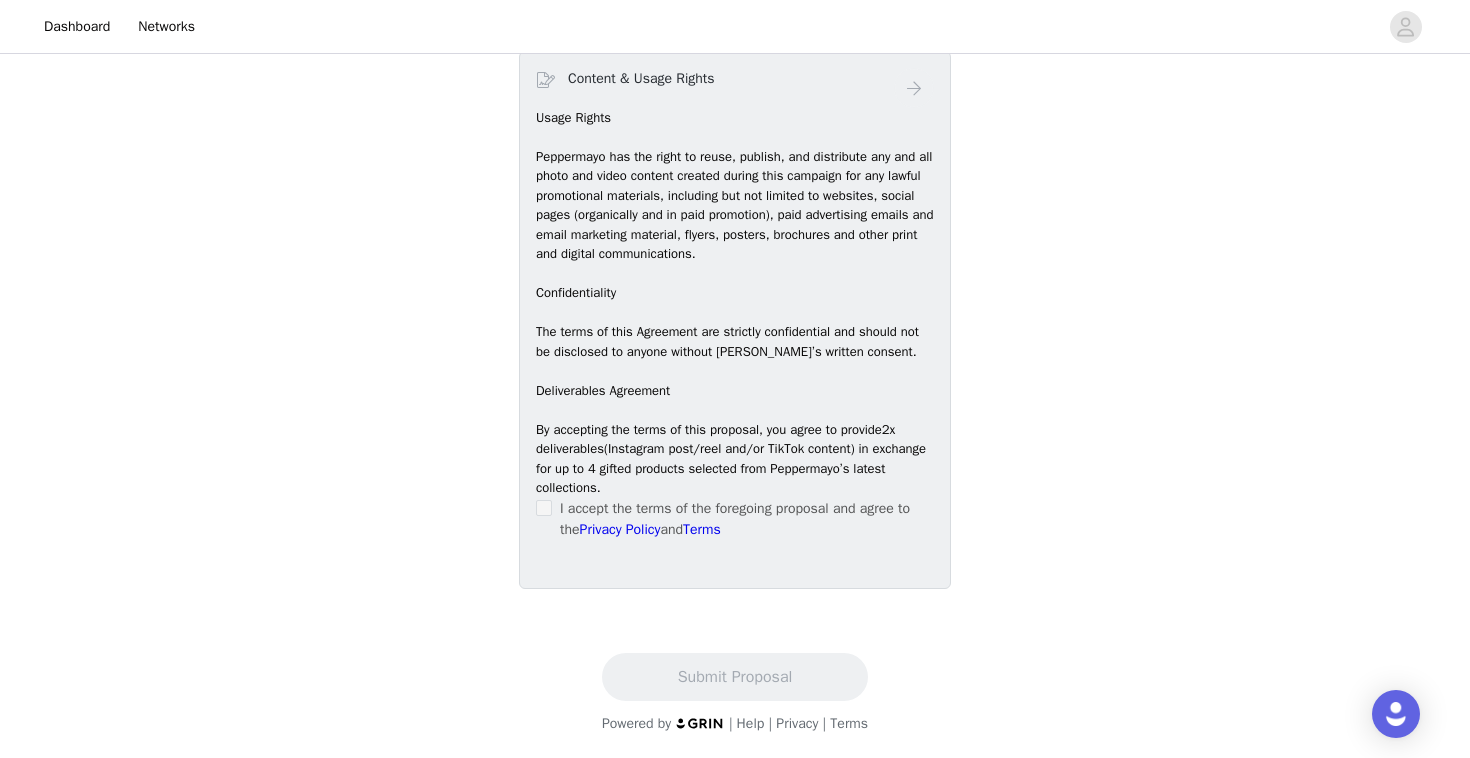 click at bounding box center [544, 508] 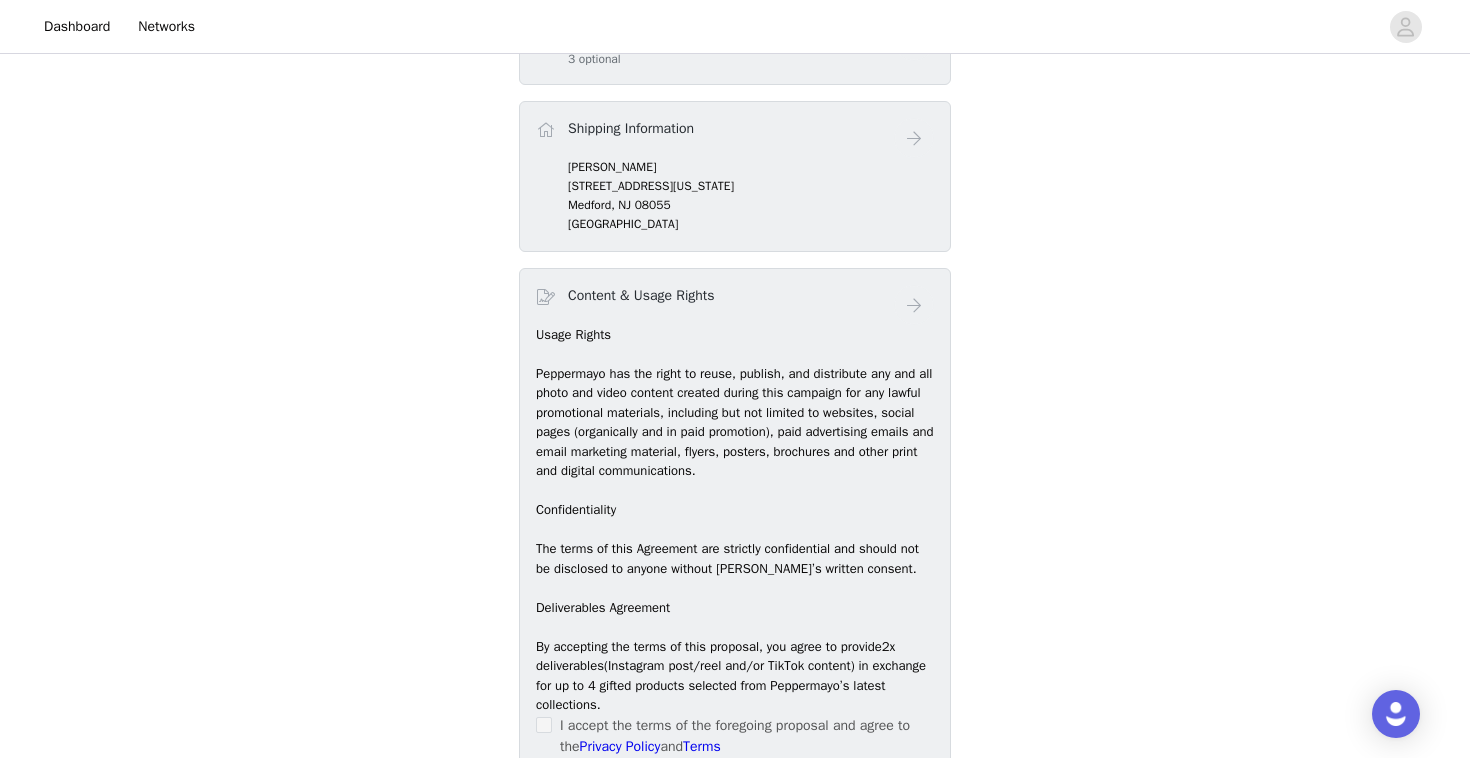 scroll, scrollTop: 941, scrollLeft: 0, axis: vertical 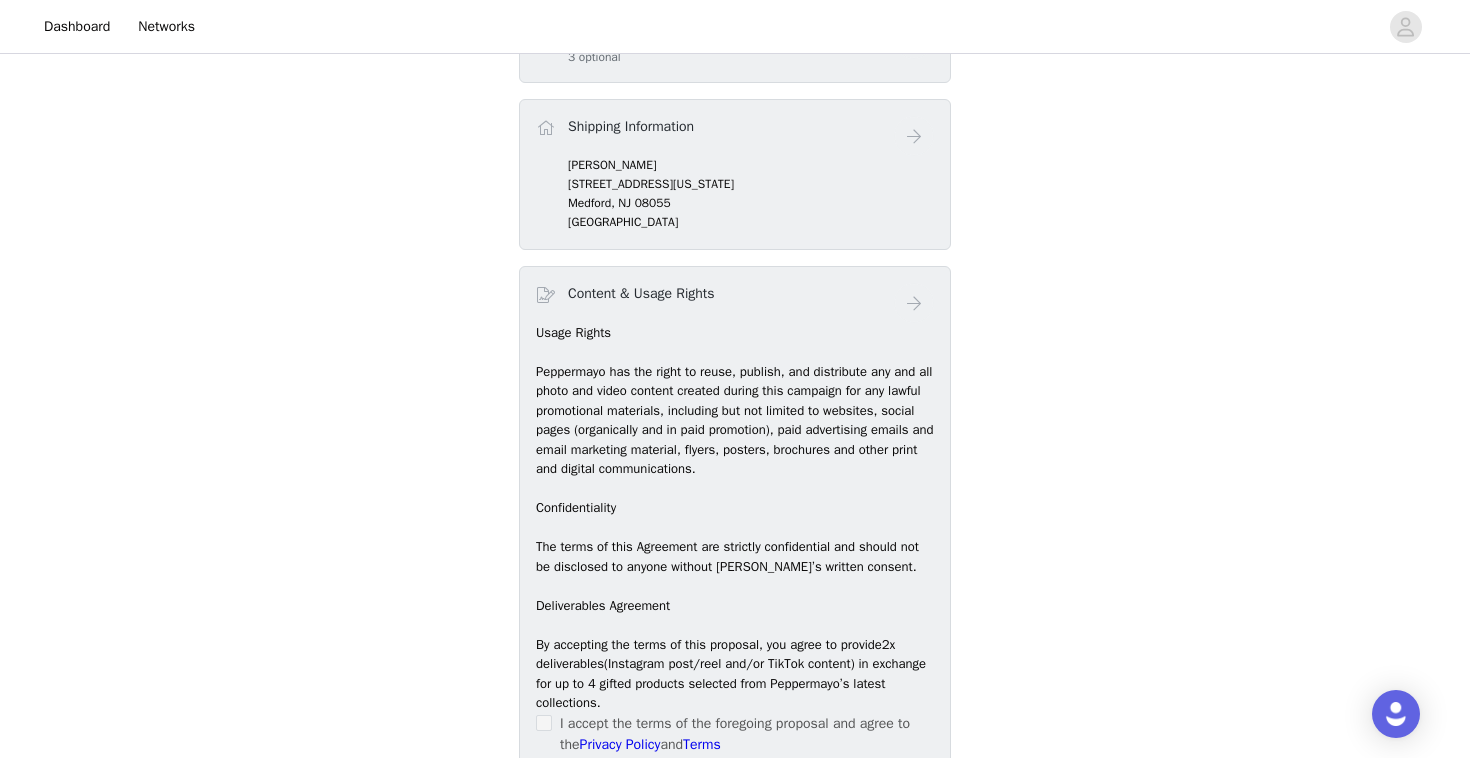 click on "Content & Usage Rights" at bounding box center [735, 303] 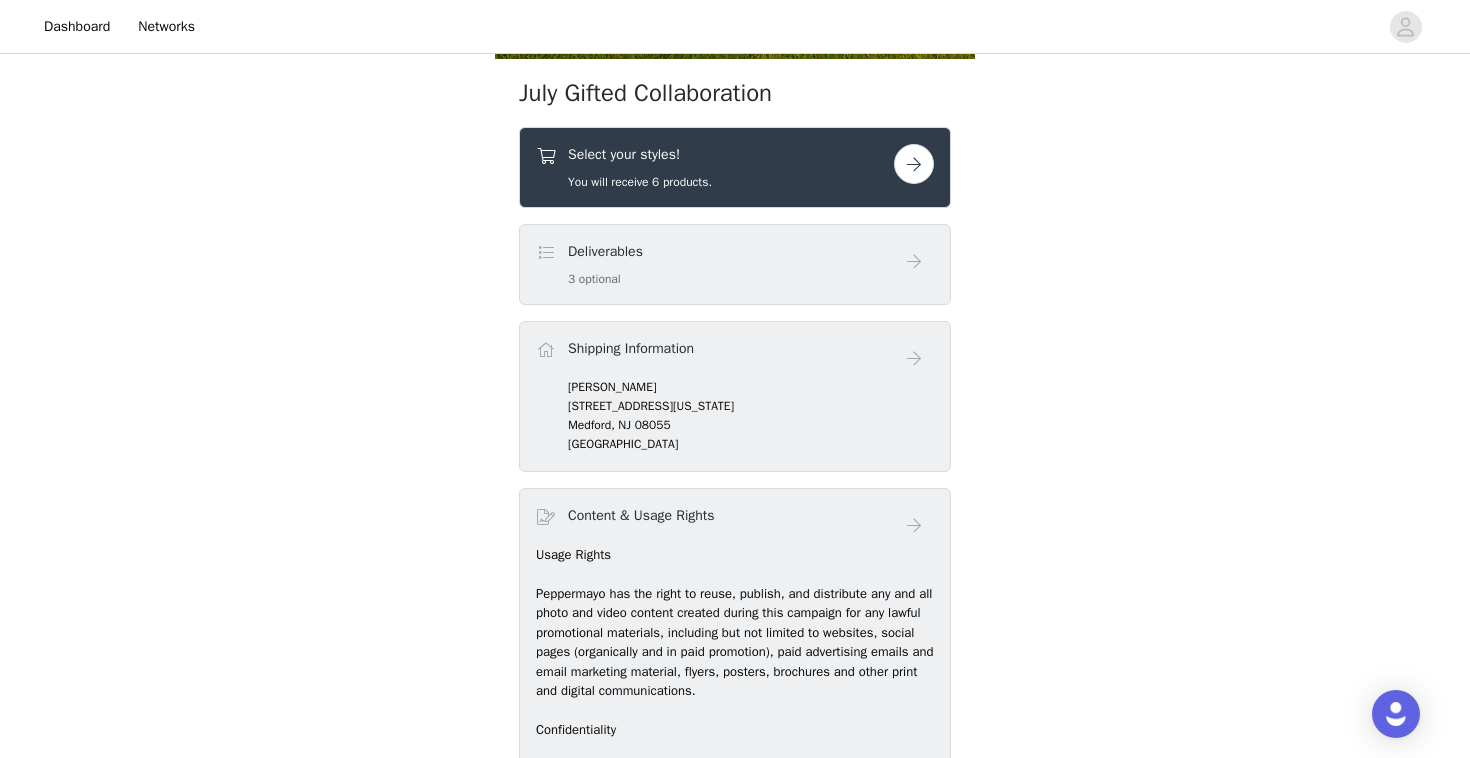 scroll, scrollTop: 720, scrollLeft: 0, axis: vertical 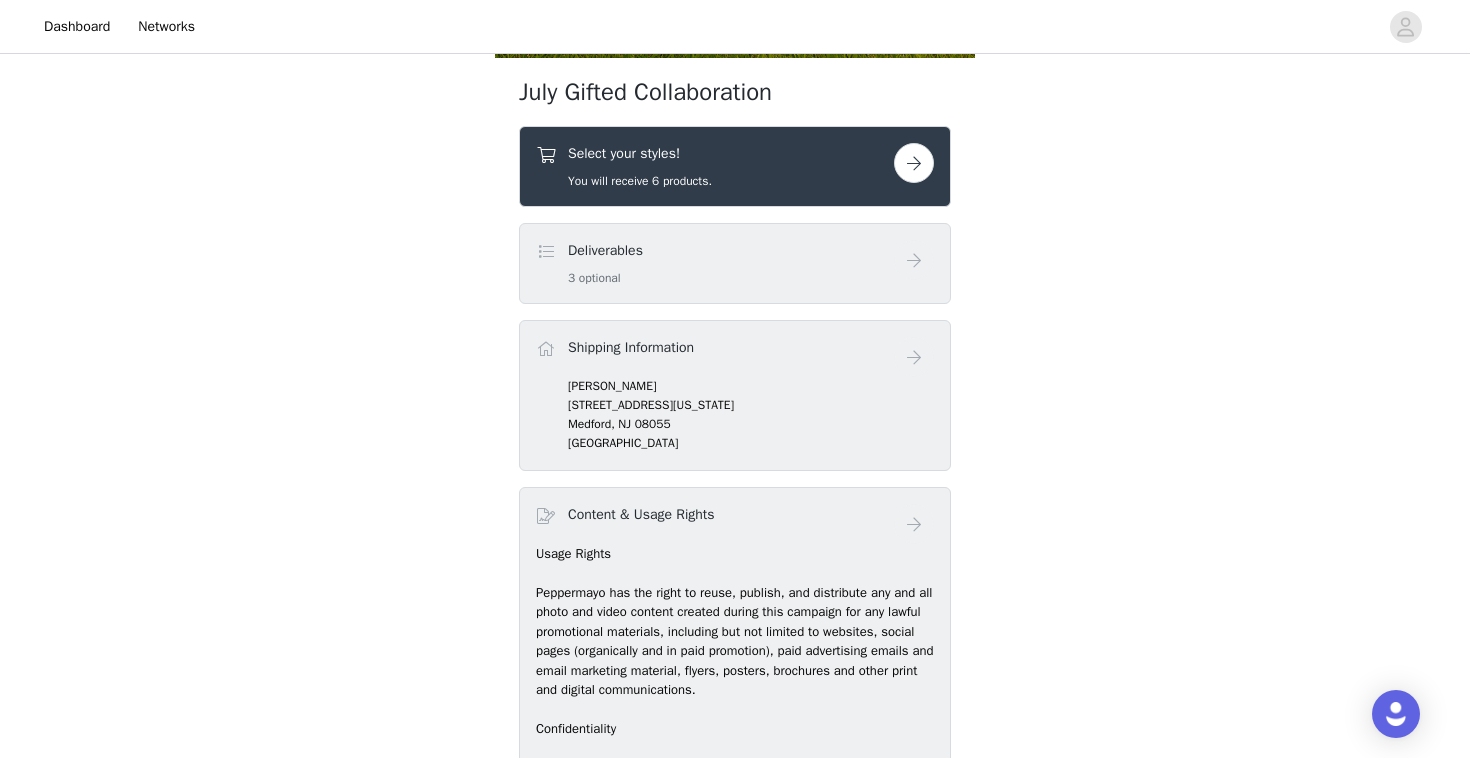 click on "3 optional" at bounding box center (605, 278) 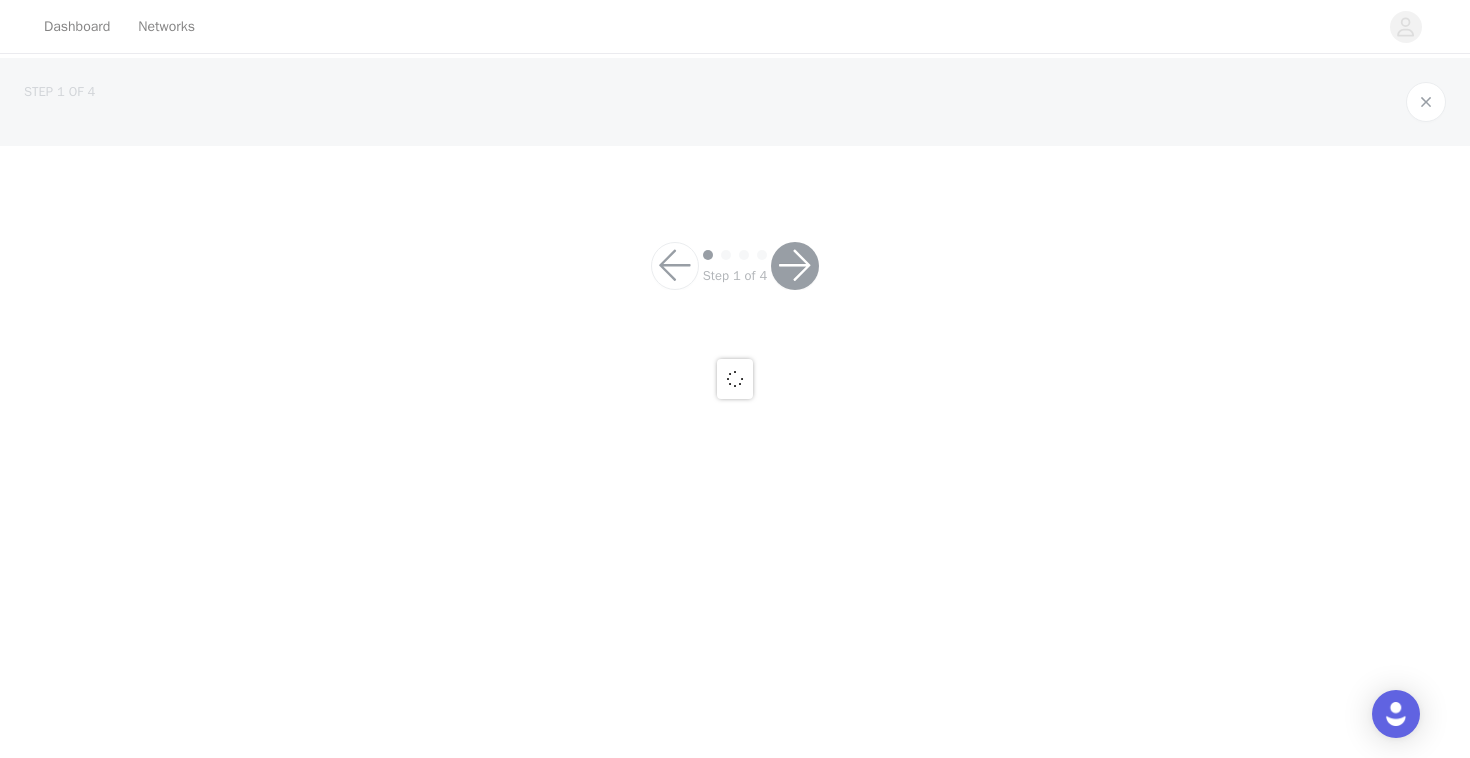 scroll, scrollTop: 0, scrollLeft: 0, axis: both 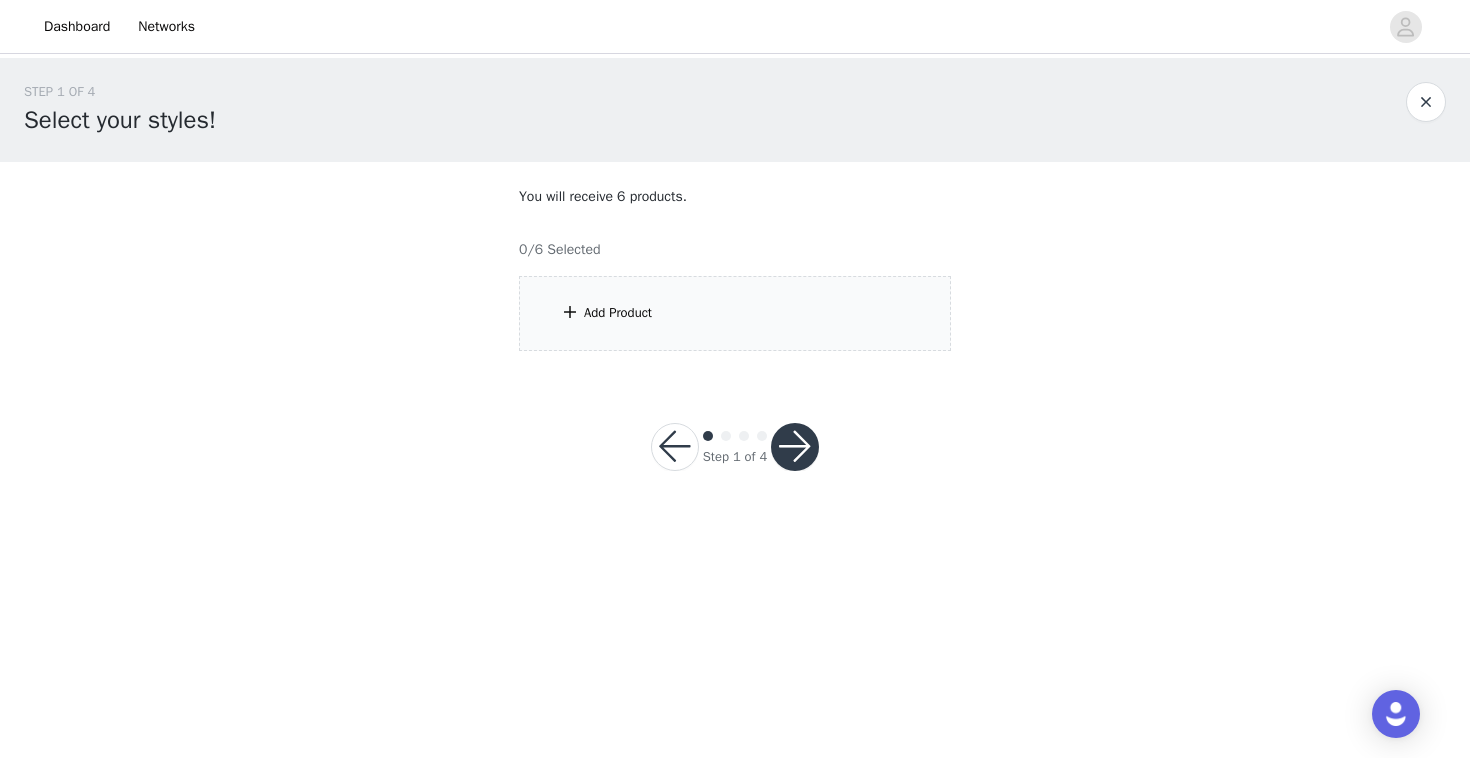click on "Add Product" at bounding box center (735, 313) 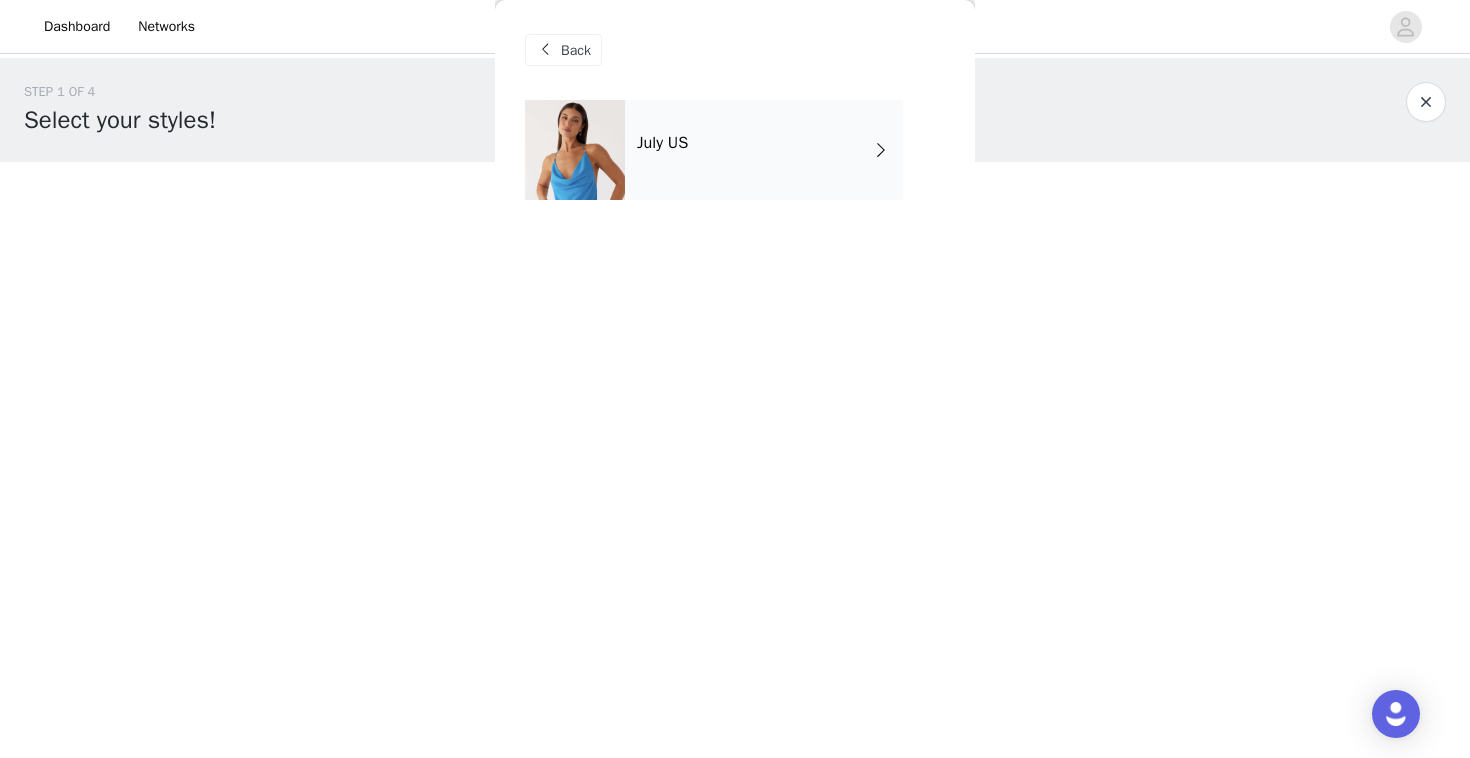 click on "July US" at bounding box center [764, 150] 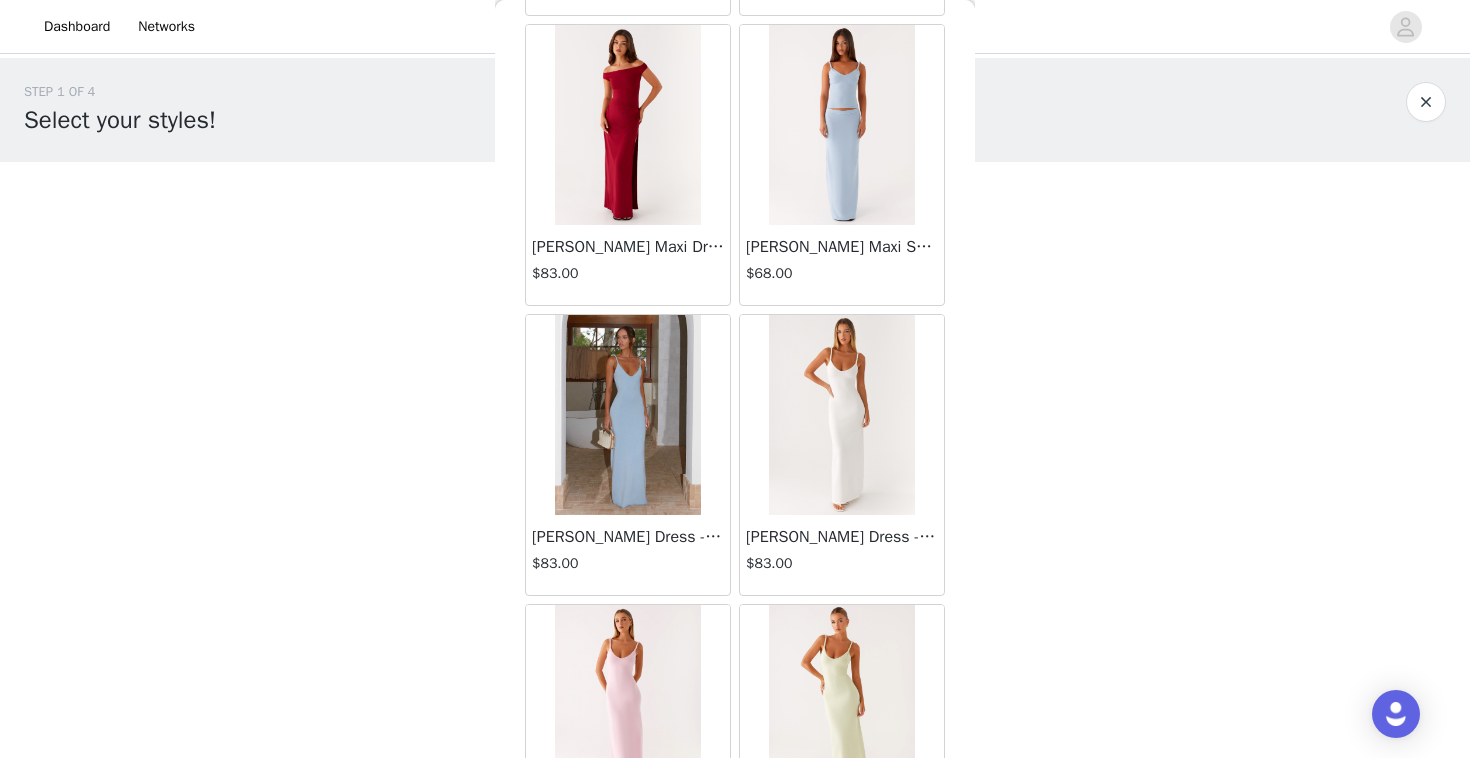 scroll, scrollTop: 2302, scrollLeft: 0, axis: vertical 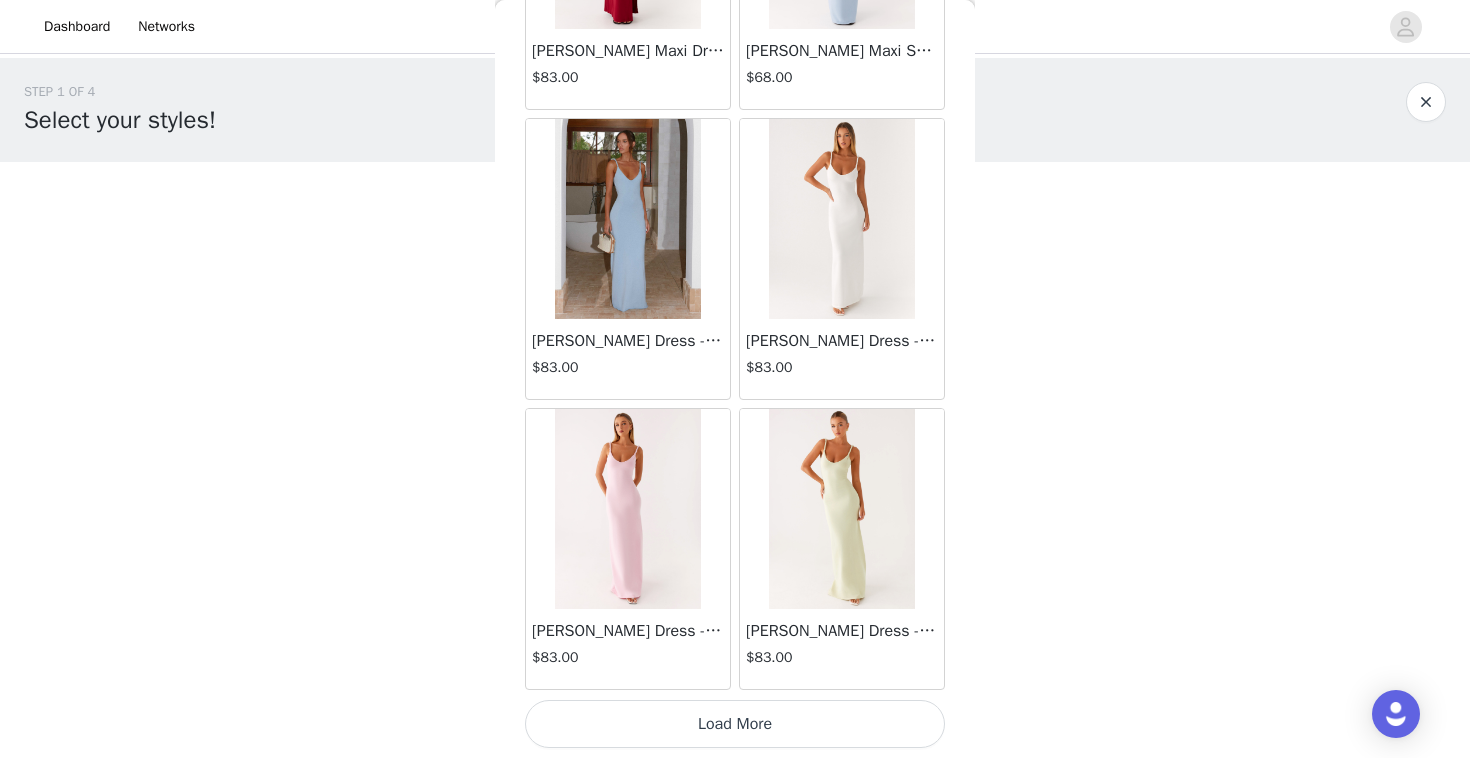 click on "Load More" at bounding box center (735, 724) 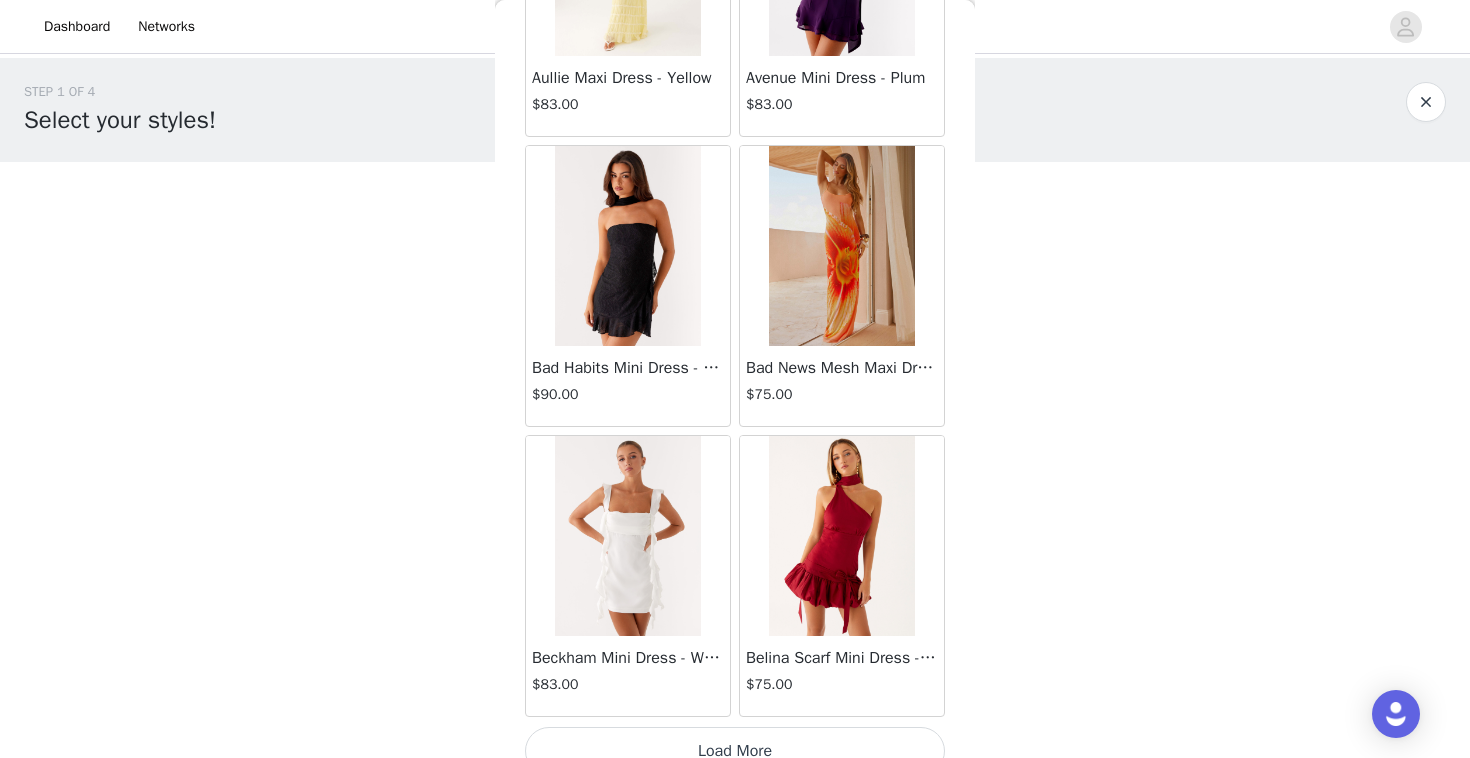 scroll, scrollTop: 5202, scrollLeft: 0, axis: vertical 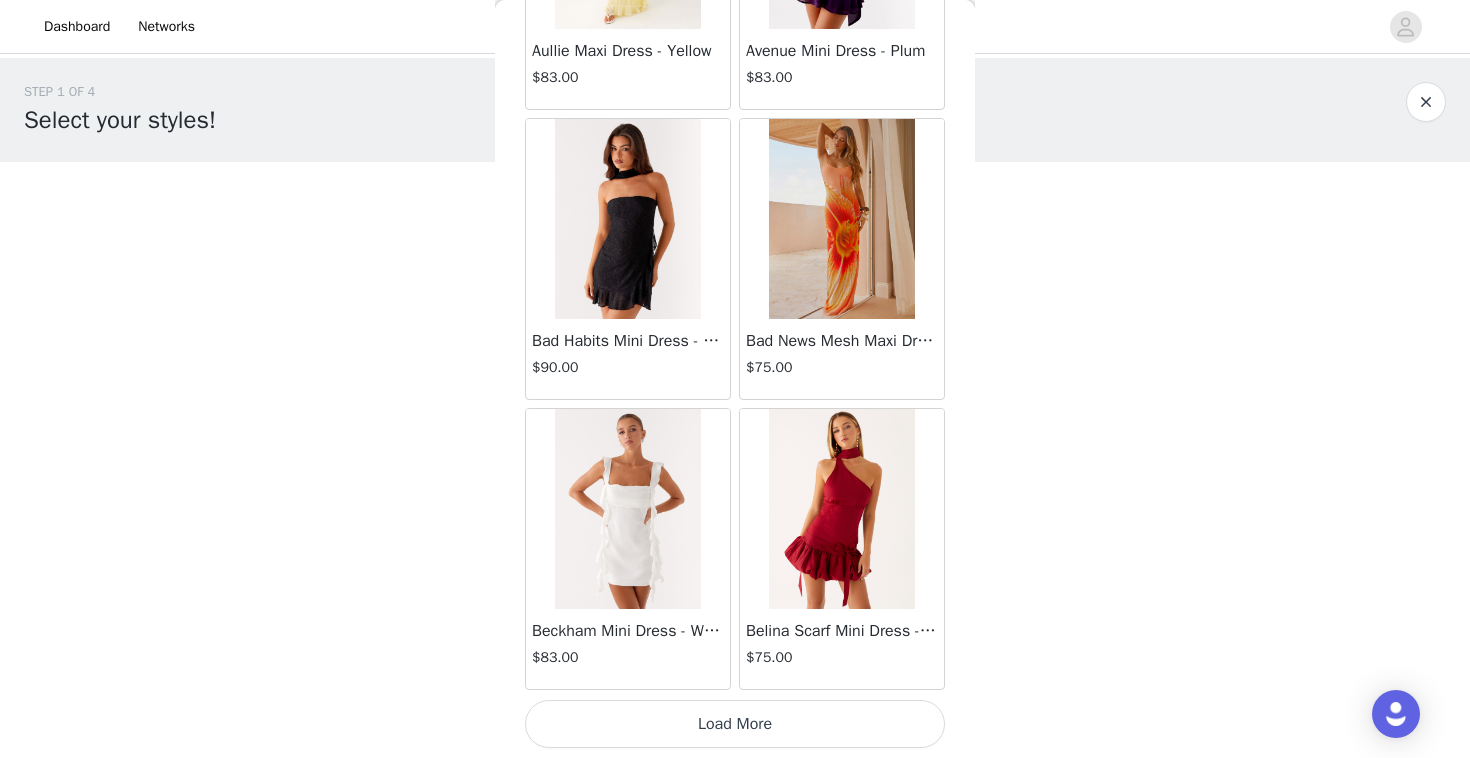 click on "Load More" at bounding box center [735, 724] 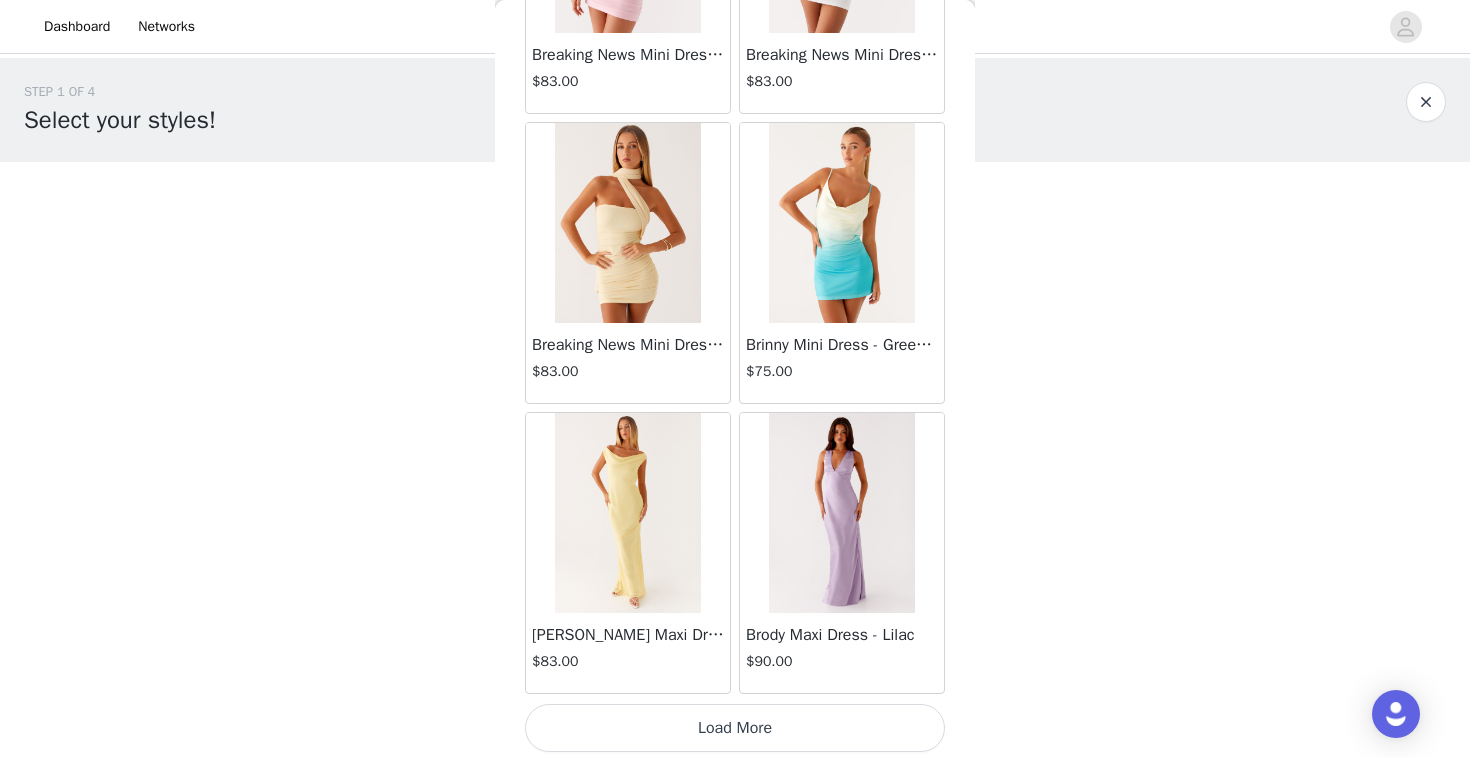 scroll, scrollTop: 8102, scrollLeft: 0, axis: vertical 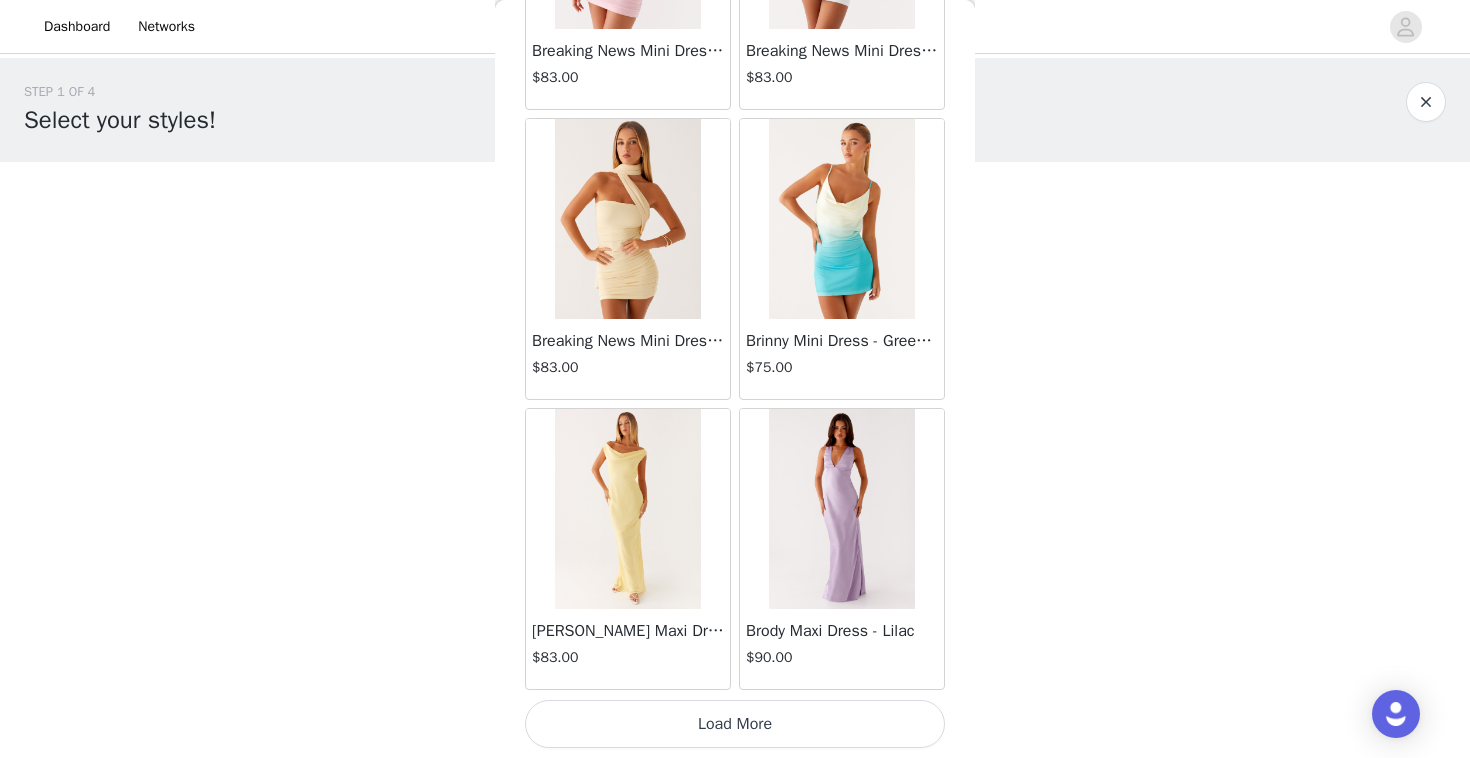 click on "Load More" at bounding box center [735, 724] 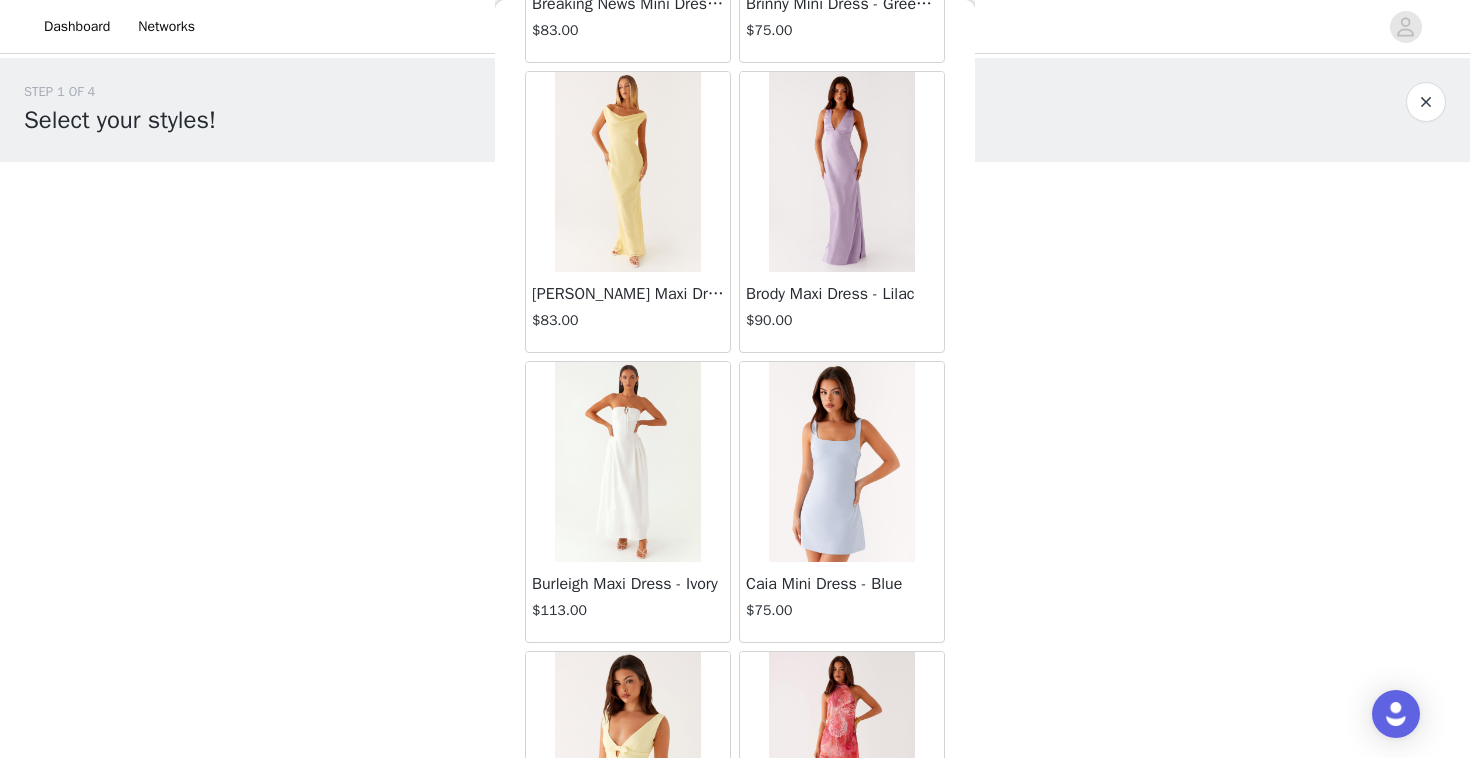 scroll, scrollTop: 8573, scrollLeft: 0, axis: vertical 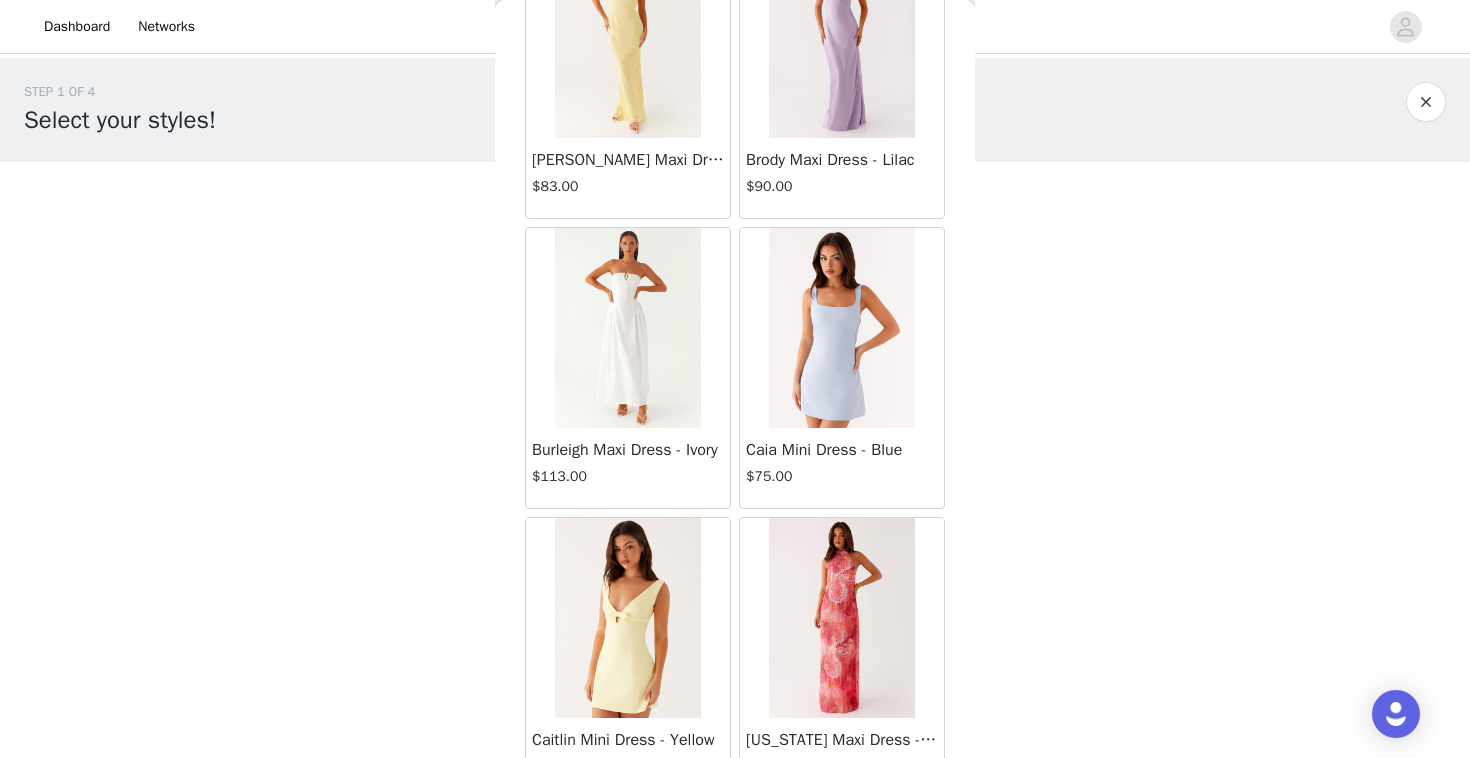 click at bounding box center (627, 328) 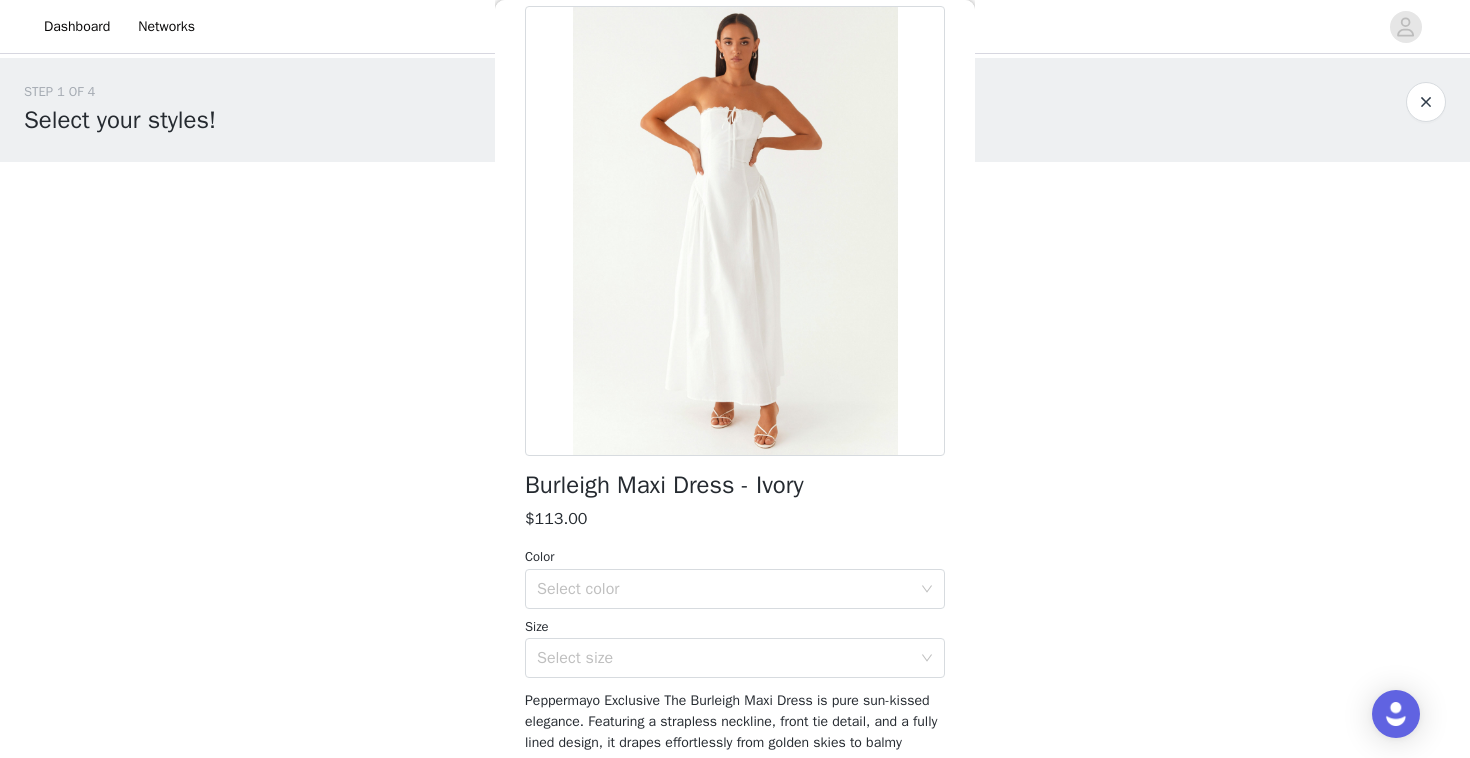scroll, scrollTop: 98, scrollLeft: 0, axis: vertical 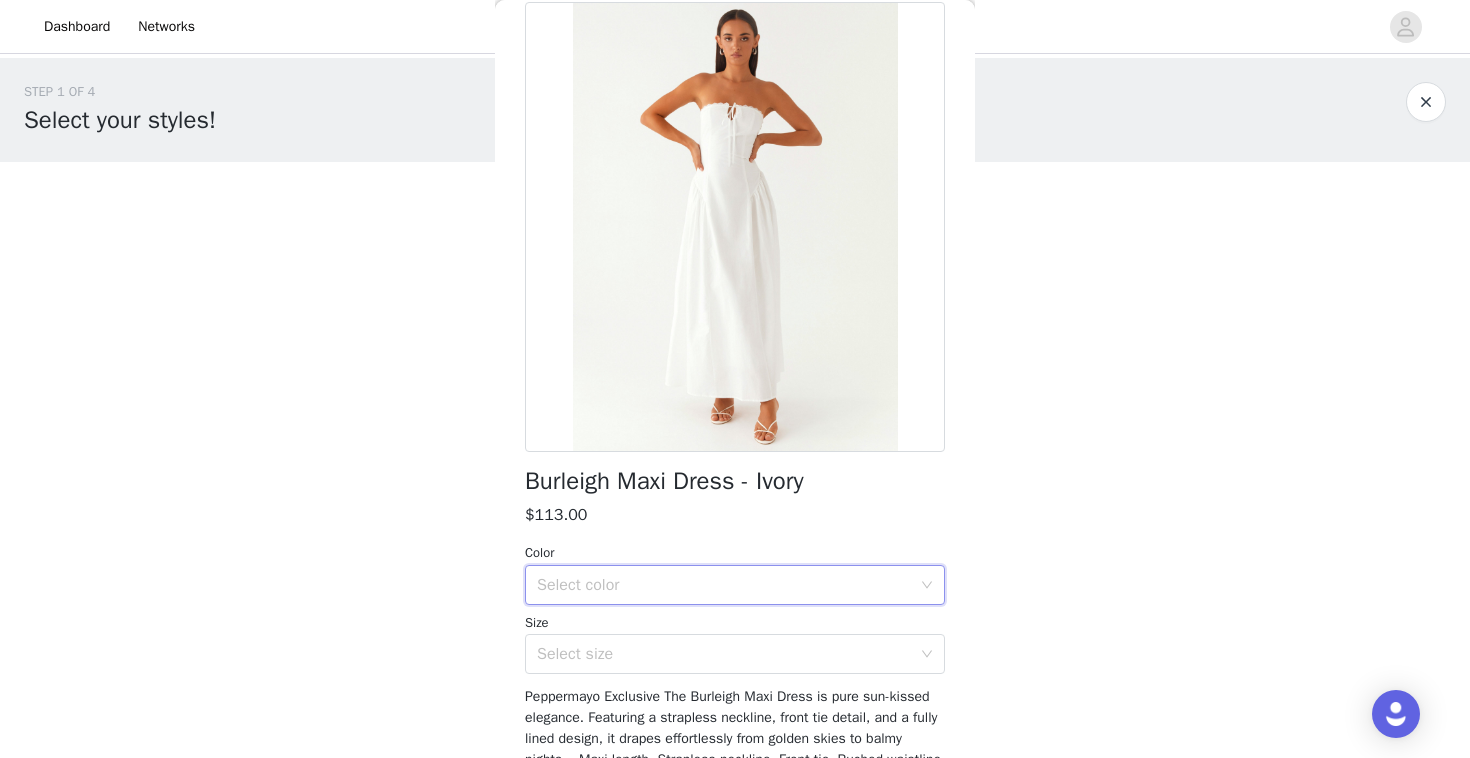 click on "Select color" at bounding box center [728, 585] 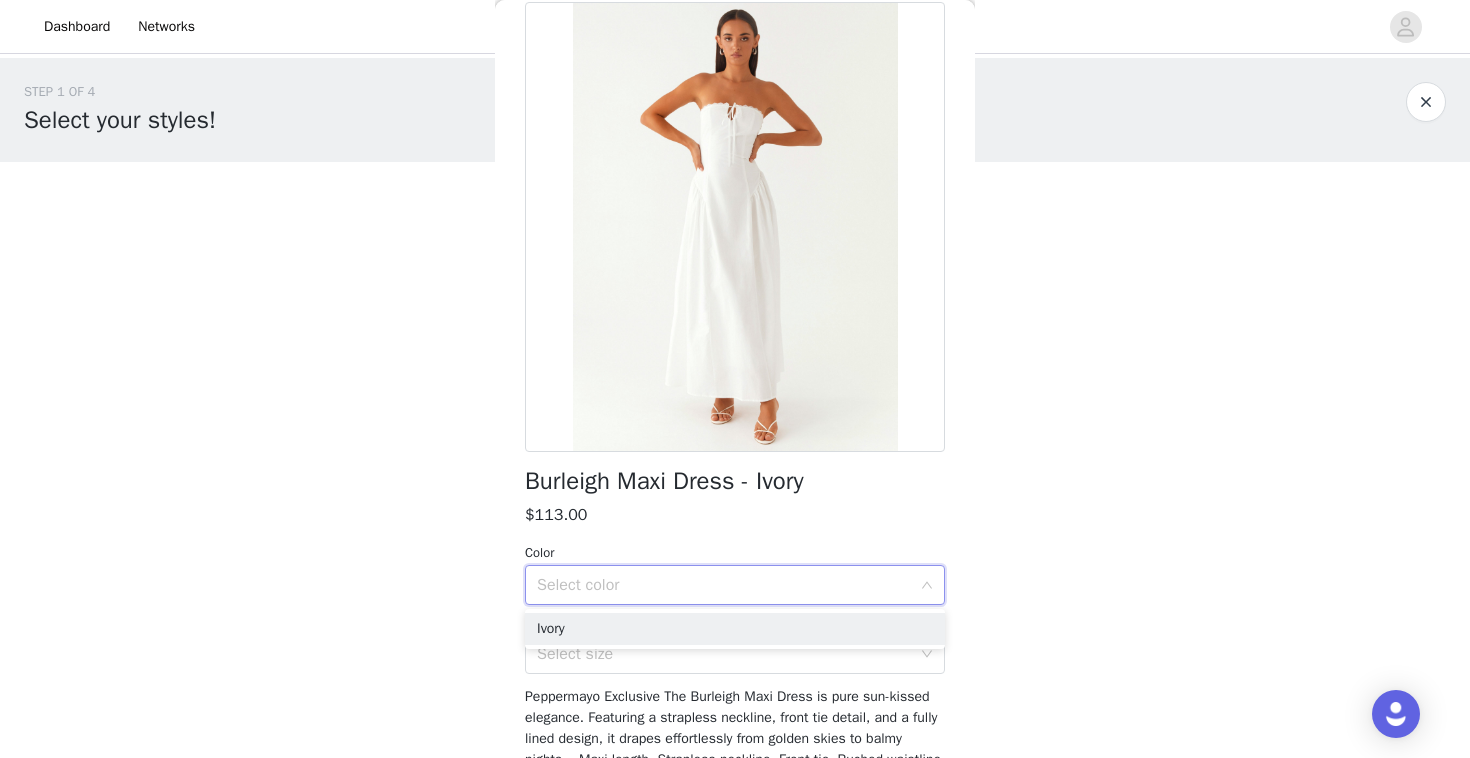 click on "Select color" at bounding box center [724, 585] 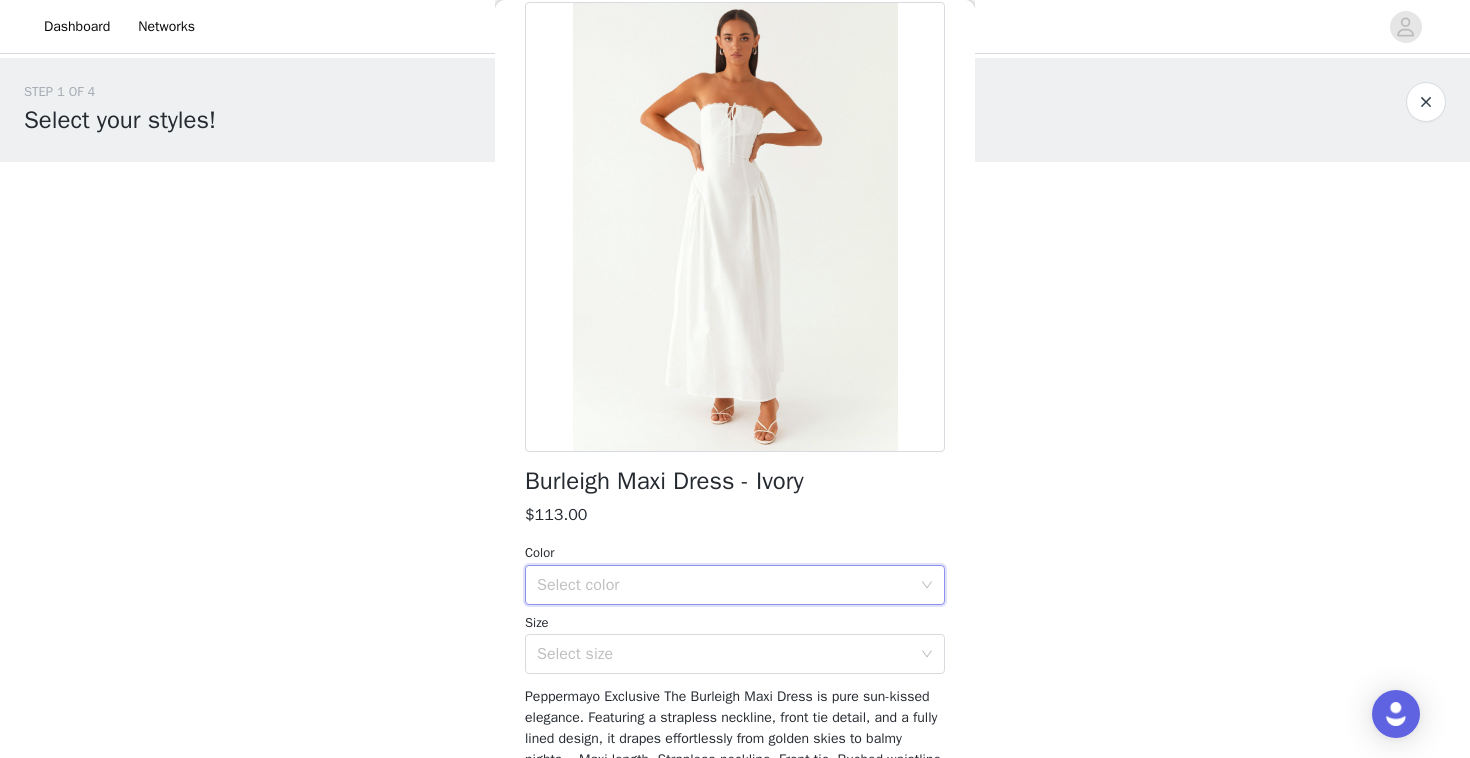 click on "Select color" at bounding box center [724, 585] 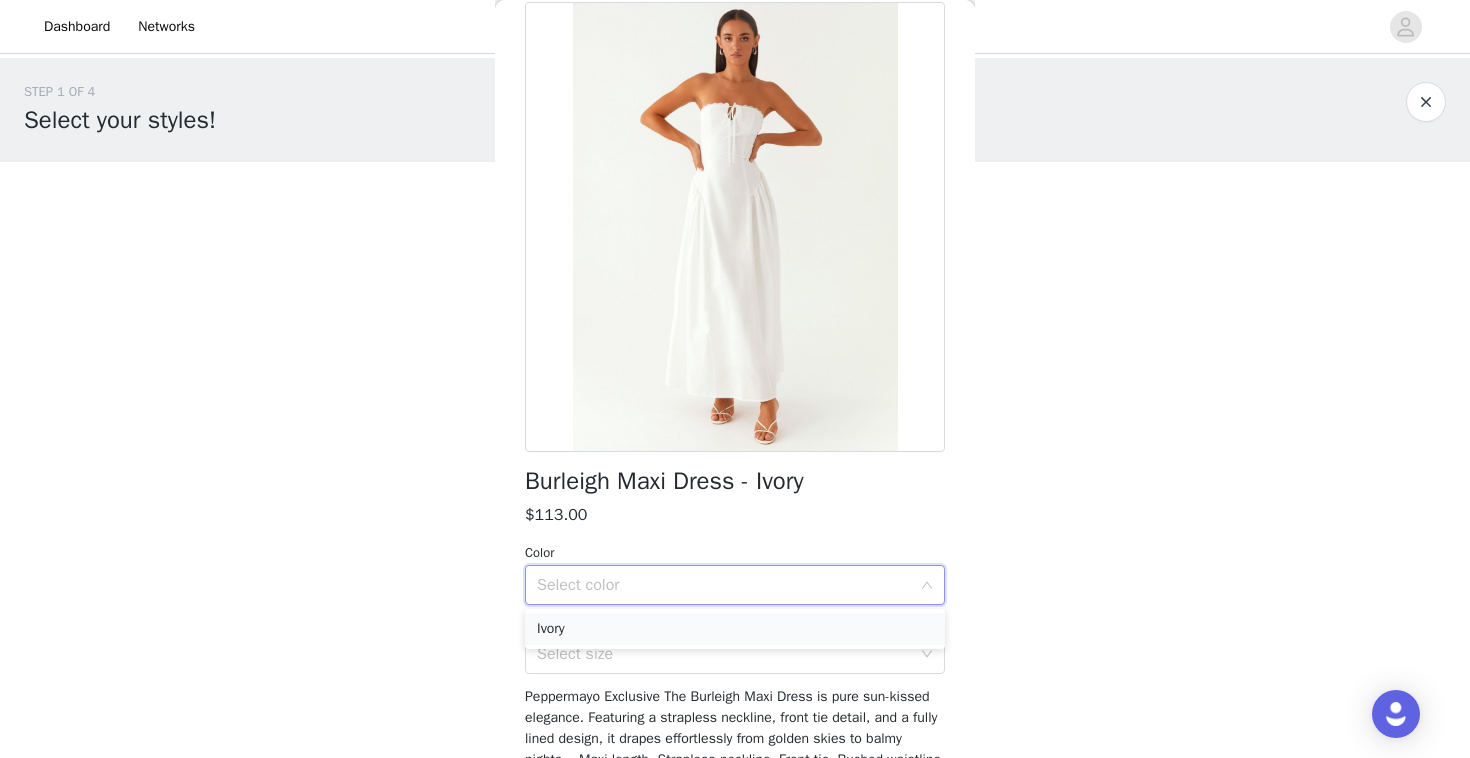 click on "Ivory" at bounding box center (735, 629) 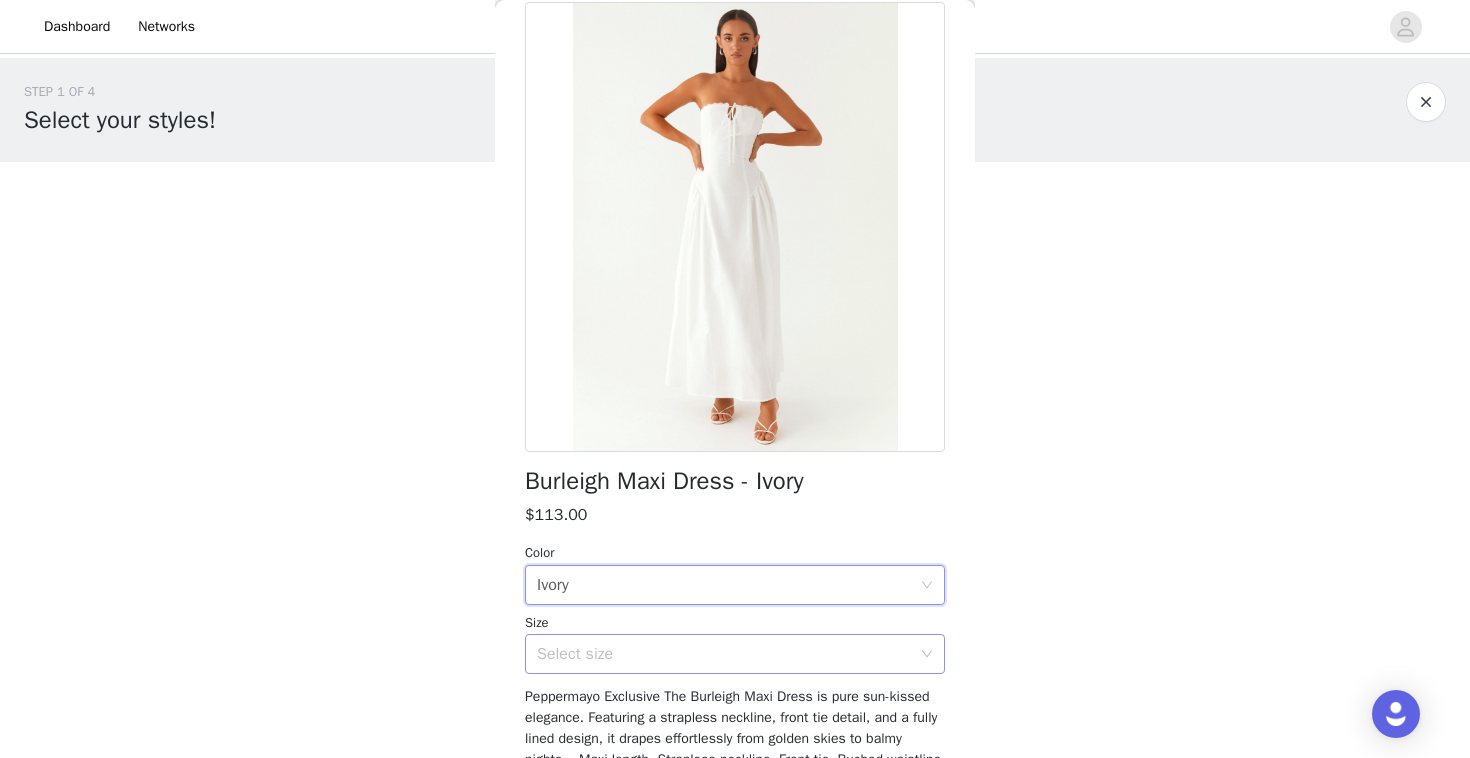 click on "Select size" at bounding box center (724, 654) 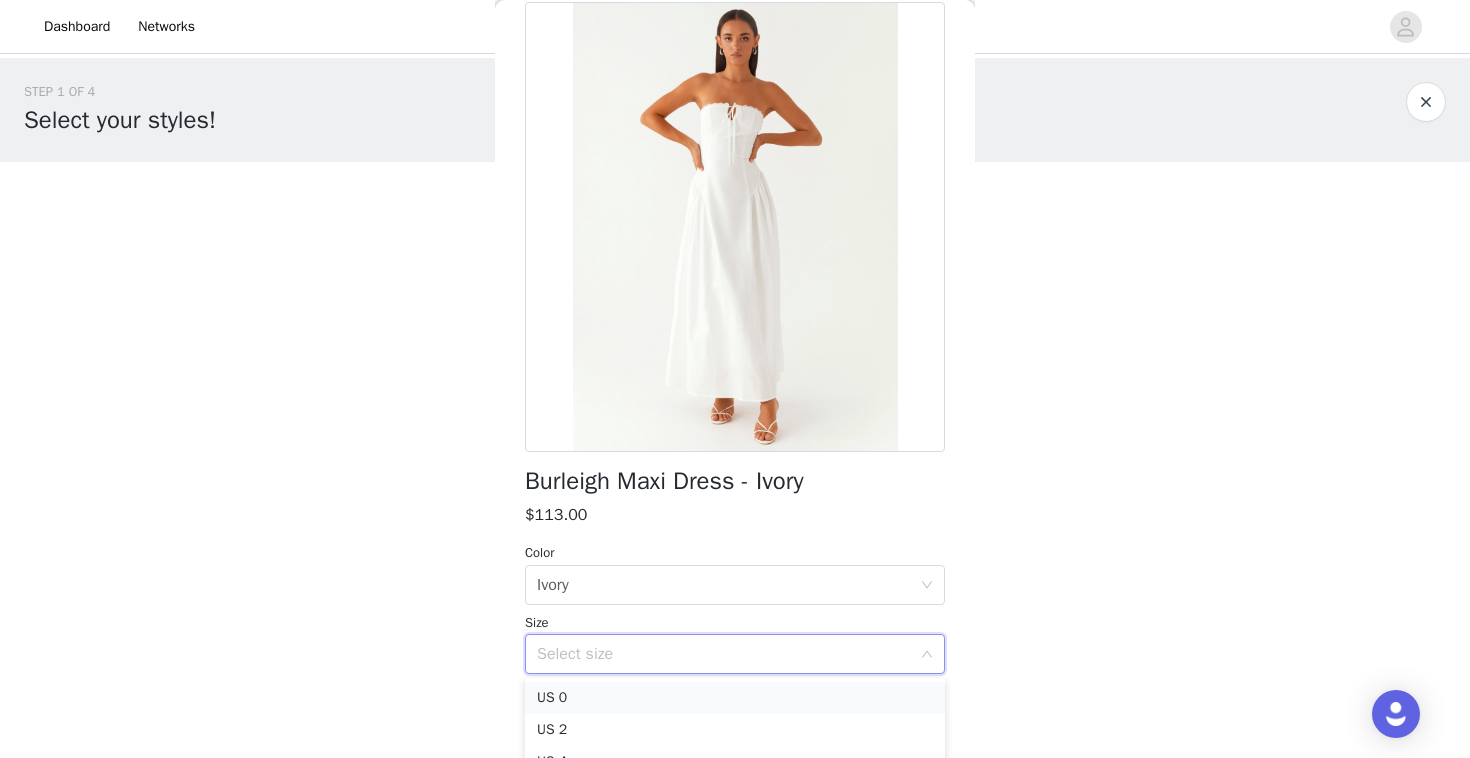 click on "US 0" at bounding box center [735, 698] 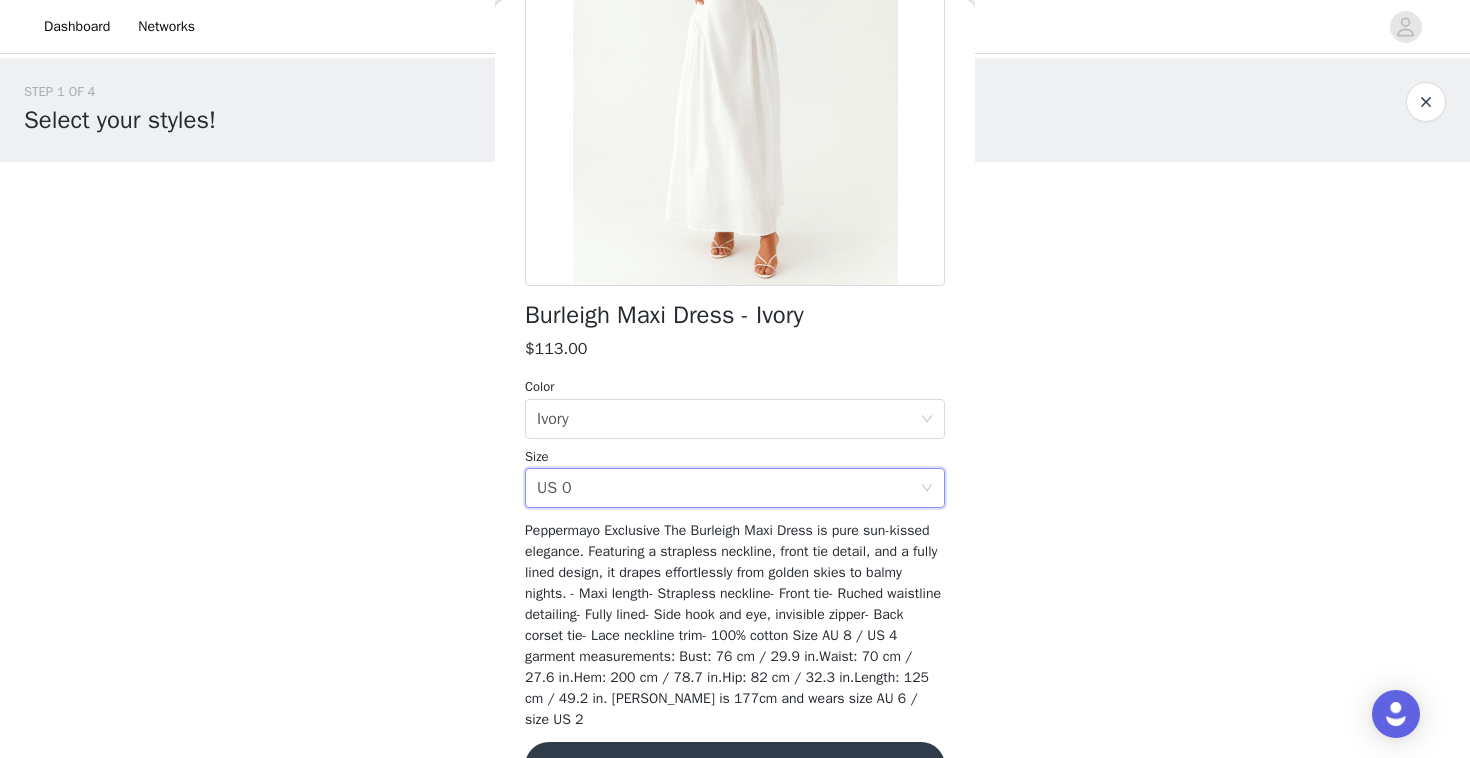 scroll, scrollTop: 320, scrollLeft: 0, axis: vertical 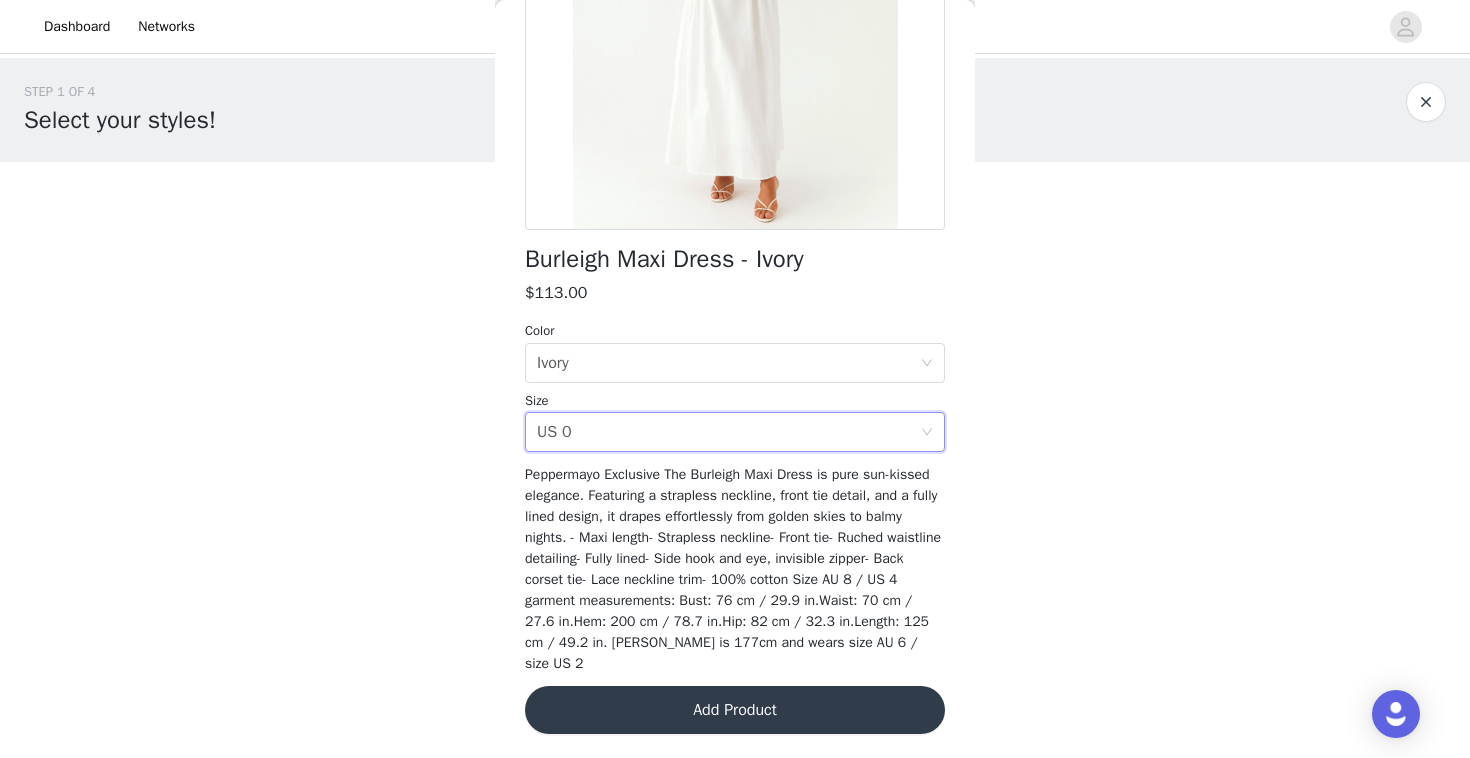 click on "Add Product" at bounding box center [735, 710] 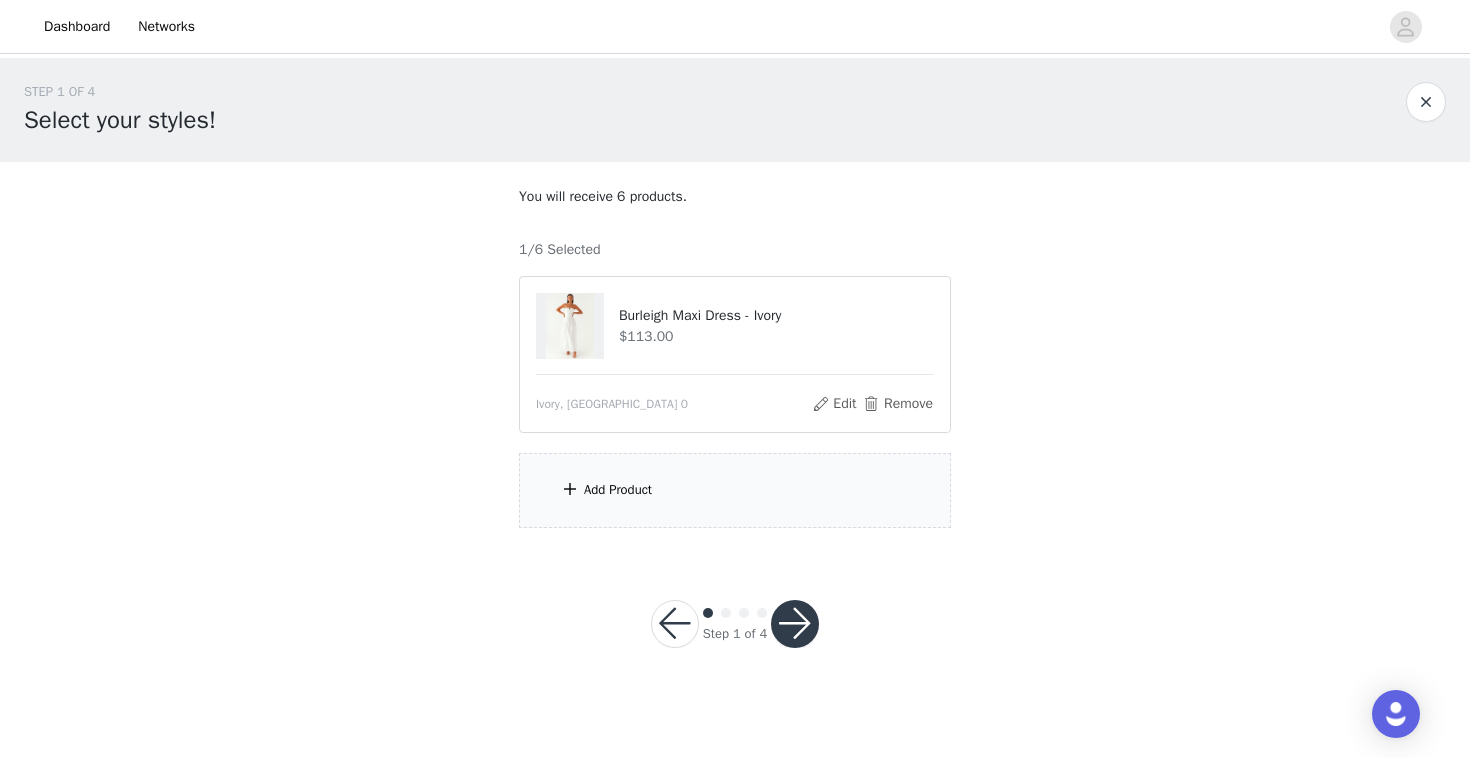 click on "Add Product" at bounding box center (735, 490) 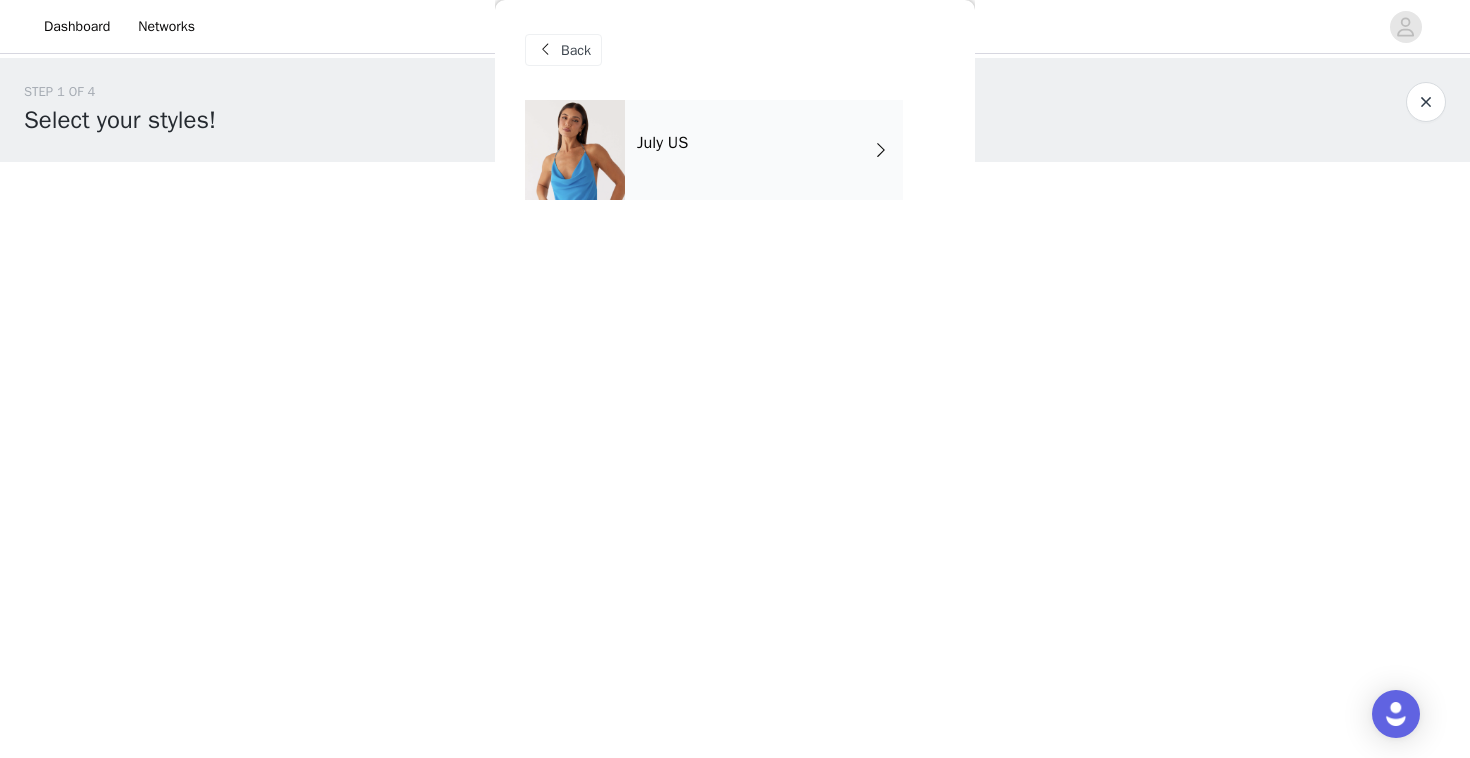 click on "July US" at bounding box center [764, 150] 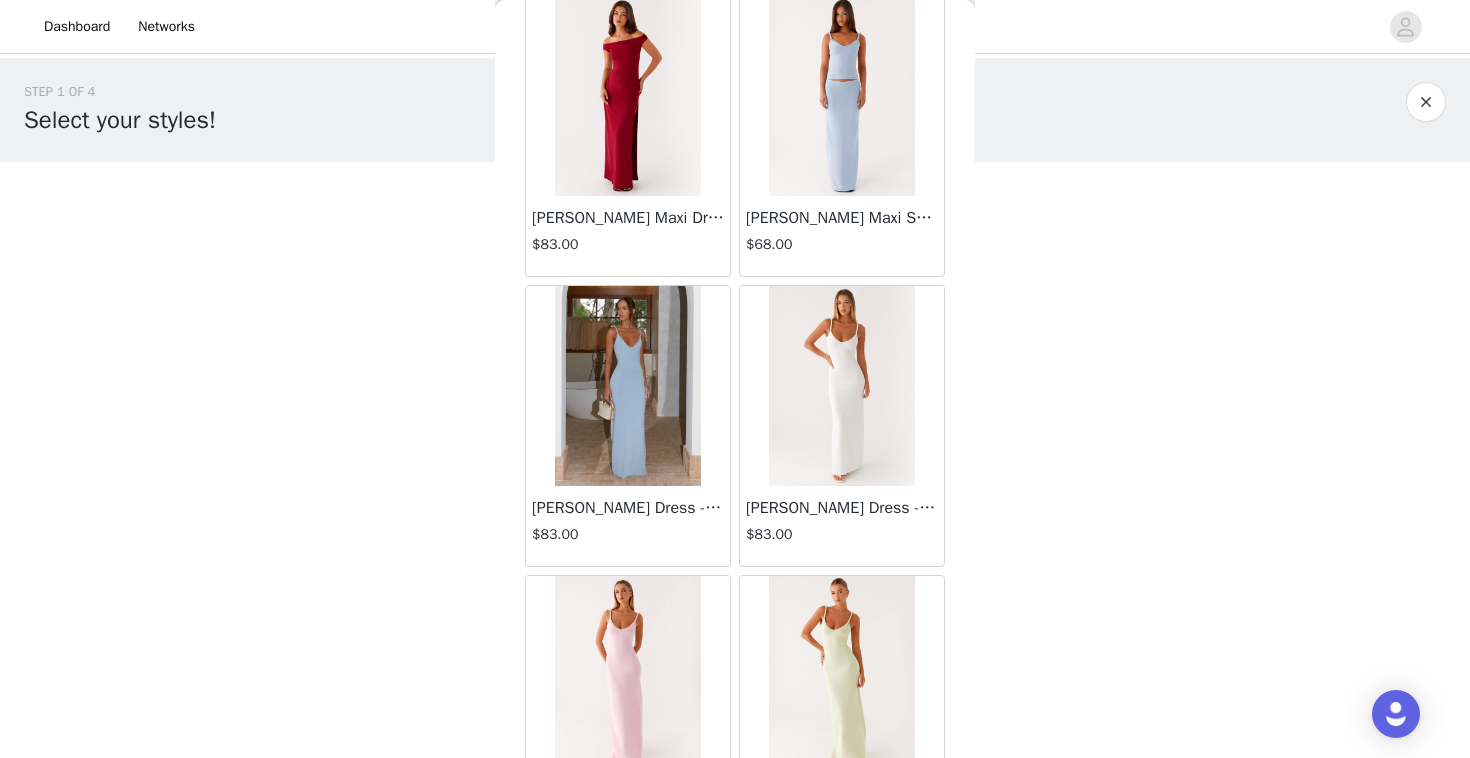 scroll, scrollTop: 2302, scrollLeft: 0, axis: vertical 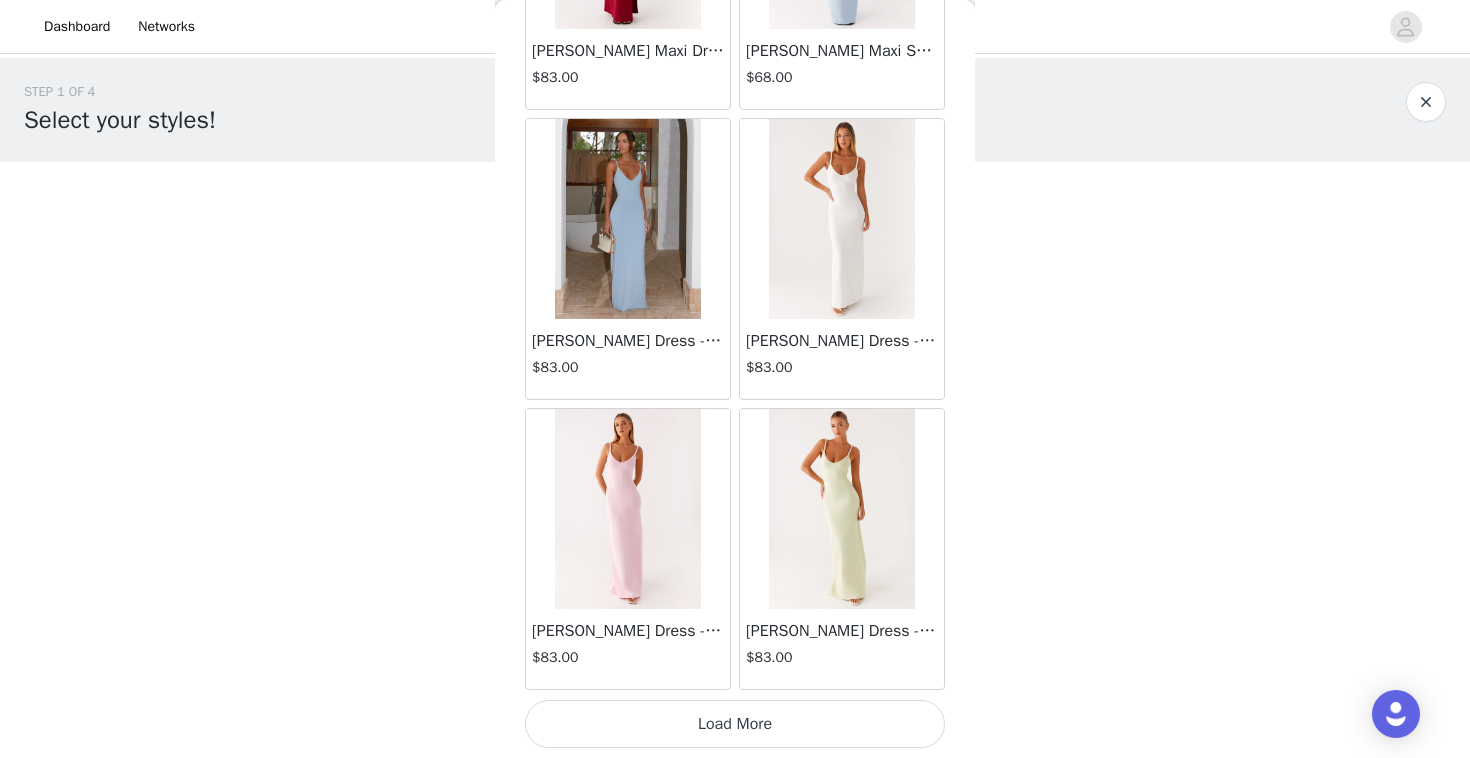click on "Load More" at bounding box center [735, 724] 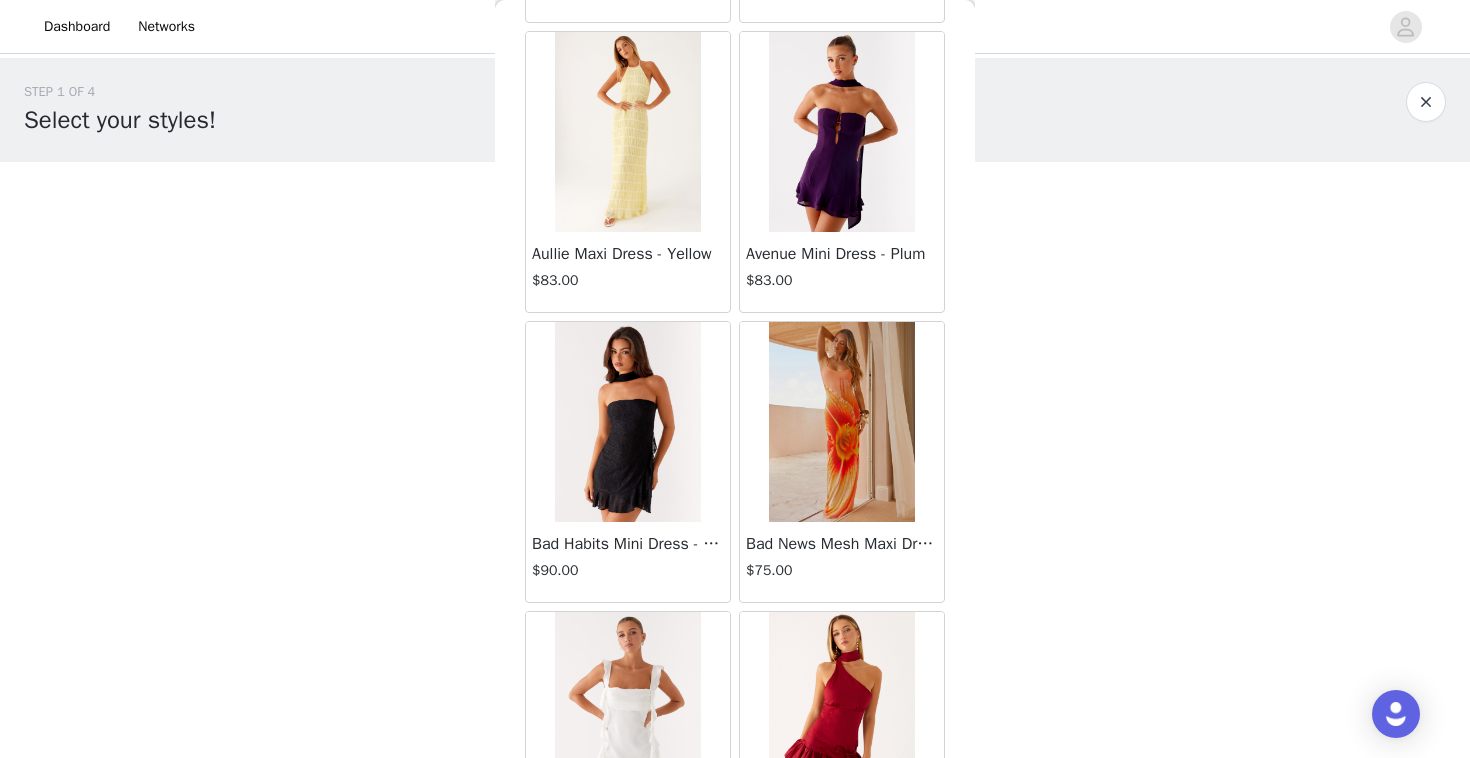 scroll, scrollTop: 5202, scrollLeft: 0, axis: vertical 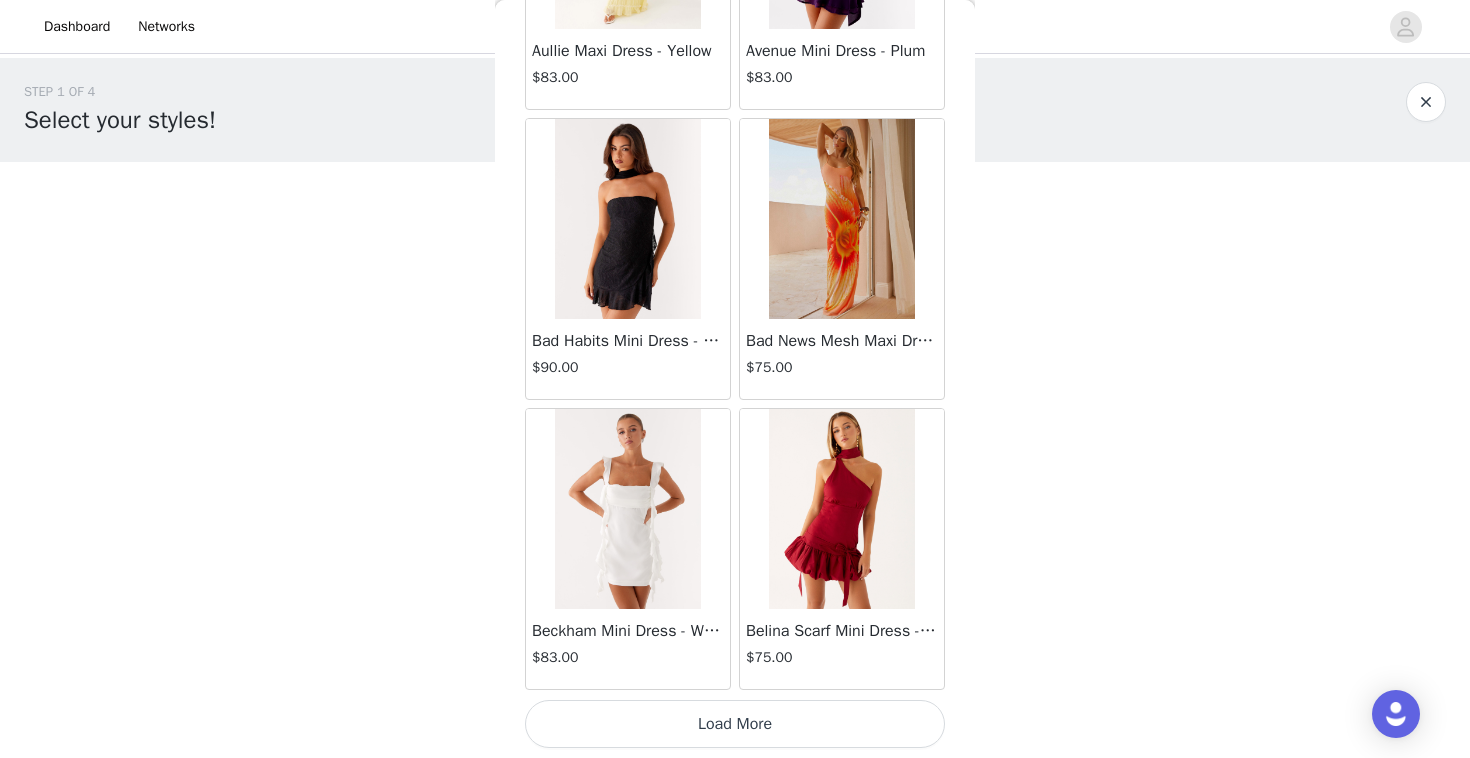click on "Load More" at bounding box center (735, 724) 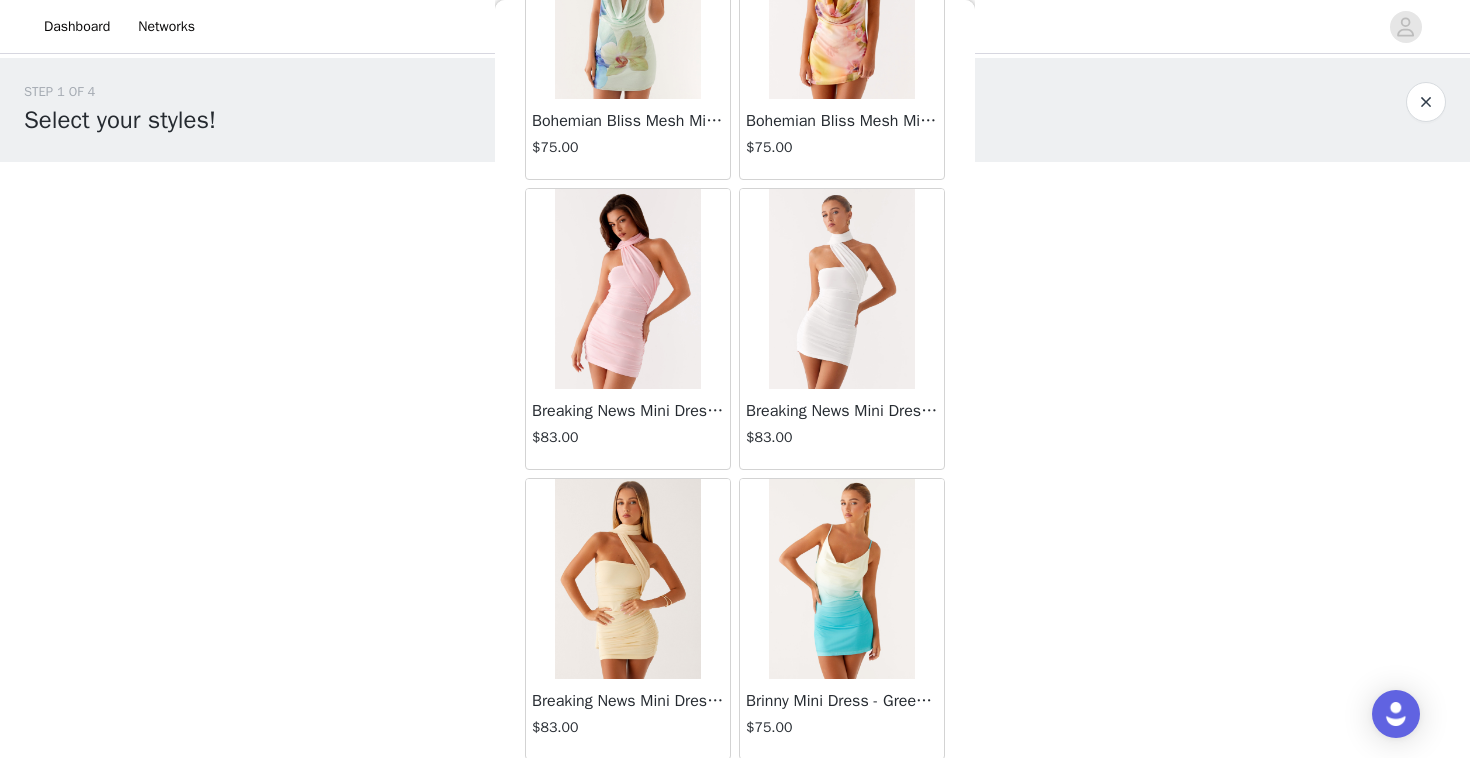 scroll, scrollTop: 8102, scrollLeft: 0, axis: vertical 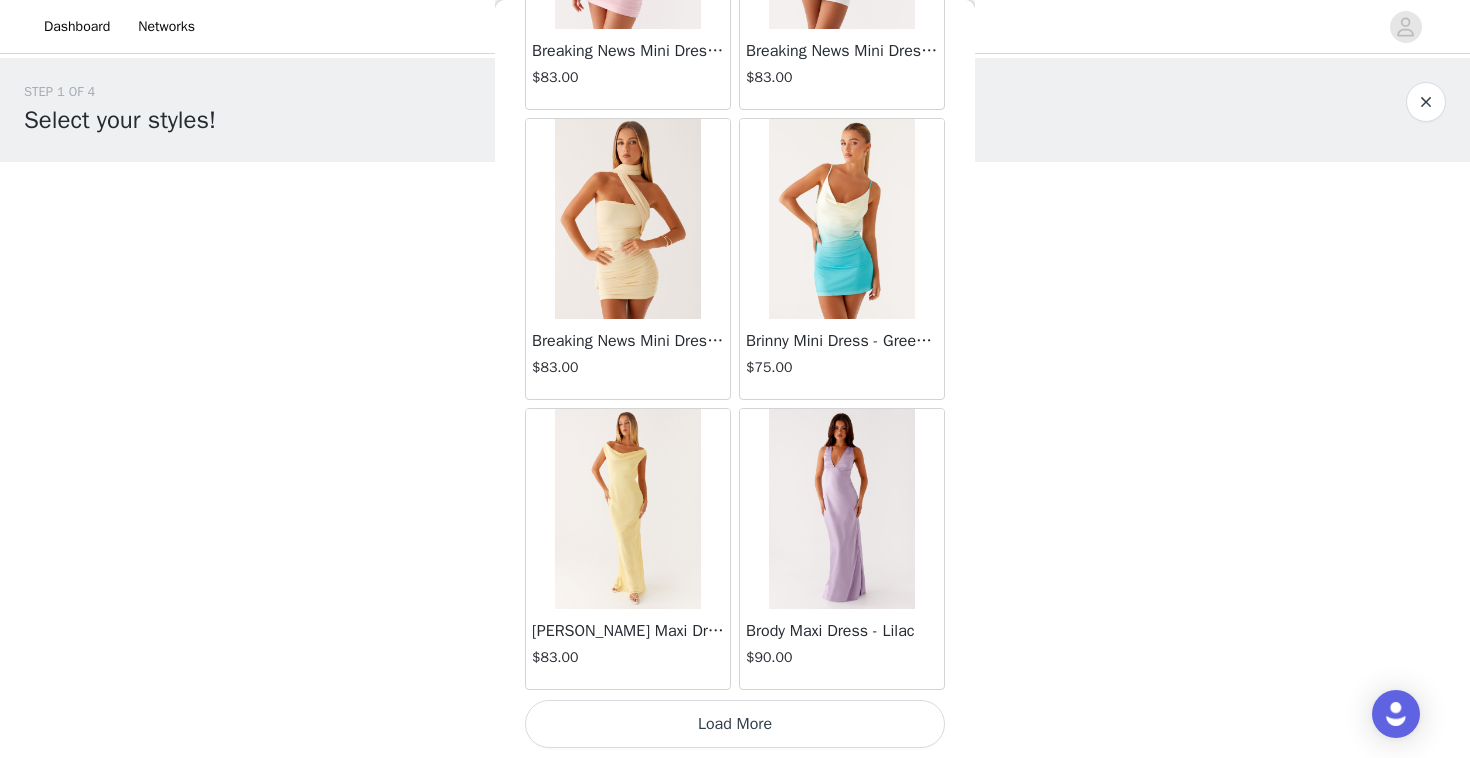 click on "Load More" at bounding box center [735, 724] 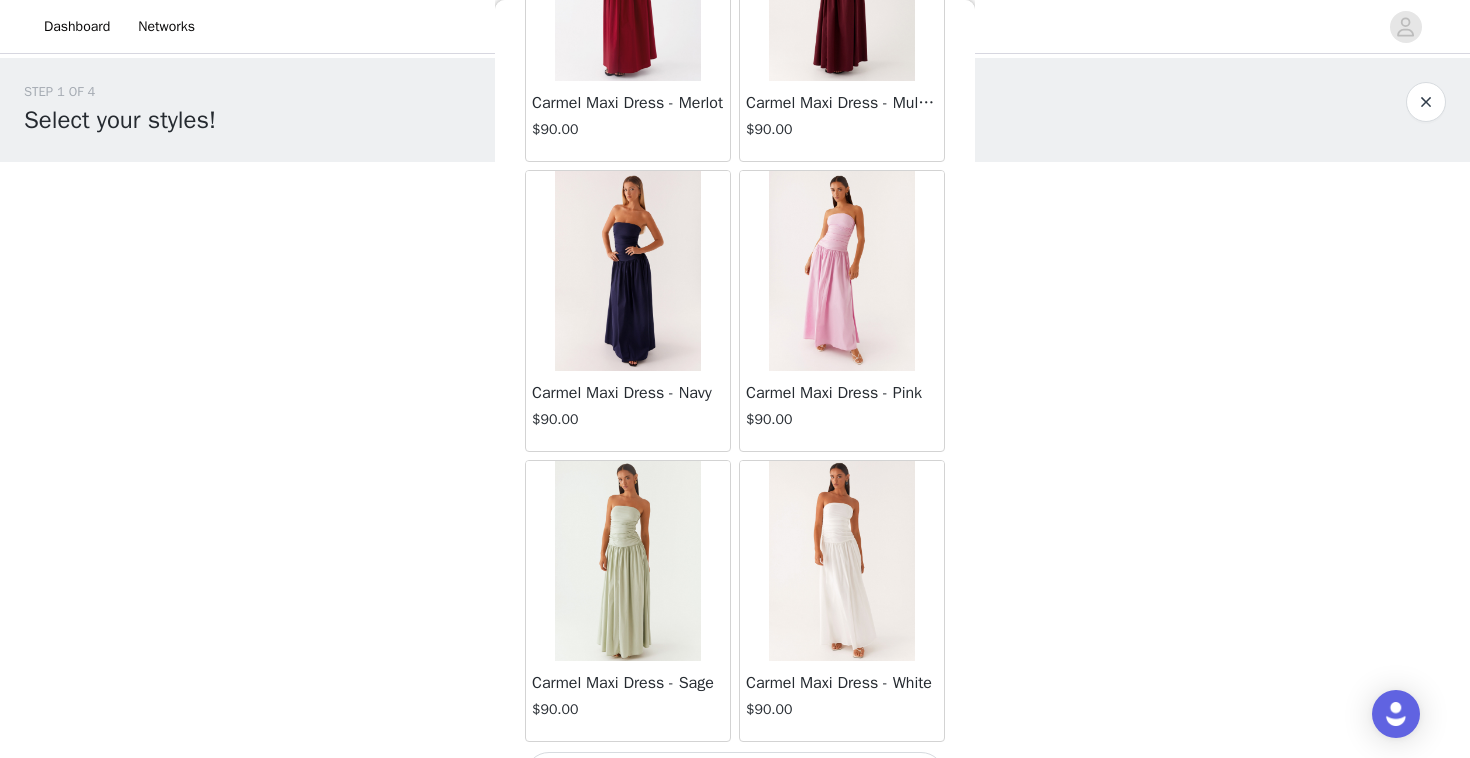 scroll, scrollTop: 11002, scrollLeft: 0, axis: vertical 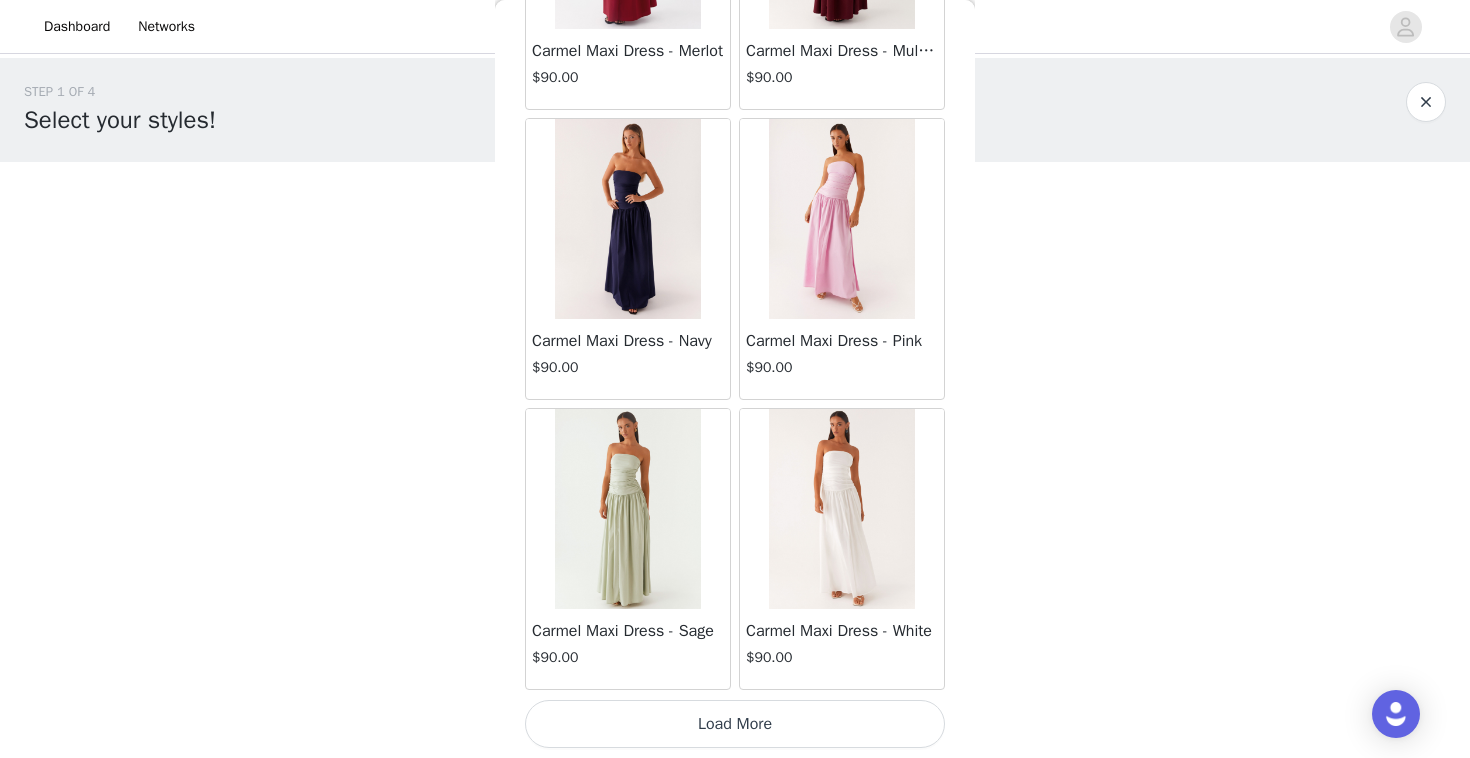click on "Load More" at bounding box center [735, 724] 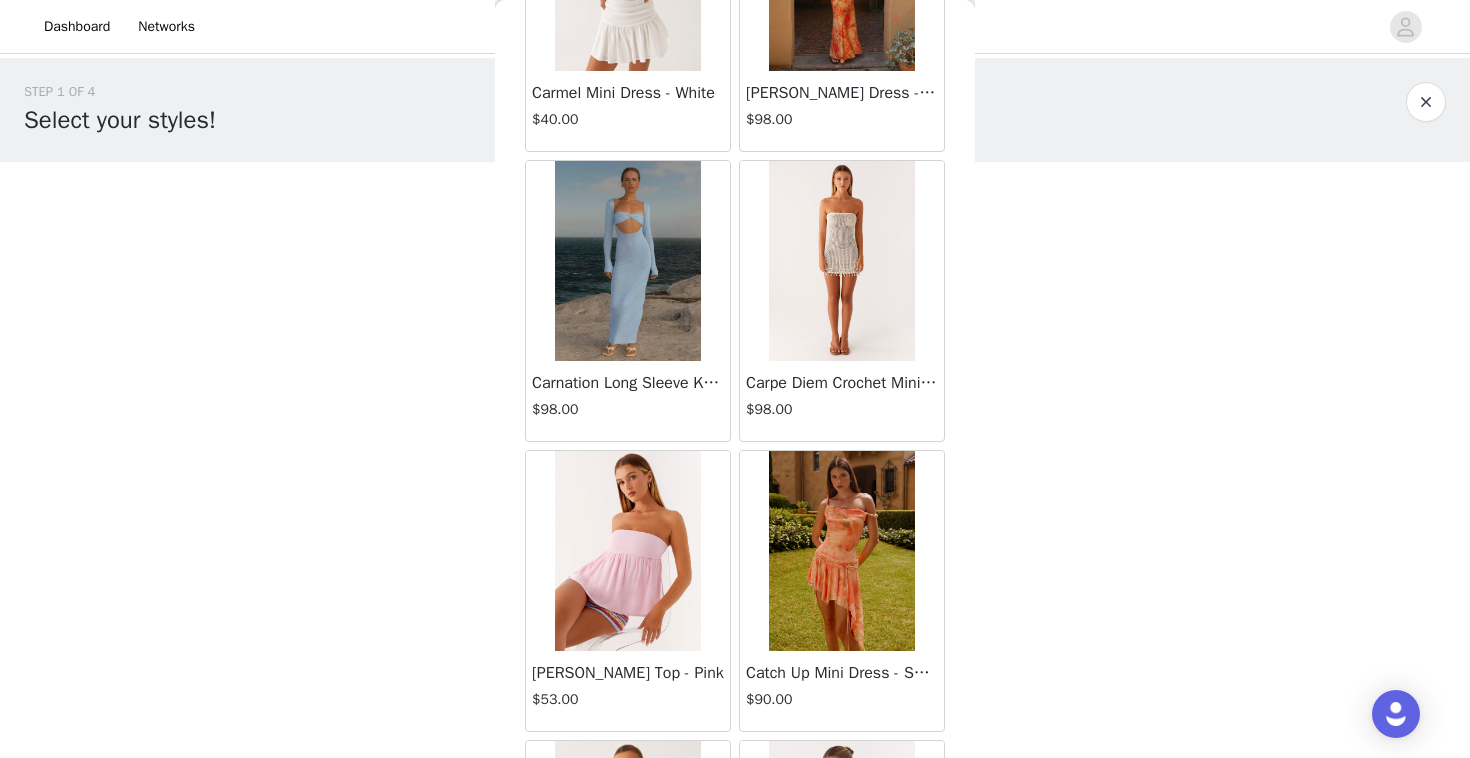 scroll, scrollTop: 12702, scrollLeft: 0, axis: vertical 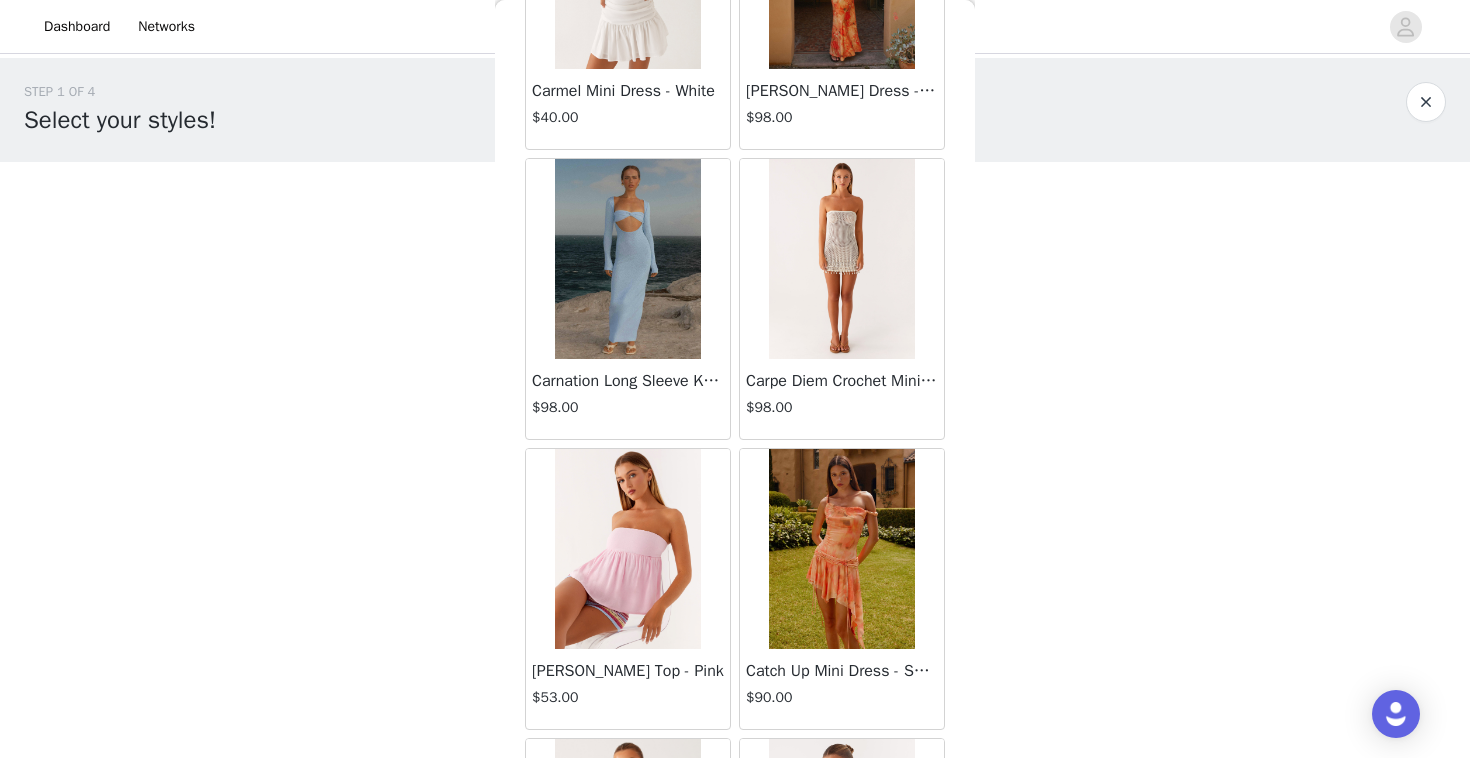 click at bounding box center (841, 259) 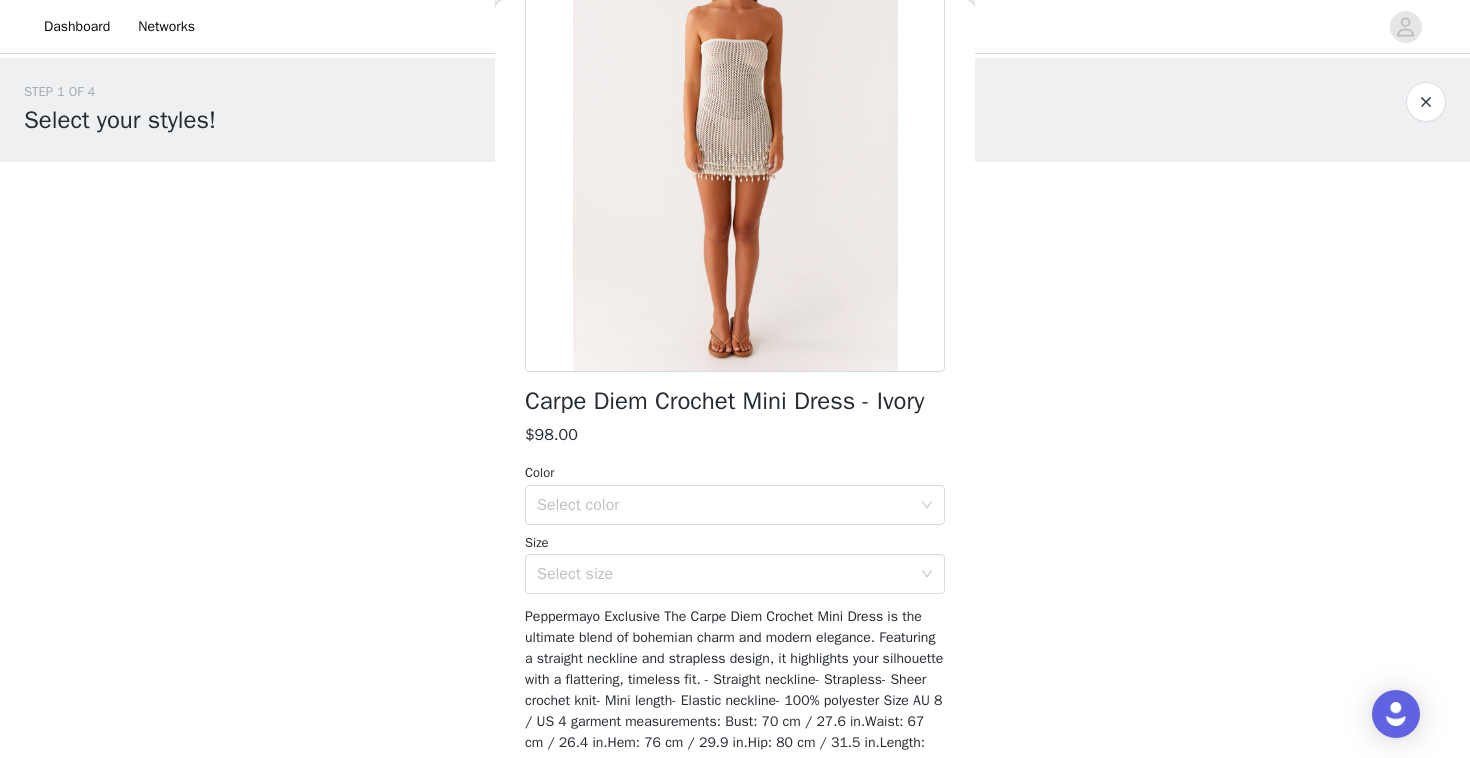 scroll, scrollTop: 172, scrollLeft: 0, axis: vertical 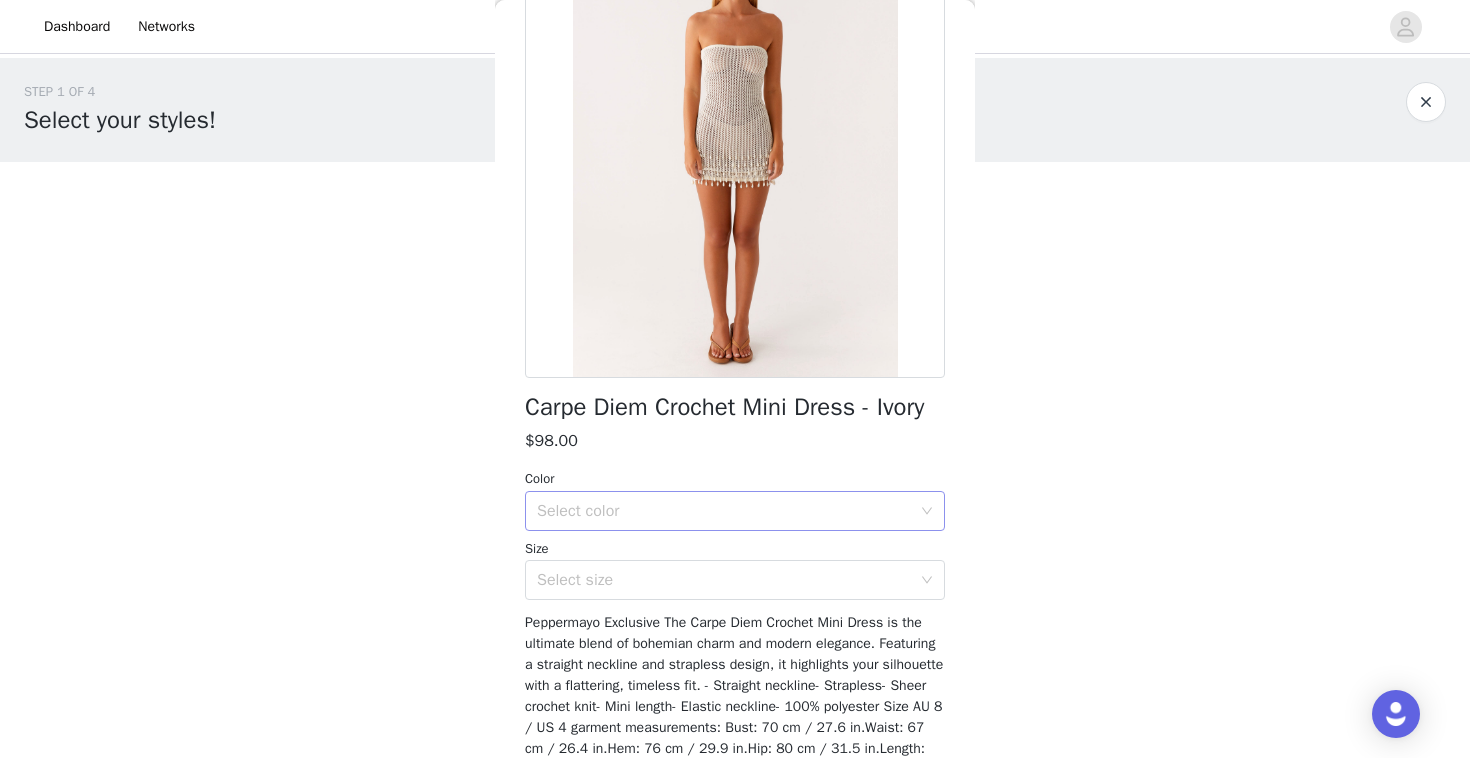 click on "Select color" at bounding box center (724, 511) 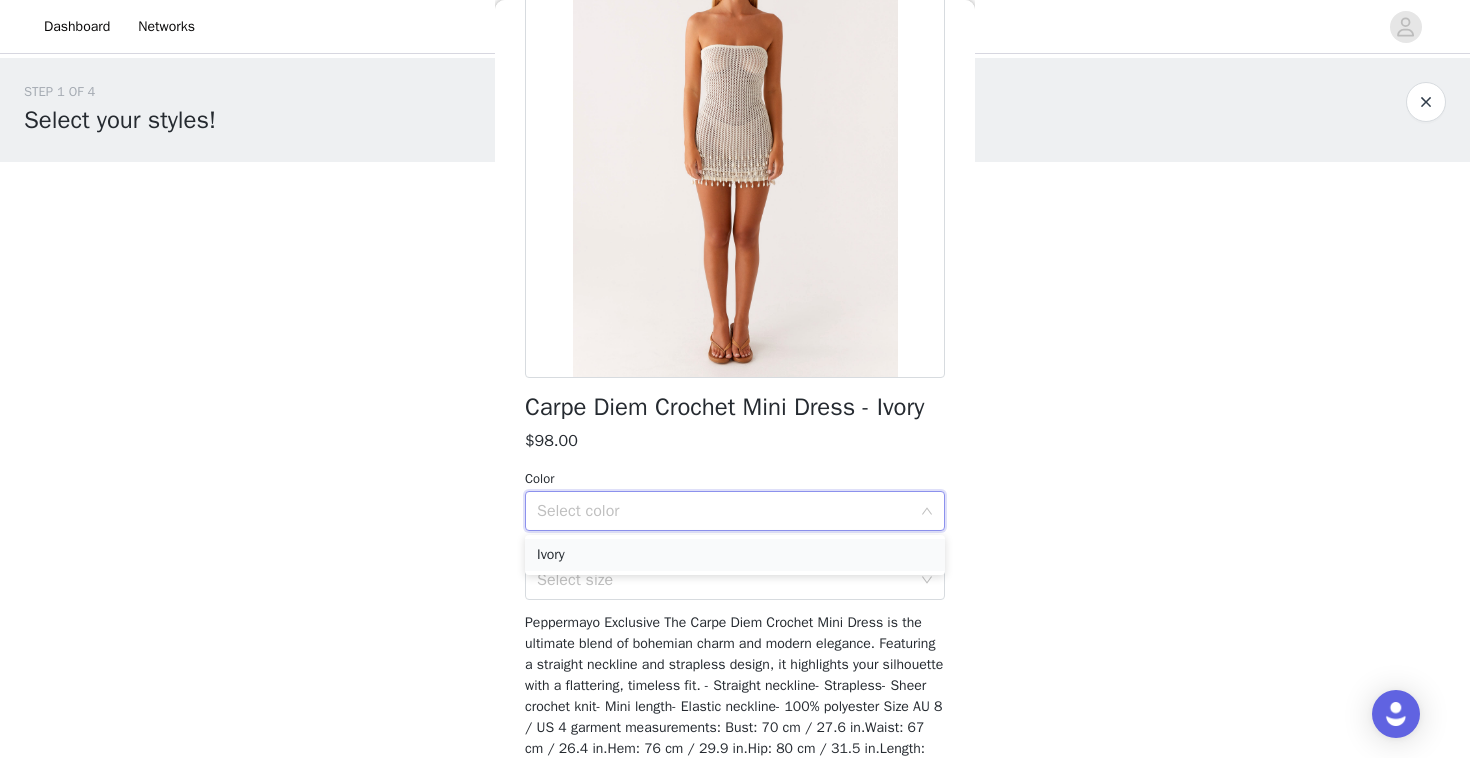 click on "Ivory" at bounding box center [735, 555] 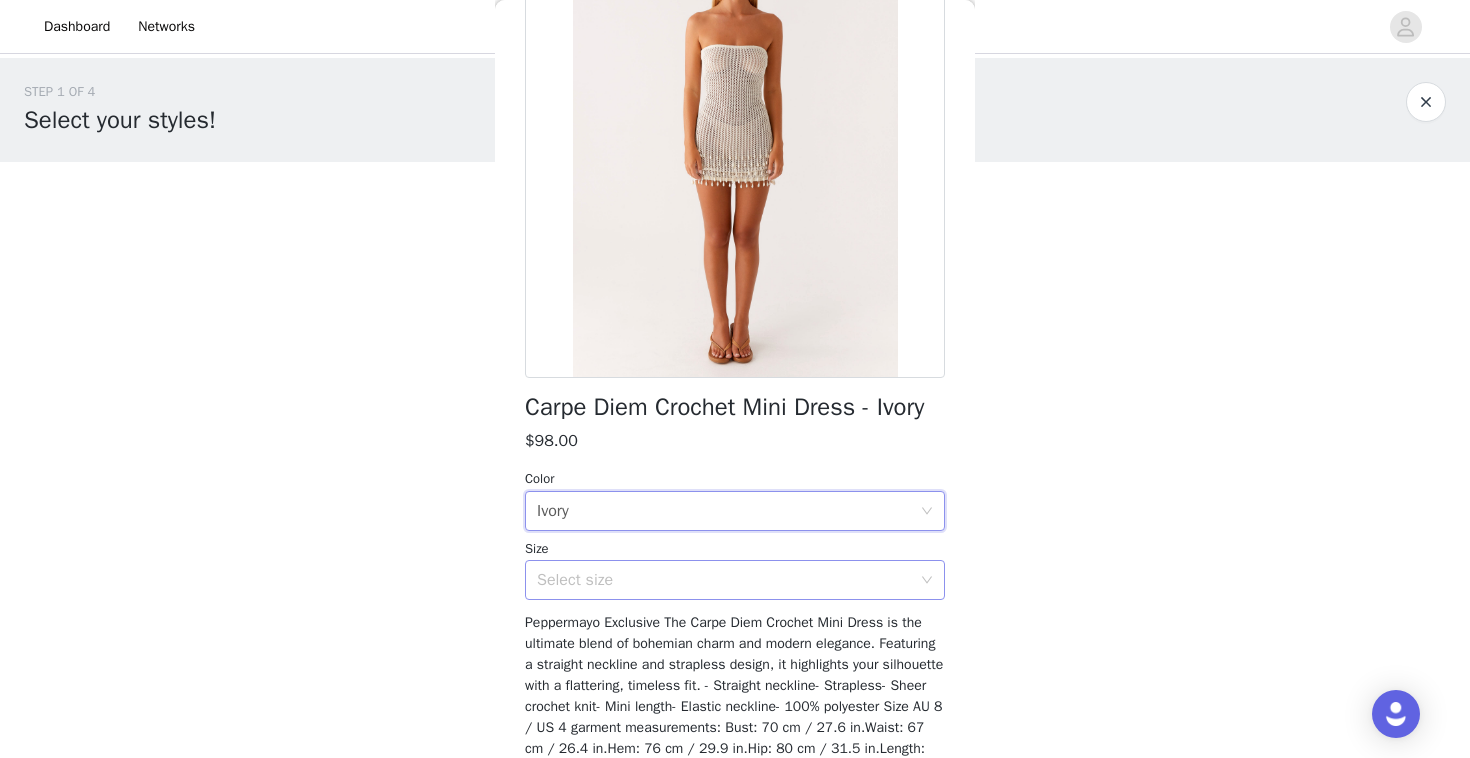 click on "Select size" at bounding box center (724, 580) 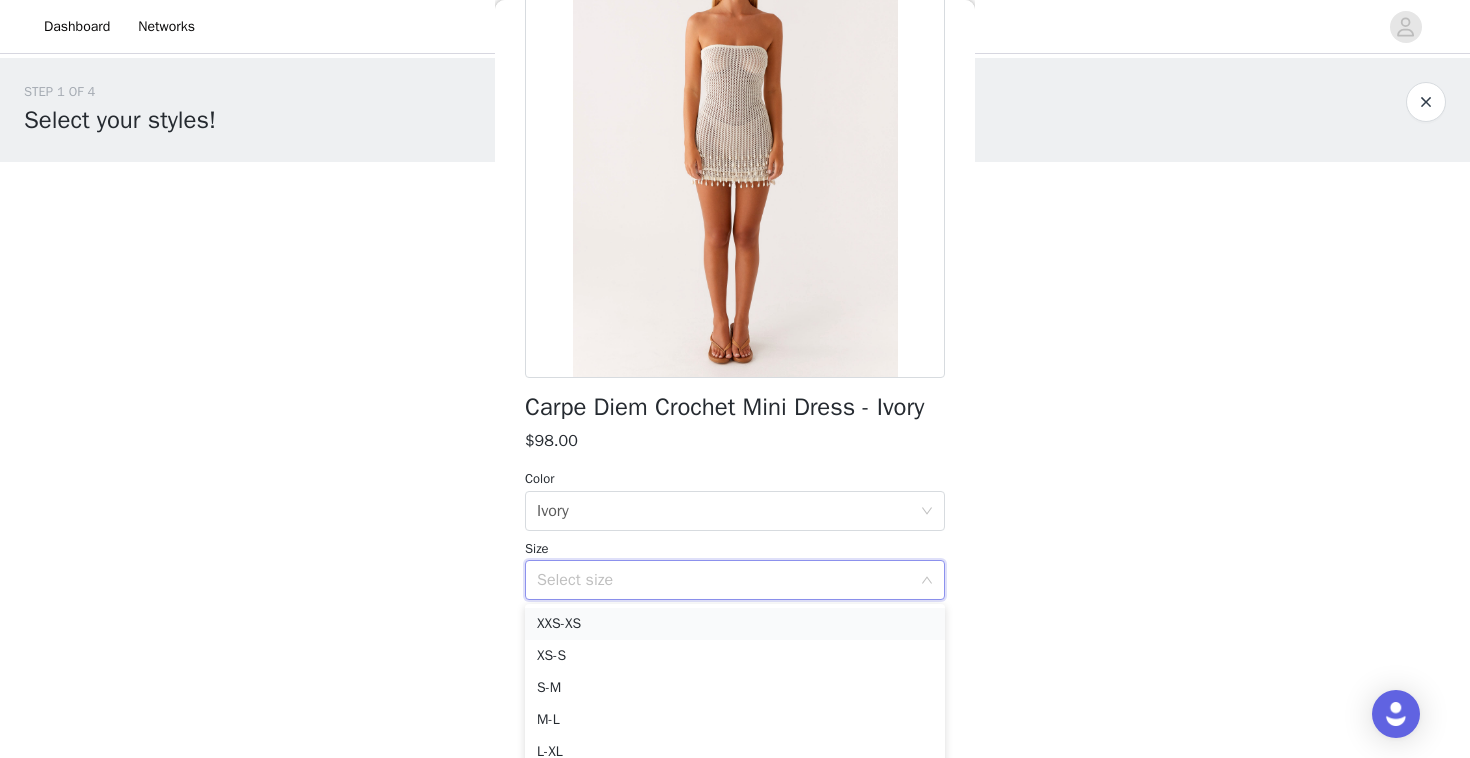 click on "XXS-XS" at bounding box center [735, 624] 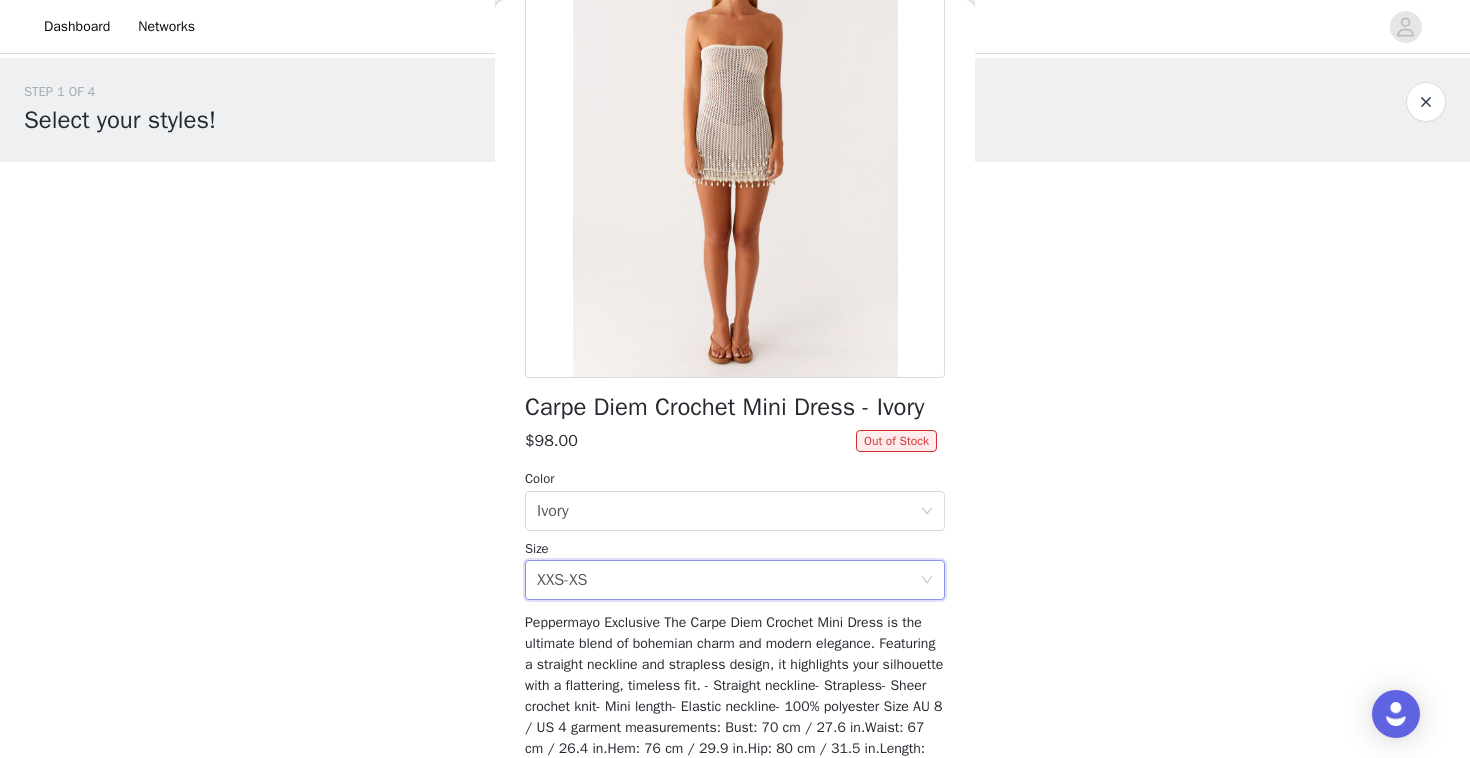 scroll, scrollTop: 299, scrollLeft: 0, axis: vertical 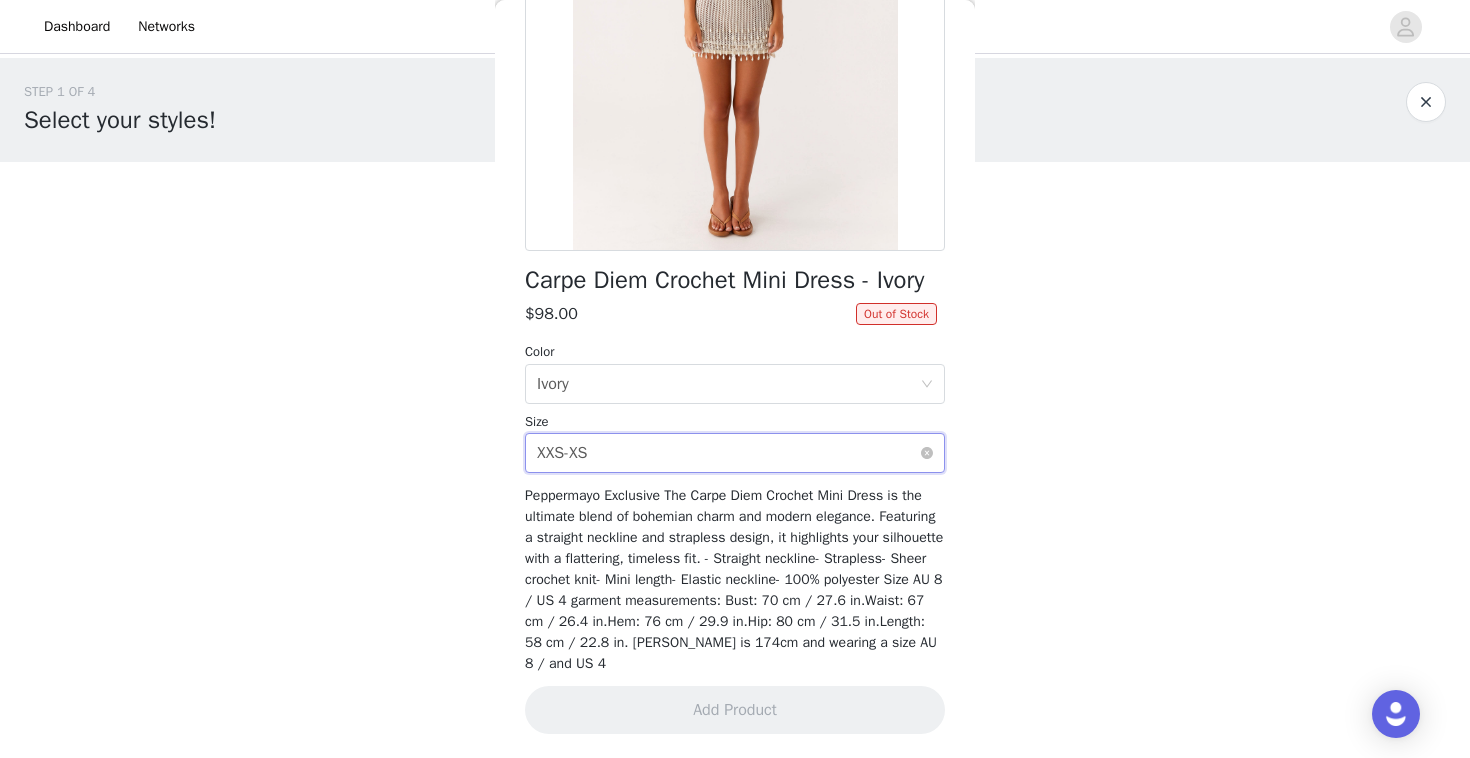 click on "Select size XXS-XS" at bounding box center (728, 453) 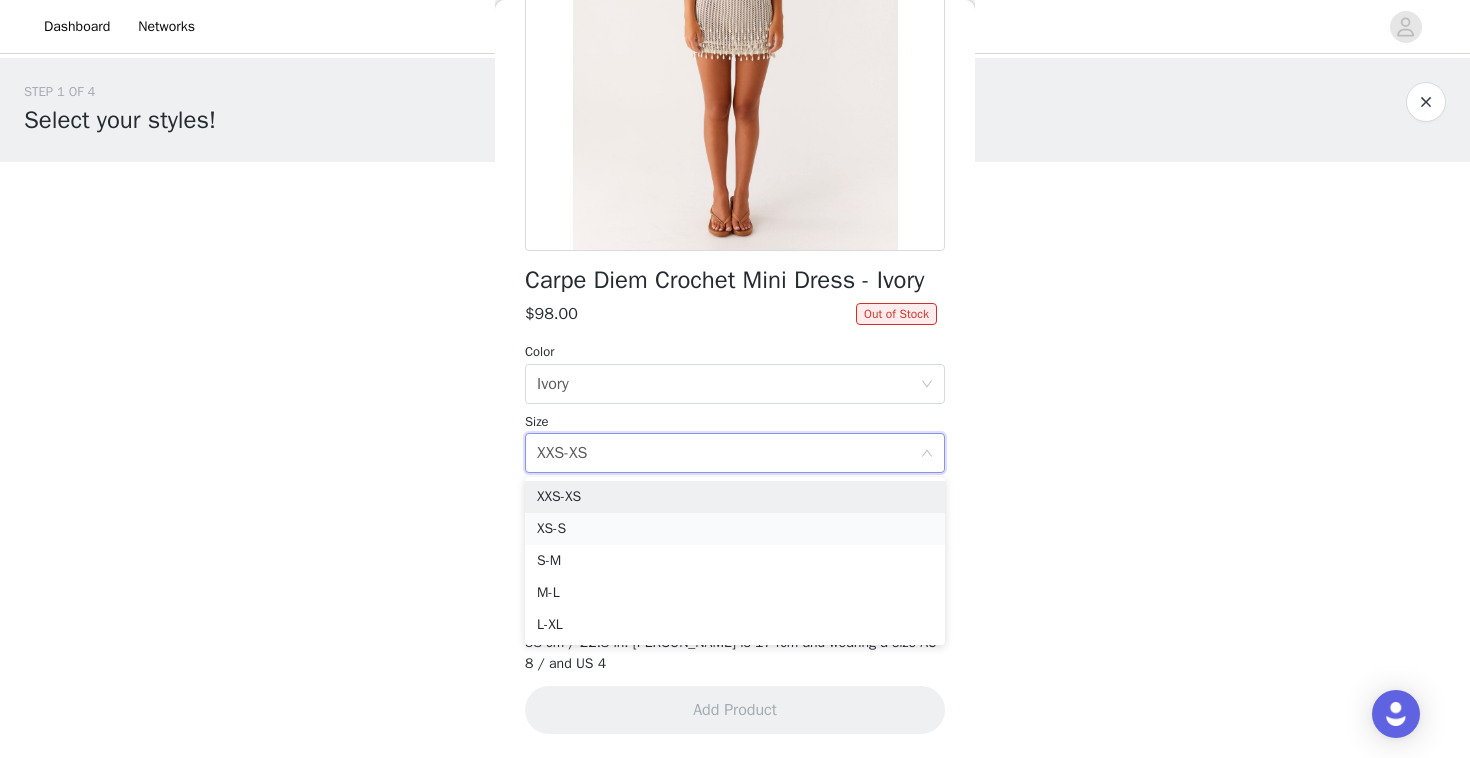 click on "XS-S" at bounding box center (735, 529) 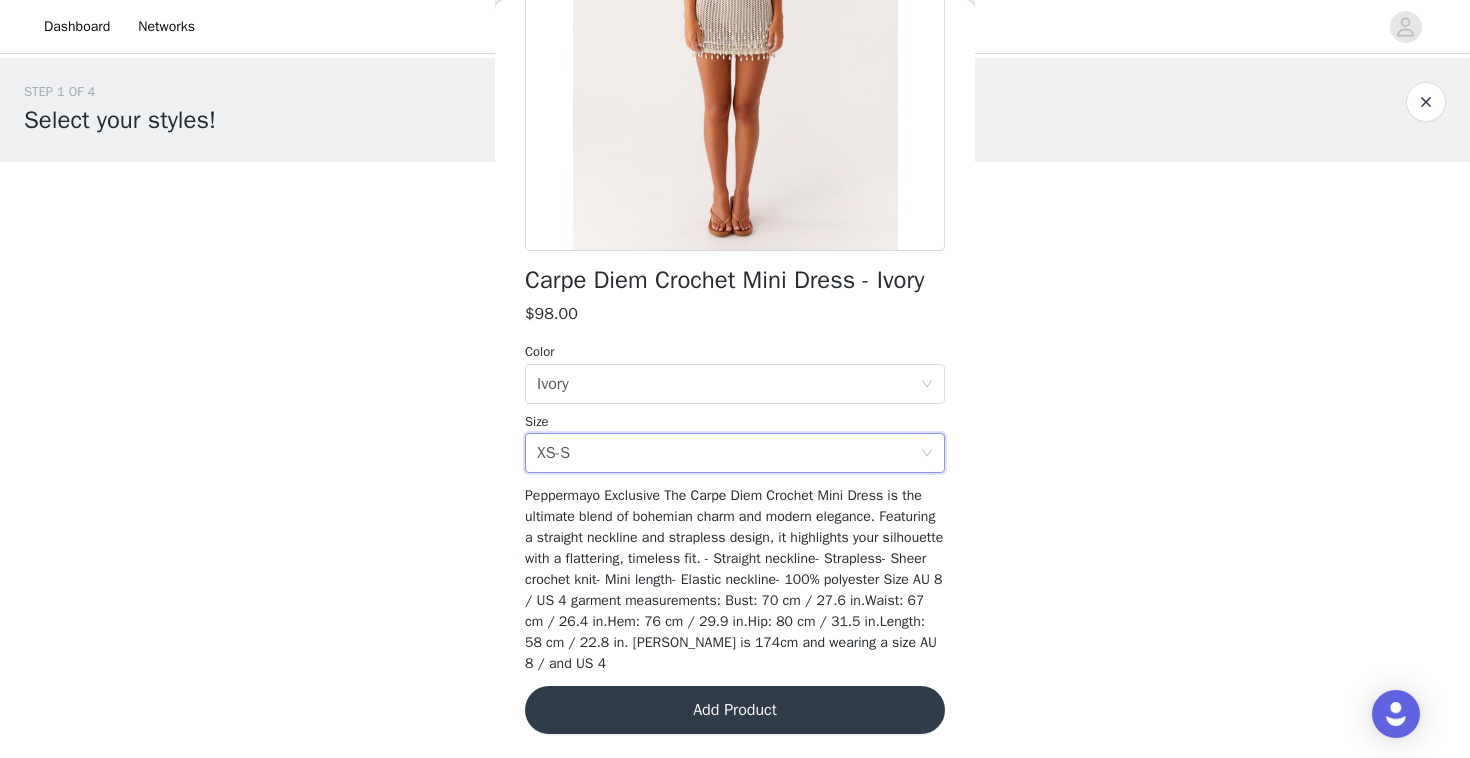click on "Add Product" at bounding box center (735, 710) 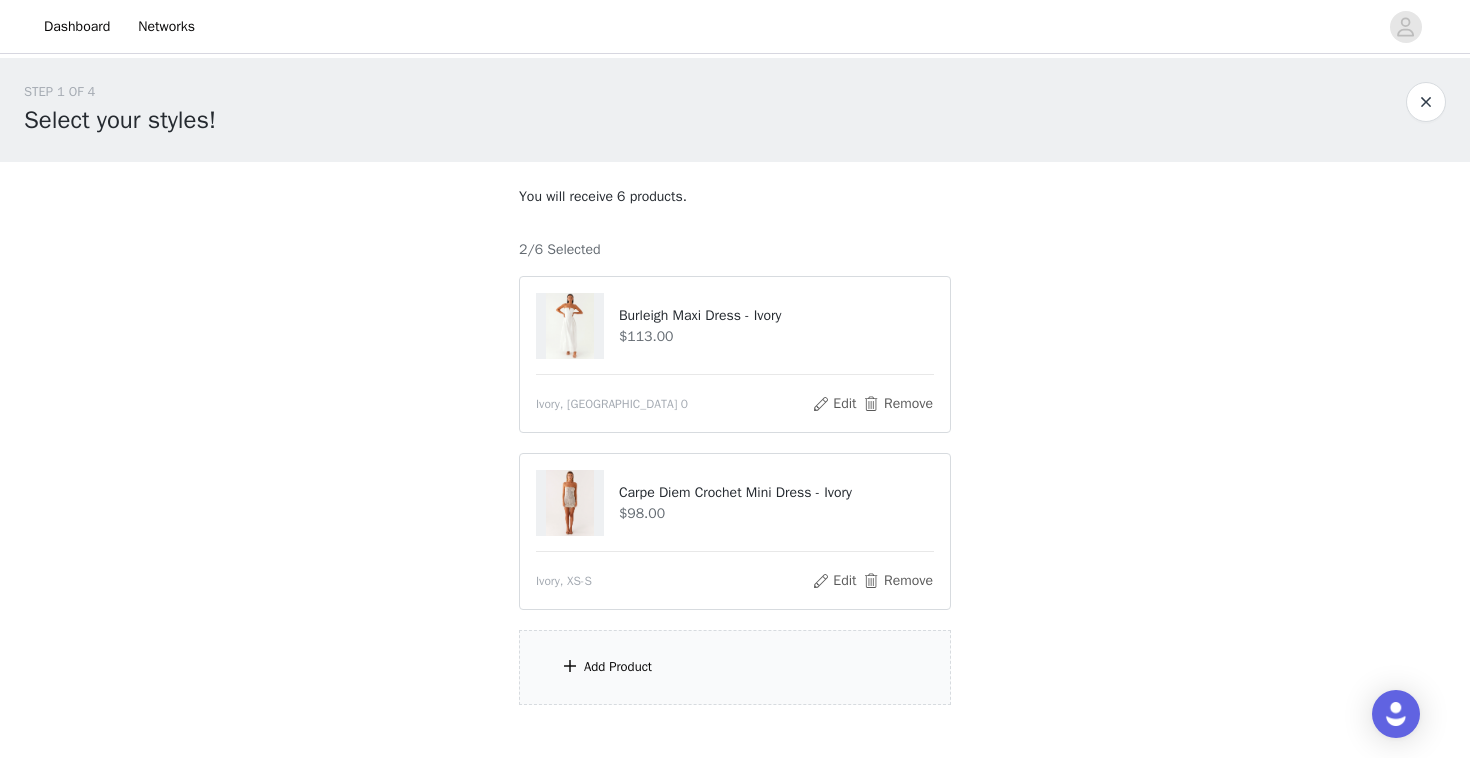 click on "Add Product" at bounding box center [735, 667] 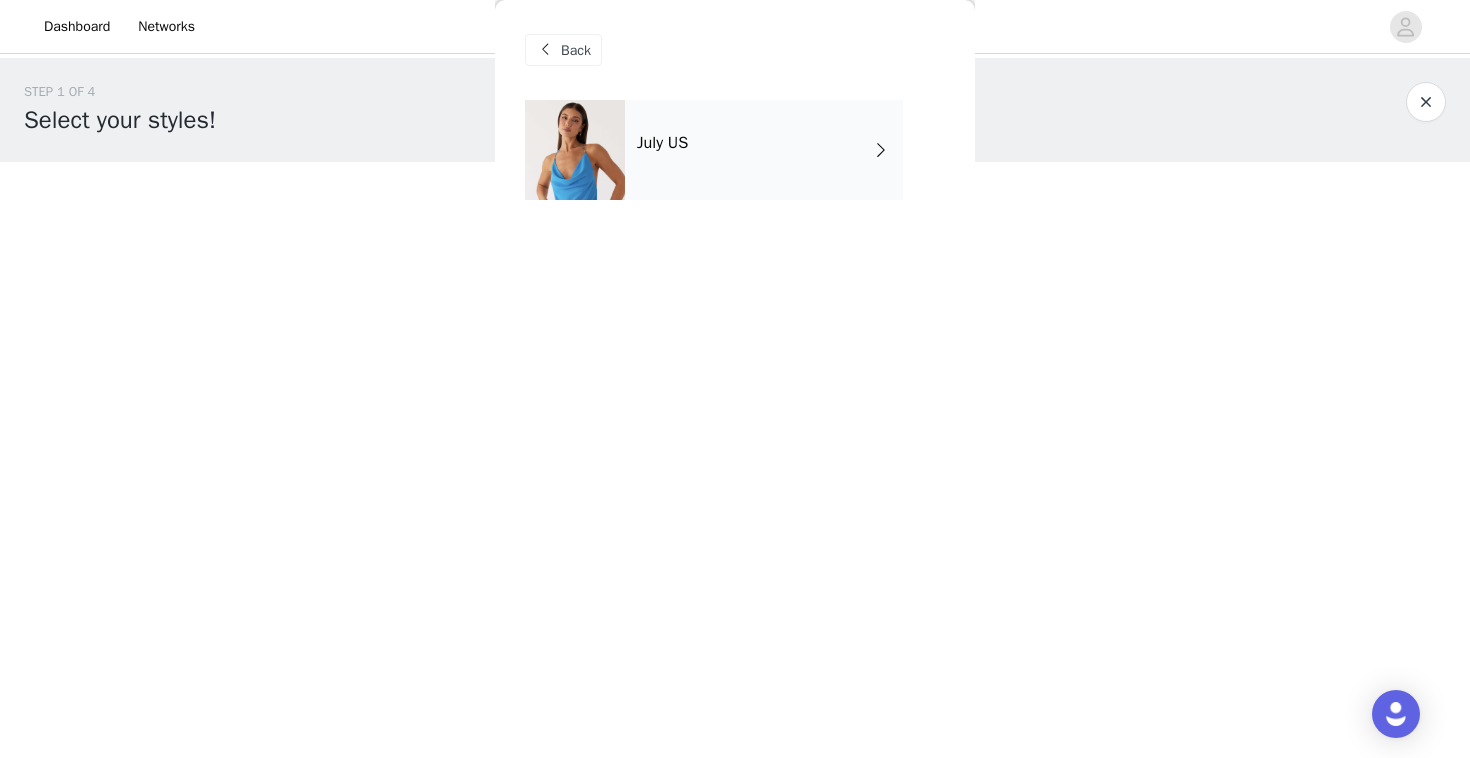 click on "July US" at bounding box center [764, 150] 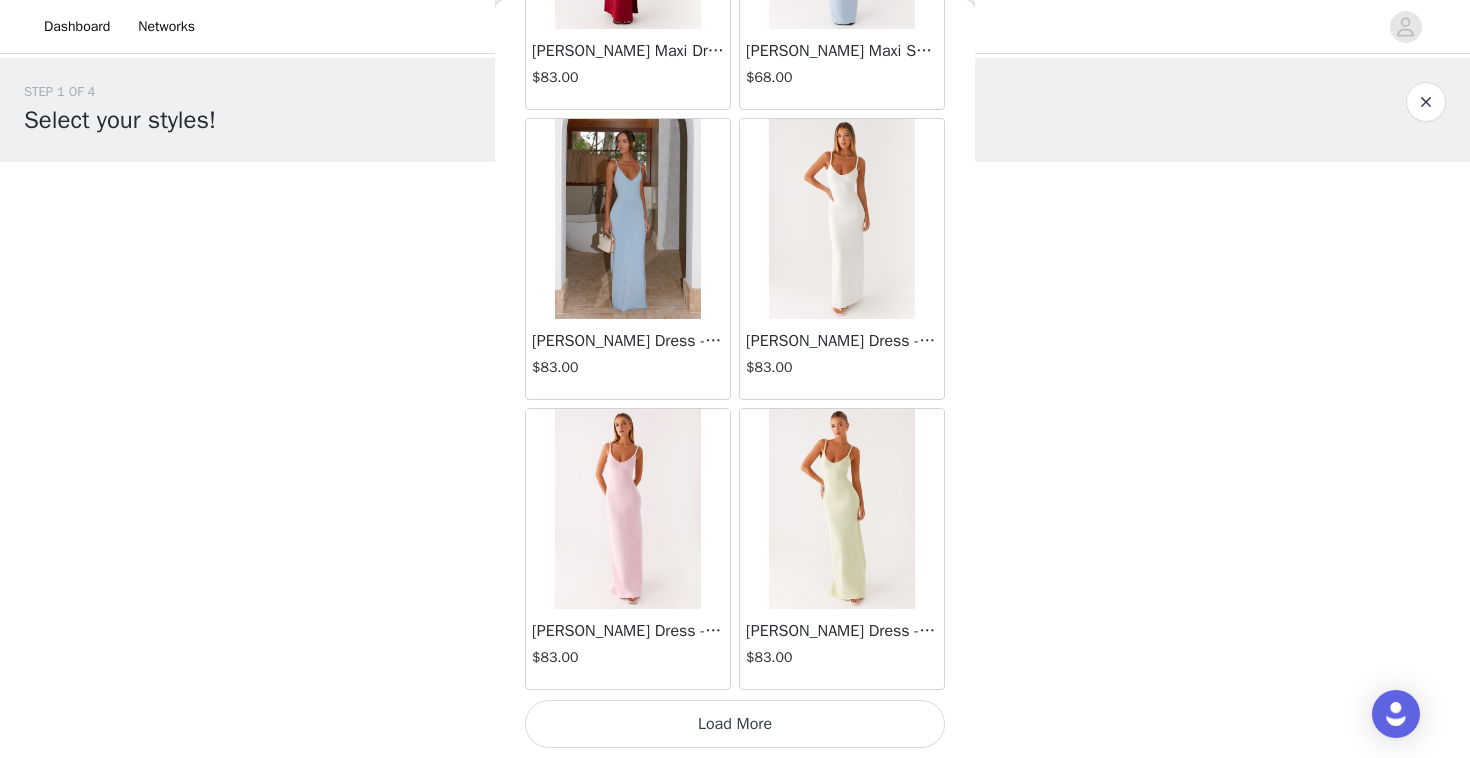 click on "Load More" at bounding box center [735, 724] 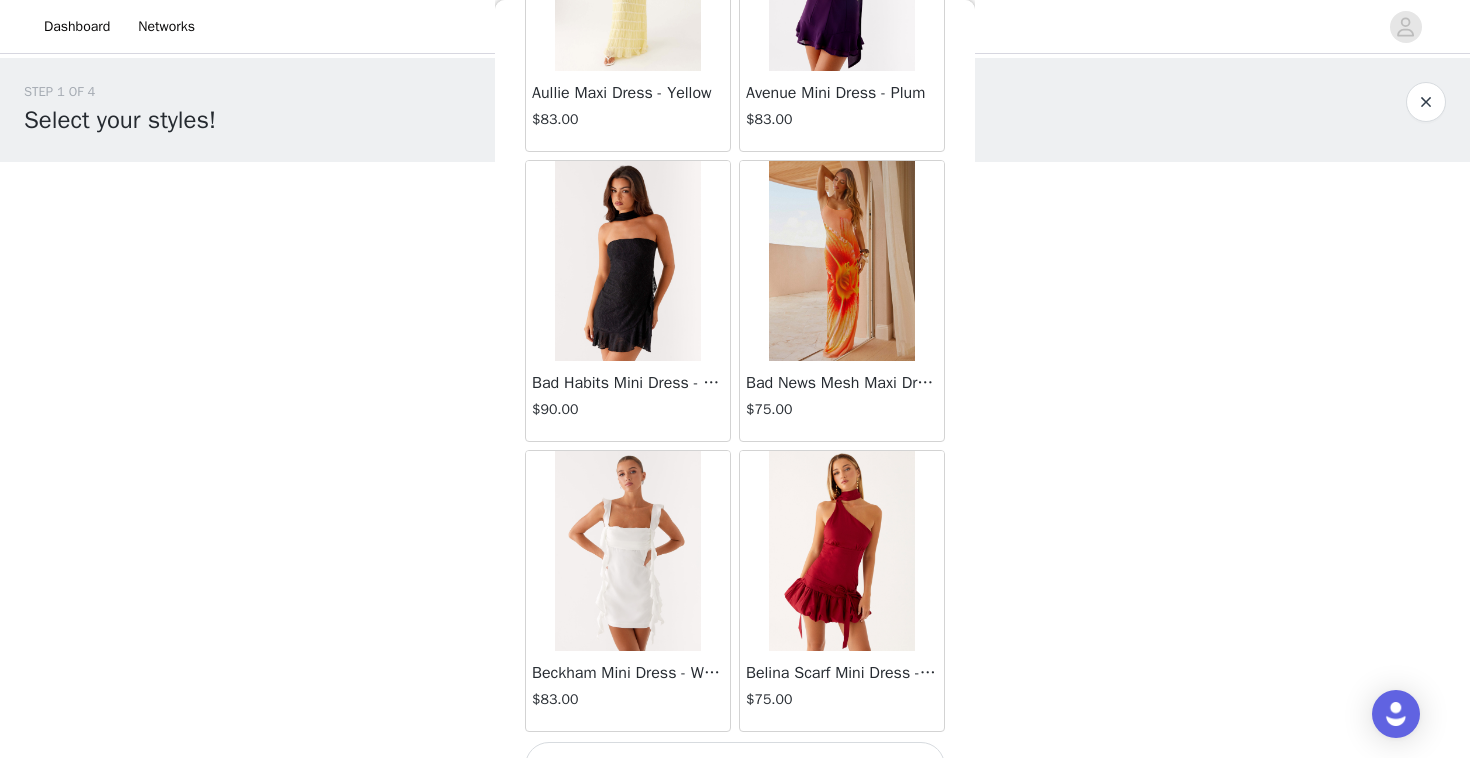 scroll, scrollTop: 5202, scrollLeft: 0, axis: vertical 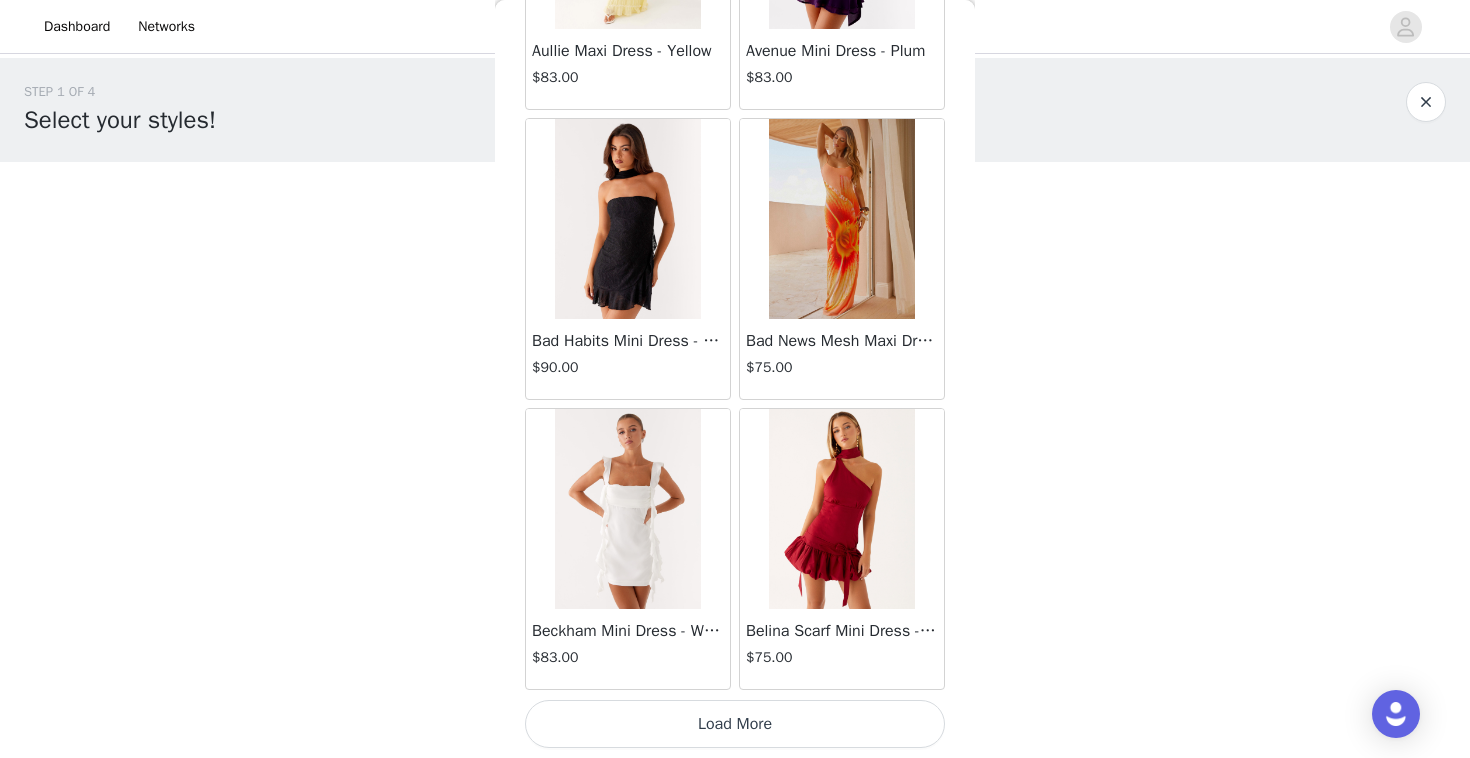 click on "Load More" at bounding box center (735, 724) 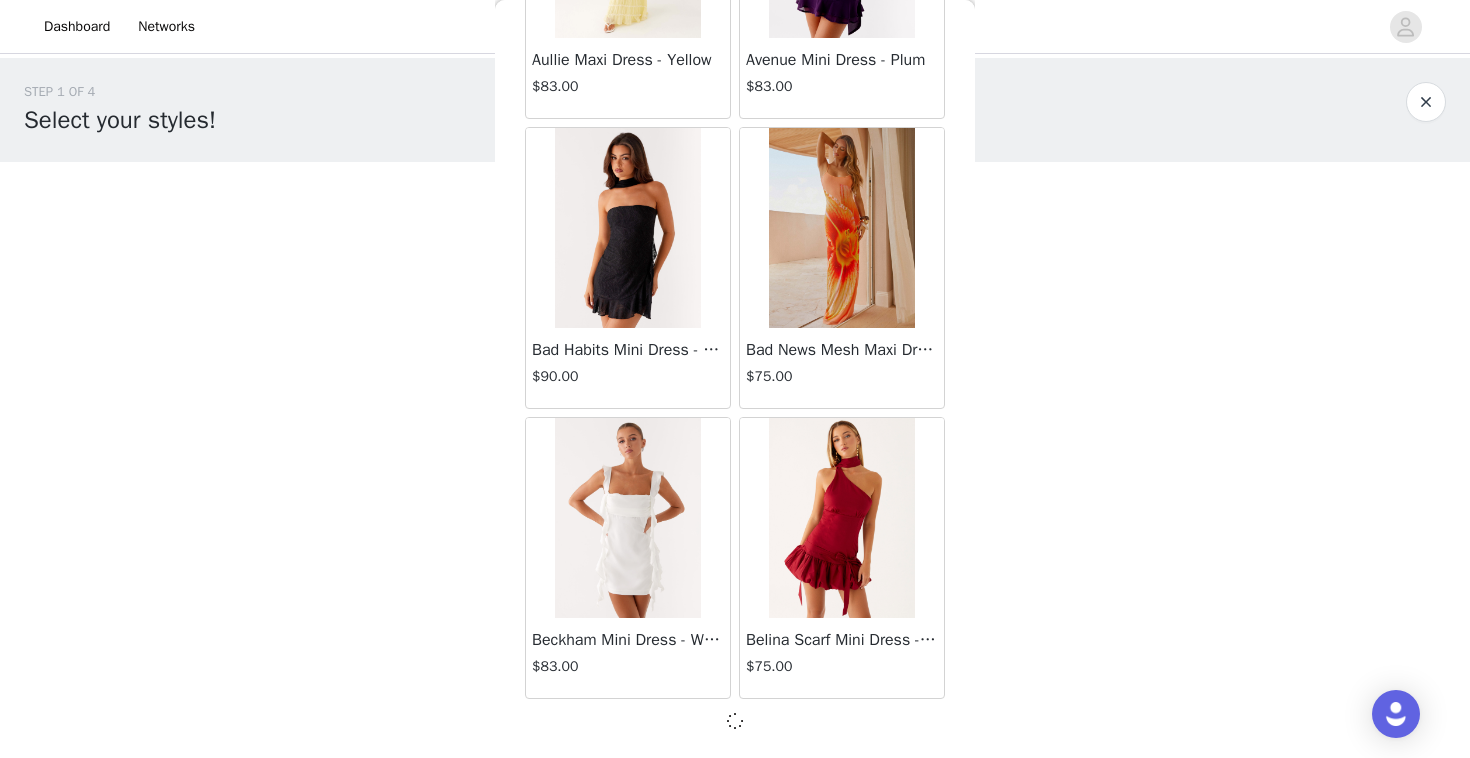 scroll, scrollTop: 5193, scrollLeft: 0, axis: vertical 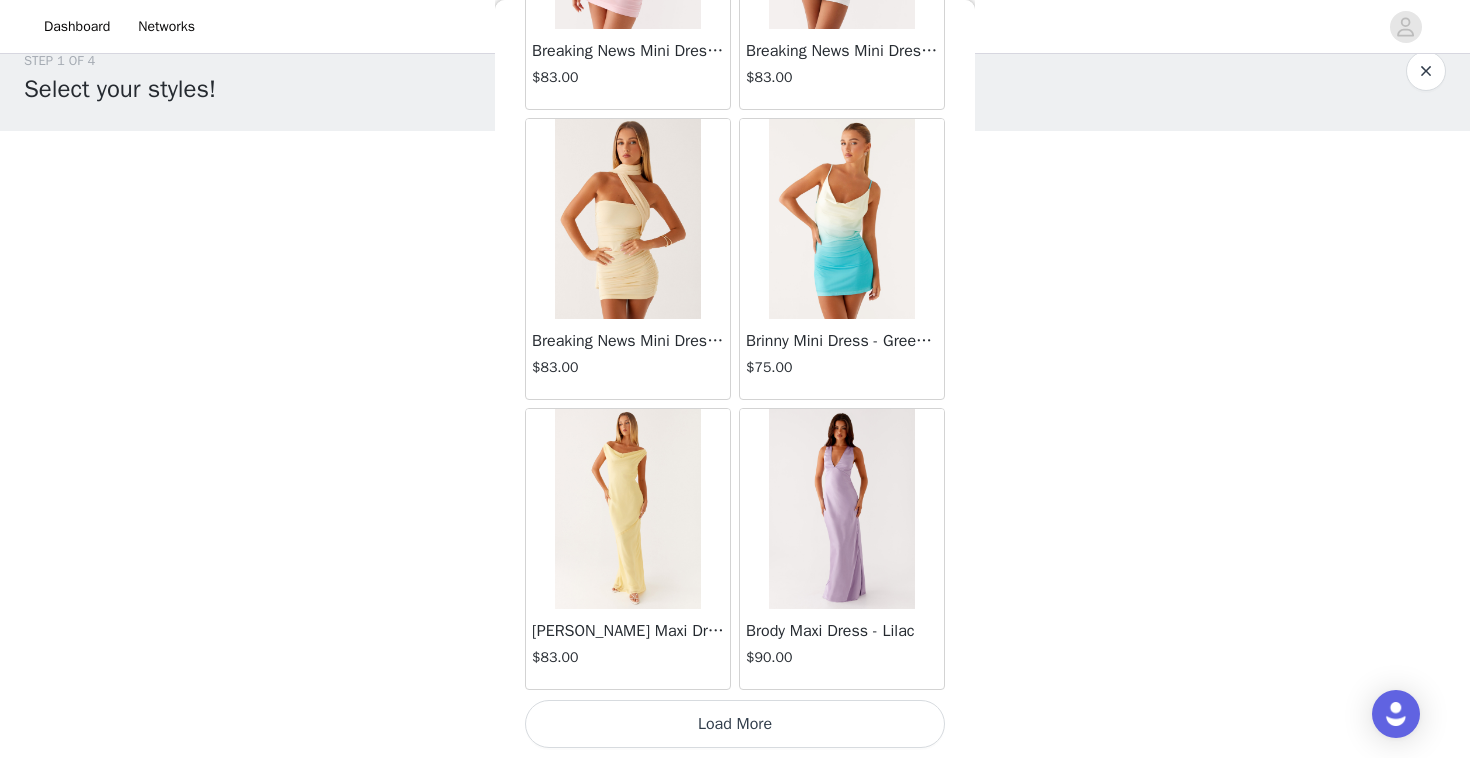 click on "Load More" at bounding box center [735, 724] 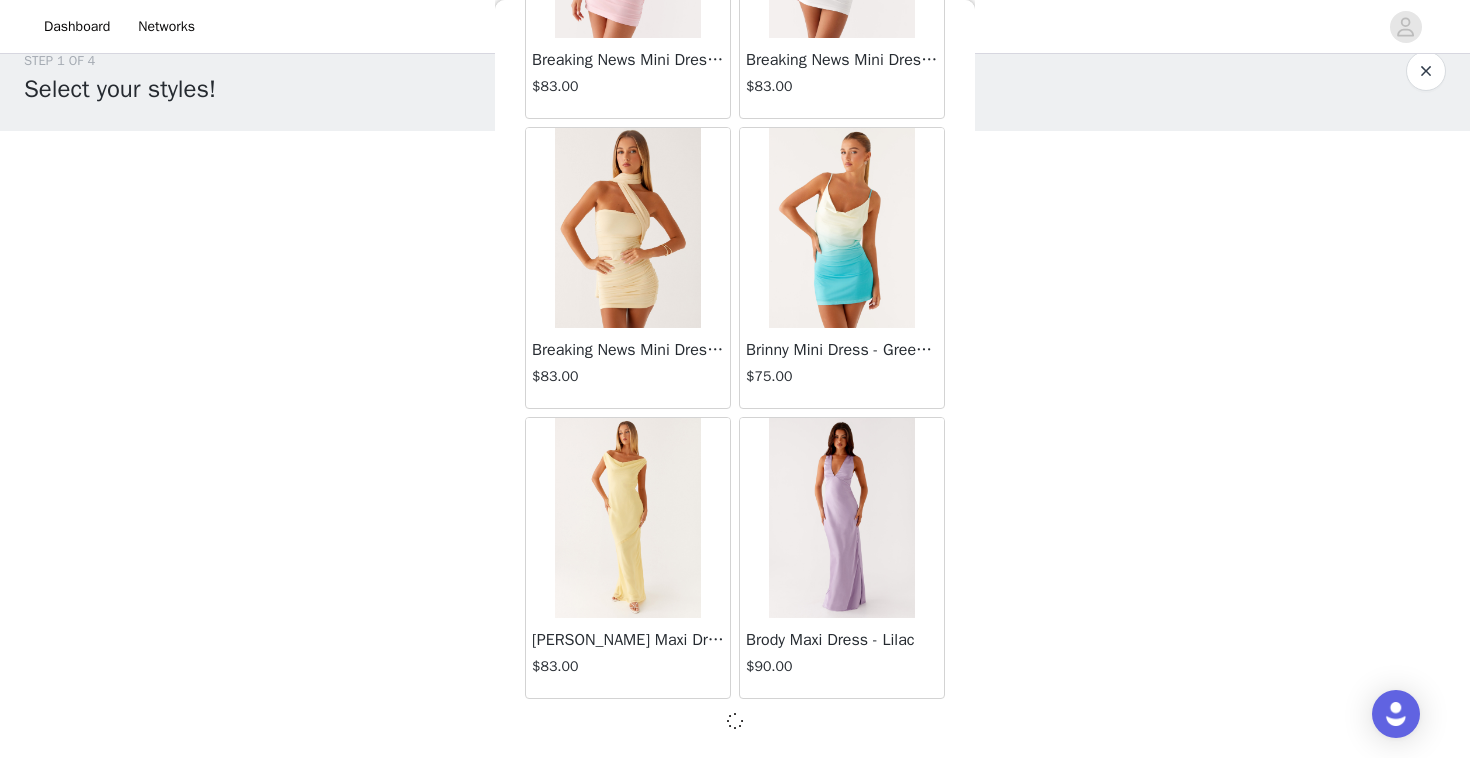 scroll, scrollTop: 8093, scrollLeft: 0, axis: vertical 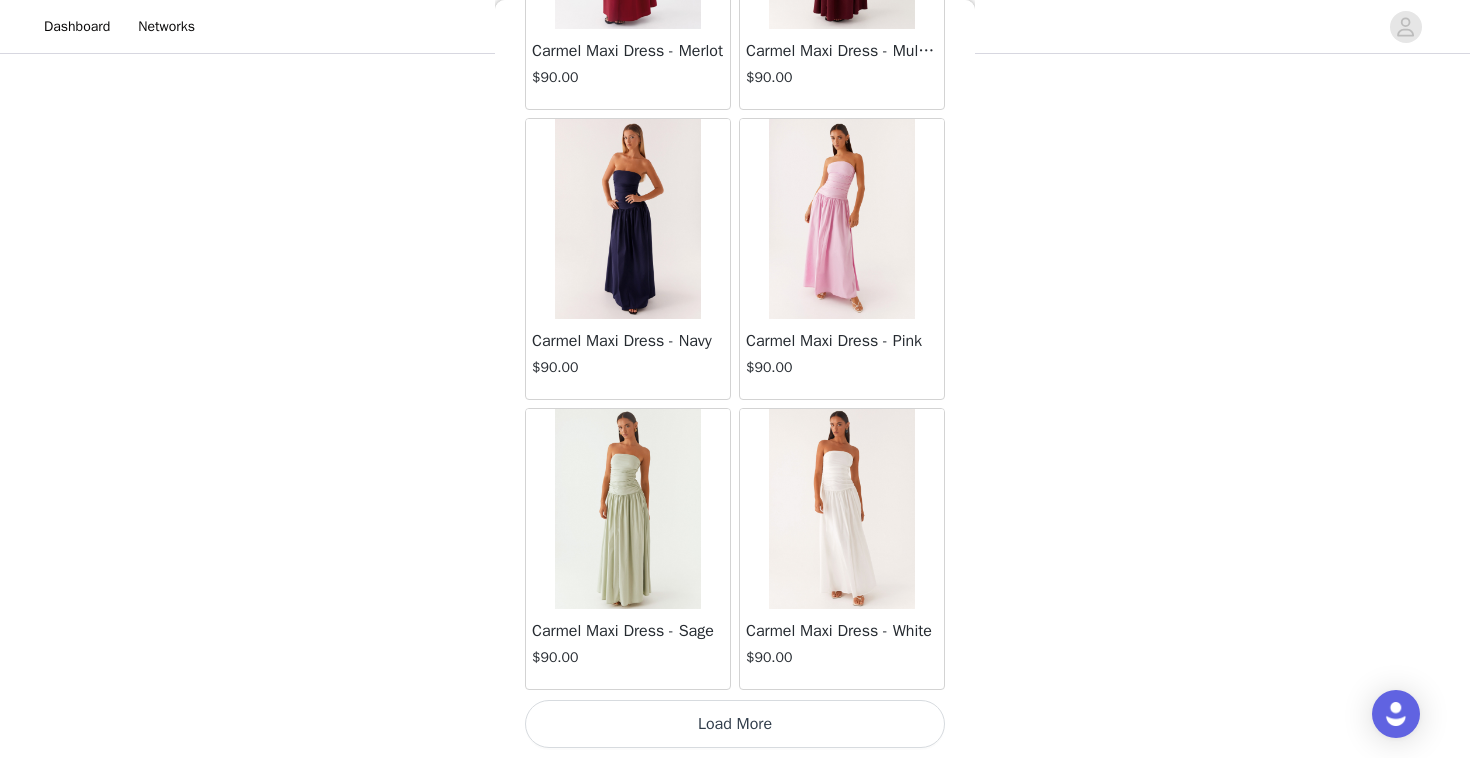 click on "Load More" at bounding box center (735, 724) 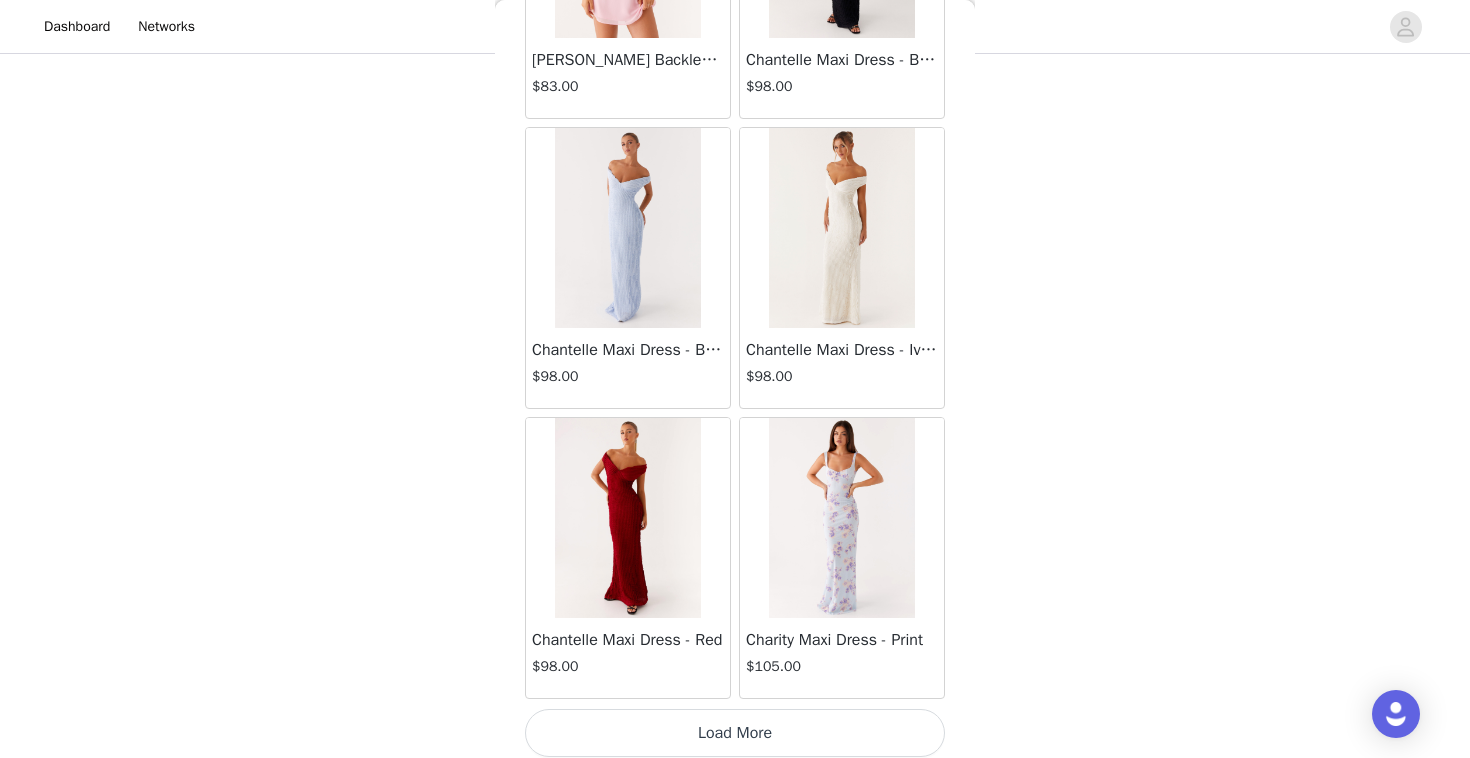 scroll, scrollTop: 13902, scrollLeft: 0, axis: vertical 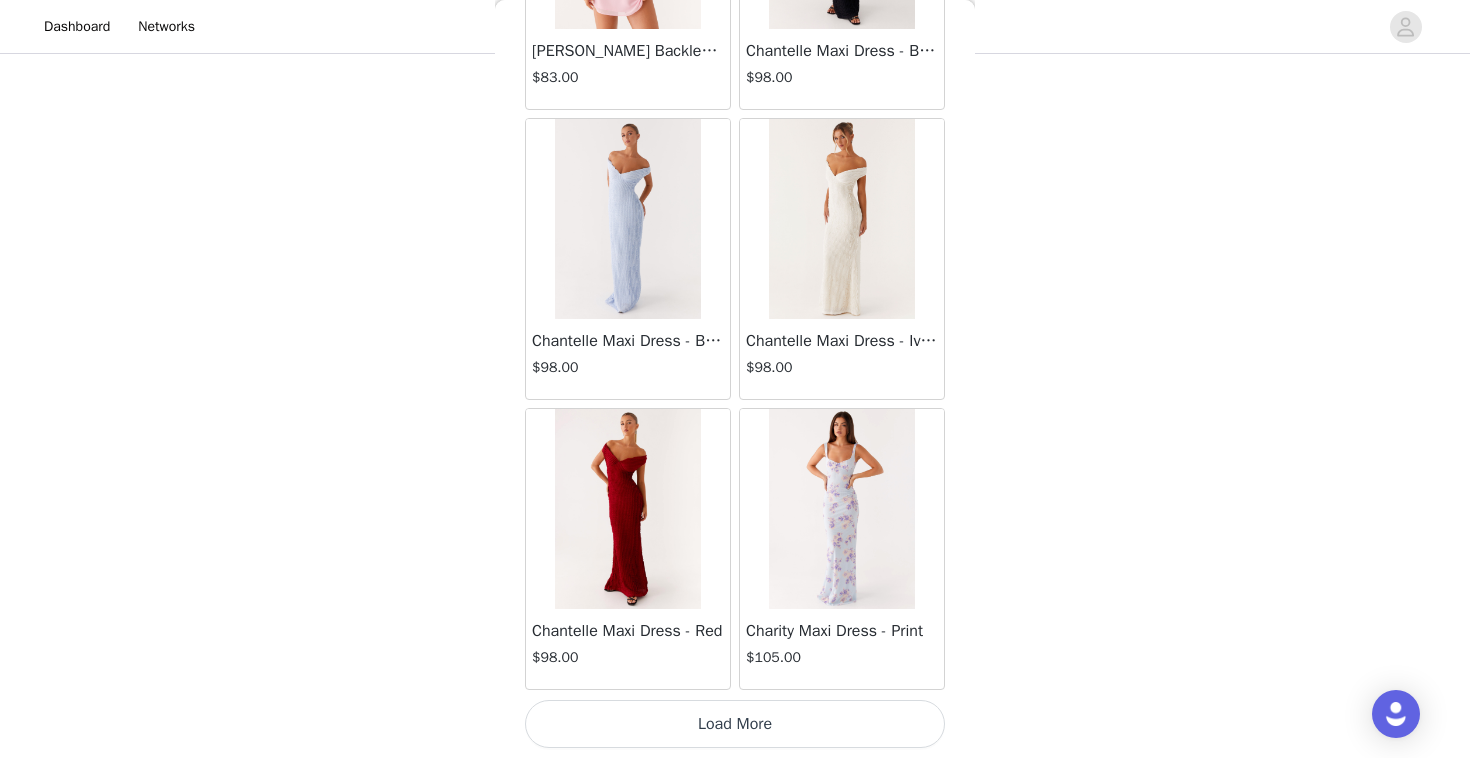 click on "Load More" at bounding box center [735, 724] 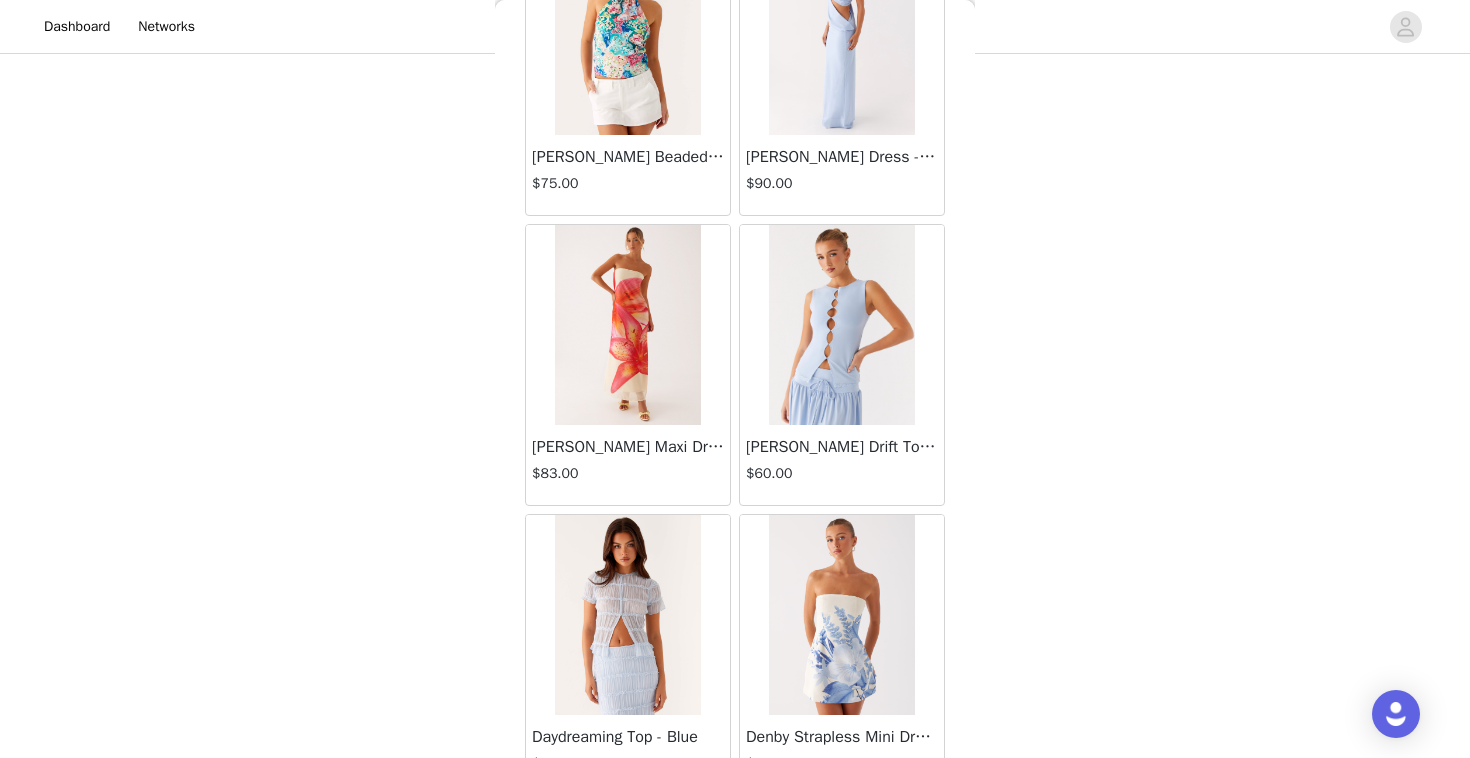 scroll, scrollTop: 16802, scrollLeft: 0, axis: vertical 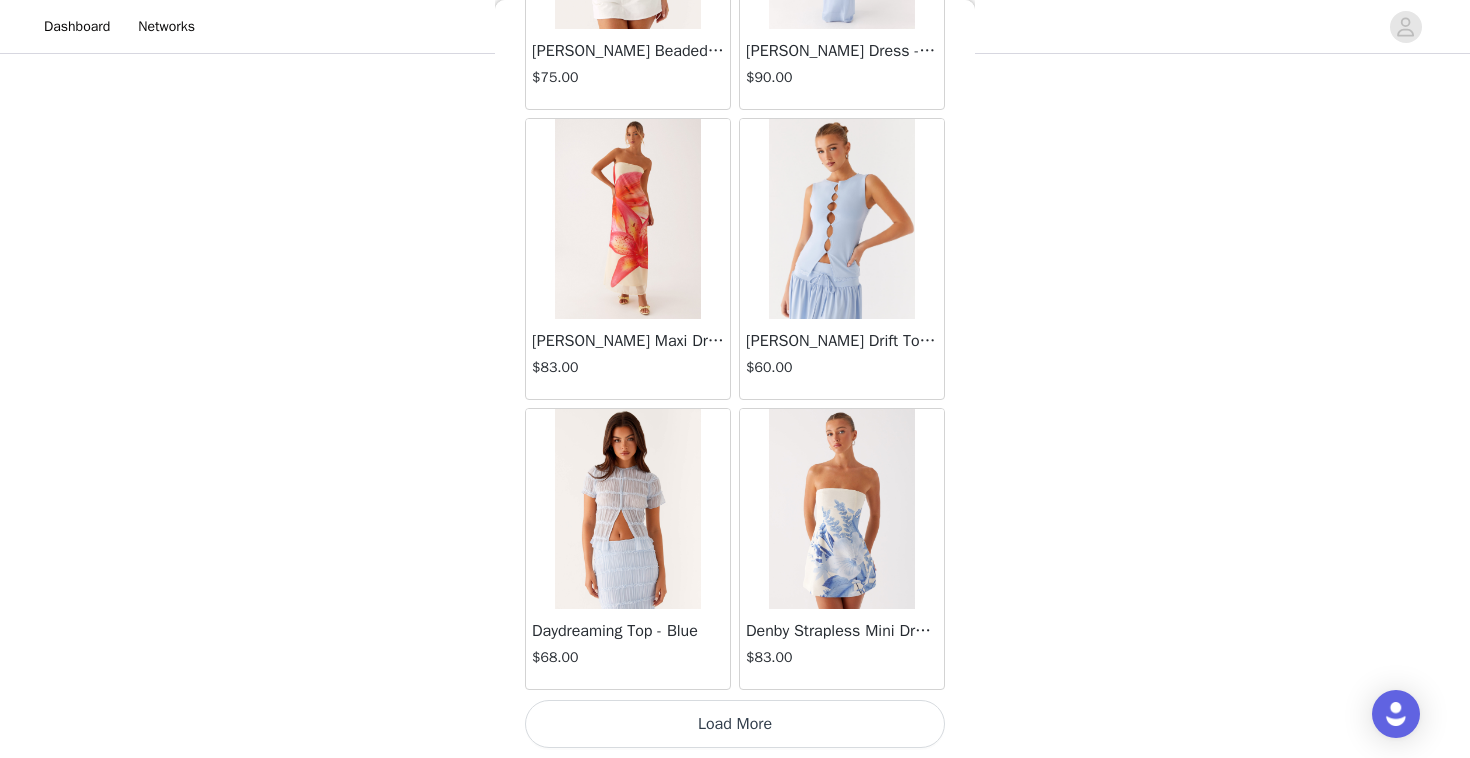 click on "Load More" at bounding box center (735, 724) 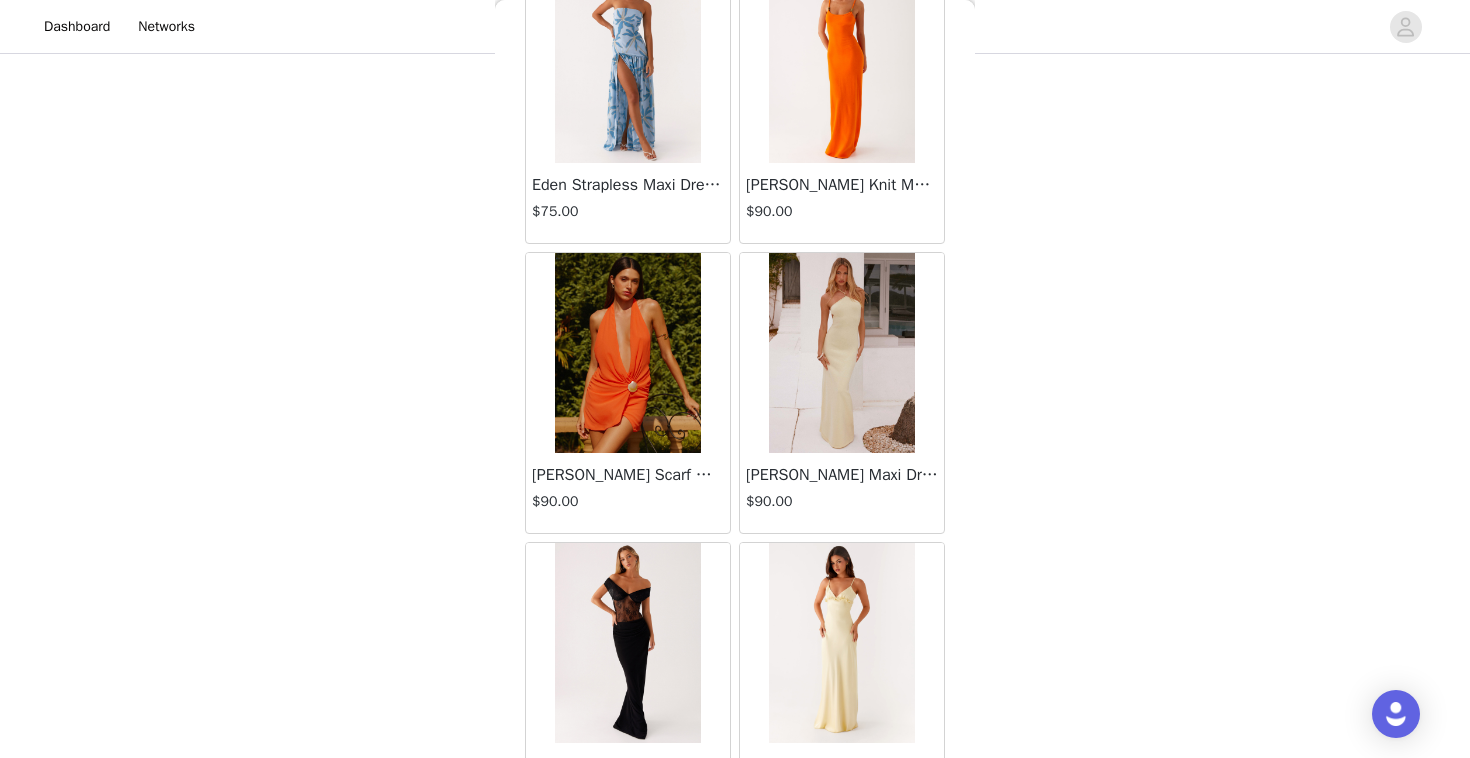 scroll, scrollTop: 19702, scrollLeft: 0, axis: vertical 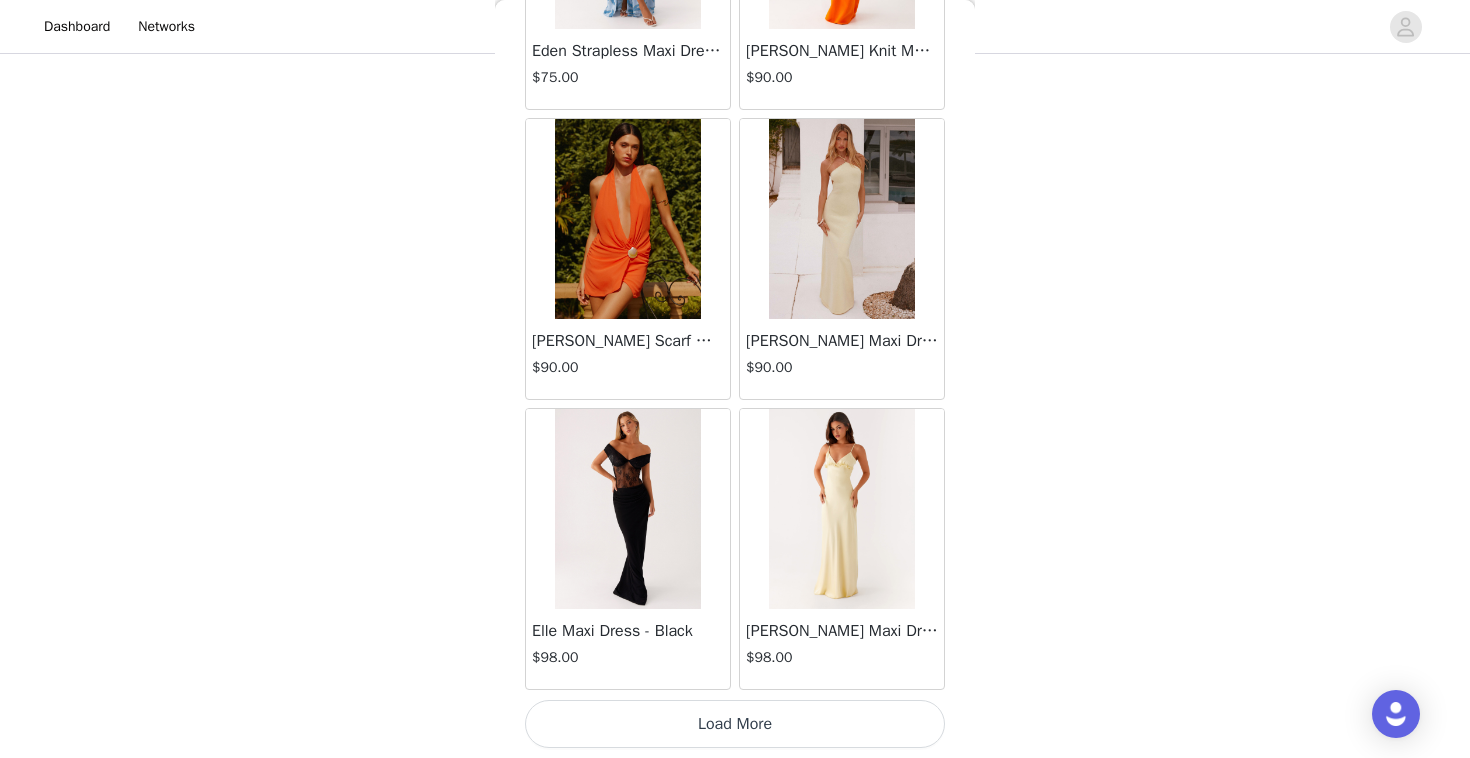 click on "Load More" at bounding box center (735, 724) 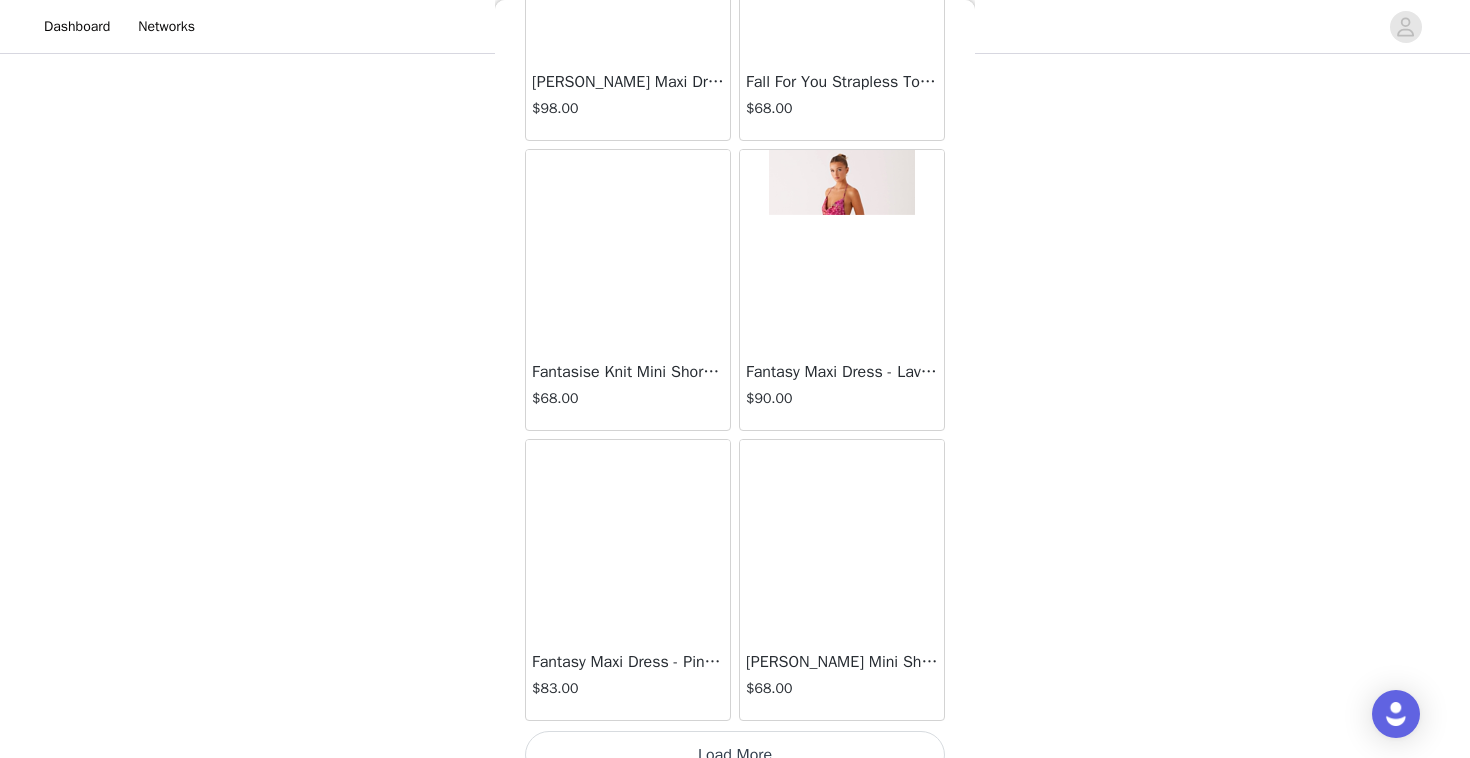 scroll, scrollTop: 22602, scrollLeft: 0, axis: vertical 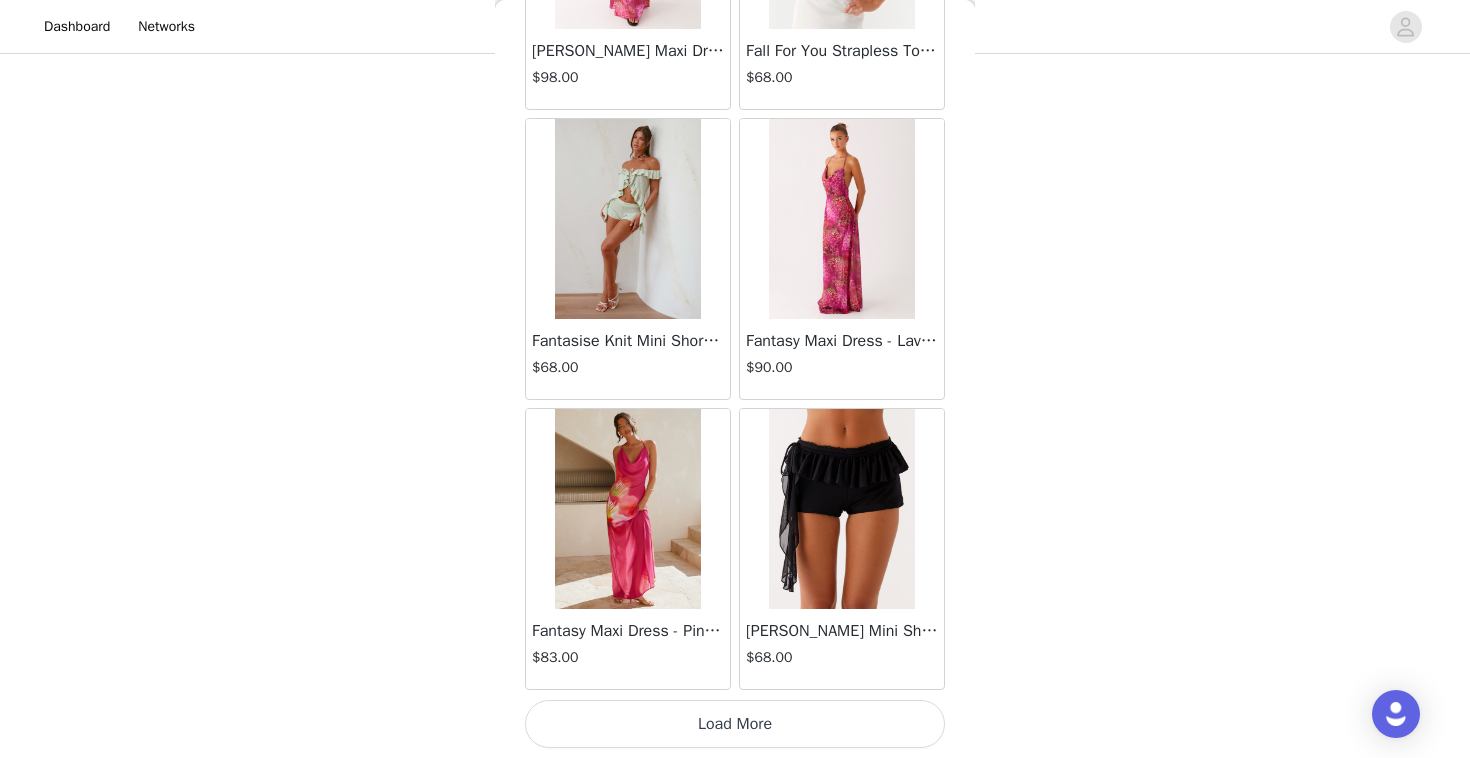 click on "Load More" at bounding box center [735, 724] 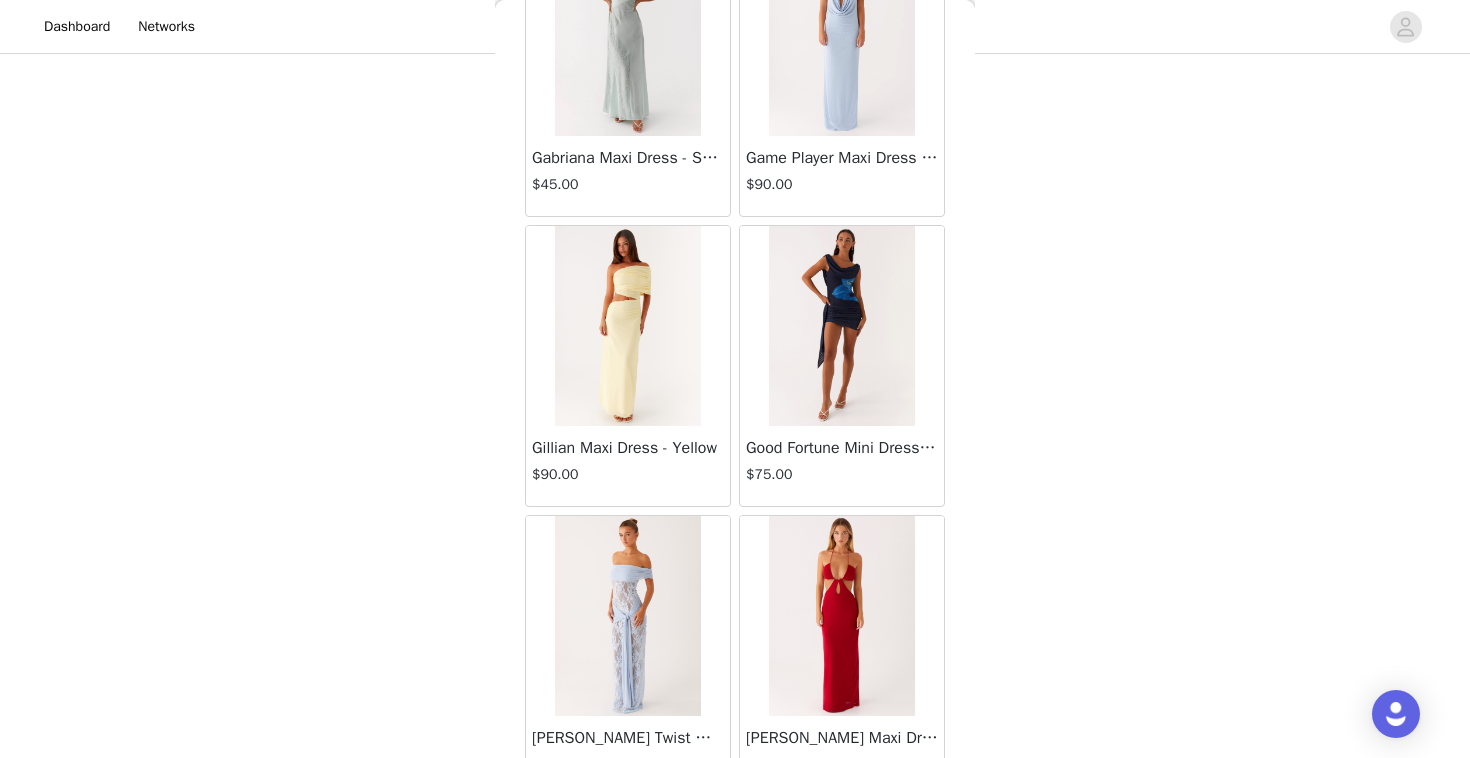 scroll, scrollTop: 25502, scrollLeft: 0, axis: vertical 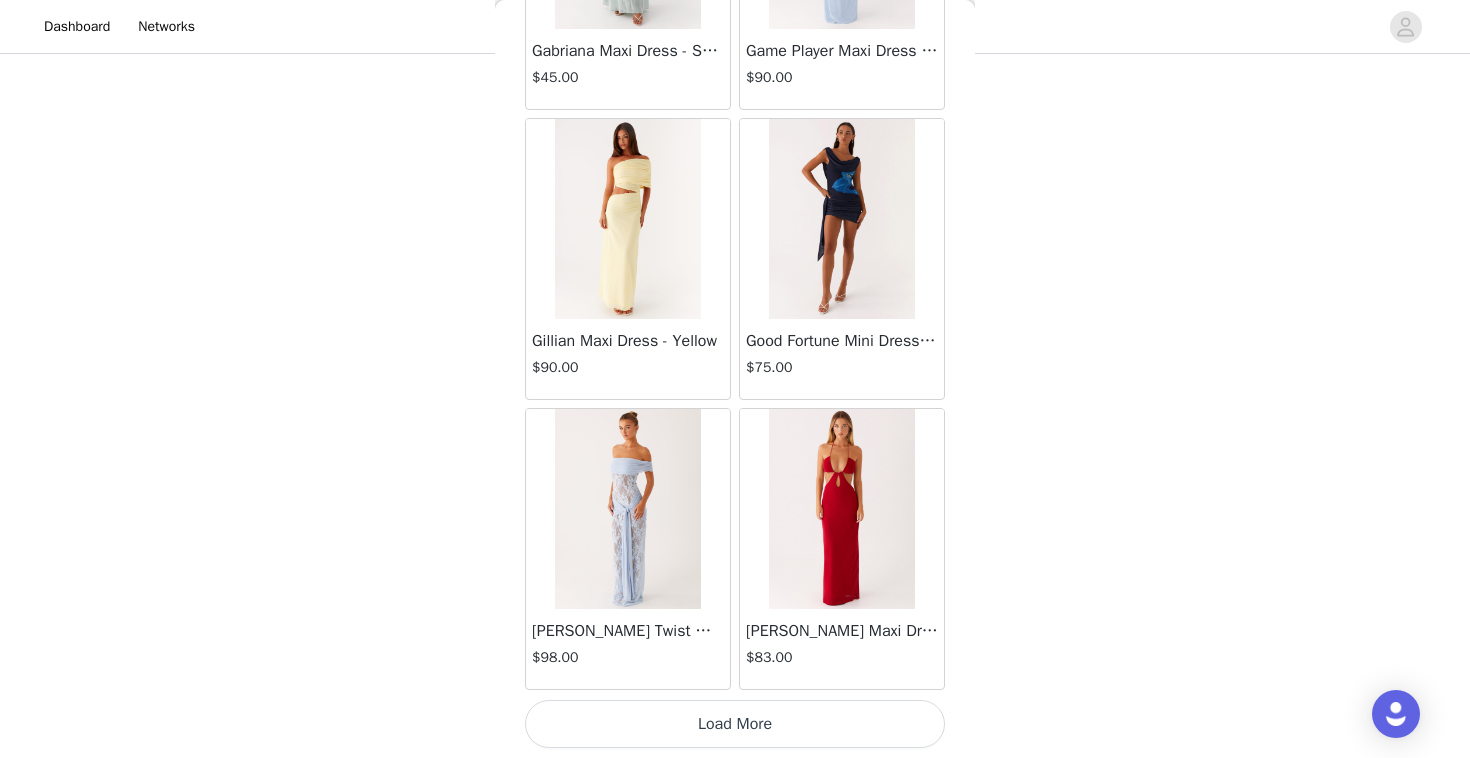 click on "Load More" at bounding box center [735, 724] 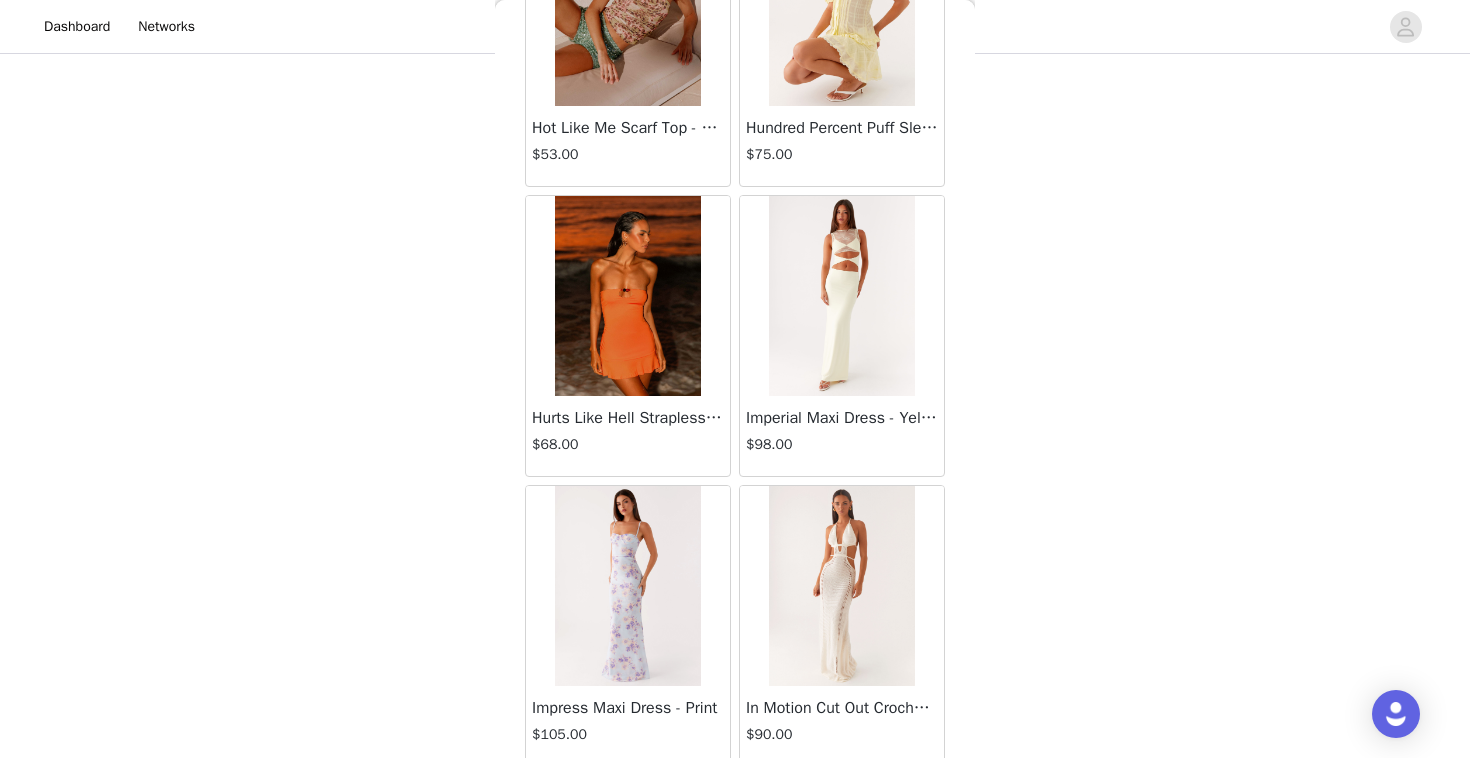 scroll, scrollTop: 28402, scrollLeft: 0, axis: vertical 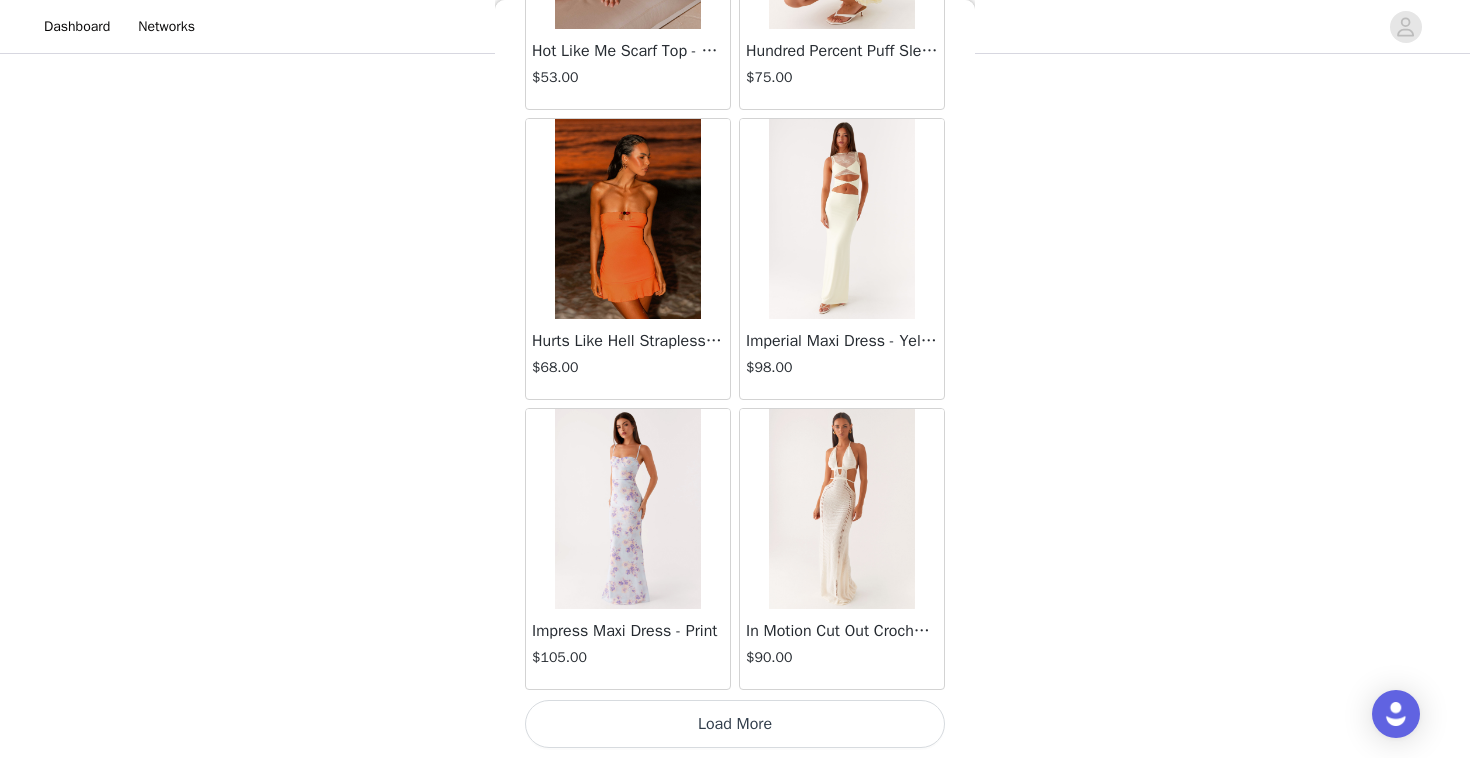 click on "Load More" at bounding box center [735, 724] 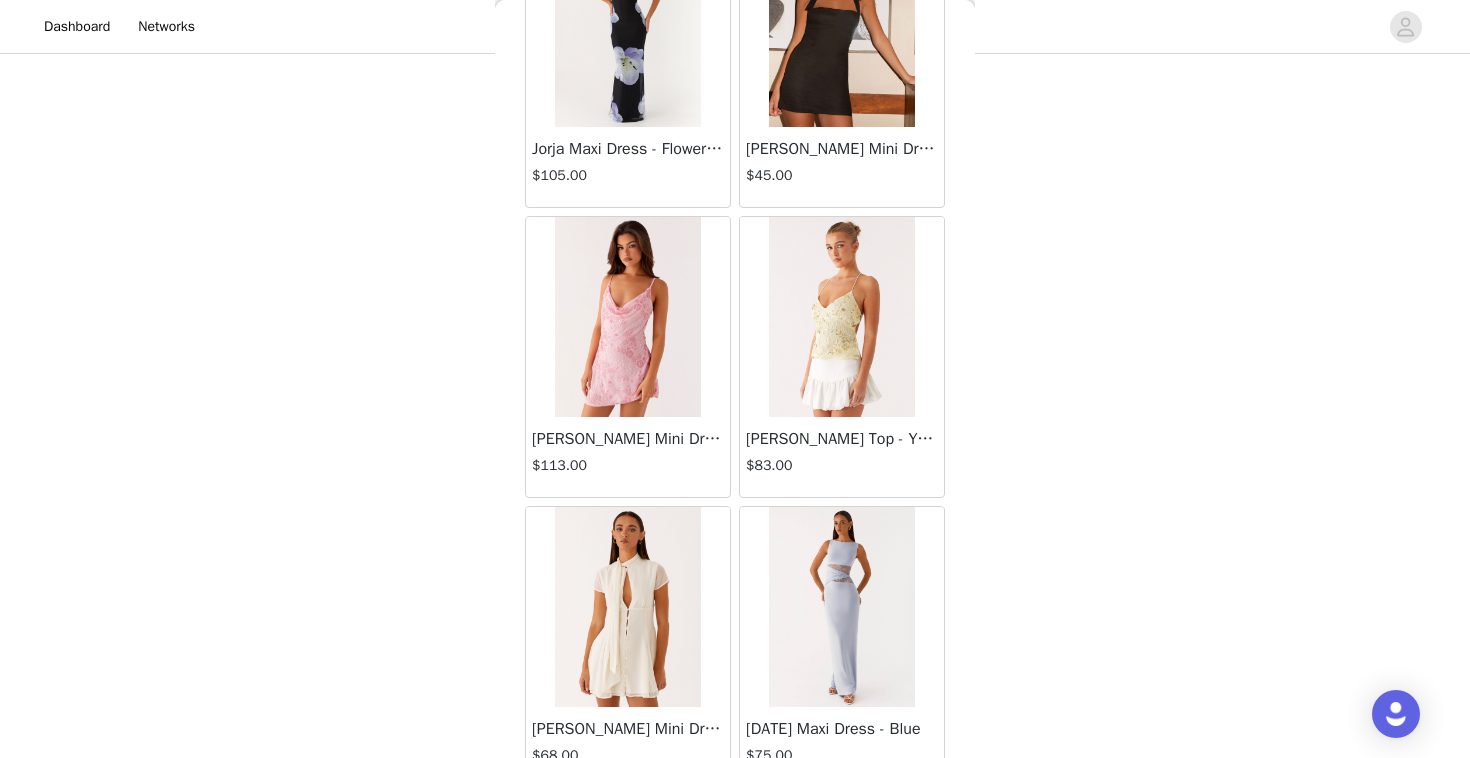 scroll, scrollTop: 31302, scrollLeft: 0, axis: vertical 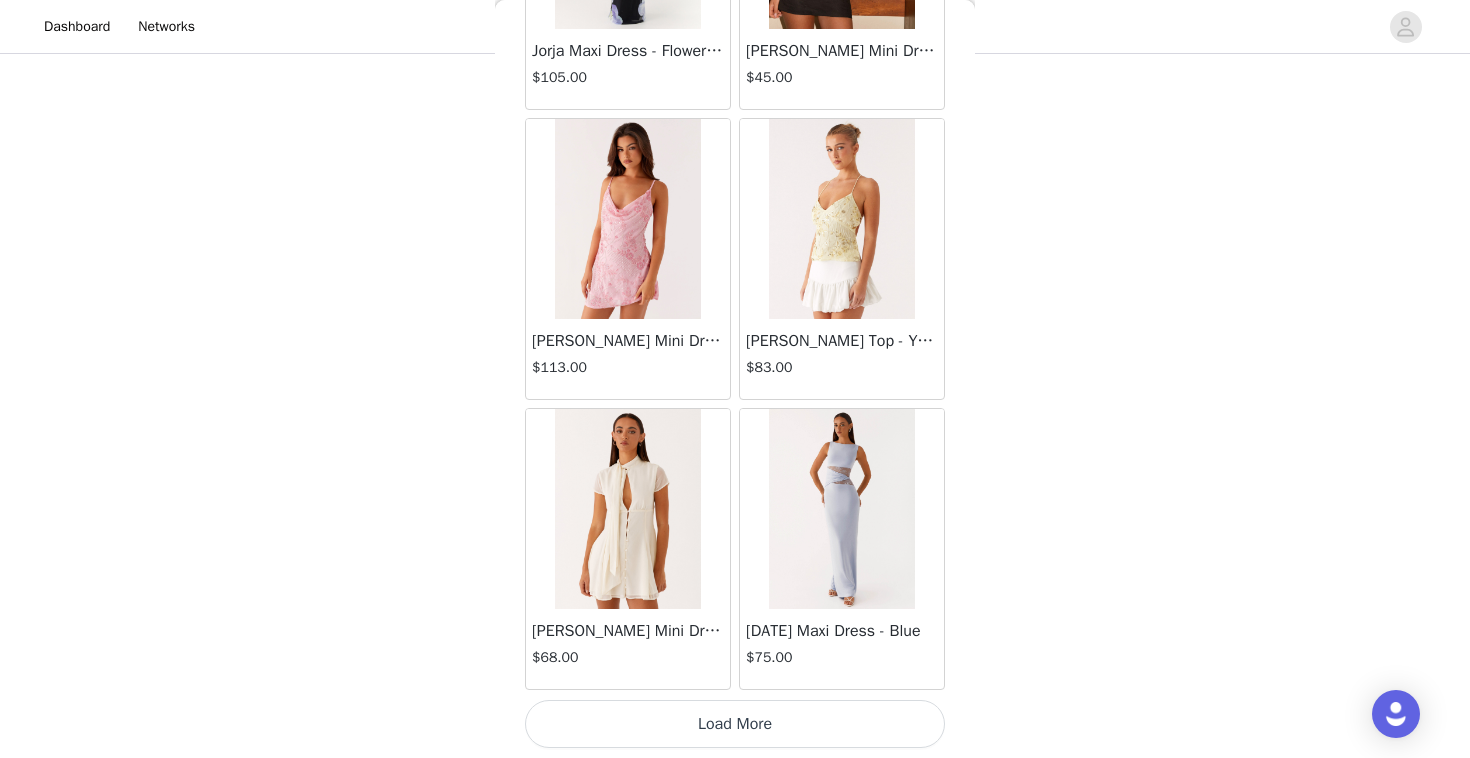 click on "Load More" at bounding box center [735, 724] 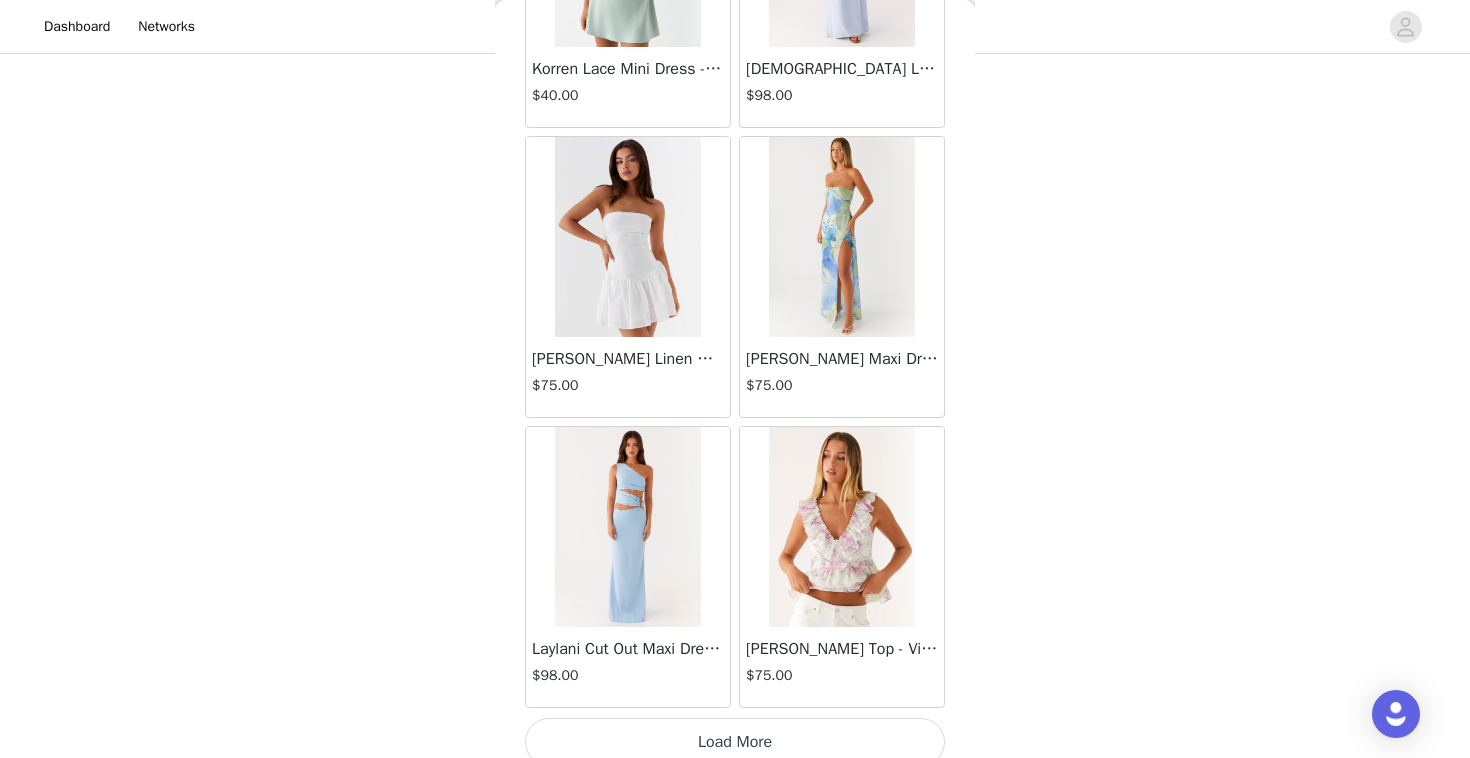 scroll, scrollTop: 34202, scrollLeft: 0, axis: vertical 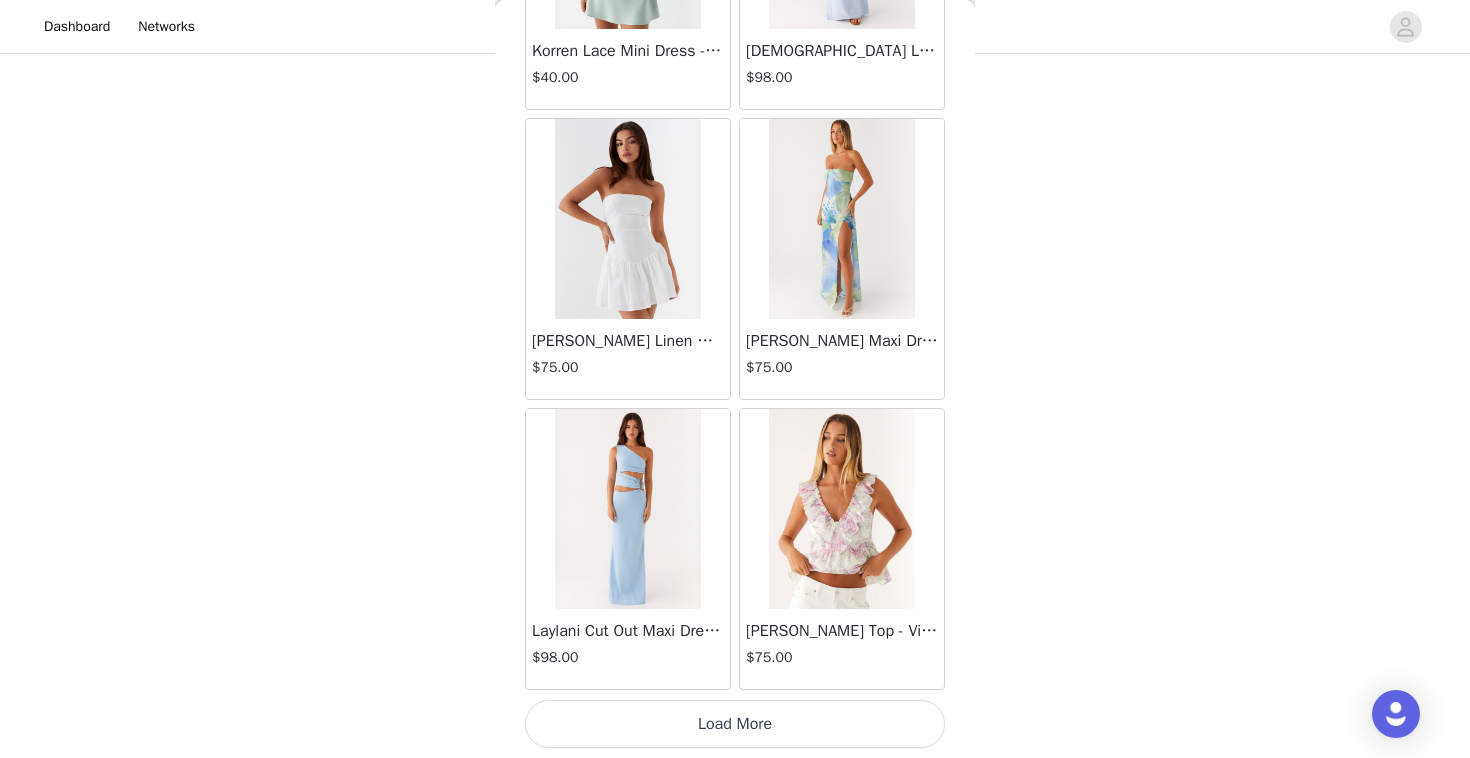 click on "Load More" at bounding box center [735, 724] 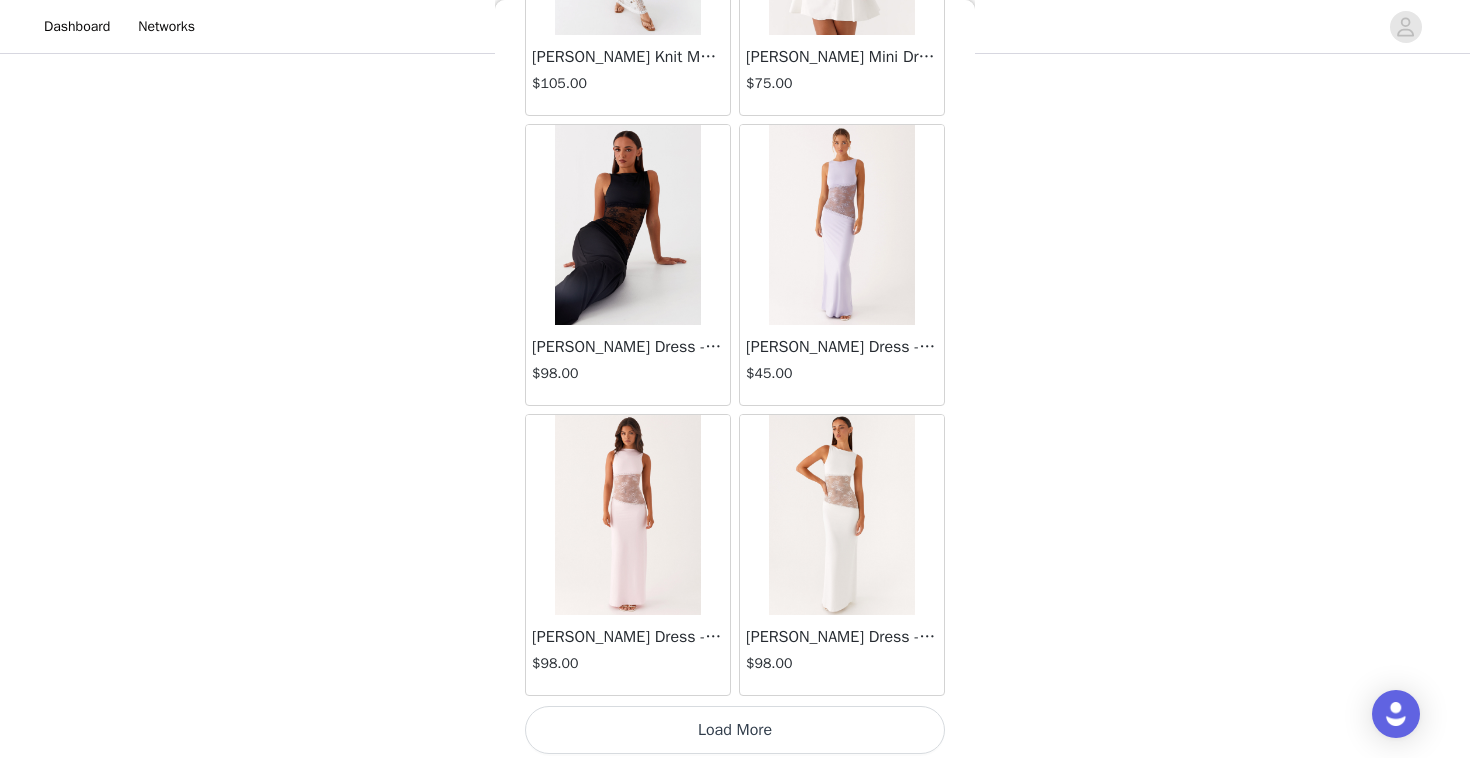 scroll, scrollTop: 37102, scrollLeft: 0, axis: vertical 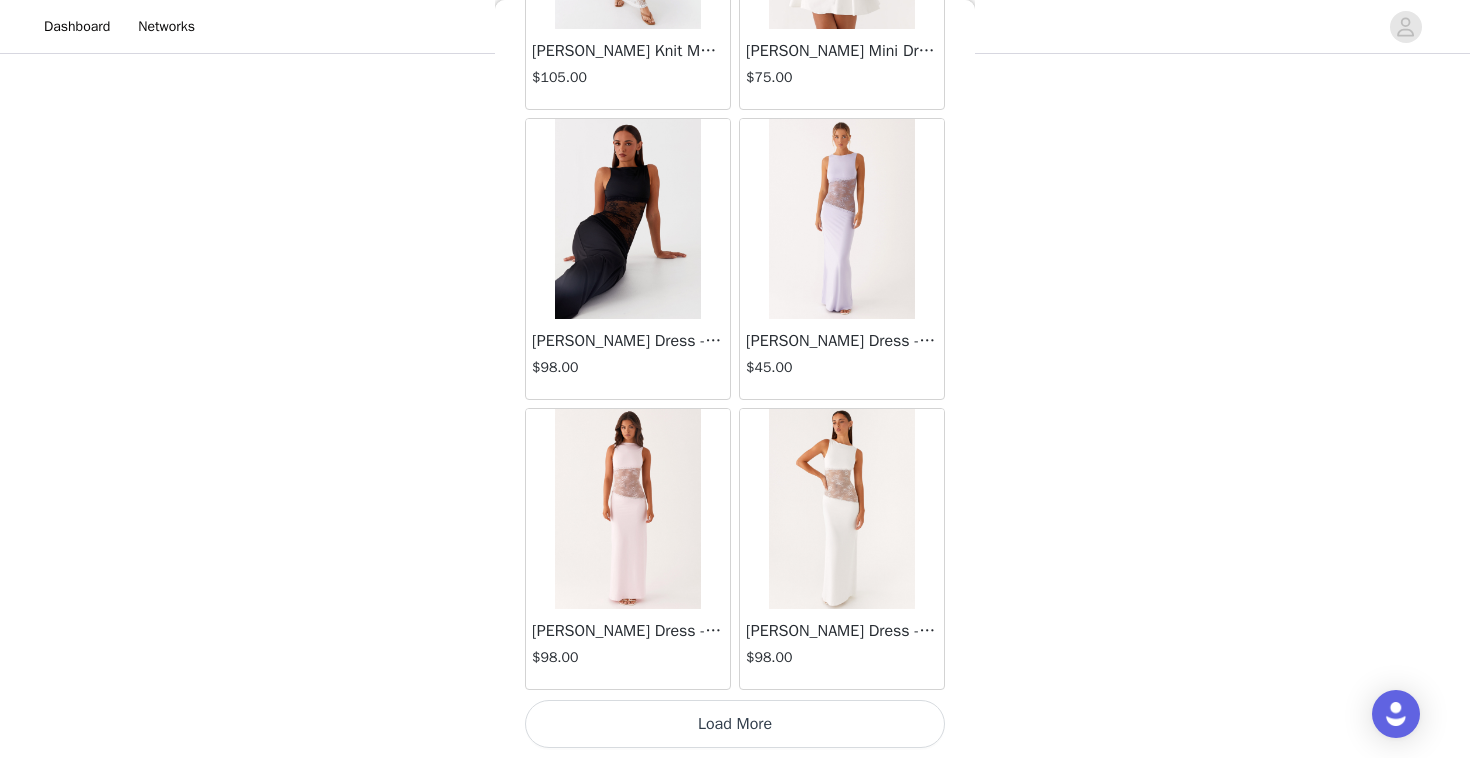 click on "Load More" at bounding box center (735, 724) 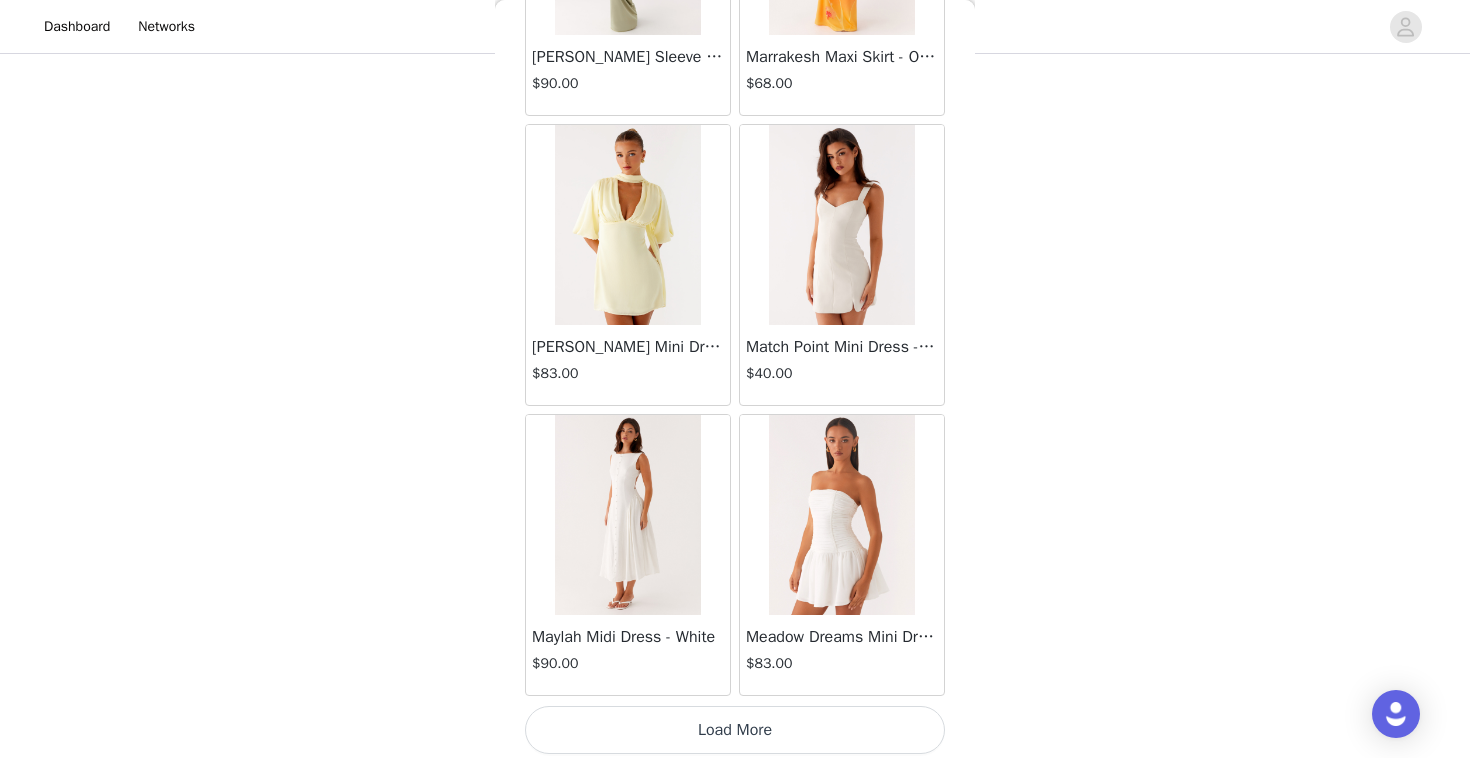 scroll, scrollTop: 40002, scrollLeft: 0, axis: vertical 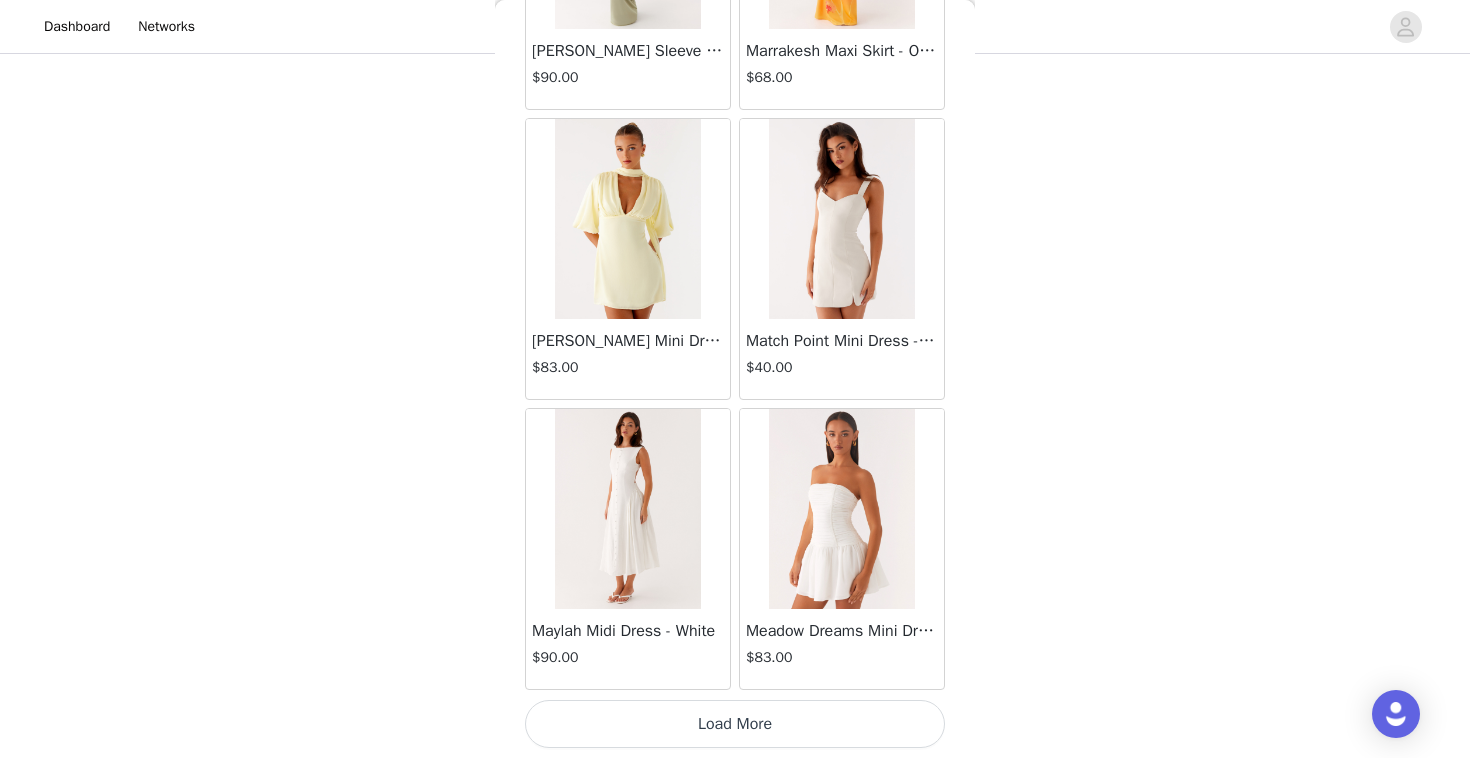 click on "Load More" at bounding box center [735, 724] 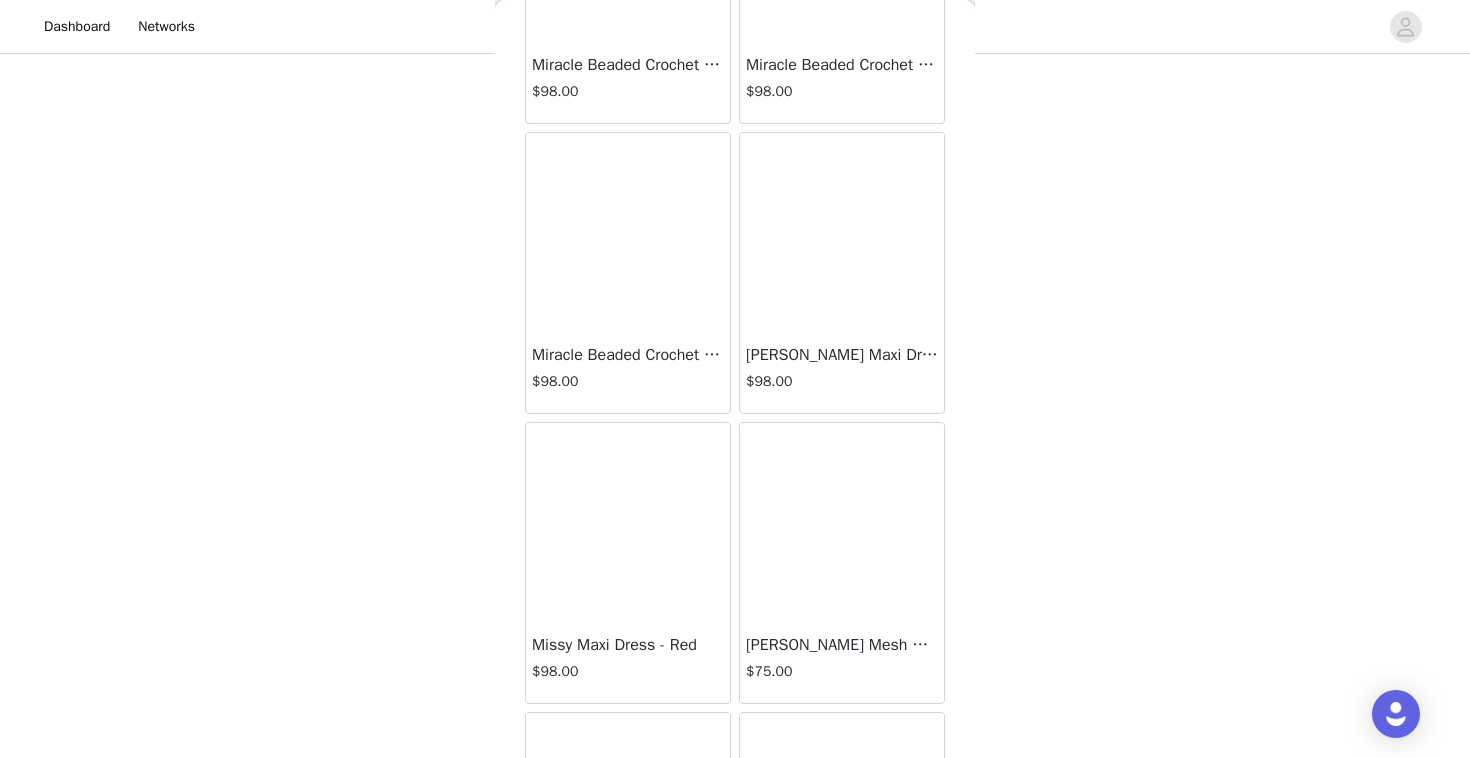 scroll, scrollTop: 42902, scrollLeft: 0, axis: vertical 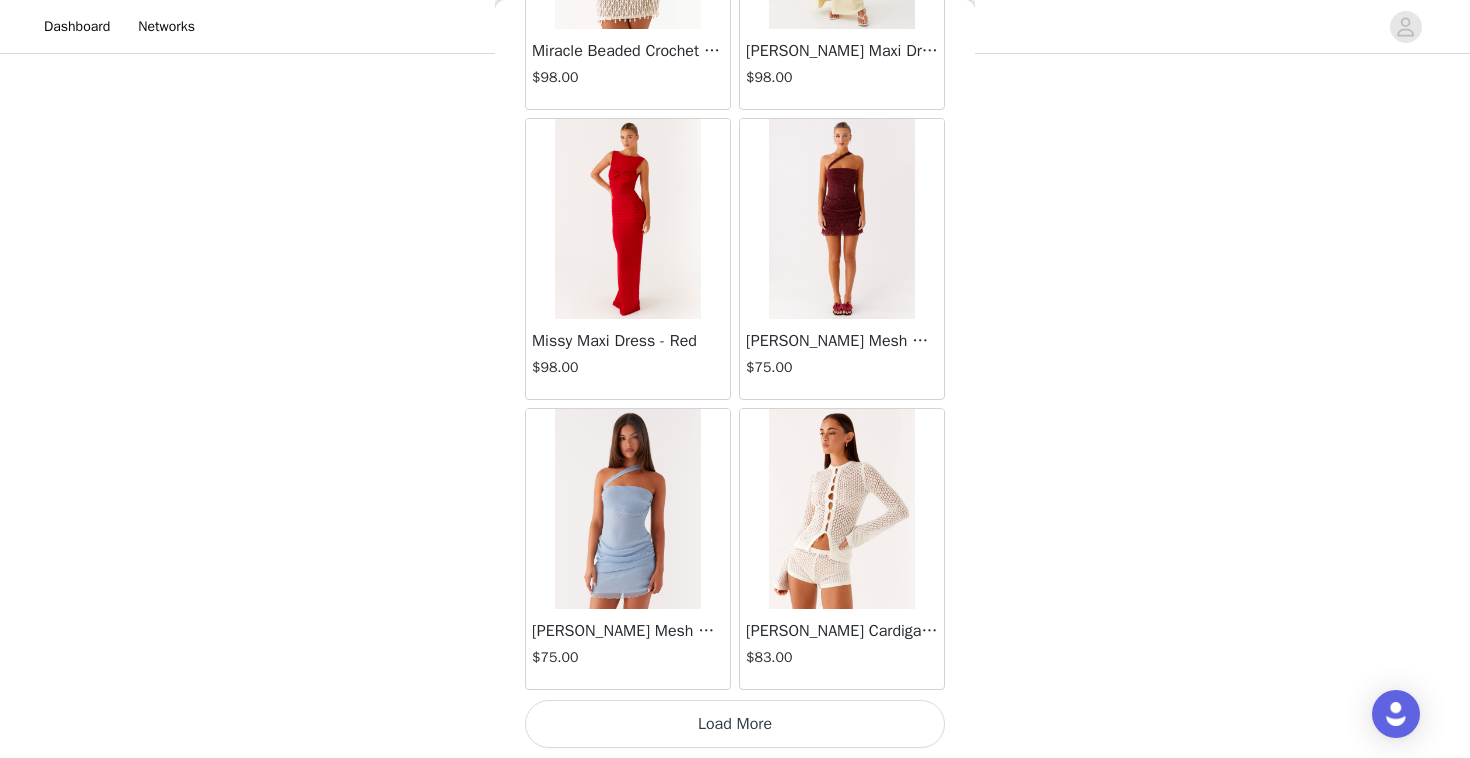 click on "Load More" at bounding box center [735, 724] 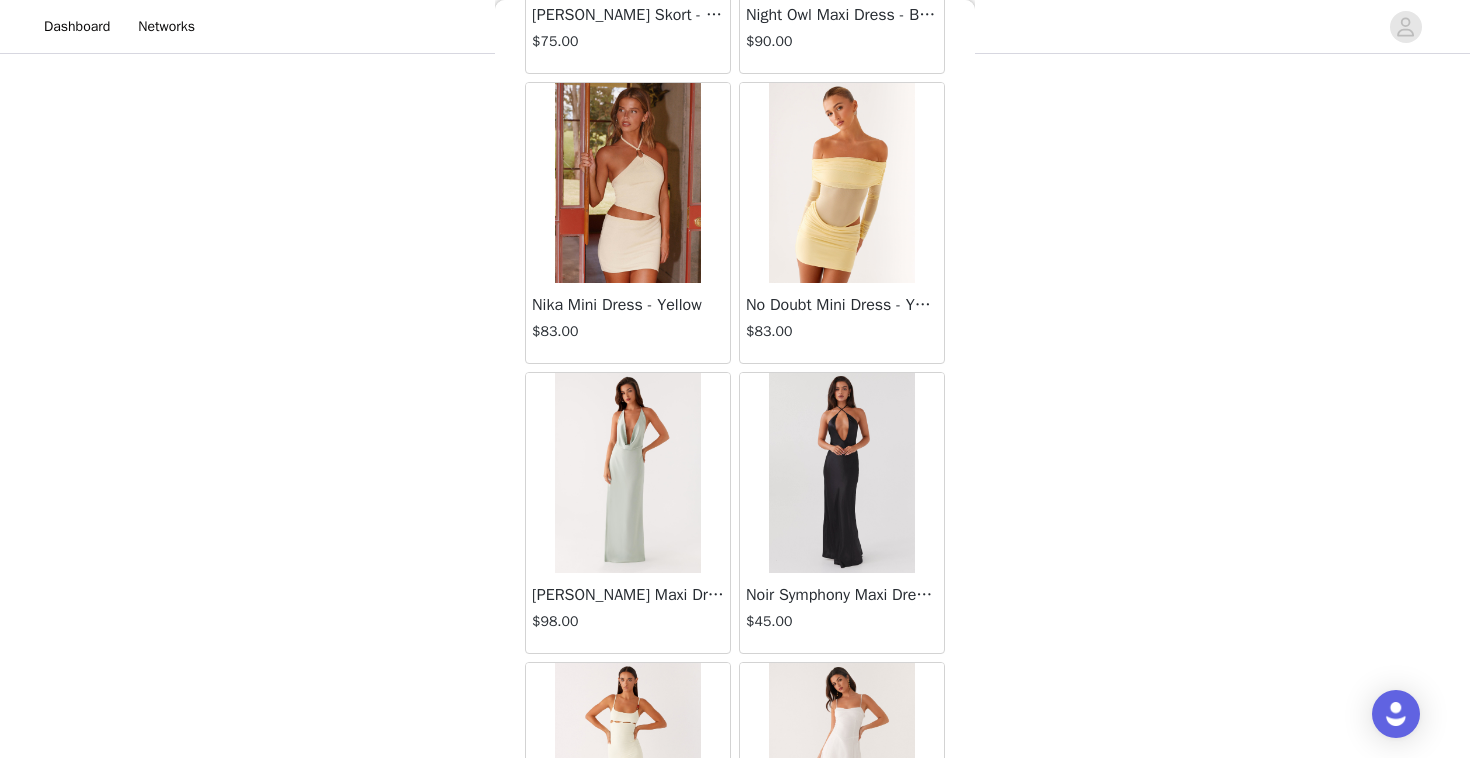 scroll, scrollTop: 45802, scrollLeft: 0, axis: vertical 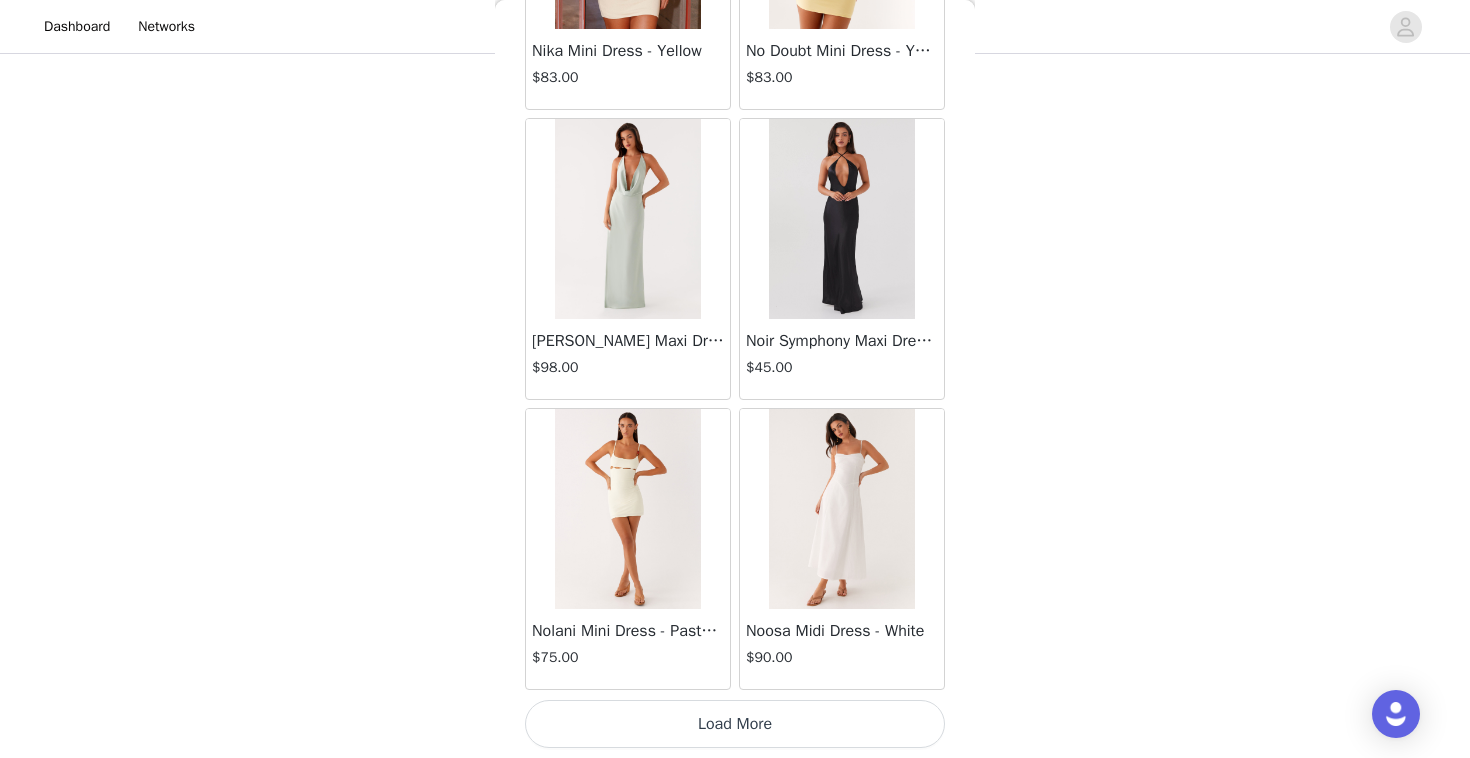 click on "Load More" at bounding box center [735, 724] 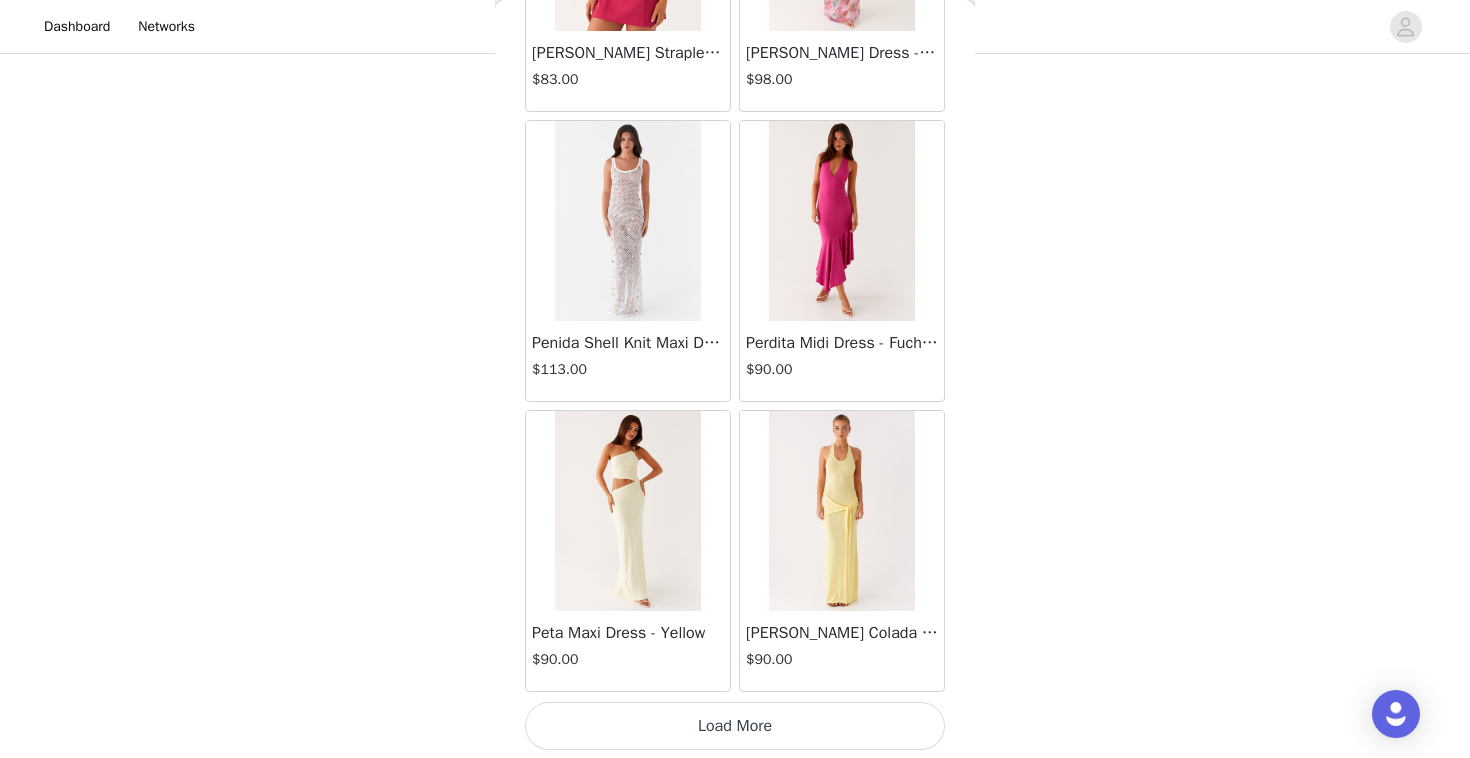 scroll, scrollTop: 48702, scrollLeft: 0, axis: vertical 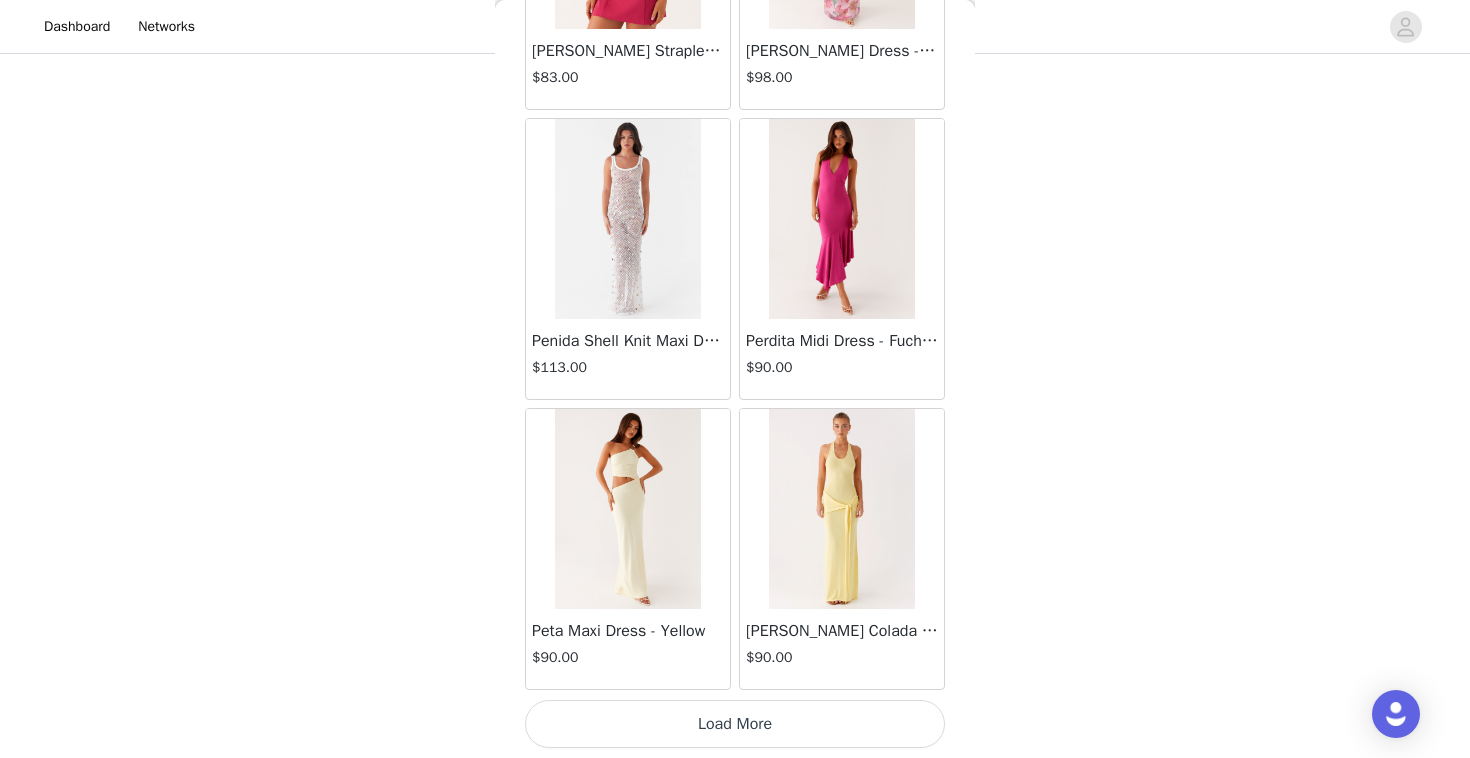 click on "Load More" at bounding box center [735, 724] 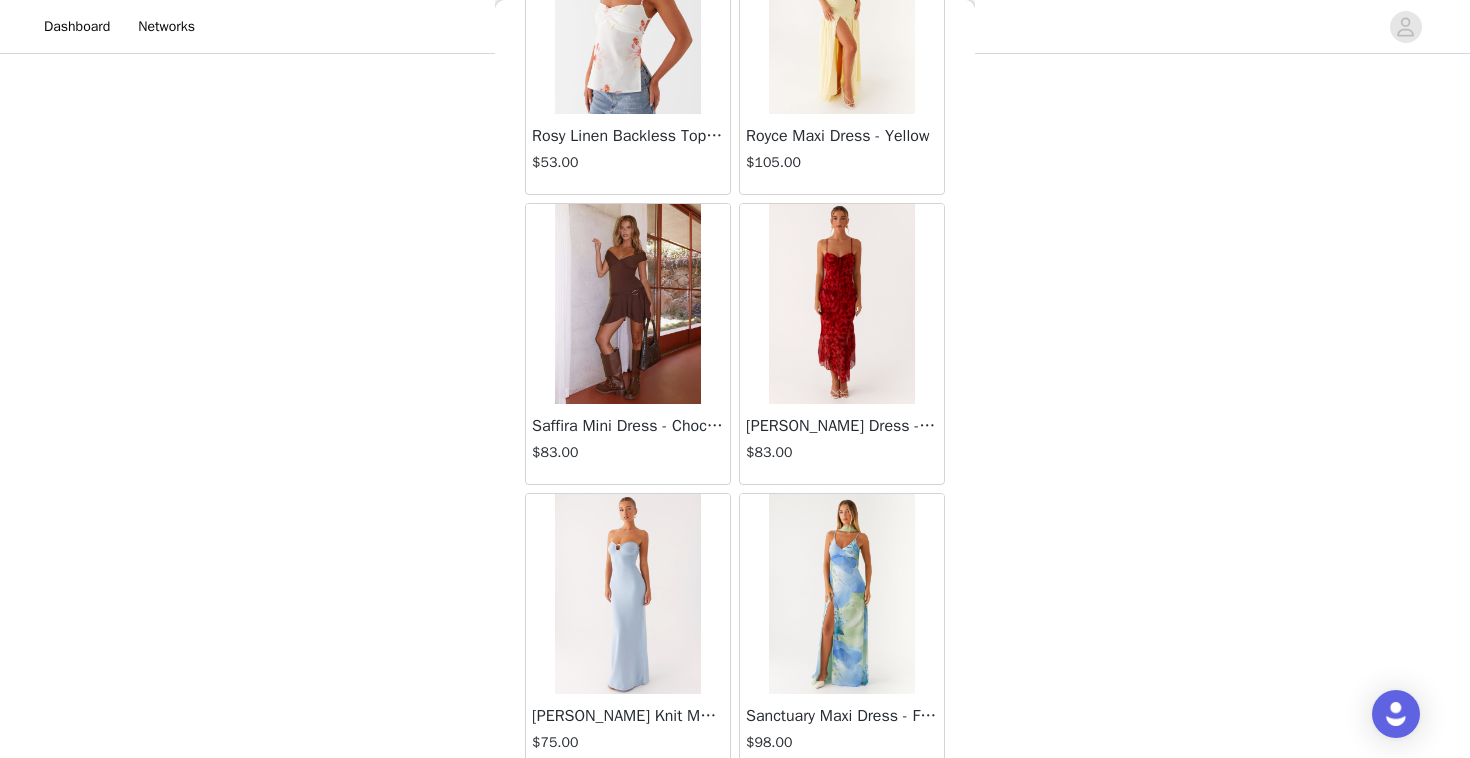 scroll, scrollTop: 51602, scrollLeft: 0, axis: vertical 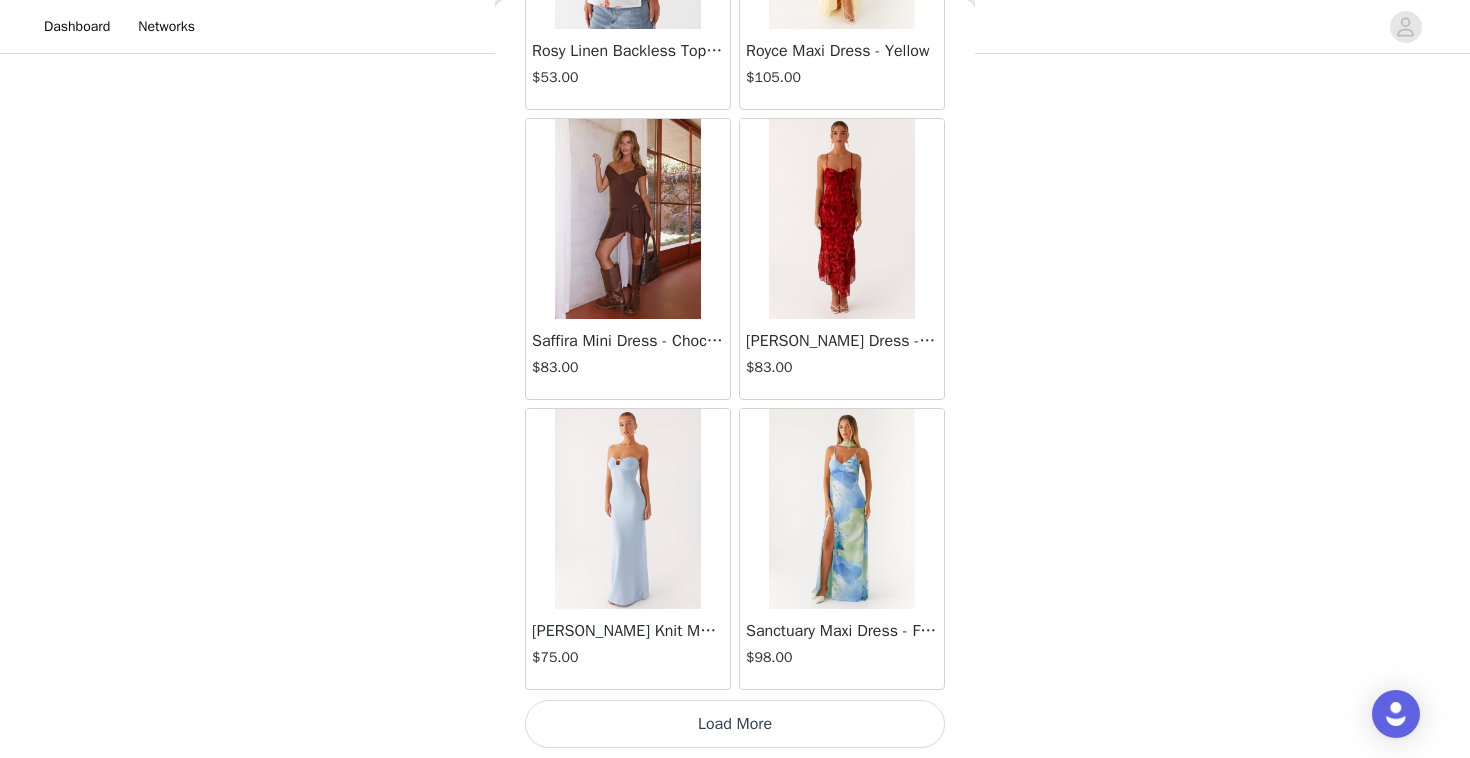 click on "Load More" at bounding box center [735, 724] 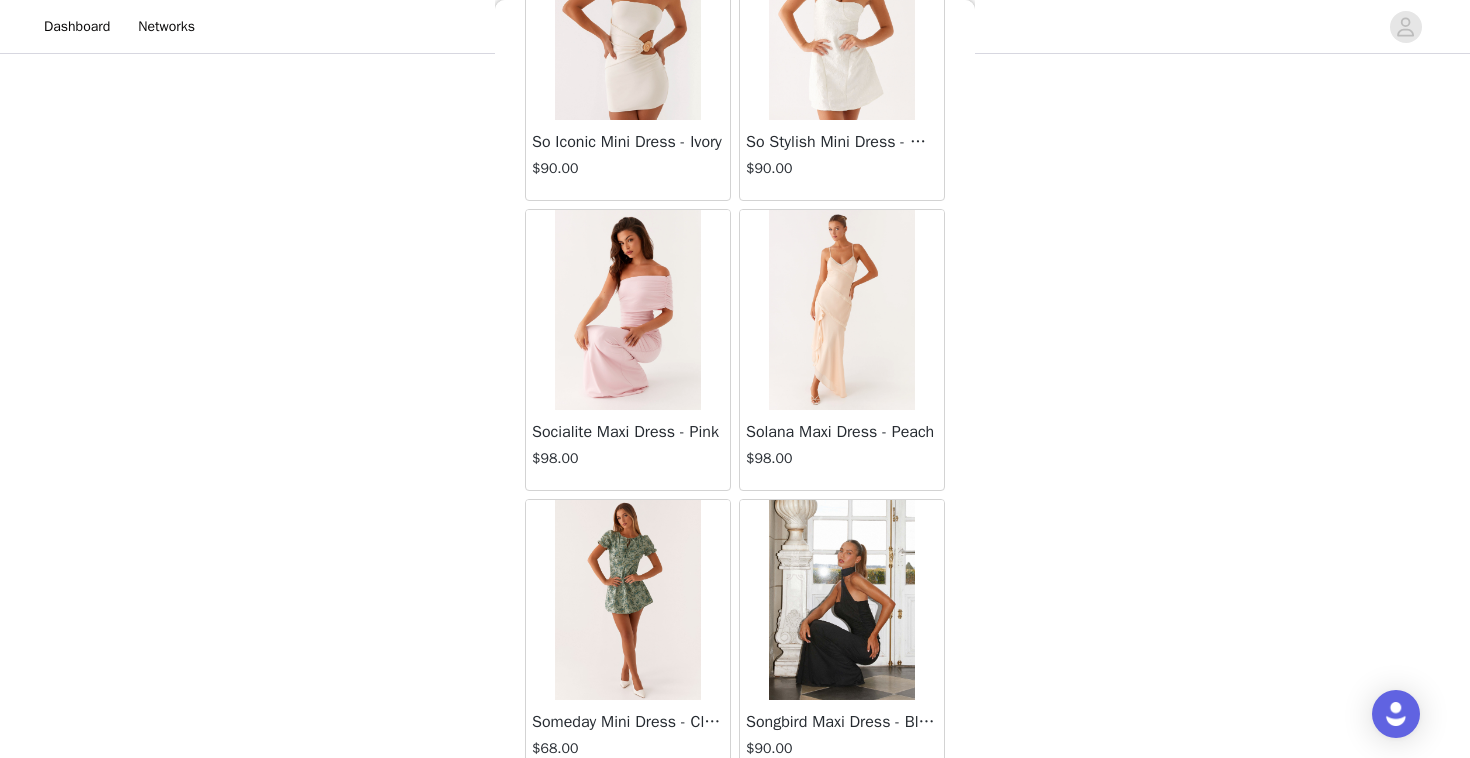 scroll, scrollTop: 54502, scrollLeft: 0, axis: vertical 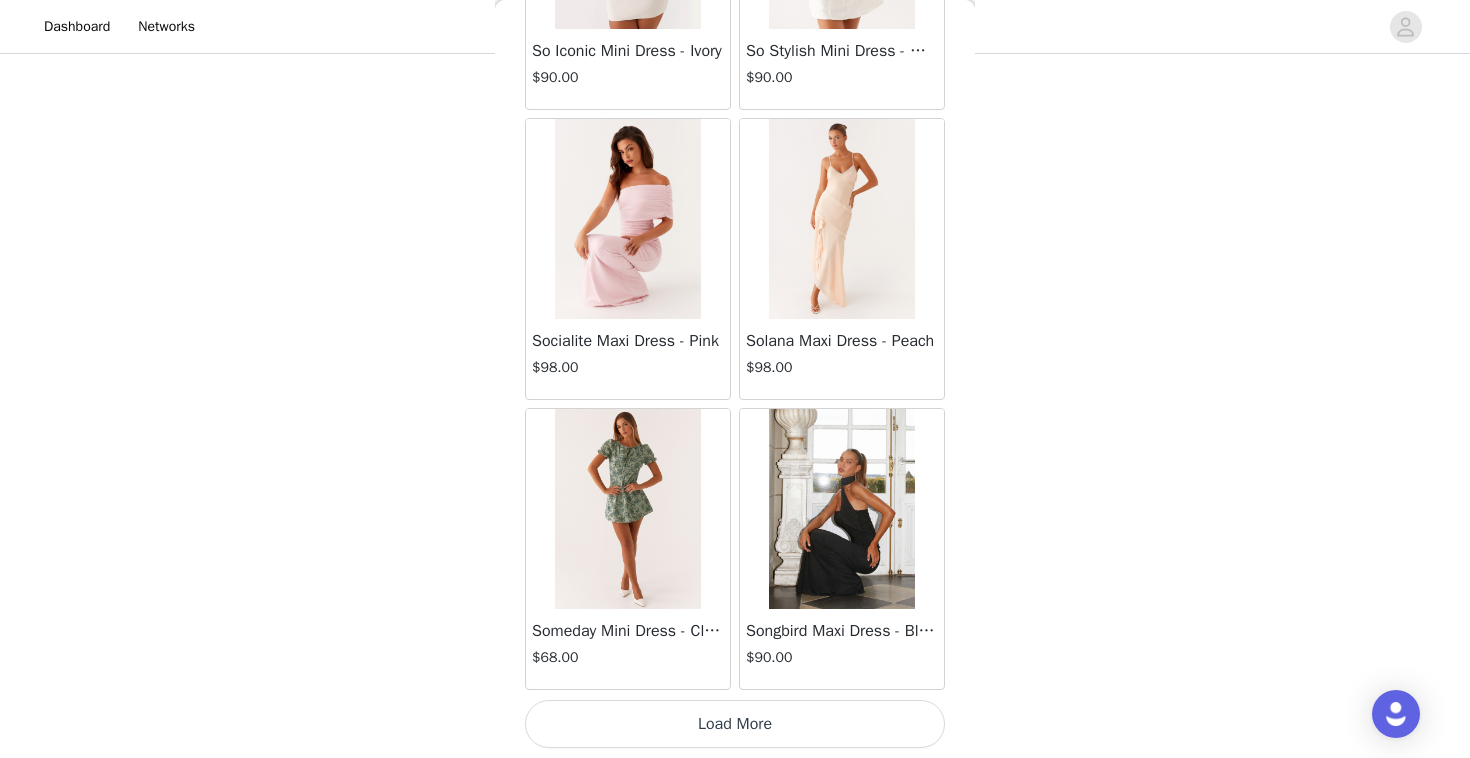 click on "Load More" at bounding box center [735, 724] 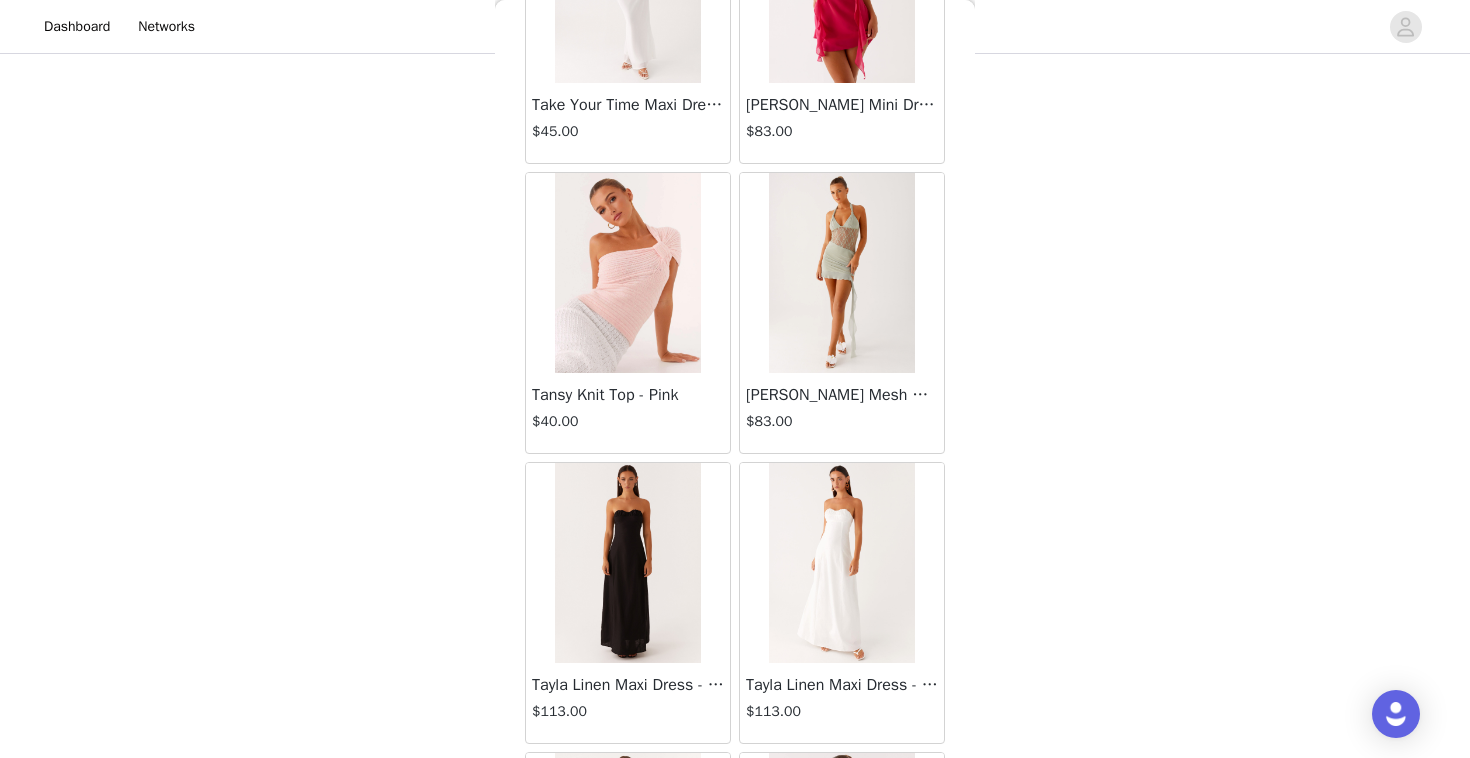 scroll, scrollTop: 57402, scrollLeft: 0, axis: vertical 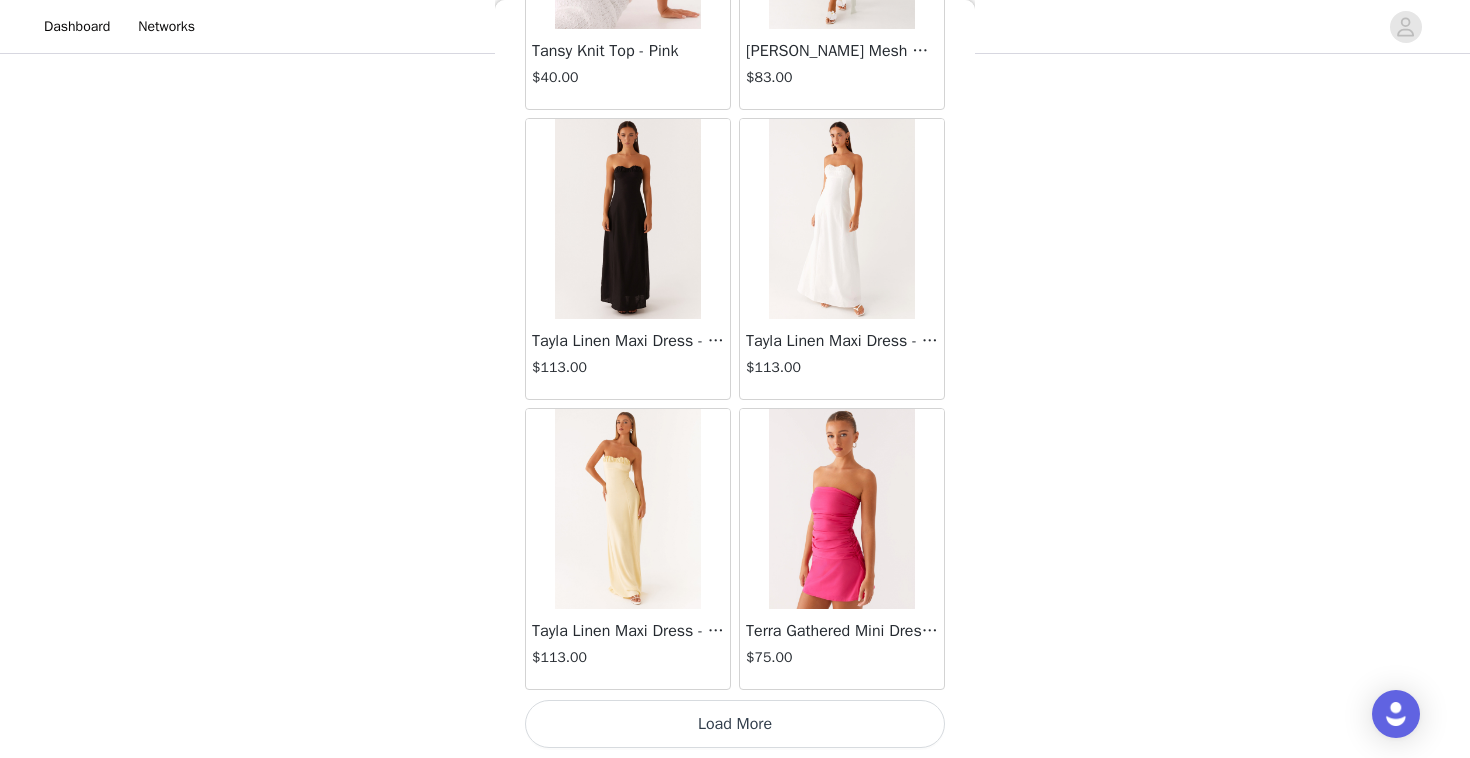 click on "Load More" at bounding box center [735, 724] 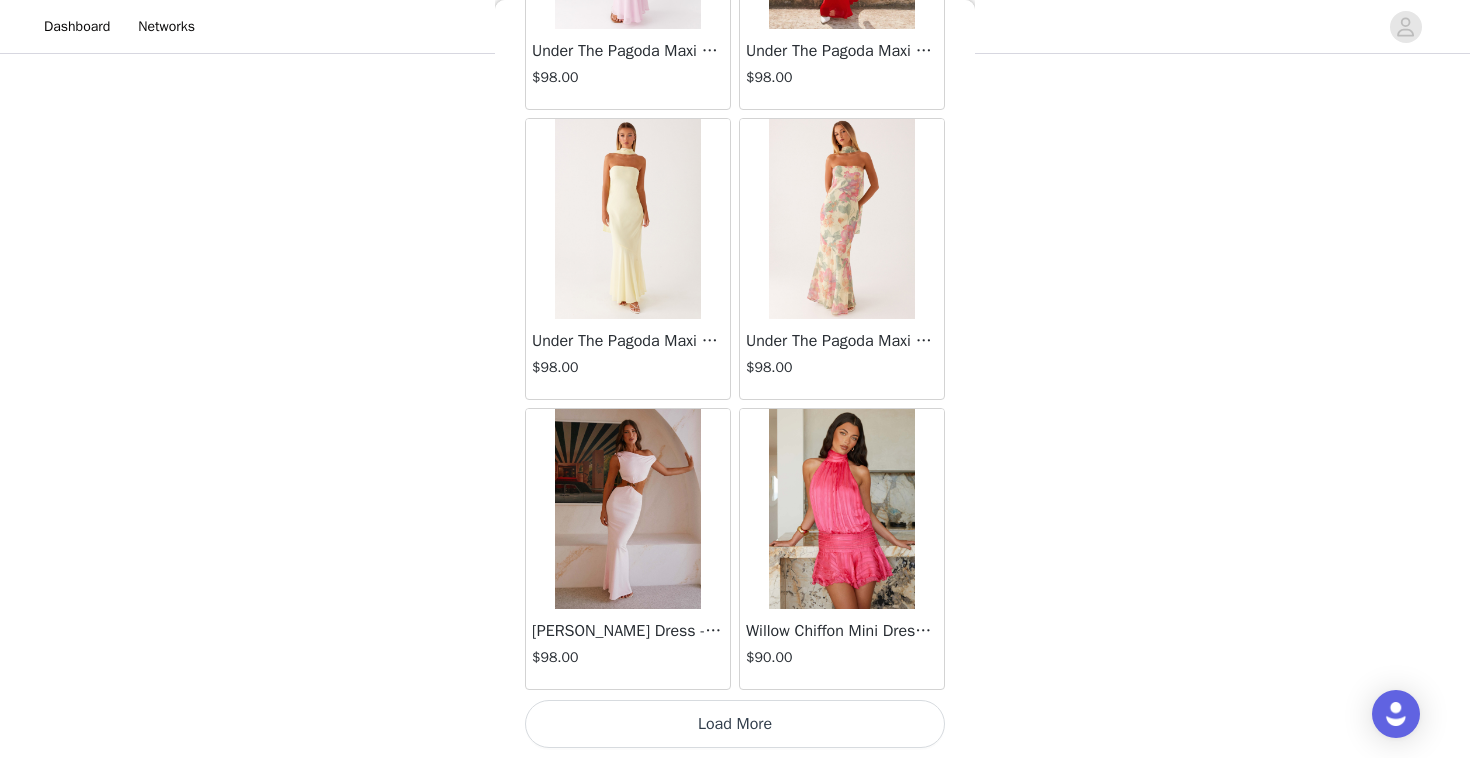scroll, scrollTop: 60301, scrollLeft: 0, axis: vertical 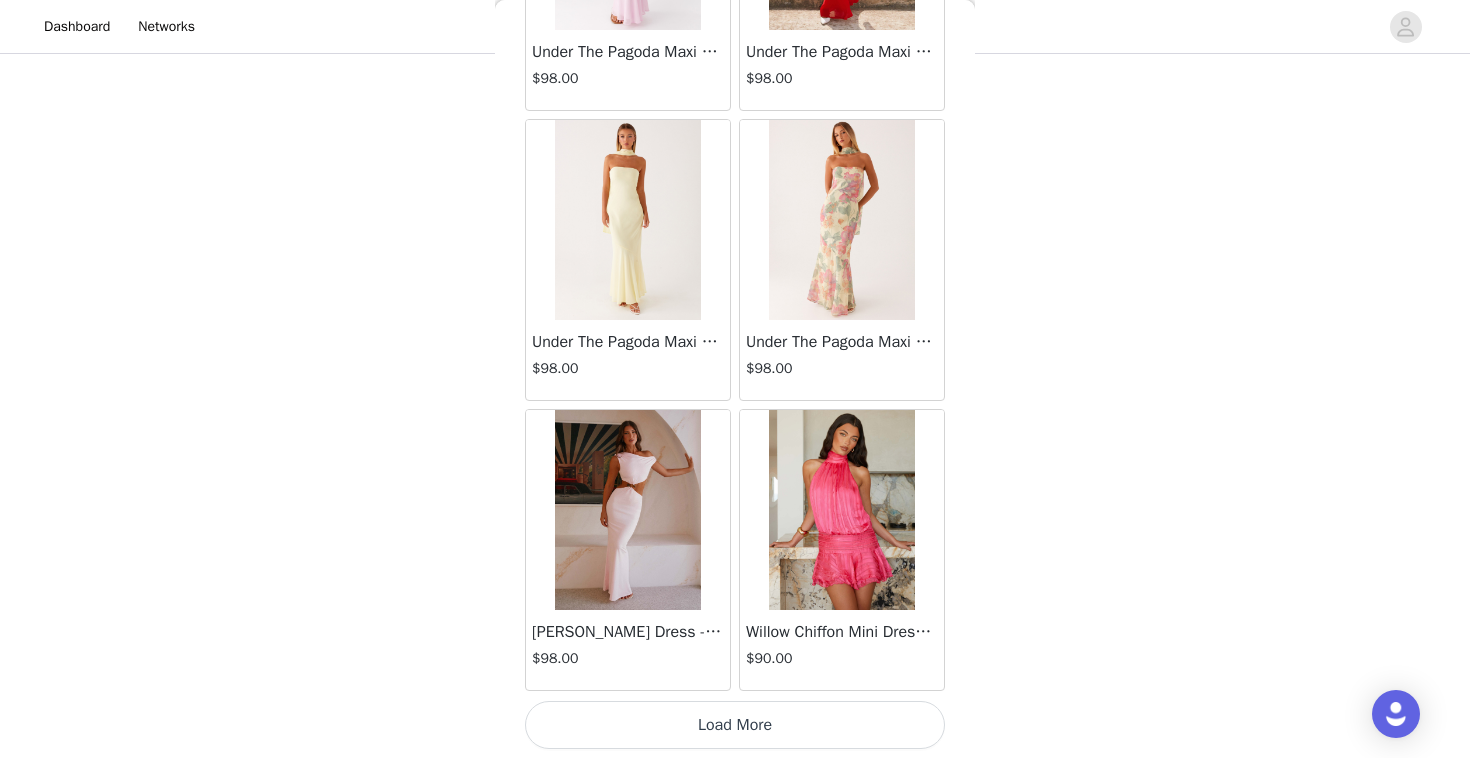 click on "Load More" at bounding box center [735, 725] 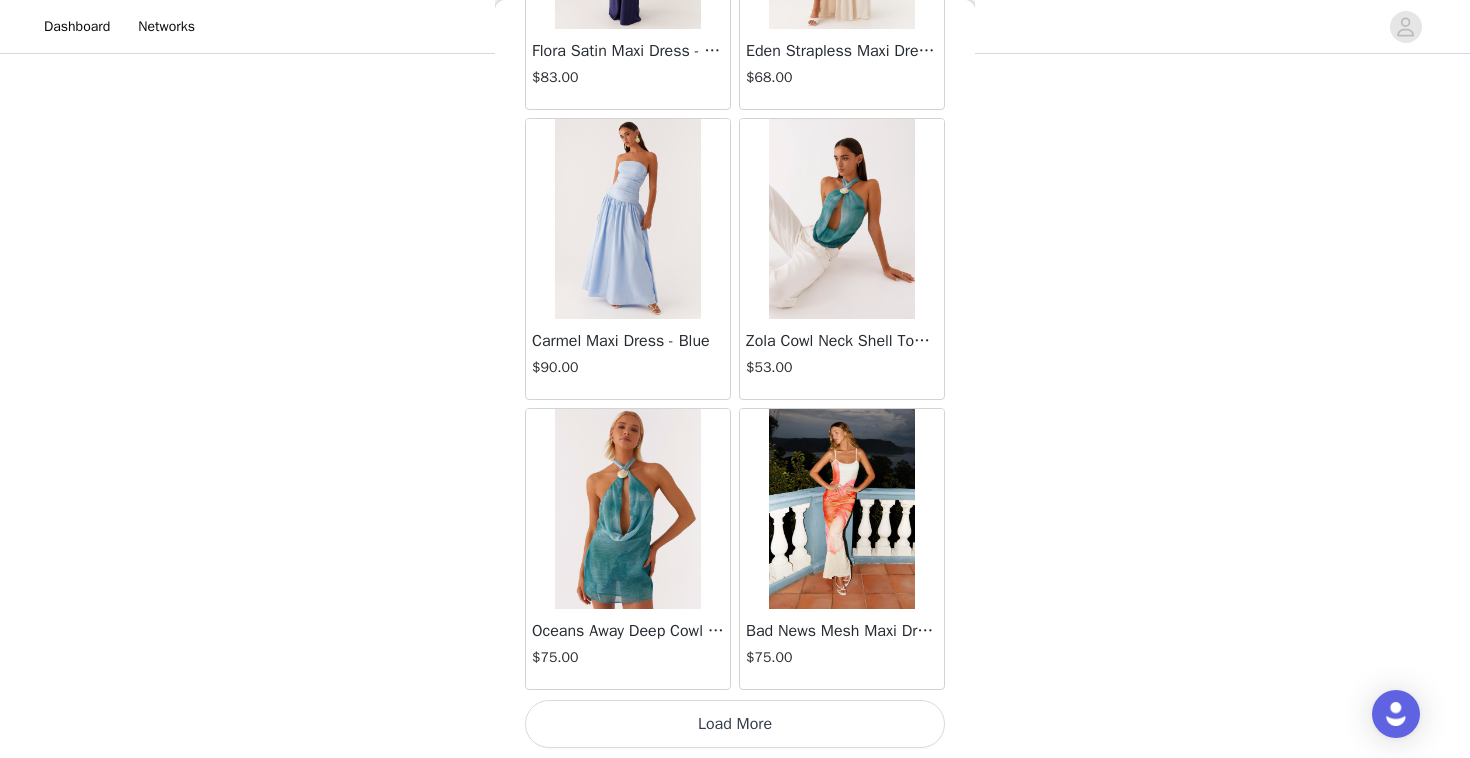 scroll, scrollTop: 63201, scrollLeft: 0, axis: vertical 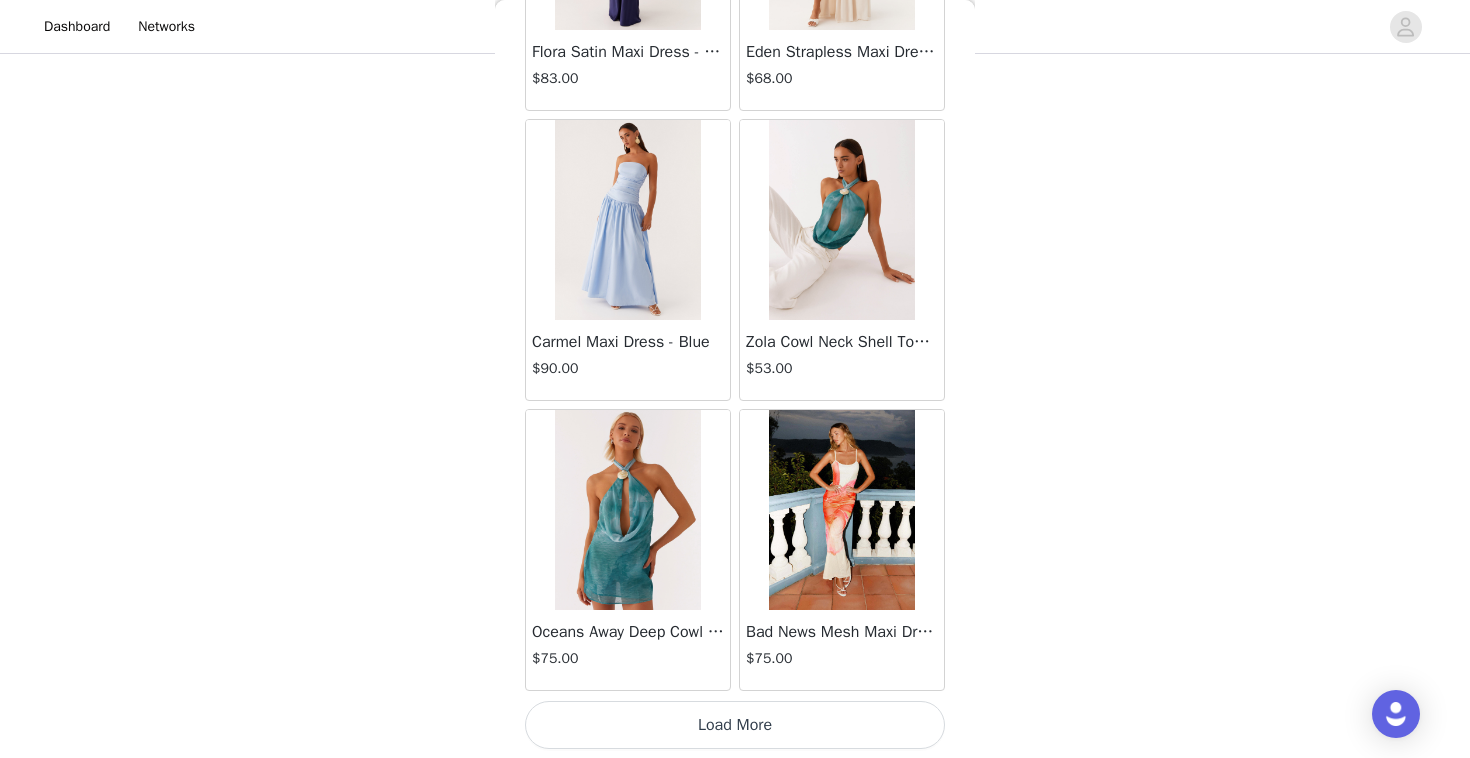 click on "Load More" at bounding box center [735, 725] 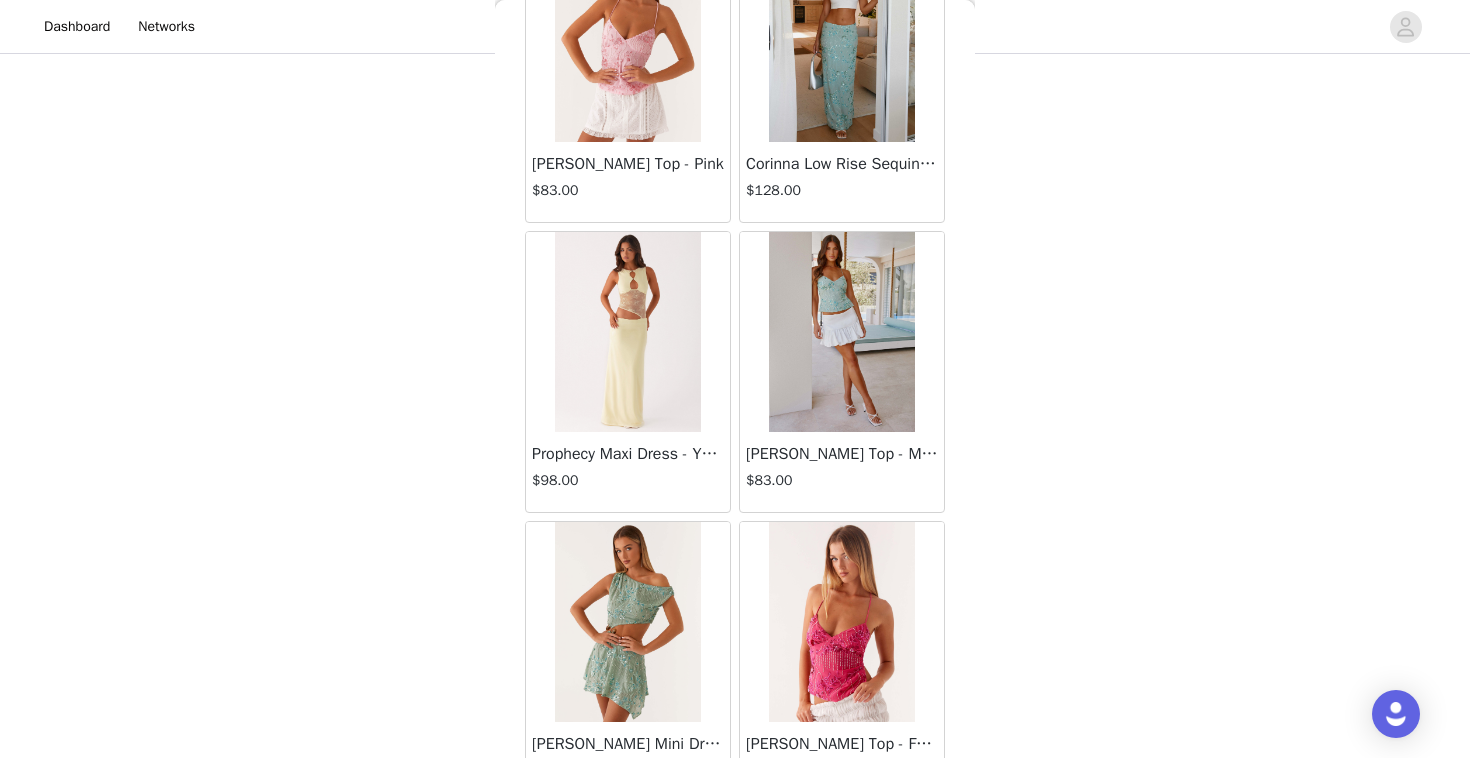 scroll, scrollTop: 66102, scrollLeft: 0, axis: vertical 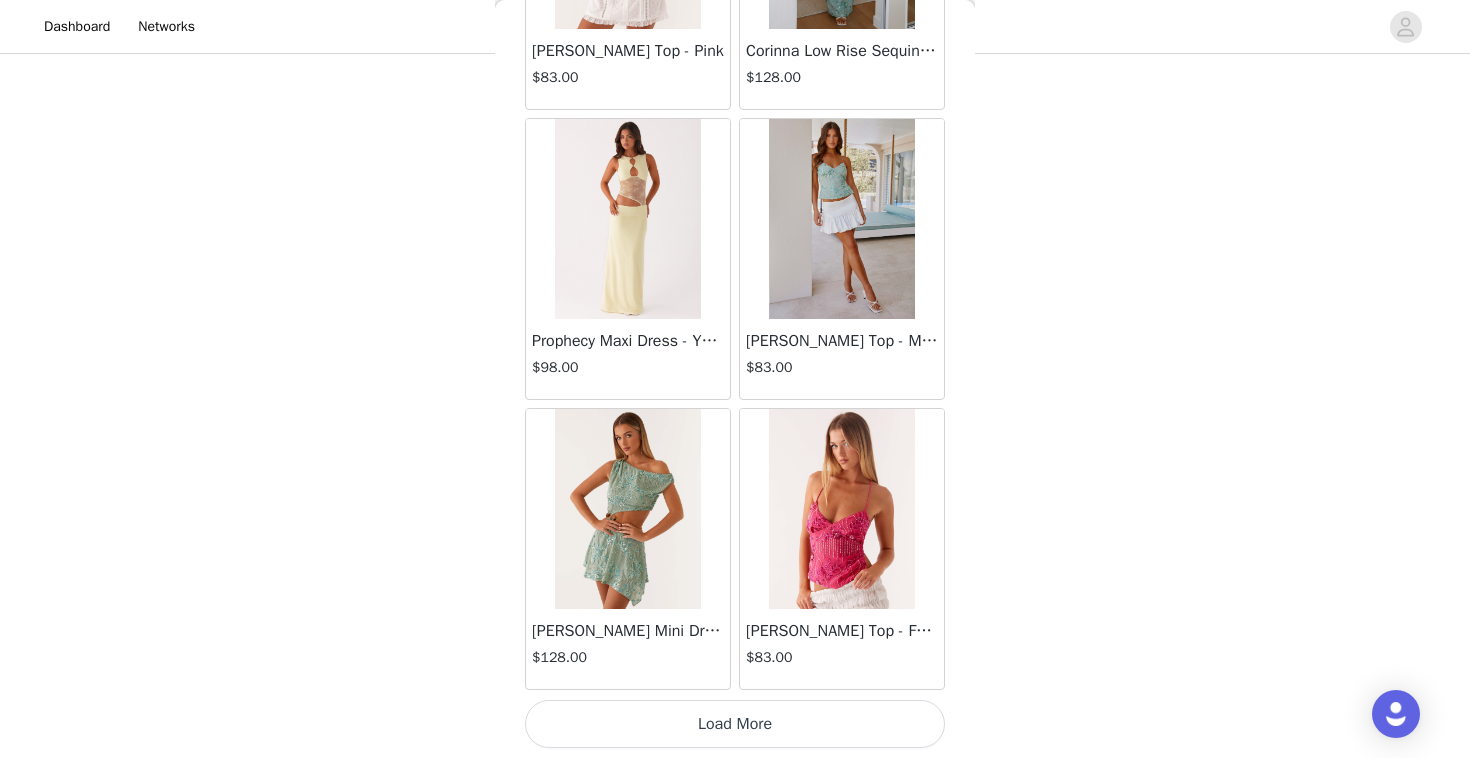 click on "Load More" at bounding box center (735, 724) 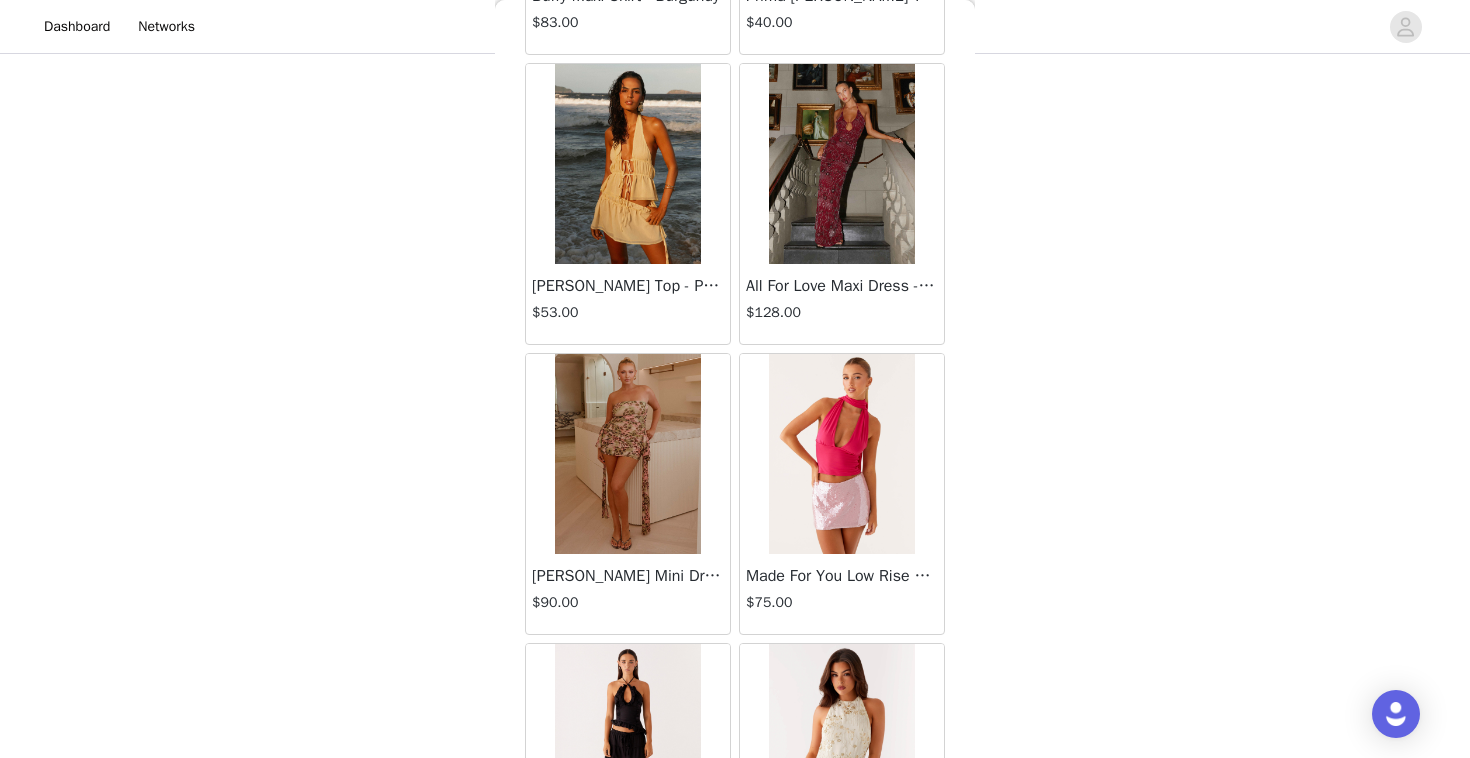 scroll, scrollTop: 69002, scrollLeft: 0, axis: vertical 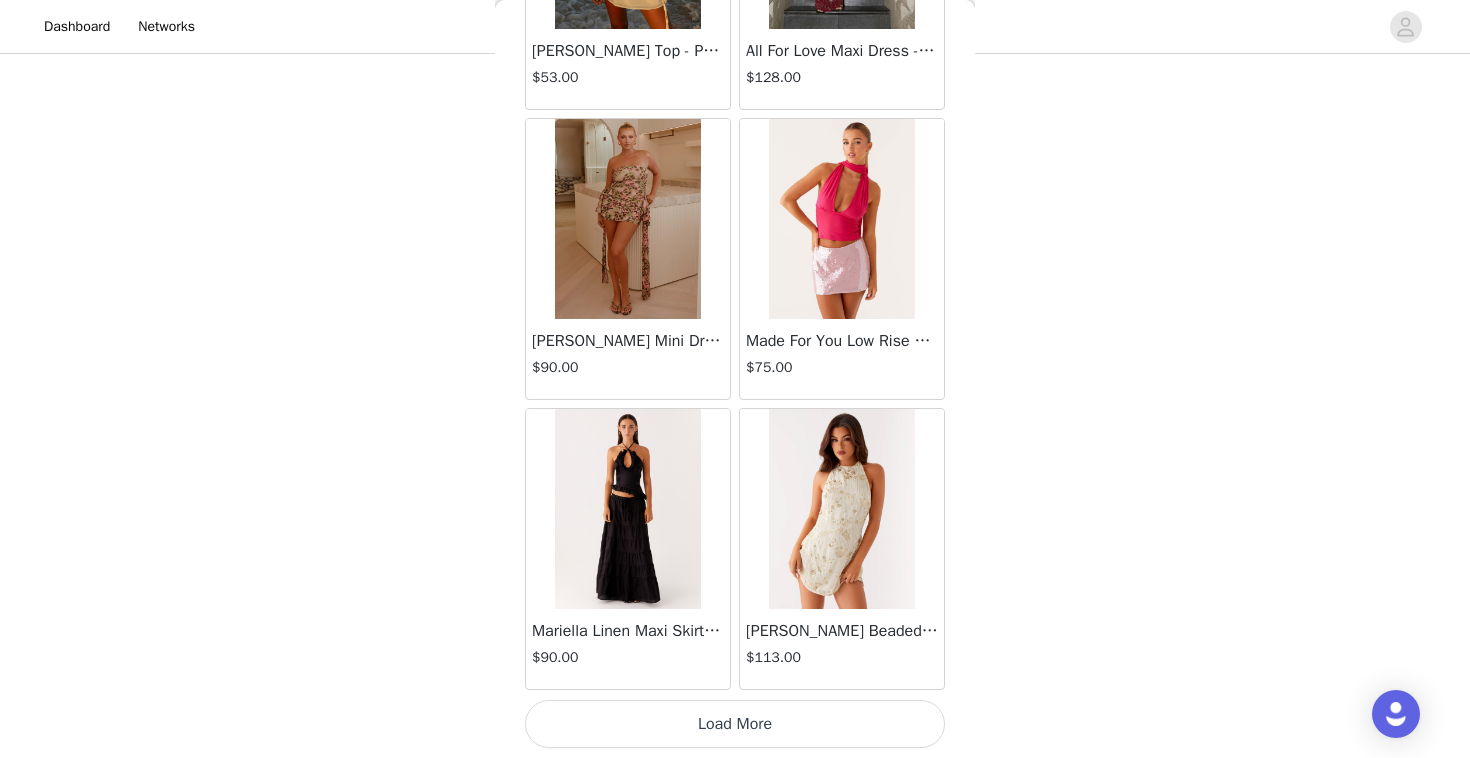 click on "Load More" at bounding box center (735, 724) 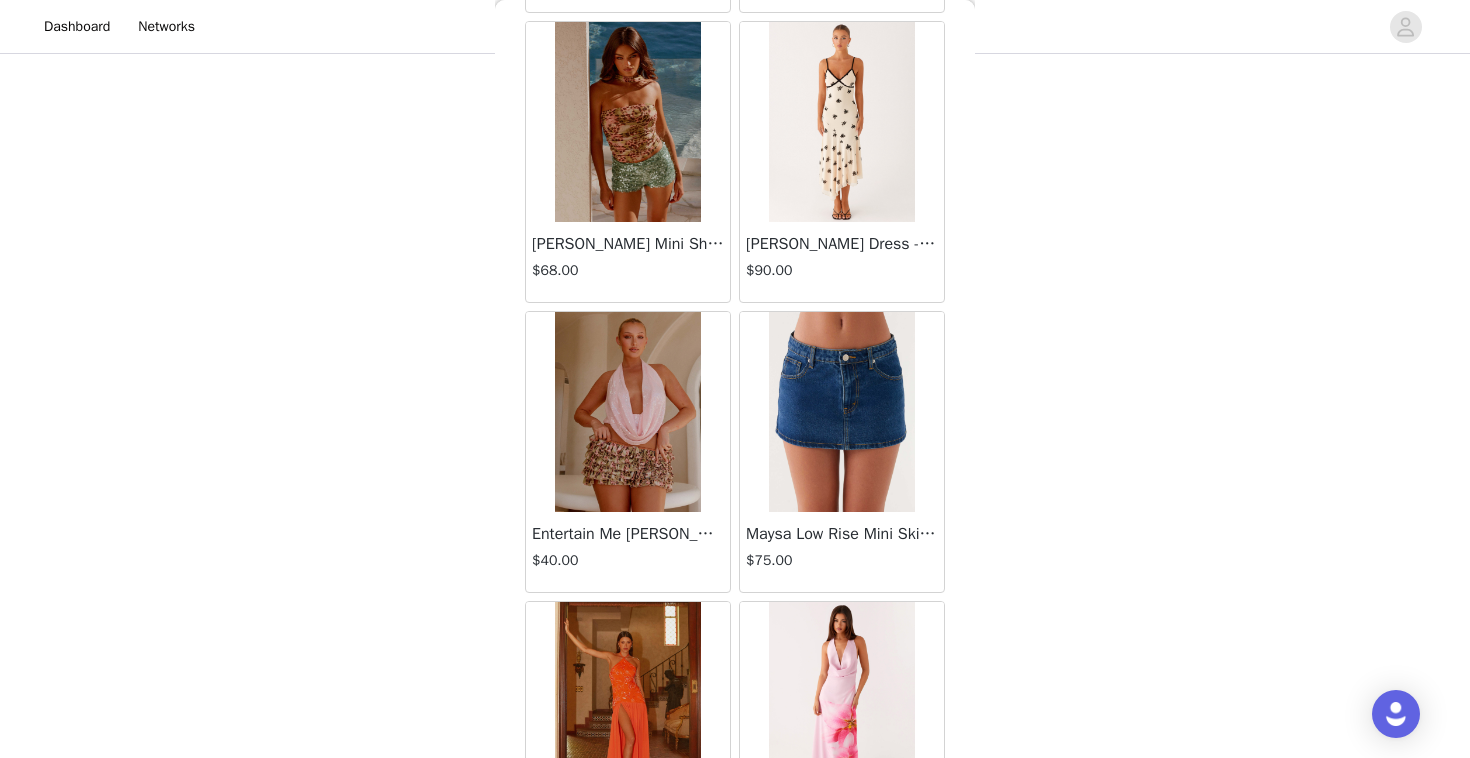 scroll, scrollTop: 71902, scrollLeft: 0, axis: vertical 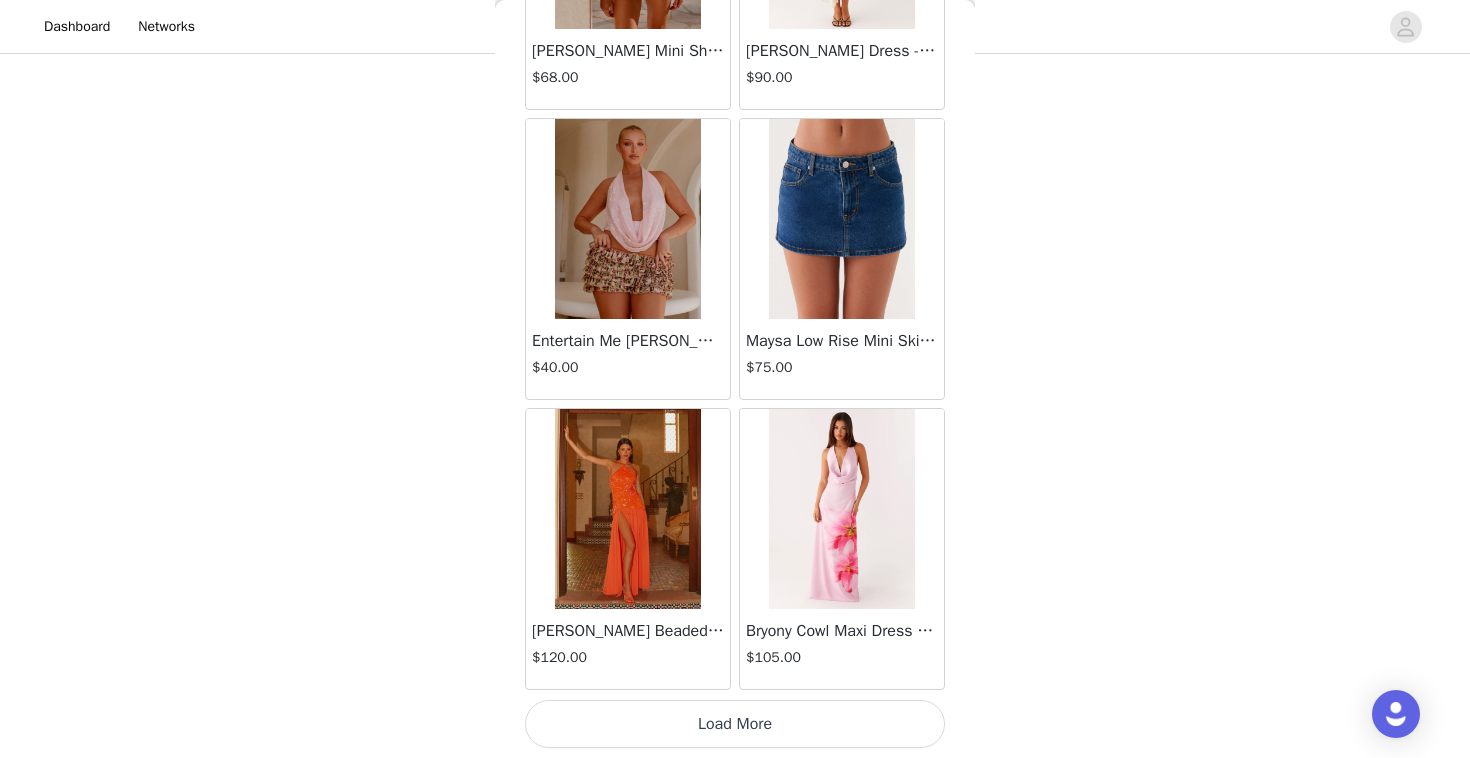 click on "Load More" at bounding box center (735, 724) 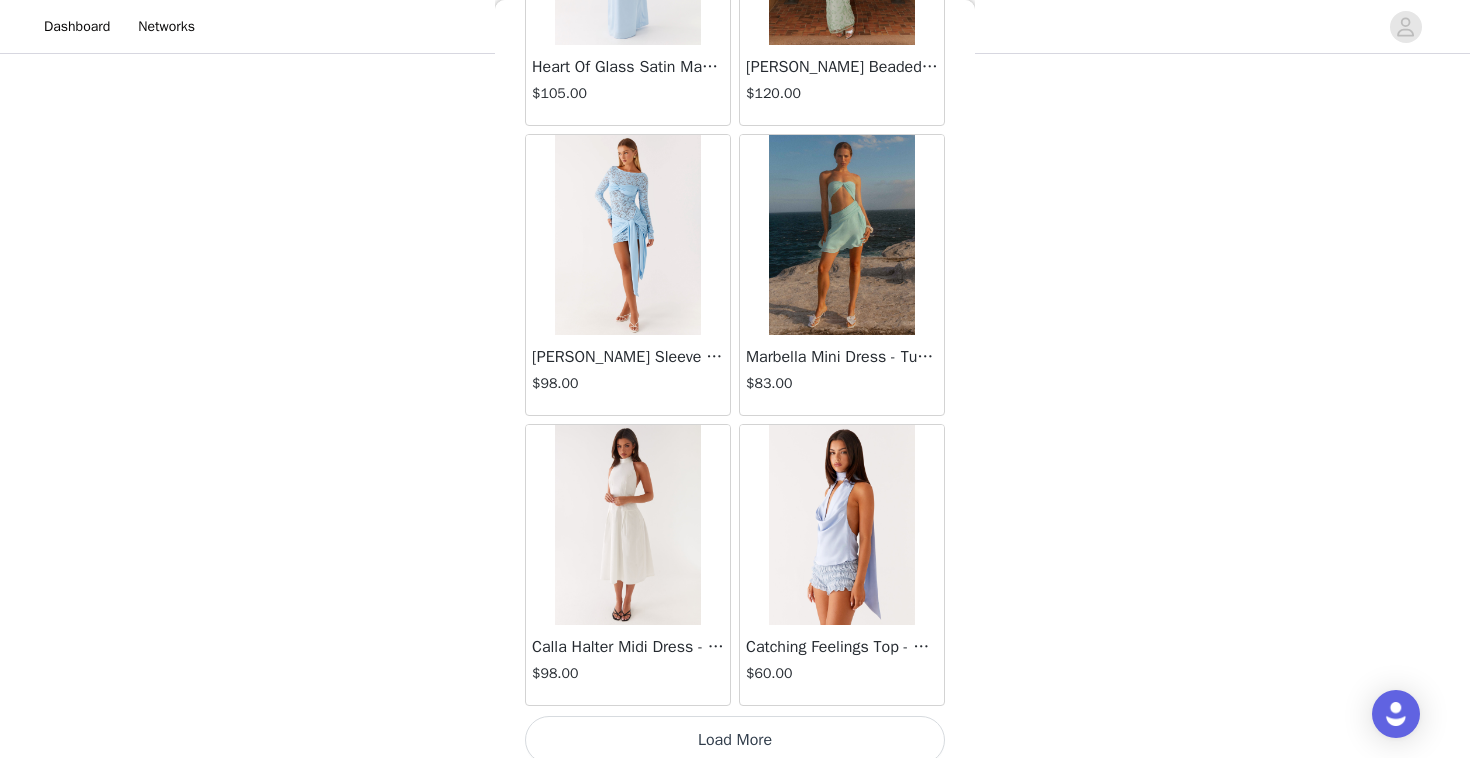 scroll, scrollTop: 74802, scrollLeft: 0, axis: vertical 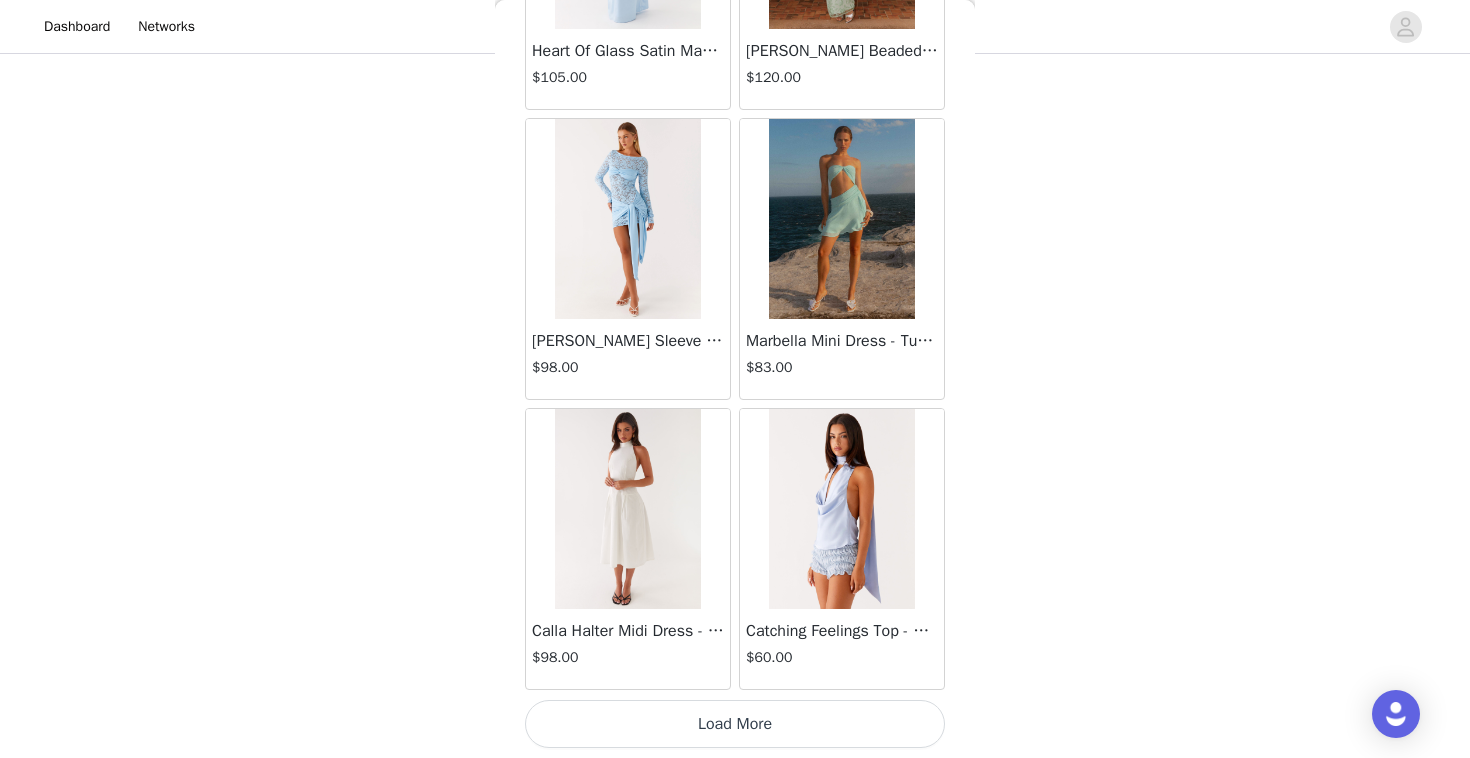 click on "Load More" at bounding box center (735, 724) 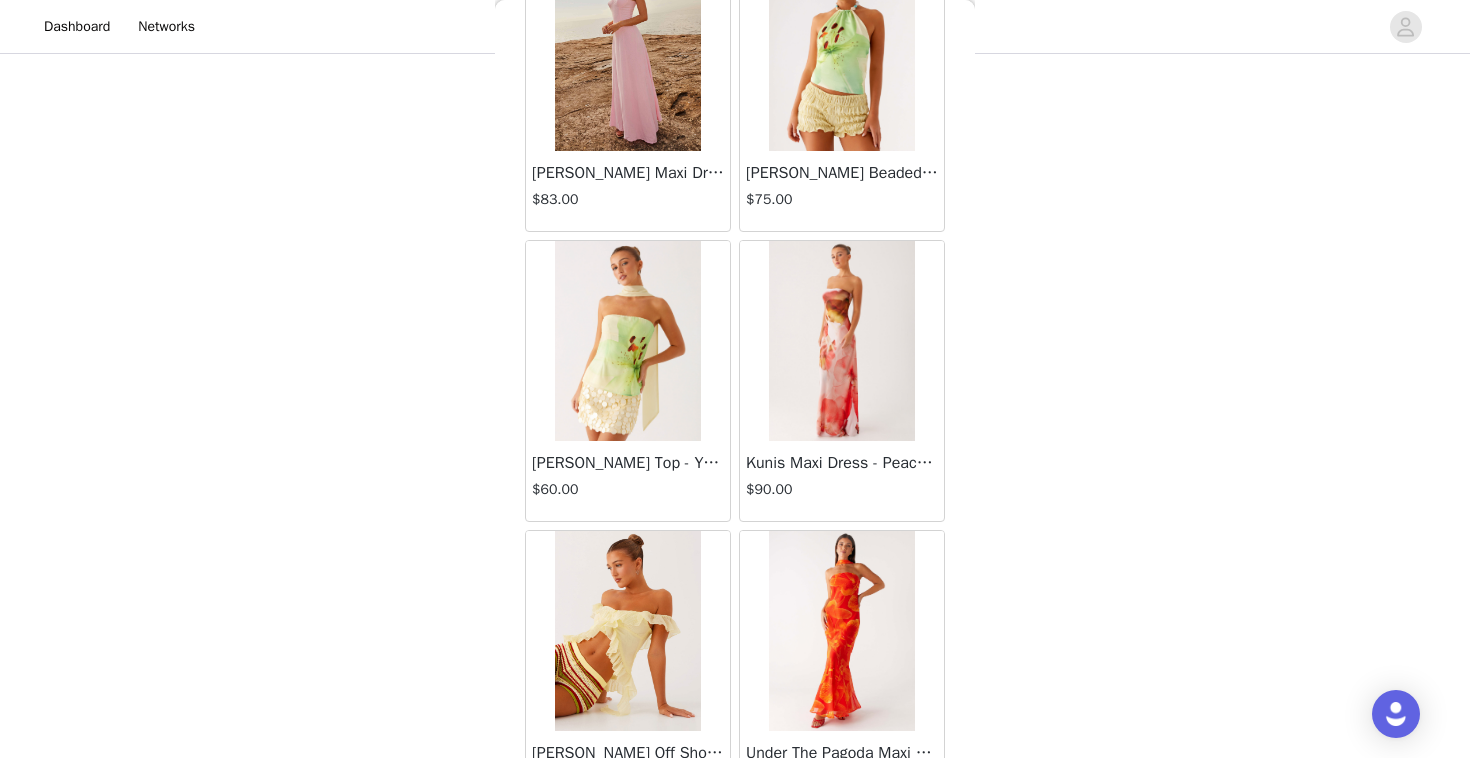 scroll, scrollTop: 77702, scrollLeft: 0, axis: vertical 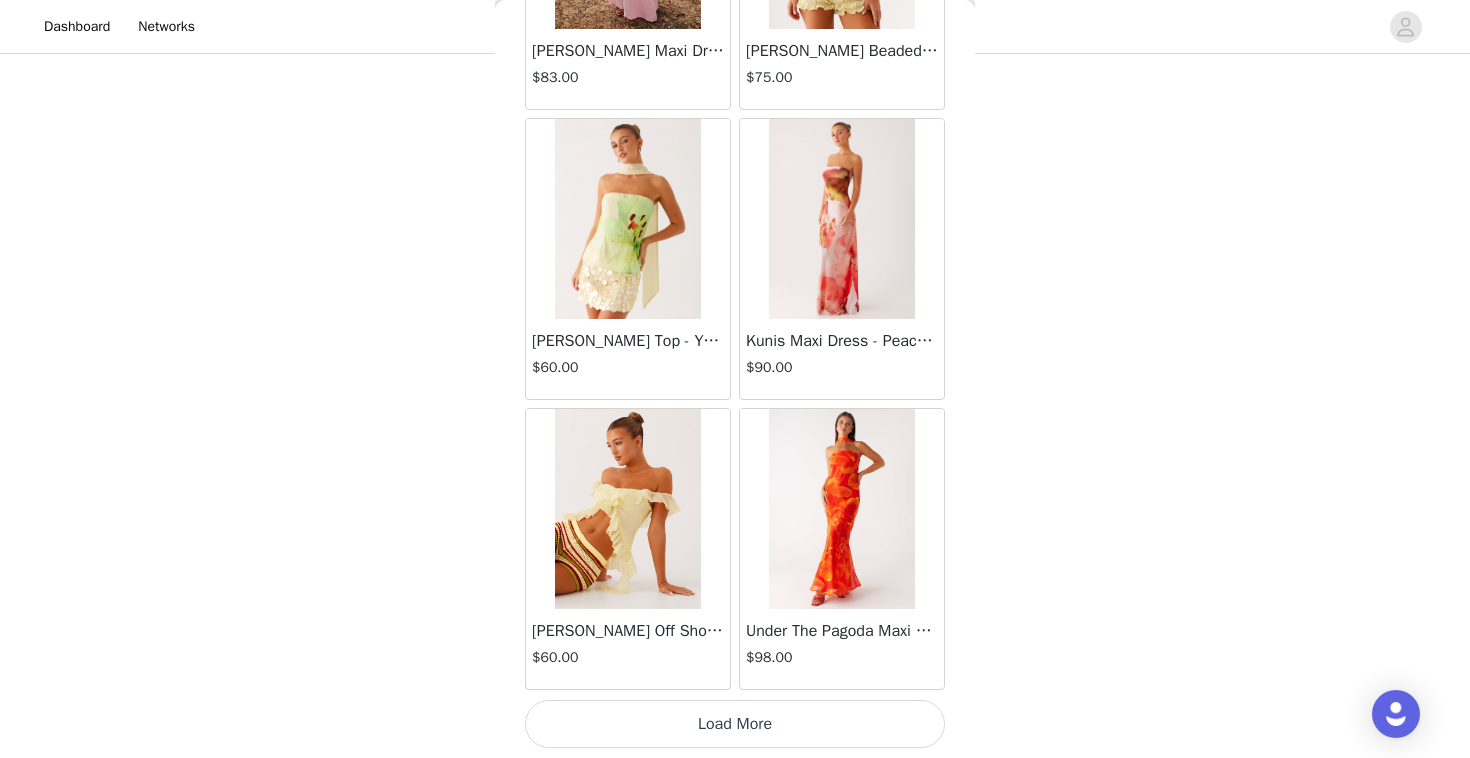 click on "Load More" at bounding box center (735, 724) 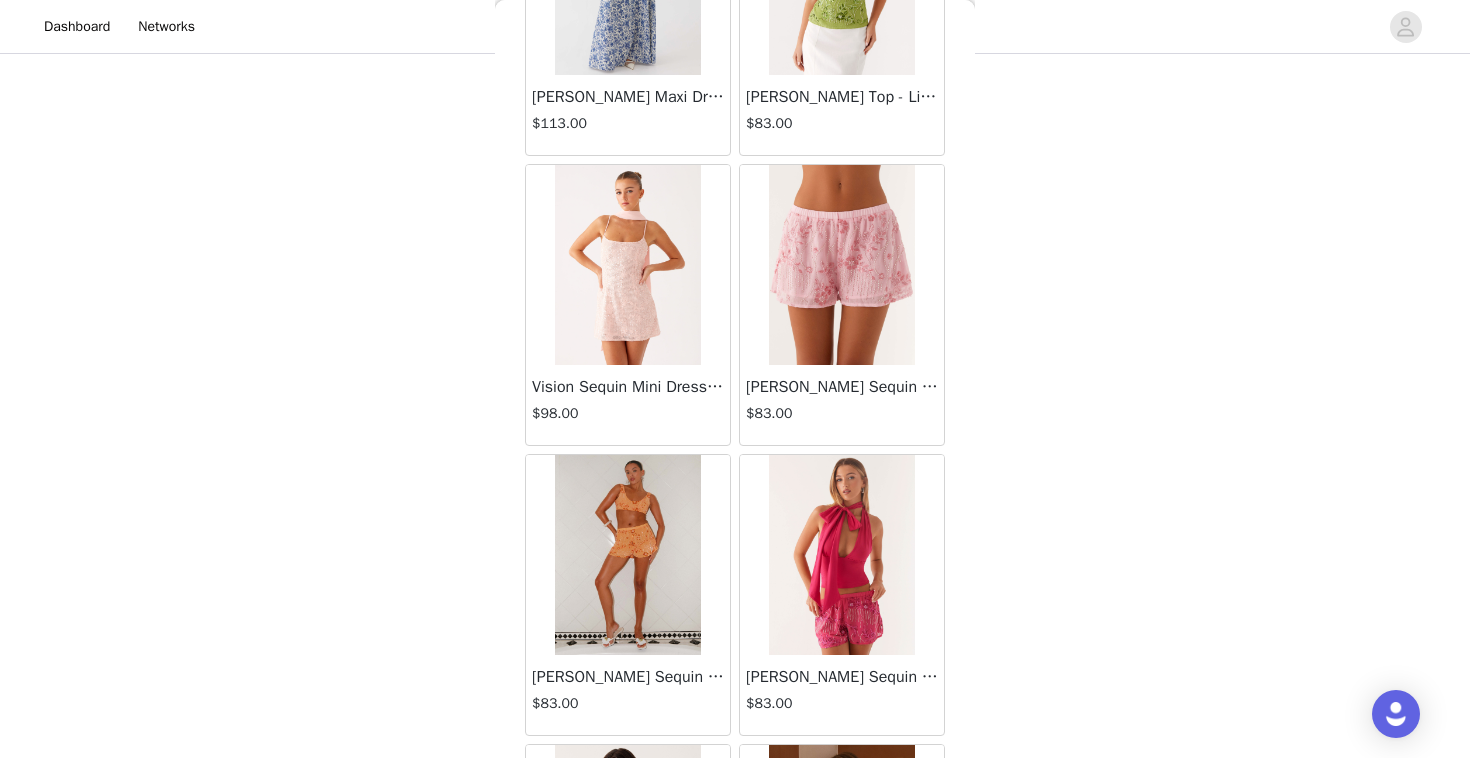 scroll, scrollTop: 79970, scrollLeft: 0, axis: vertical 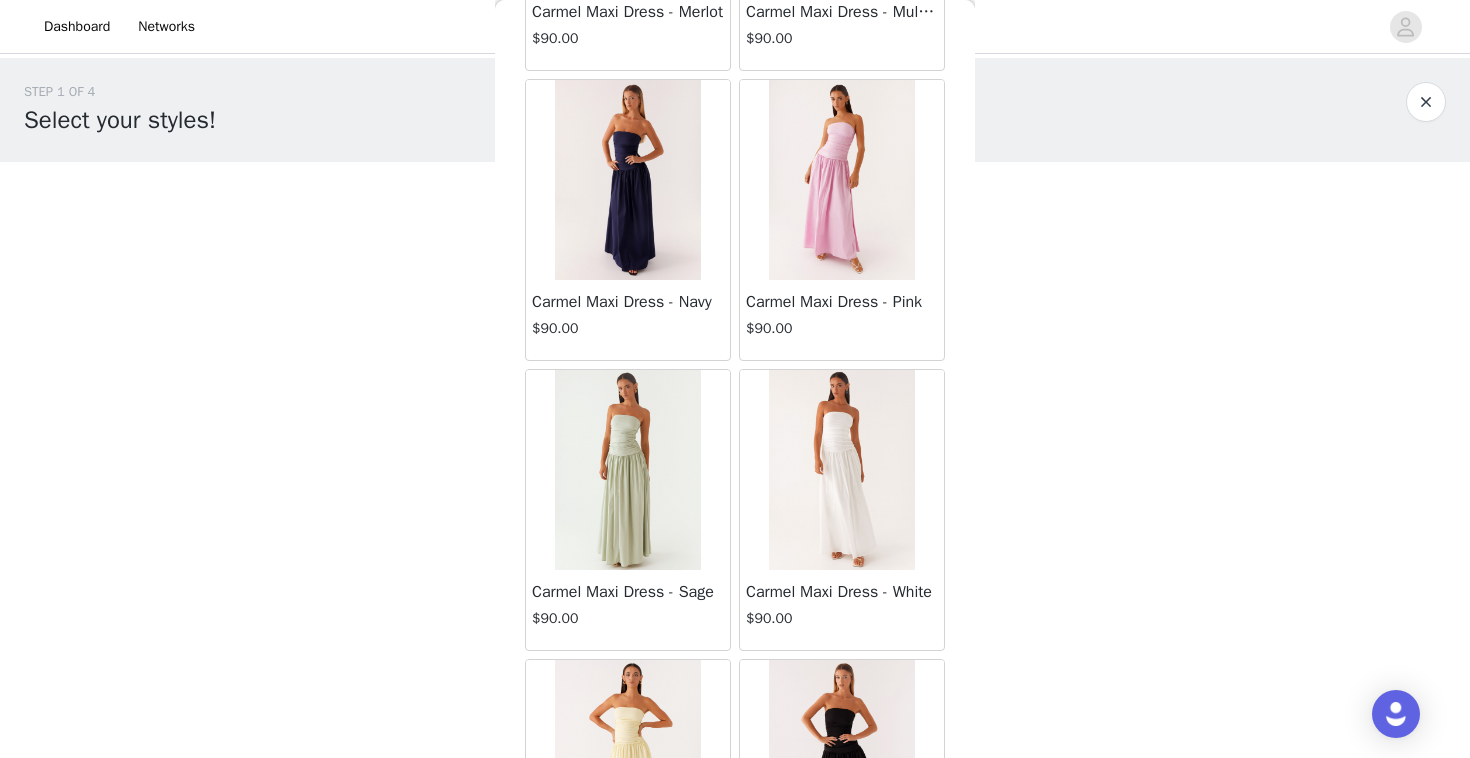 click on "Carmel Maxi Dress - Pink" at bounding box center [842, 302] 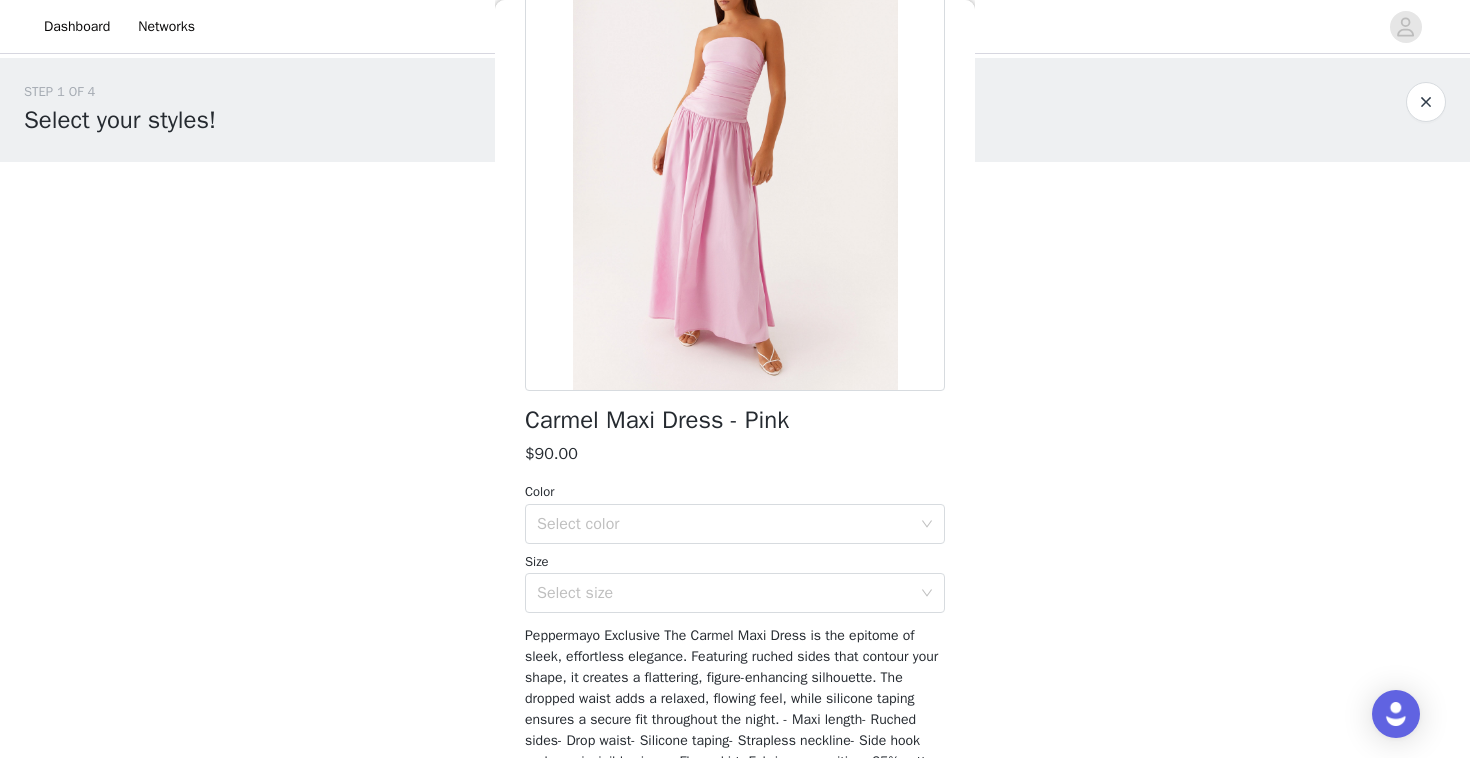 scroll, scrollTop: 175, scrollLeft: 0, axis: vertical 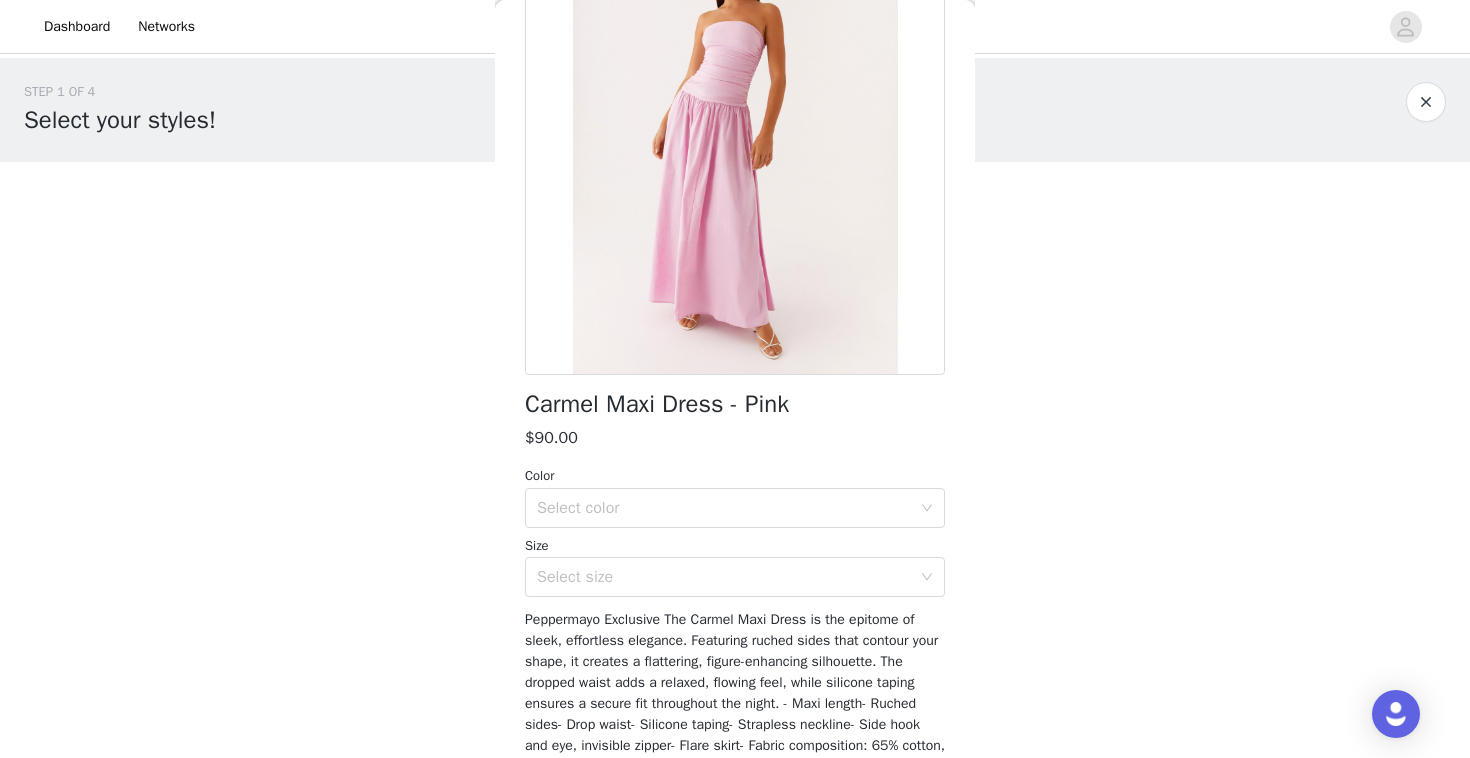 click on "Color" at bounding box center (735, 476) 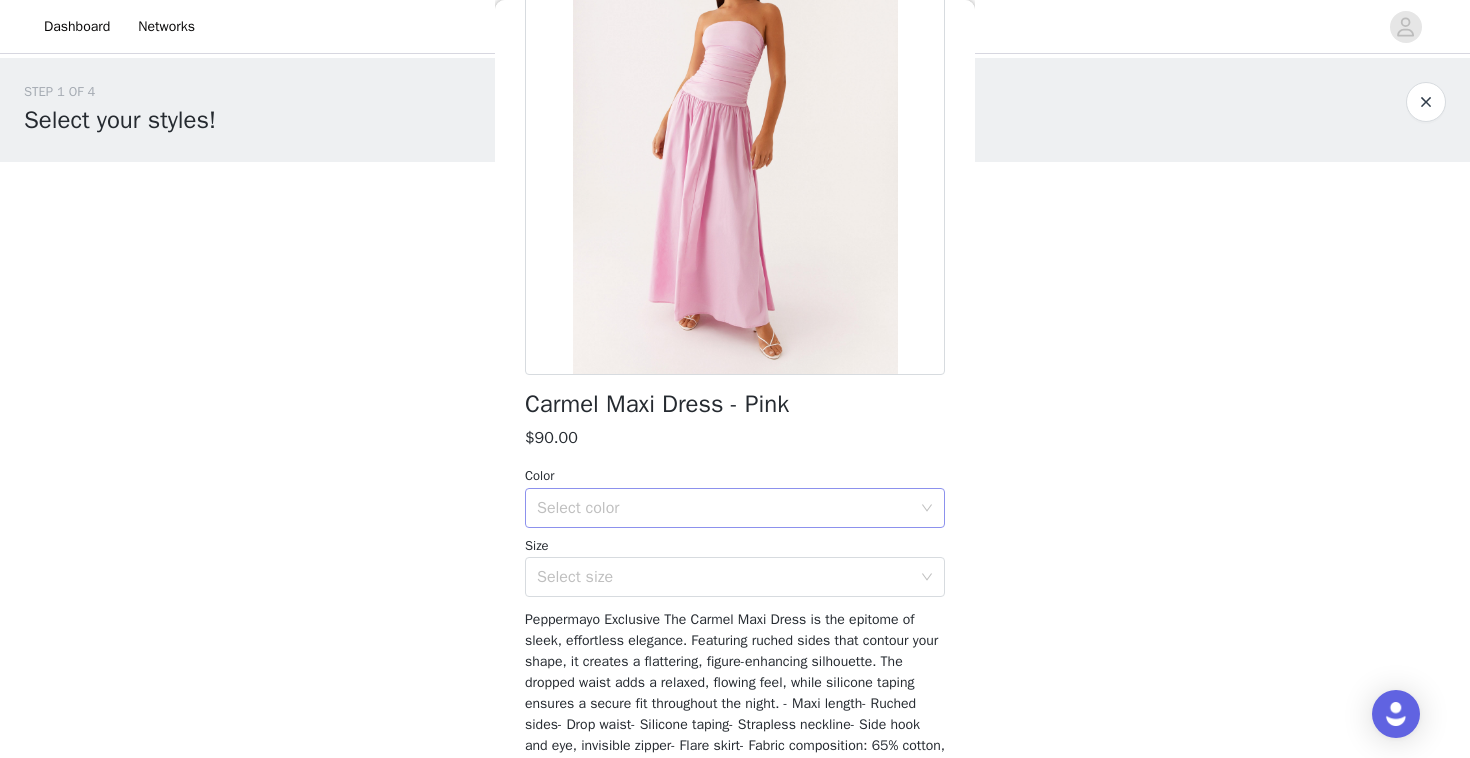 click on "Select color" at bounding box center [724, 508] 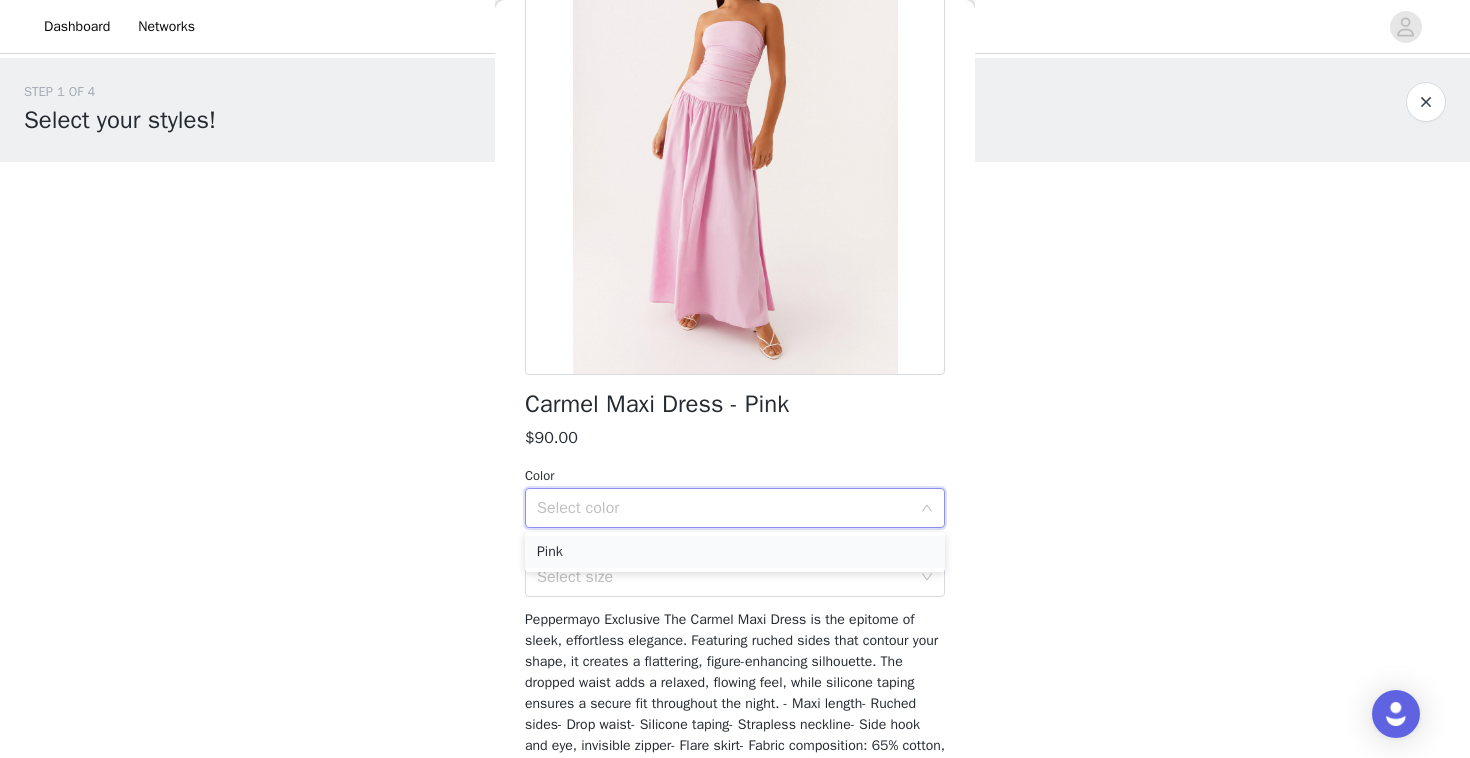 click on "Pink" at bounding box center (735, 552) 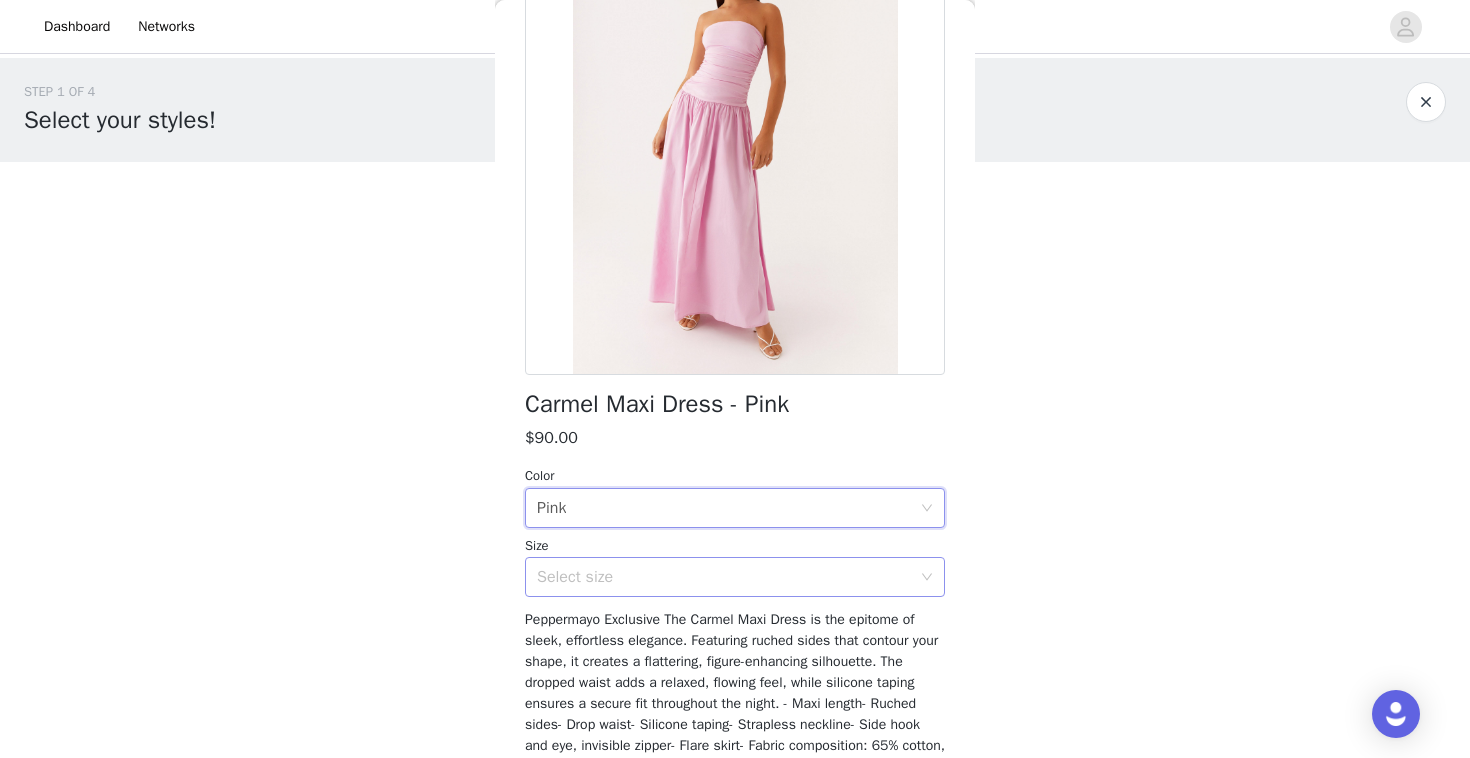 click on "Select size" at bounding box center (724, 577) 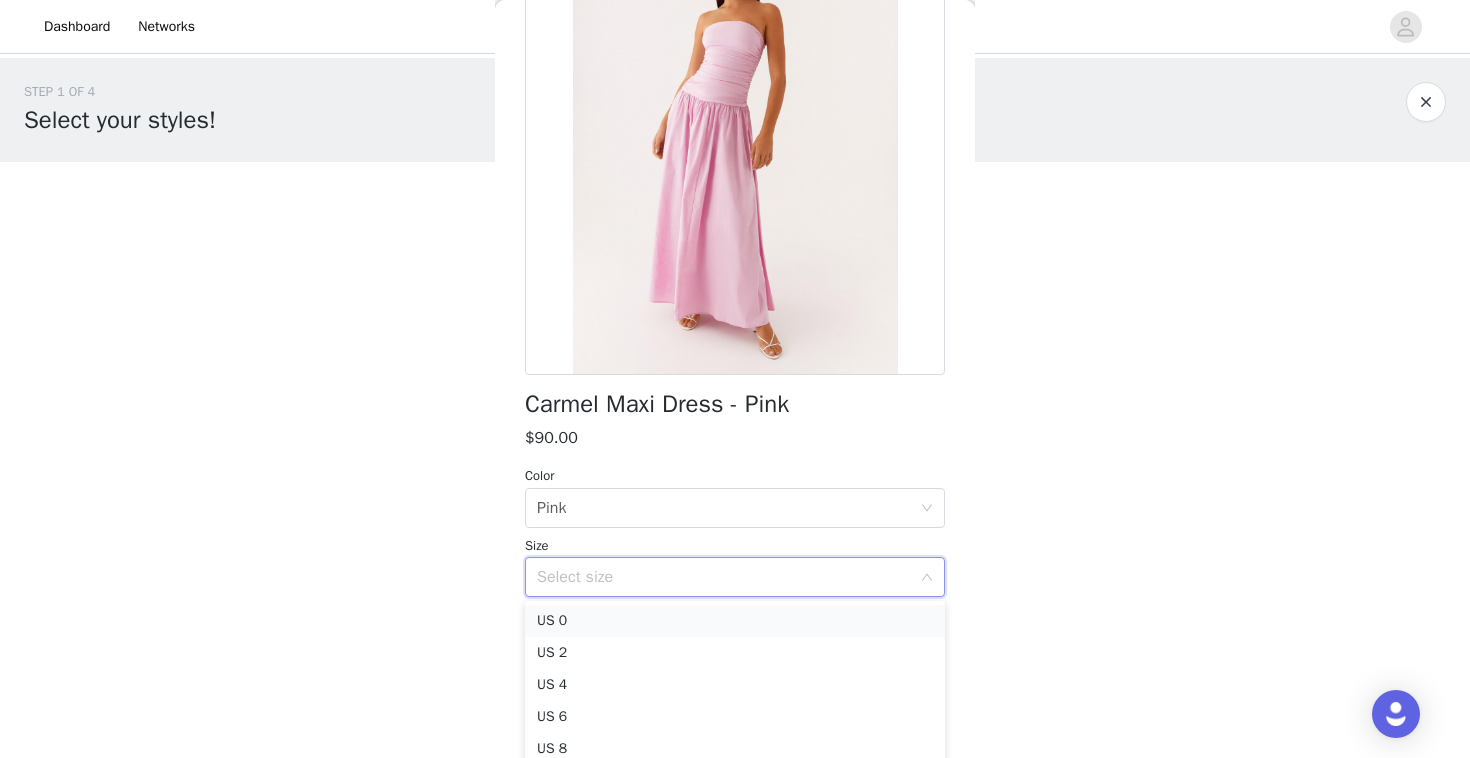 click on "US 0" at bounding box center [735, 621] 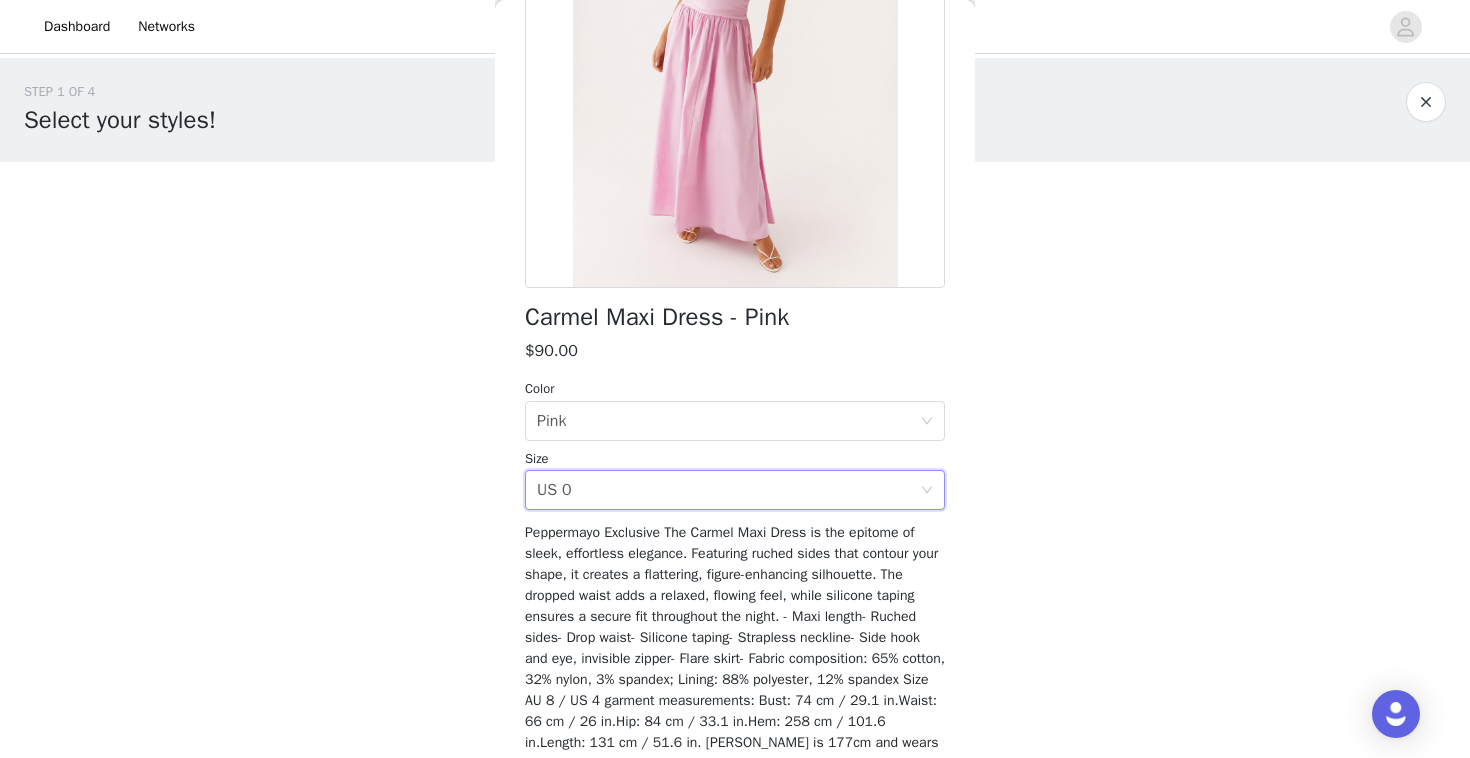 scroll, scrollTop: 362, scrollLeft: 0, axis: vertical 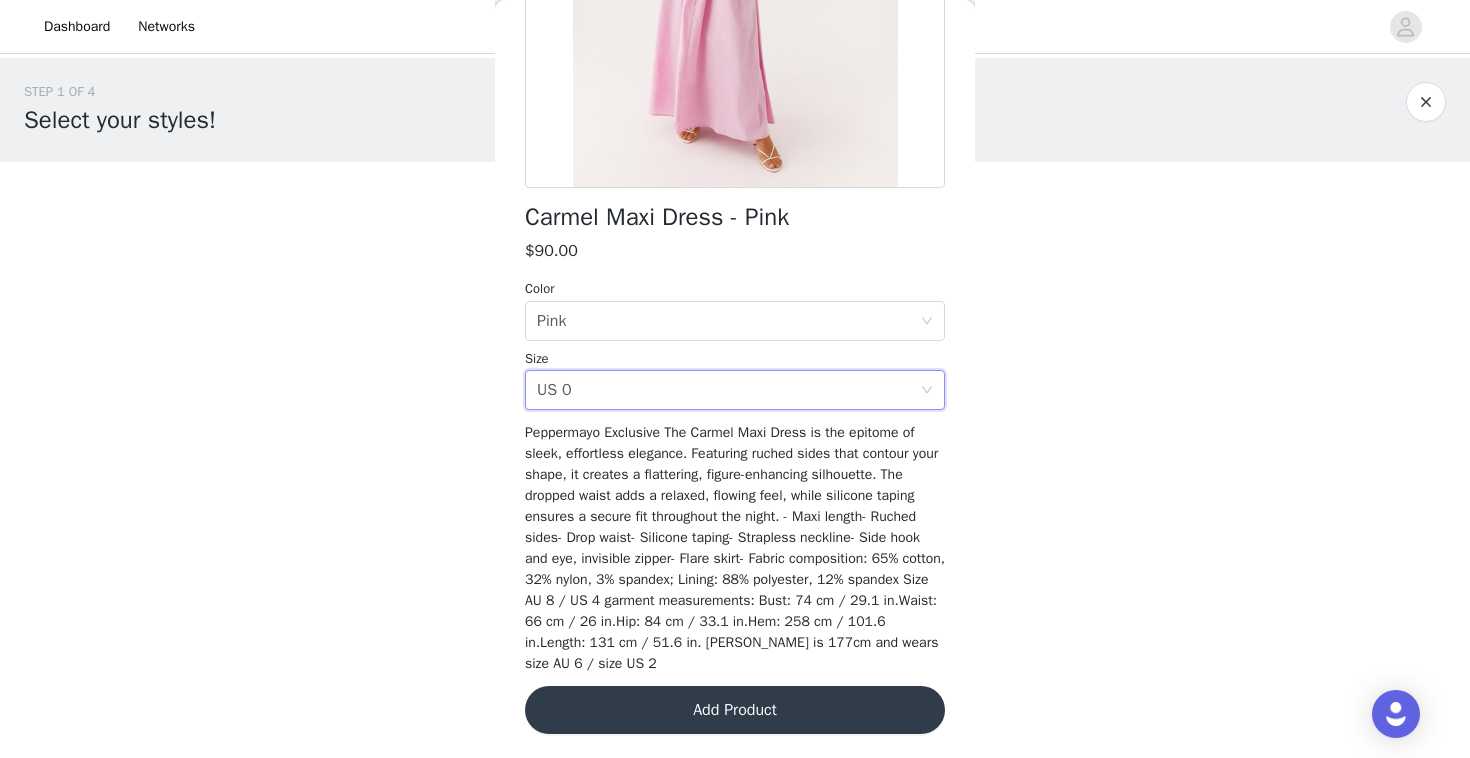 click on "Add Product" at bounding box center [735, 710] 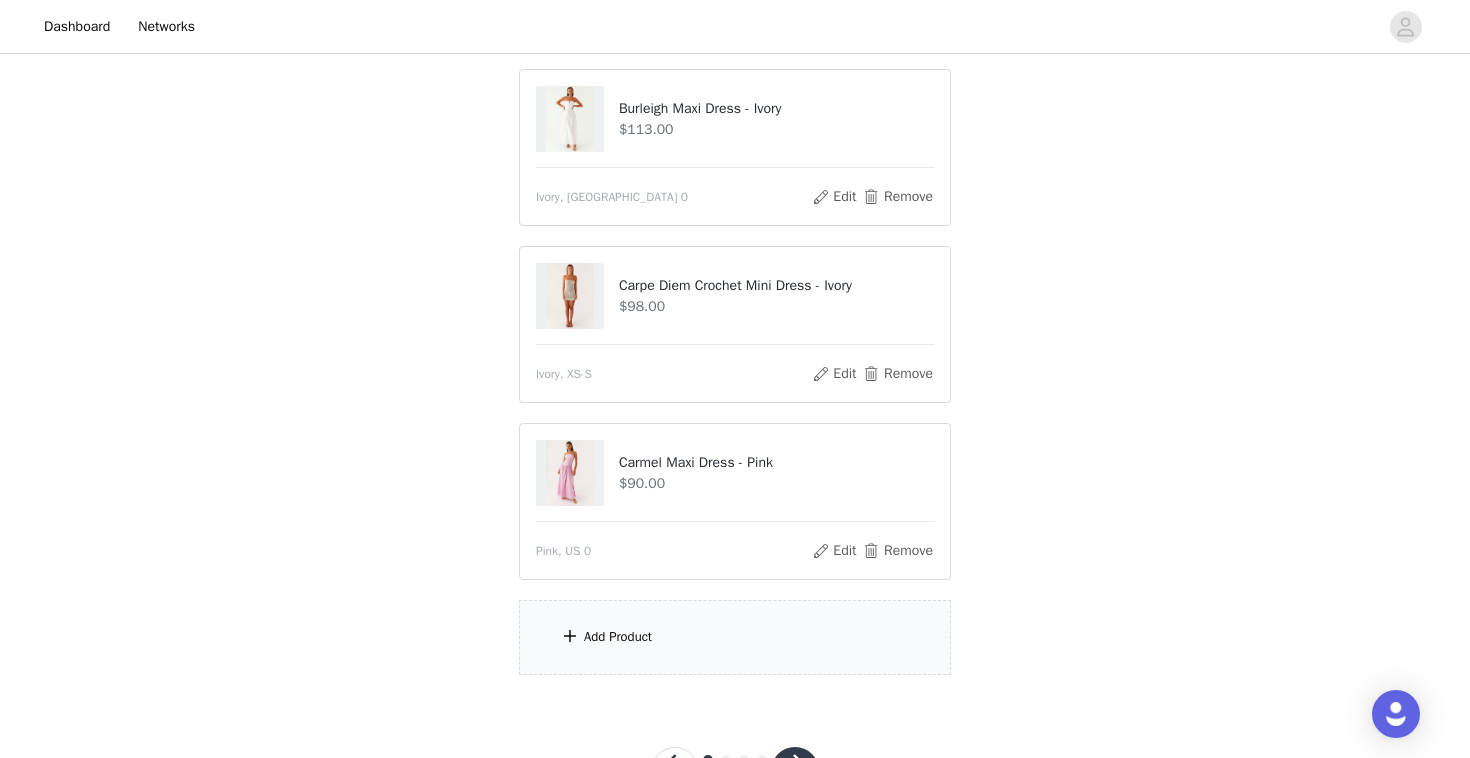 scroll, scrollTop: 206, scrollLeft: 0, axis: vertical 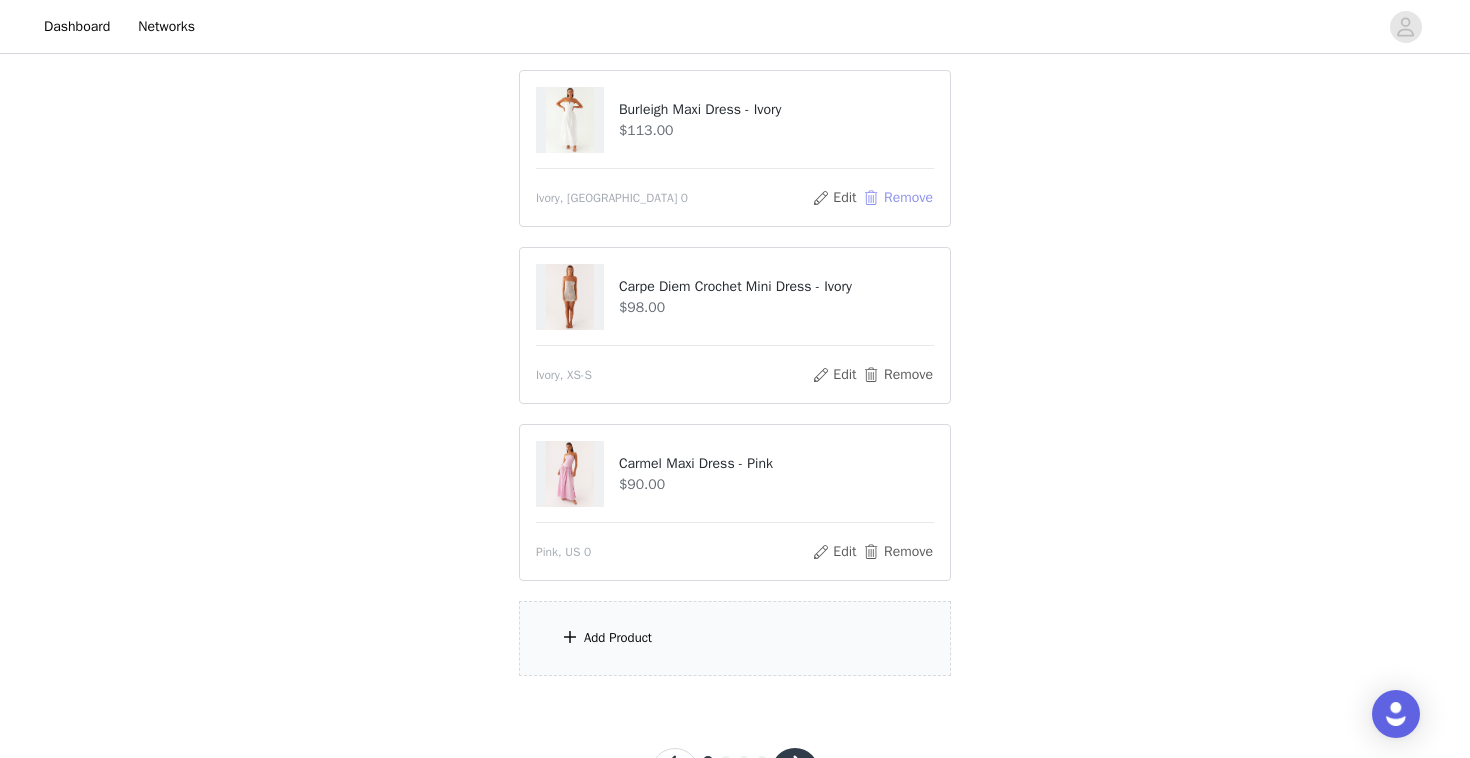 click on "Remove" at bounding box center [898, 198] 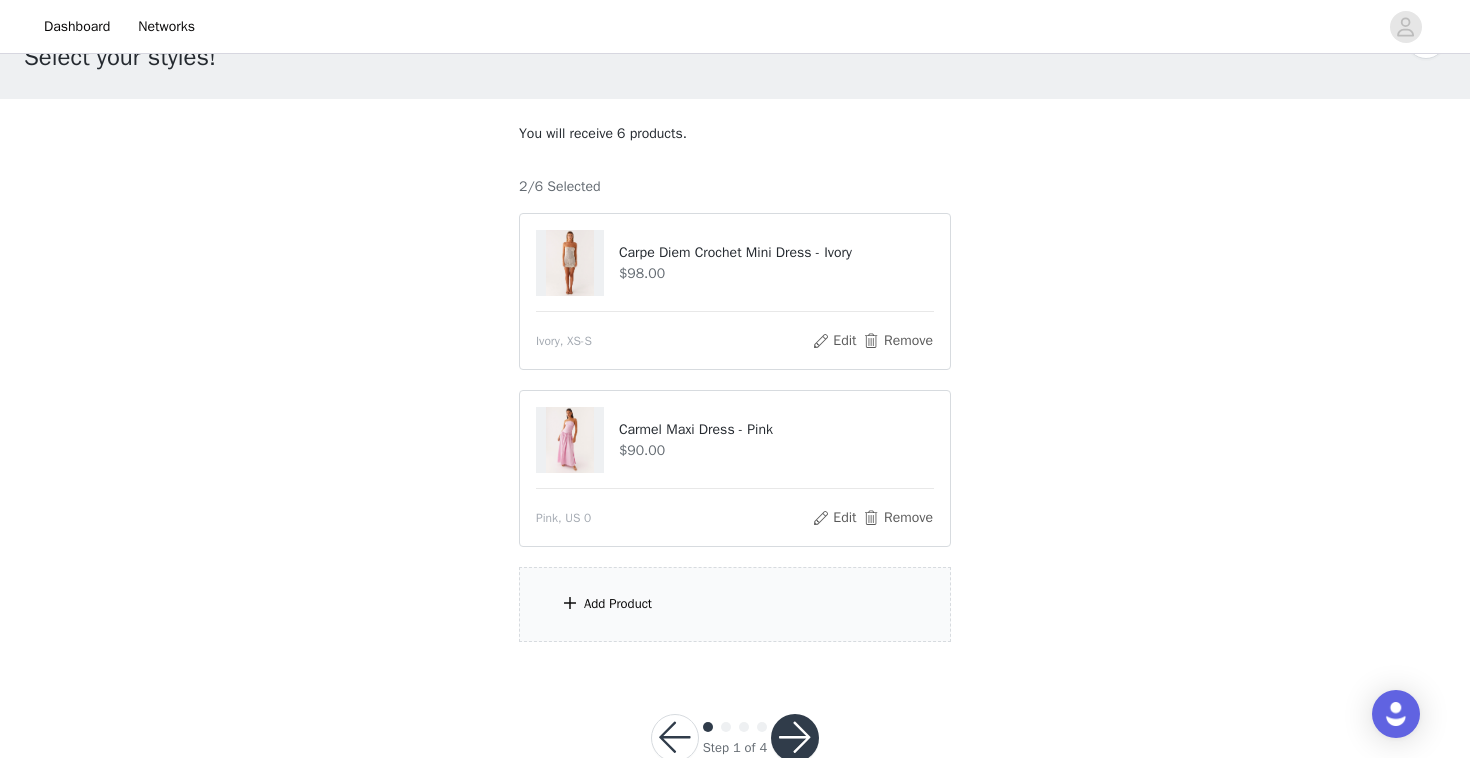 scroll, scrollTop: 114, scrollLeft: 0, axis: vertical 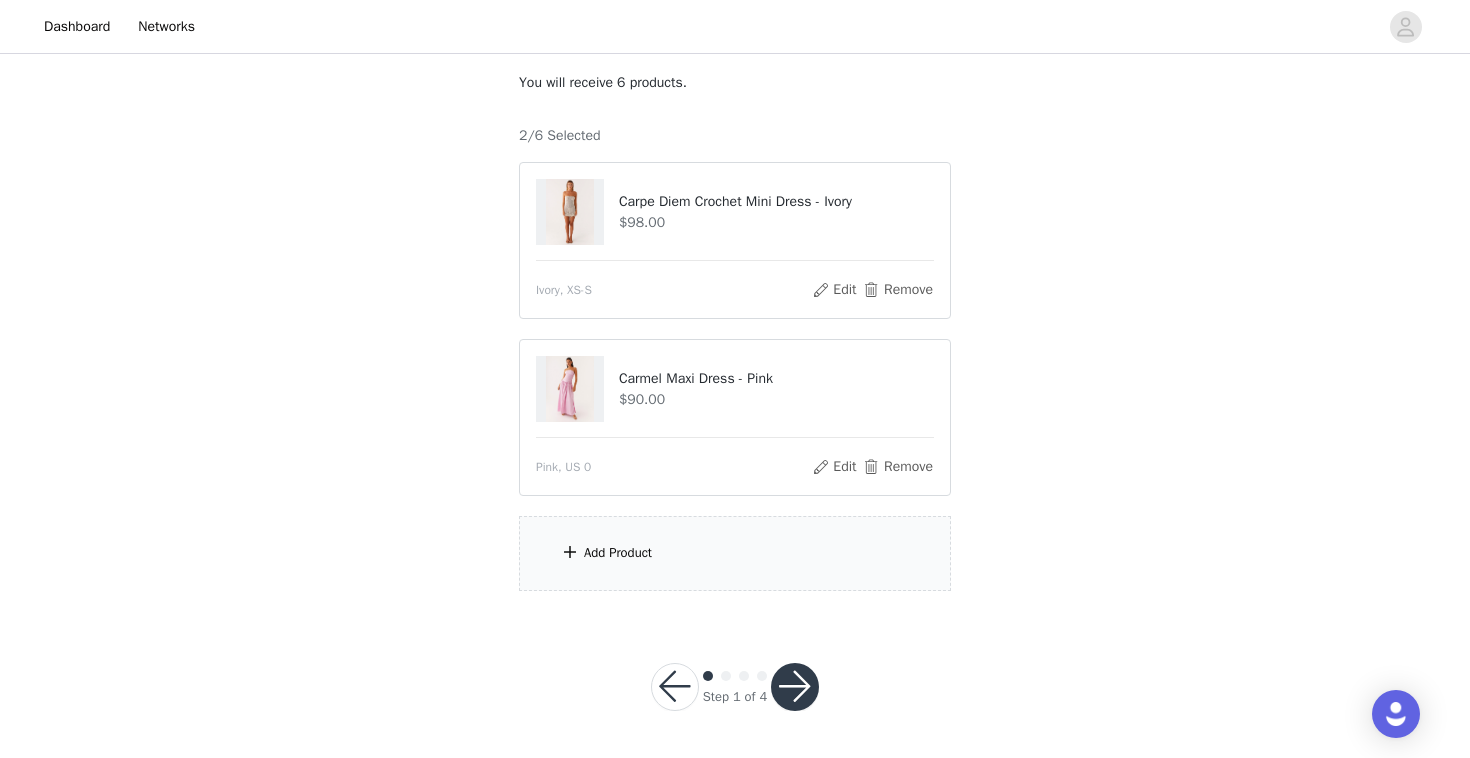 click on "Add Product" at bounding box center (735, 553) 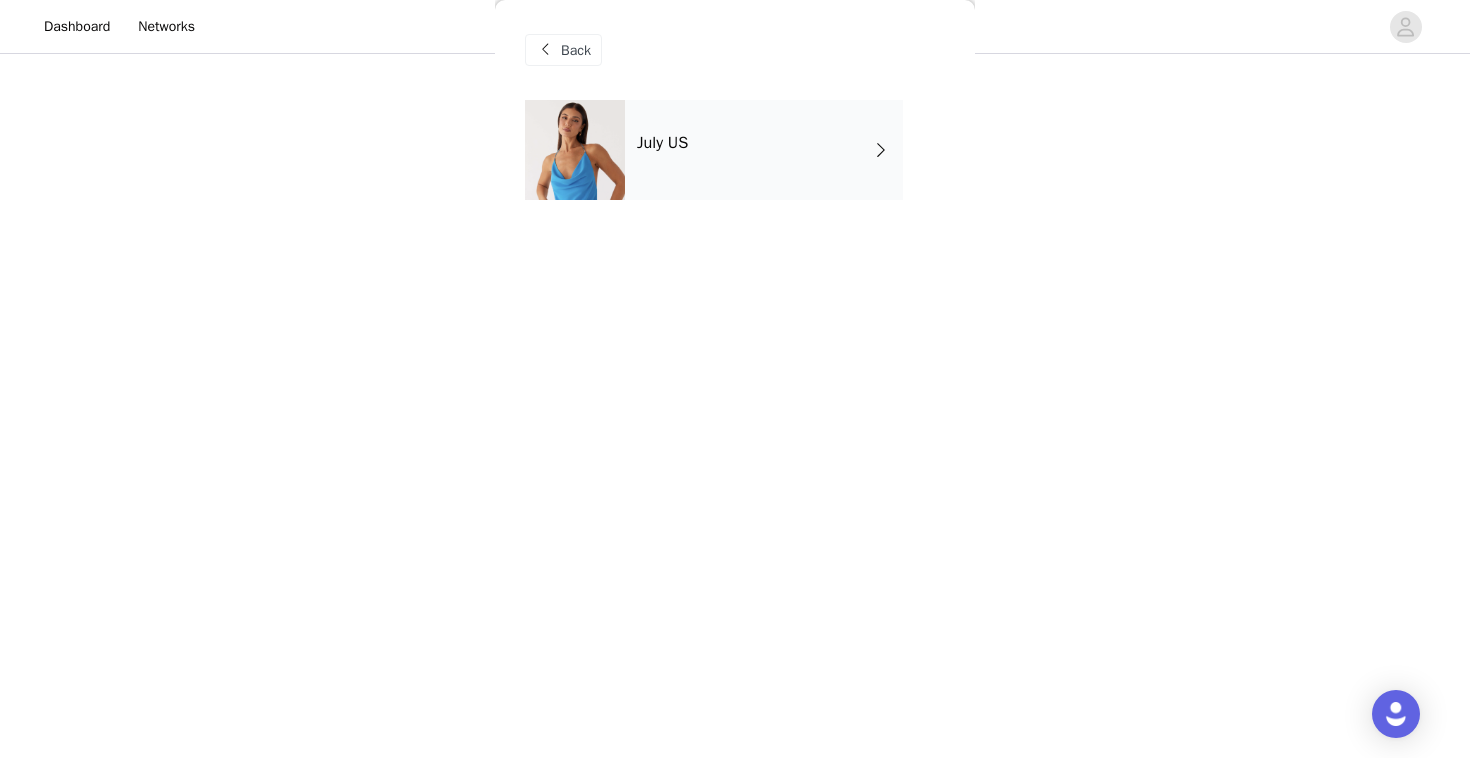 click on "July US" at bounding box center (764, 150) 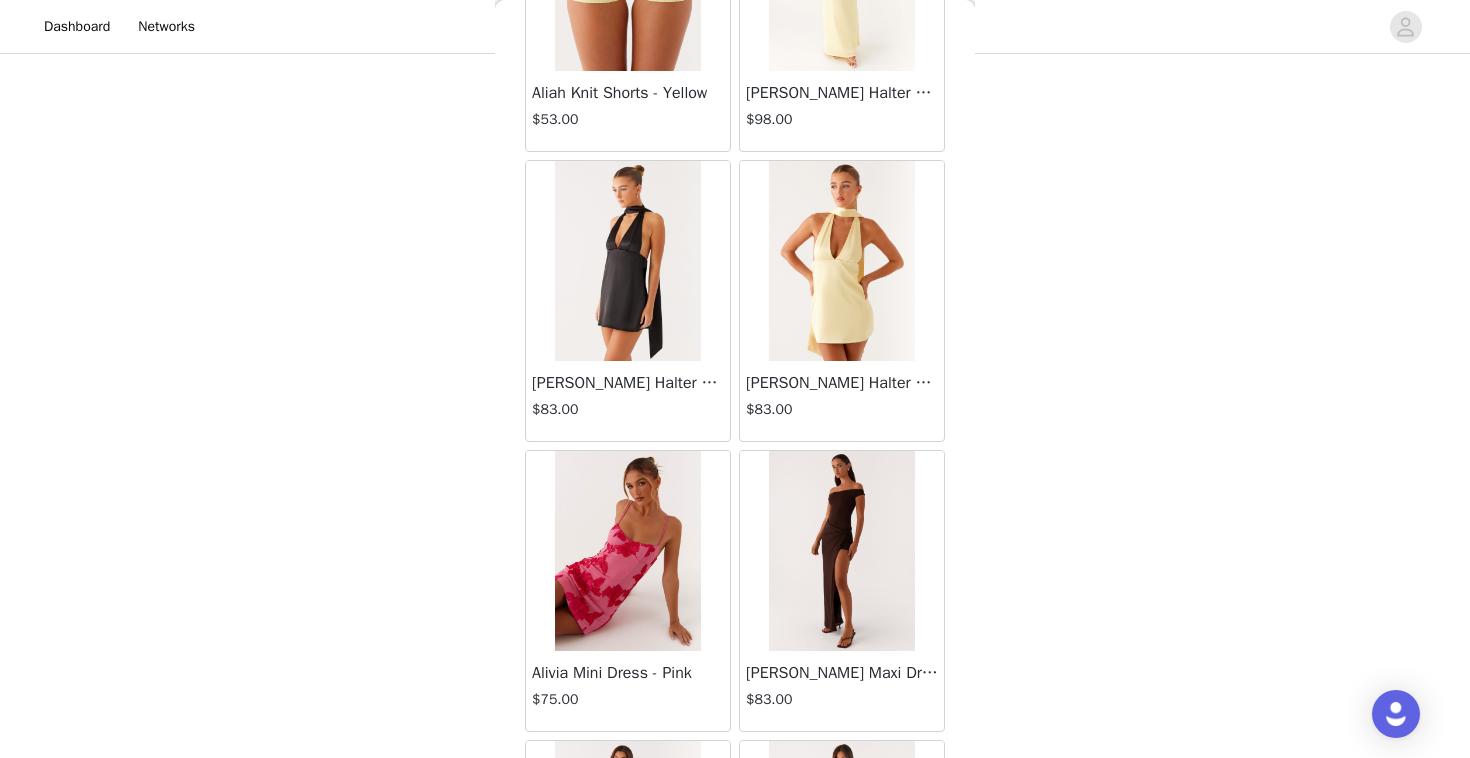 scroll, scrollTop: 2302, scrollLeft: 0, axis: vertical 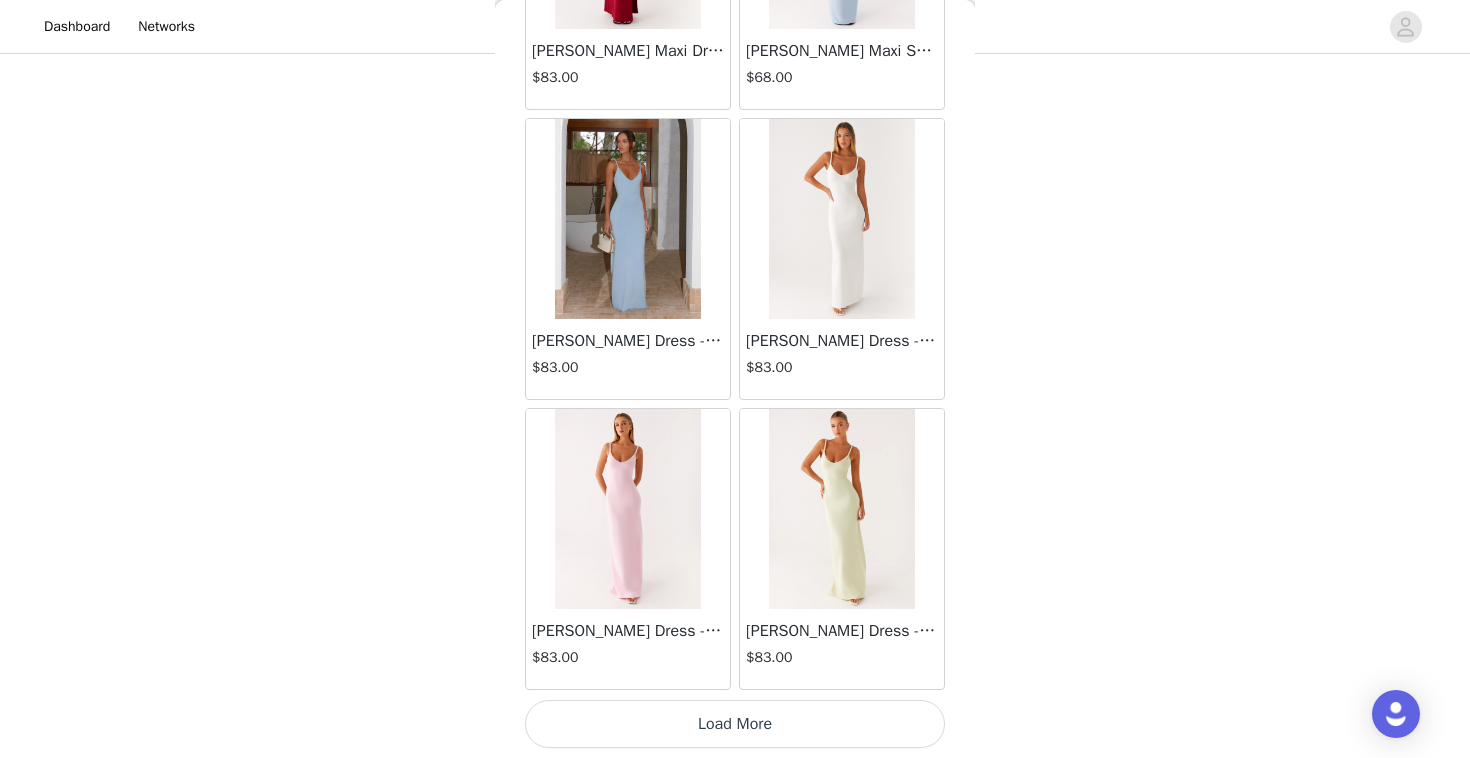 click on "Load More" at bounding box center [735, 724] 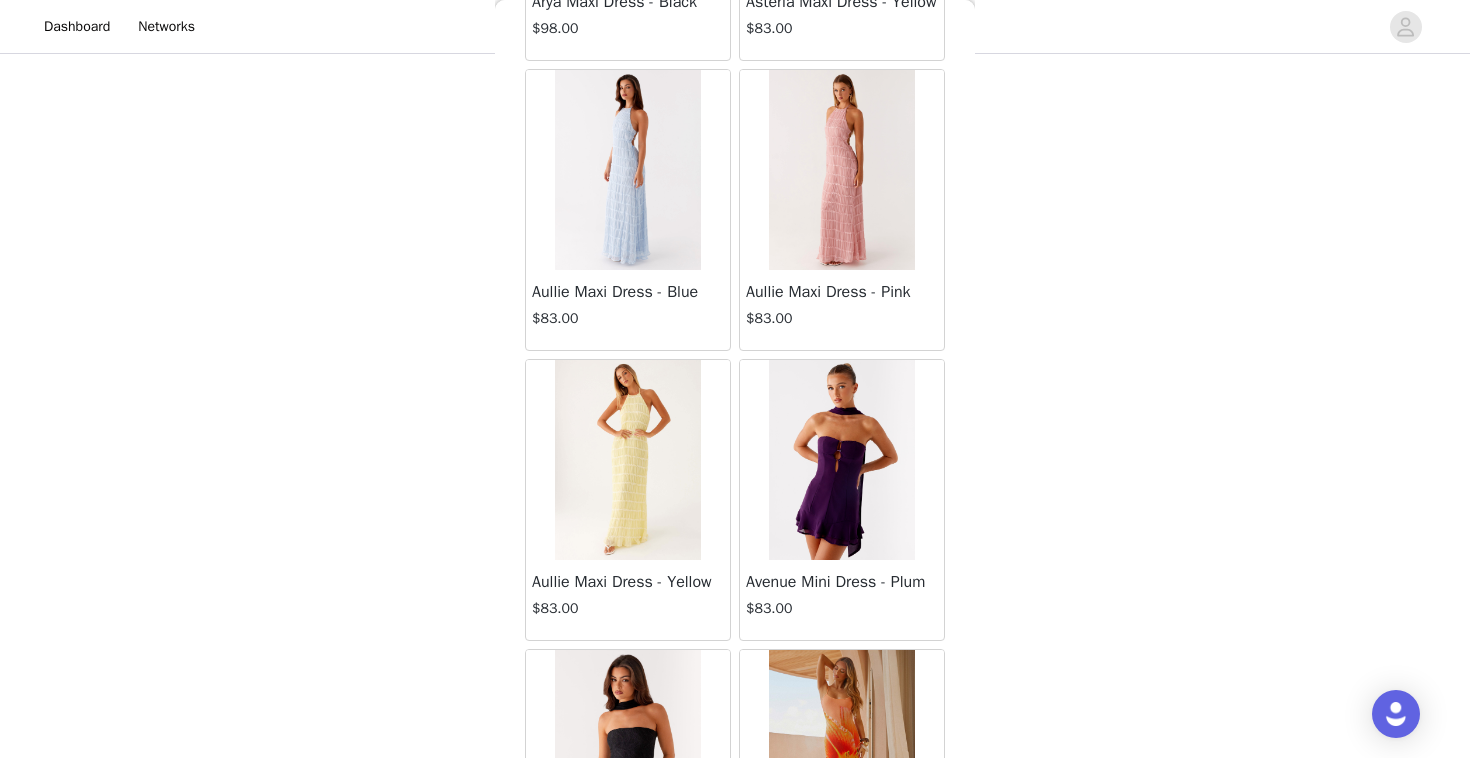 scroll, scrollTop: 5202, scrollLeft: 0, axis: vertical 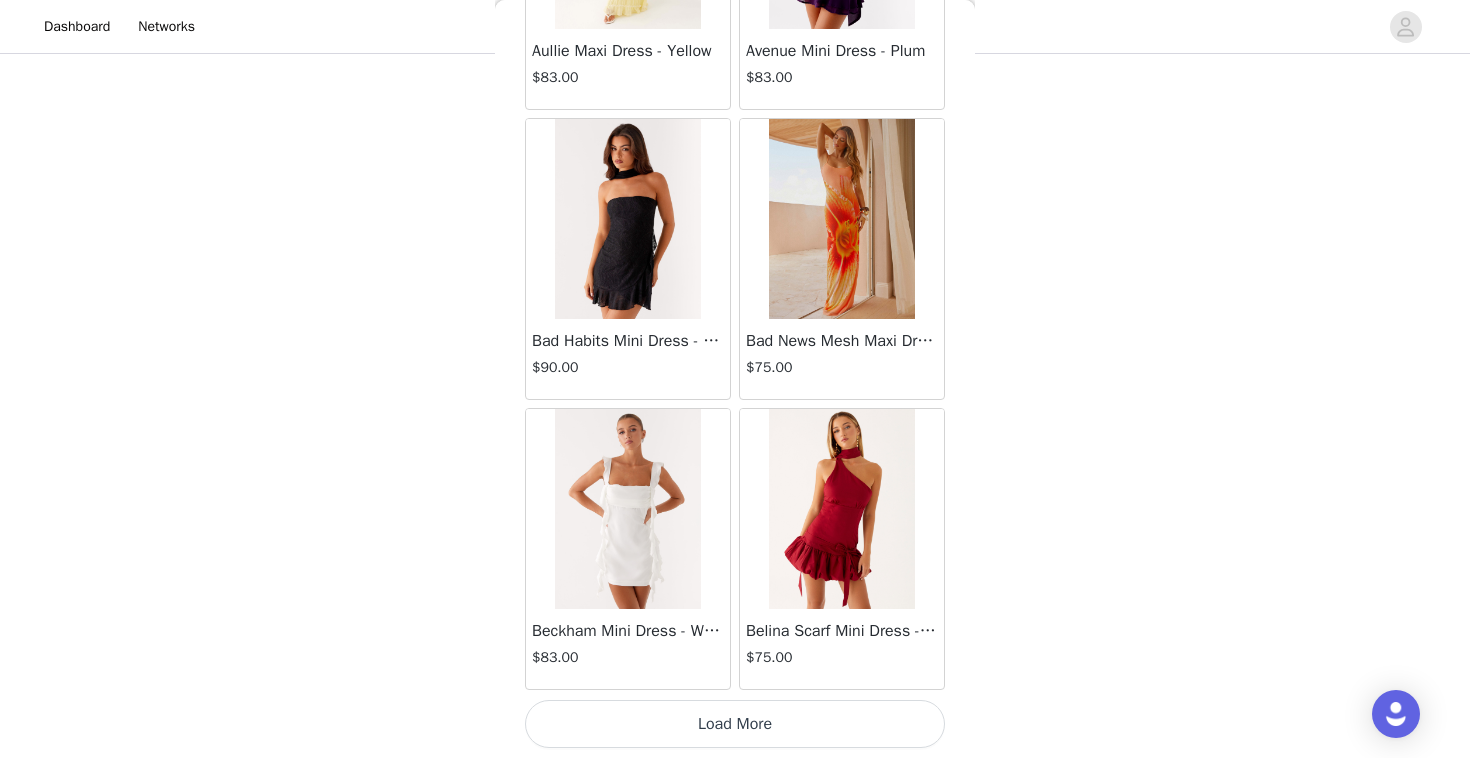 click on "Load More" at bounding box center [735, 724] 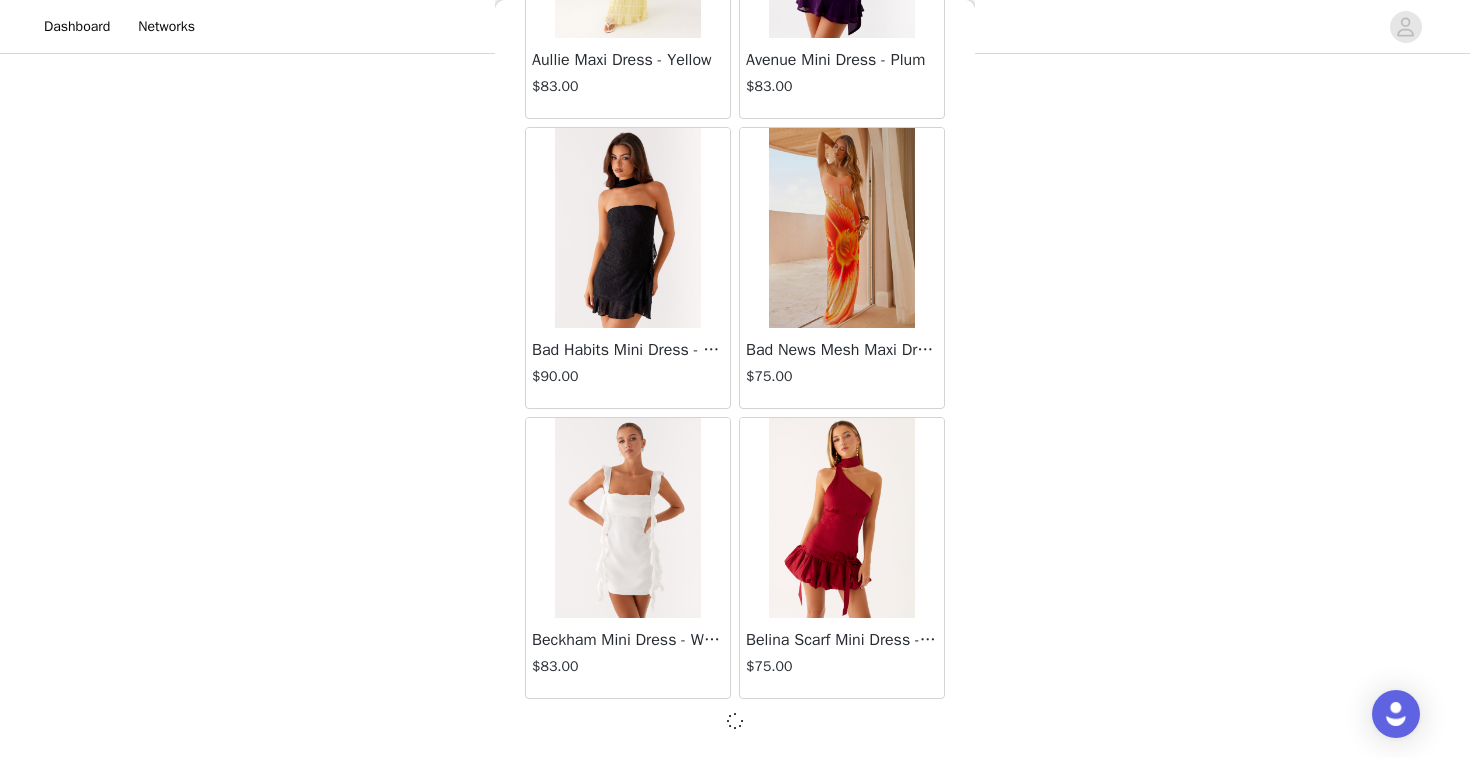 scroll, scrollTop: 5202, scrollLeft: 0, axis: vertical 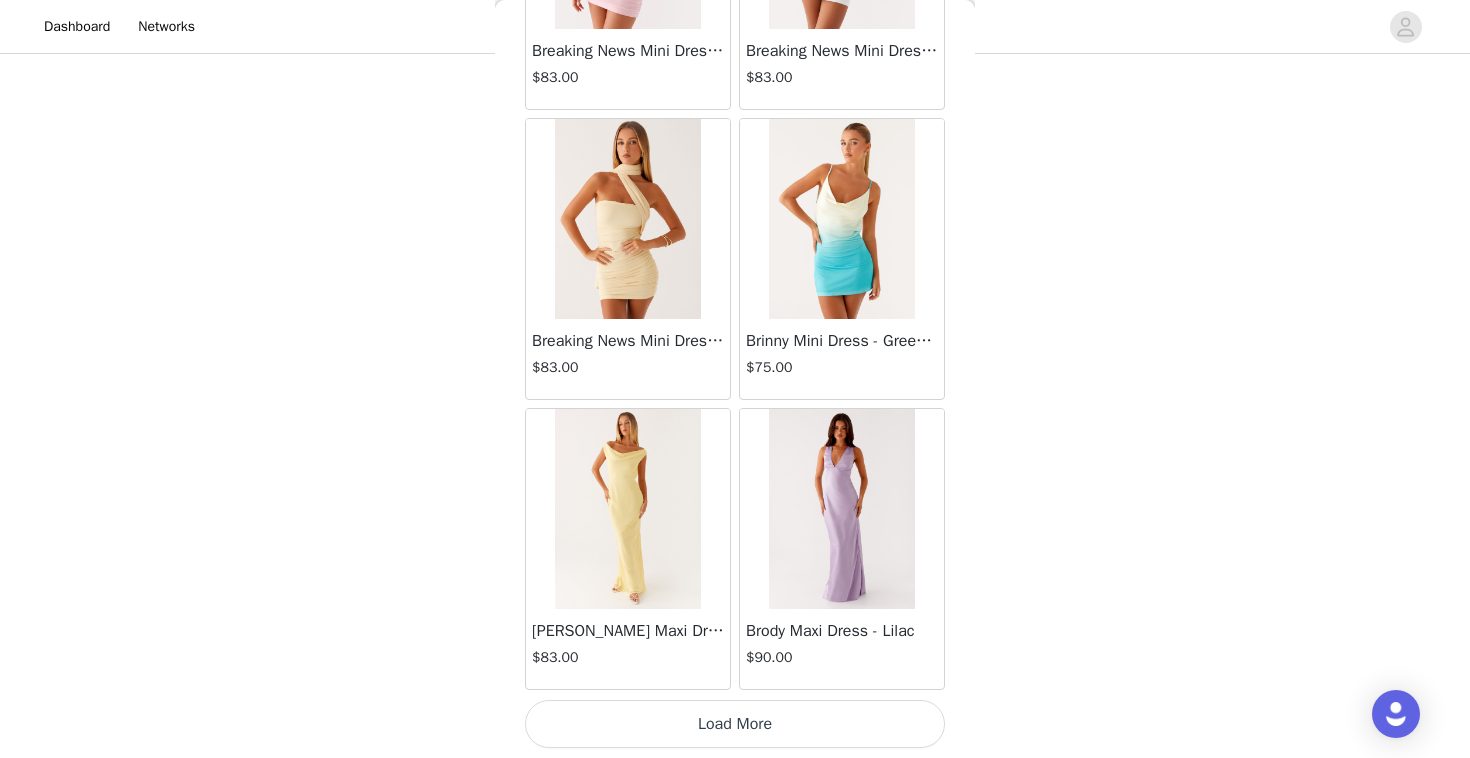 click on "Load More" at bounding box center (735, 724) 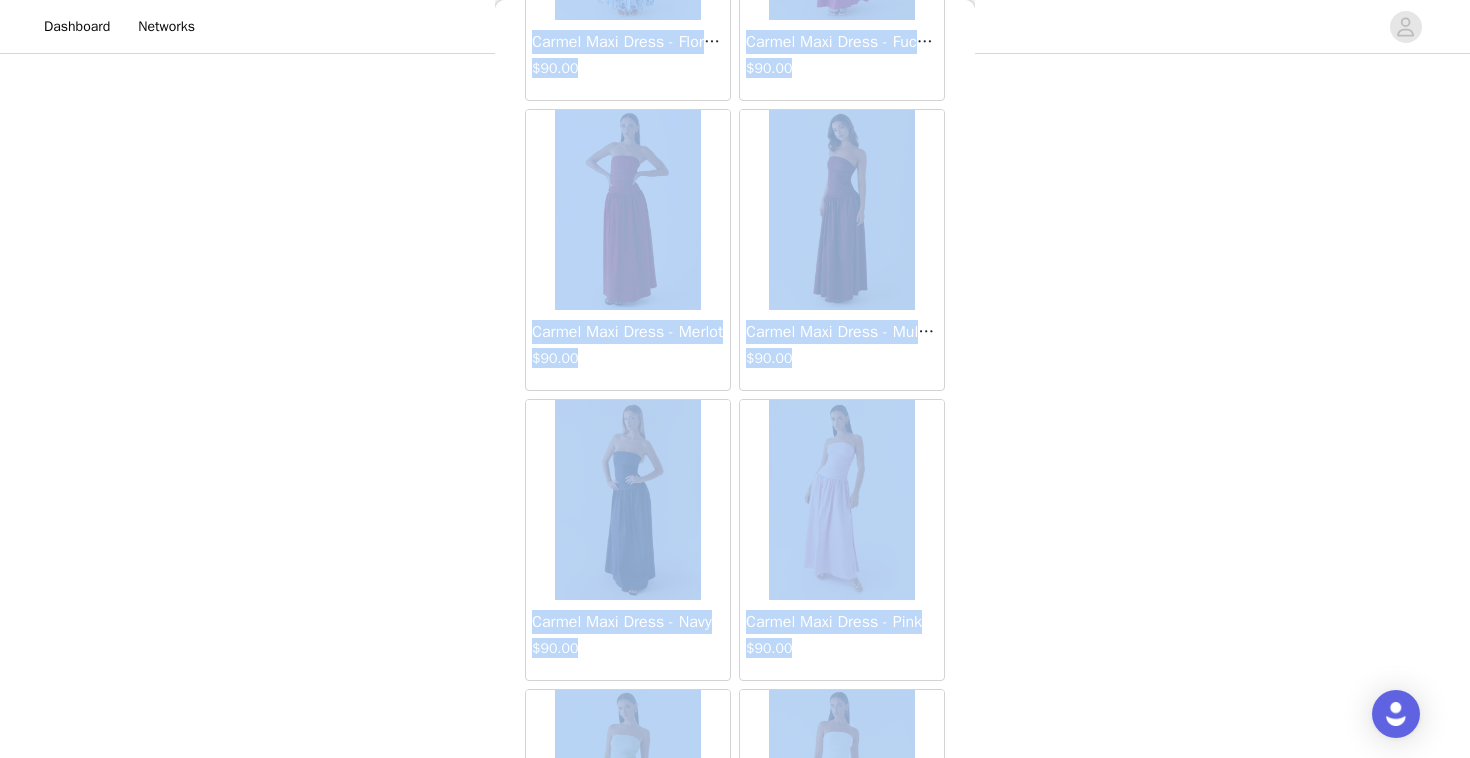 scroll, scrollTop: 11002, scrollLeft: 0, axis: vertical 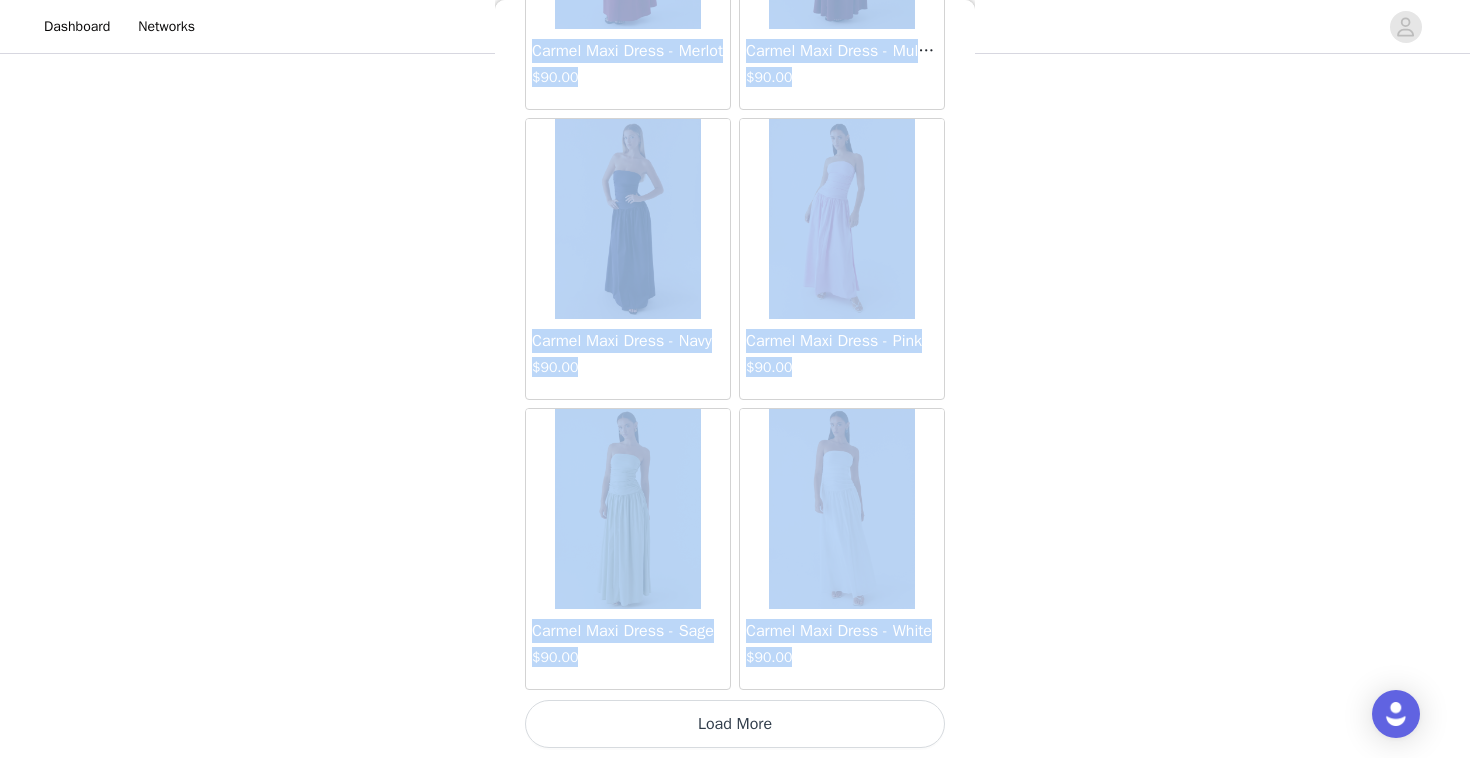click on "Load More" at bounding box center [735, 724] 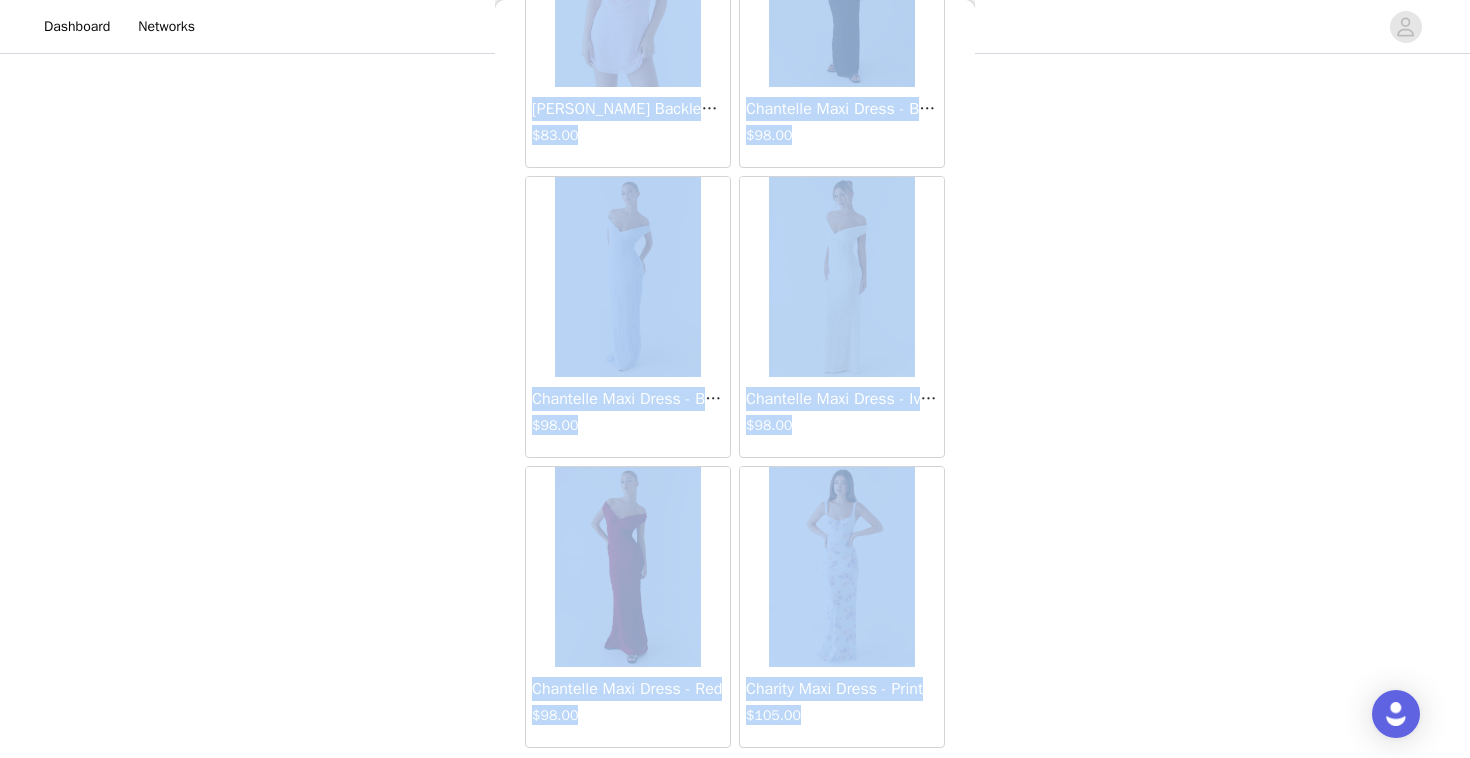 scroll, scrollTop: 13902, scrollLeft: 0, axis: vertical 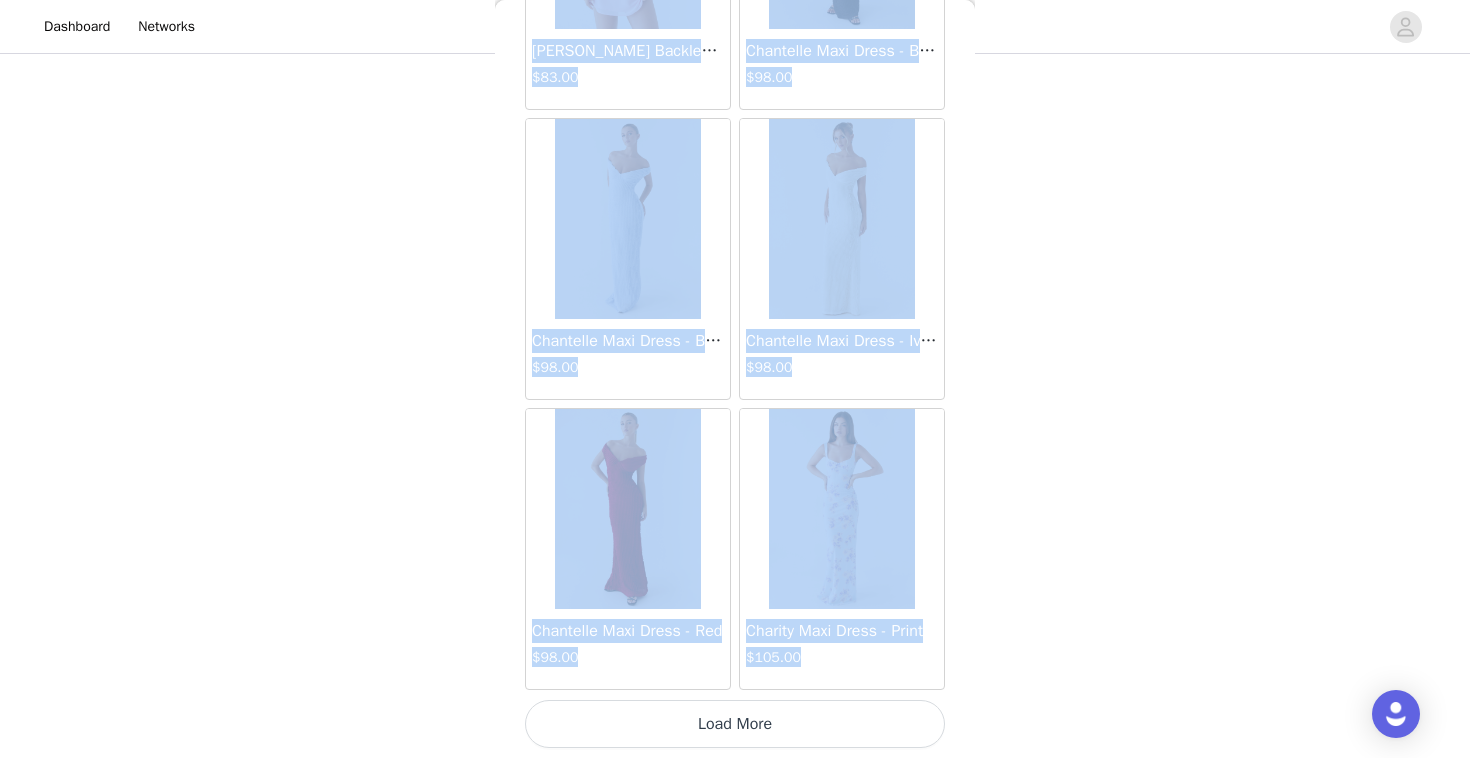 click on "Load More" at bounding box center [735, 724] 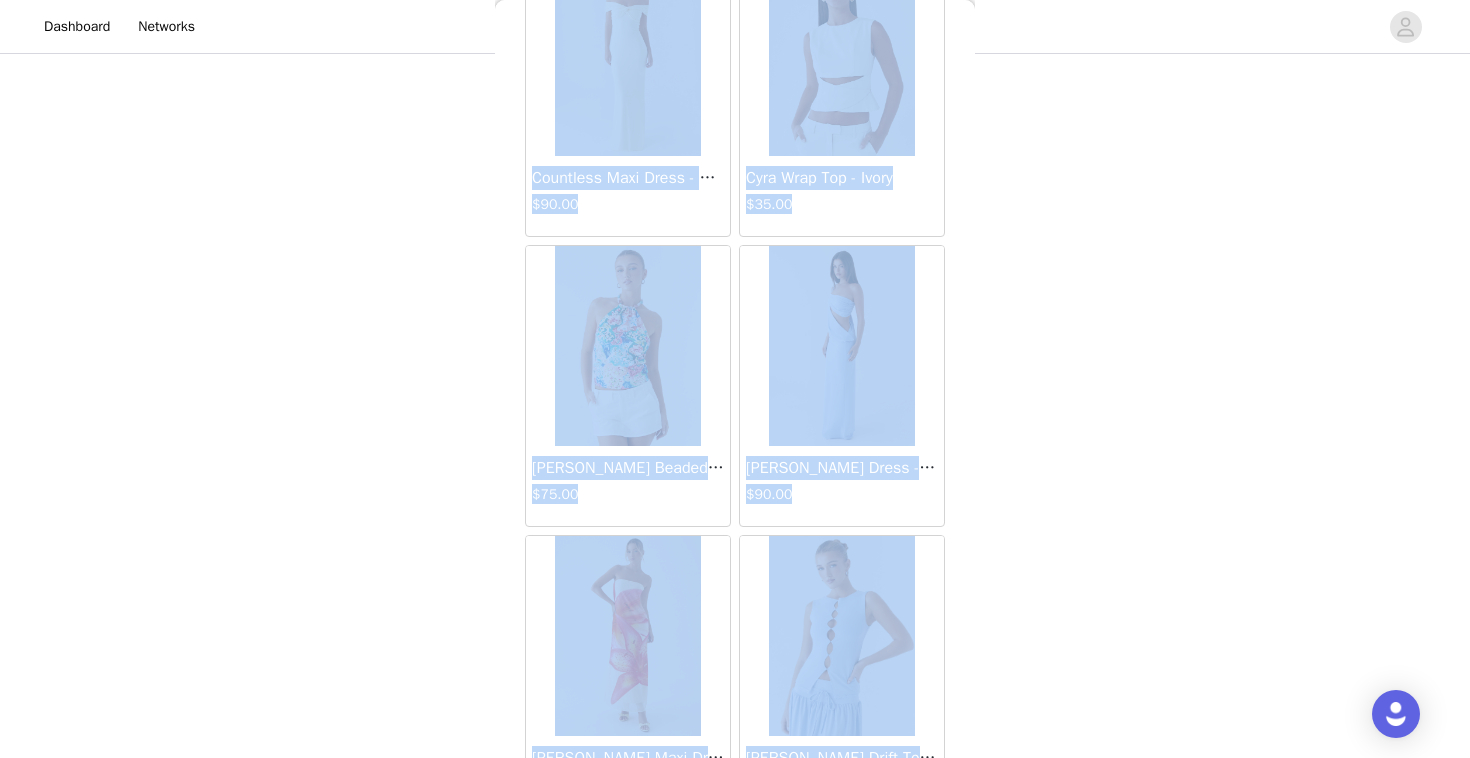 scroll, scrollTop: 16802, scrollLeft: 0, axis: vertical 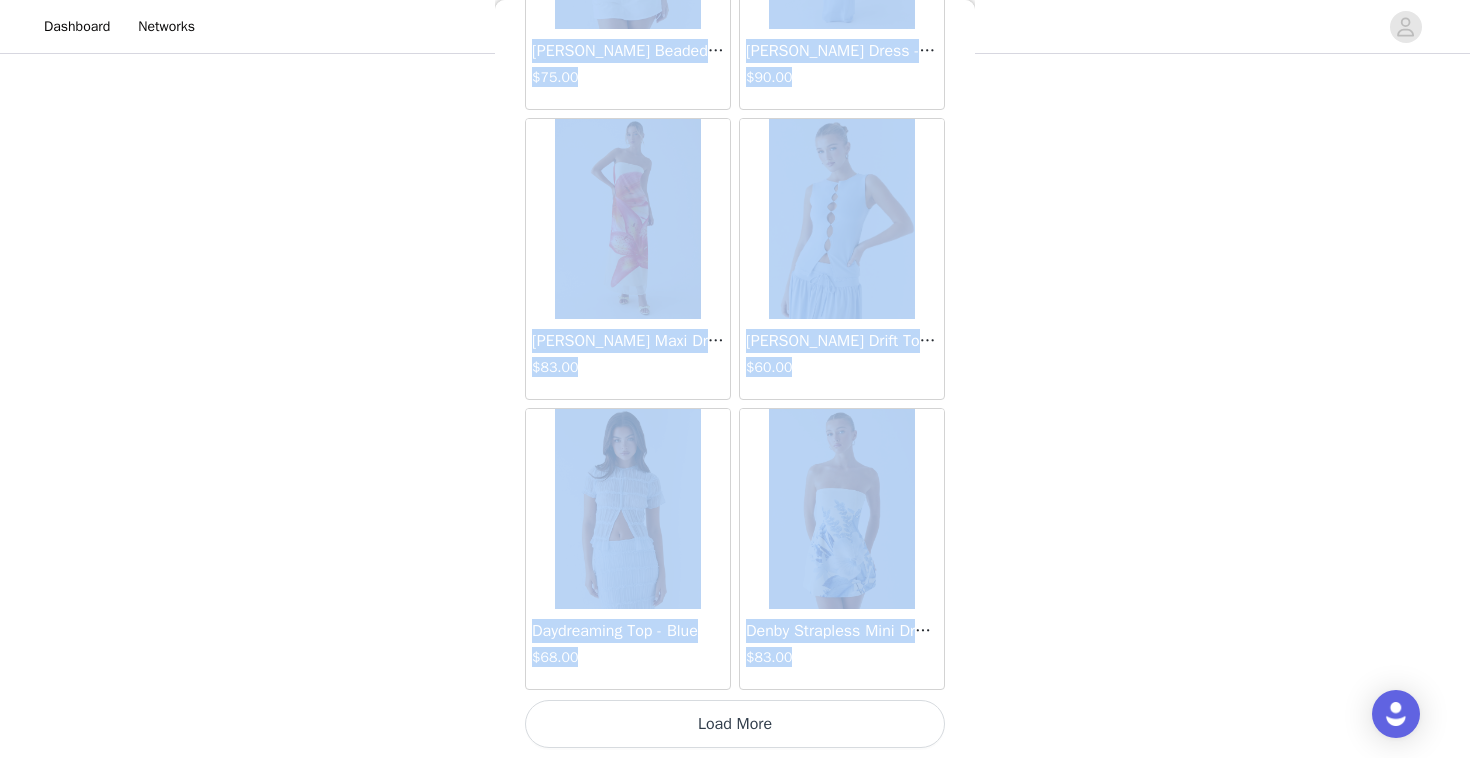 click on "Load More" at bounding box center (735, 724) 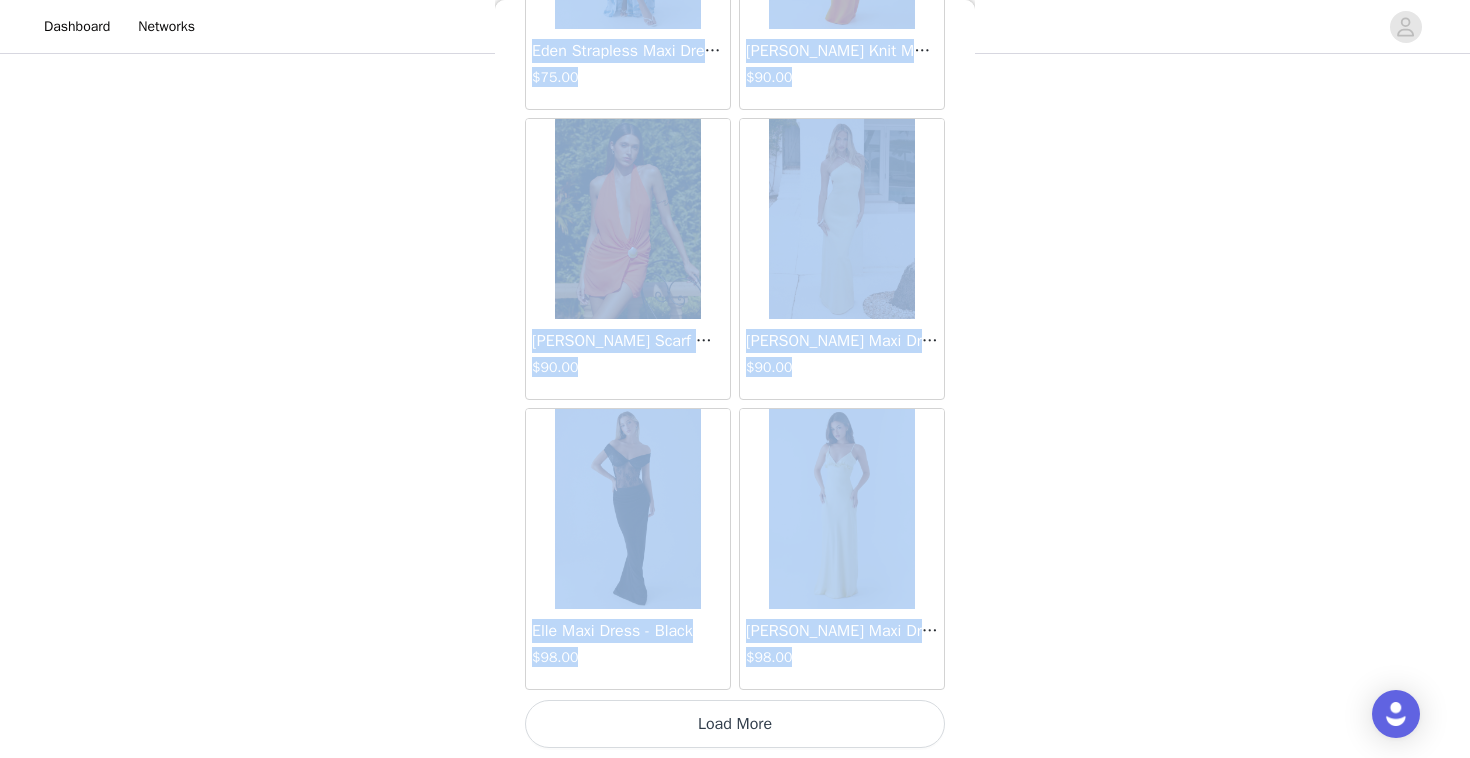 scroll, scrollTop: 19700, scrollLeft: 0, axis: vertical 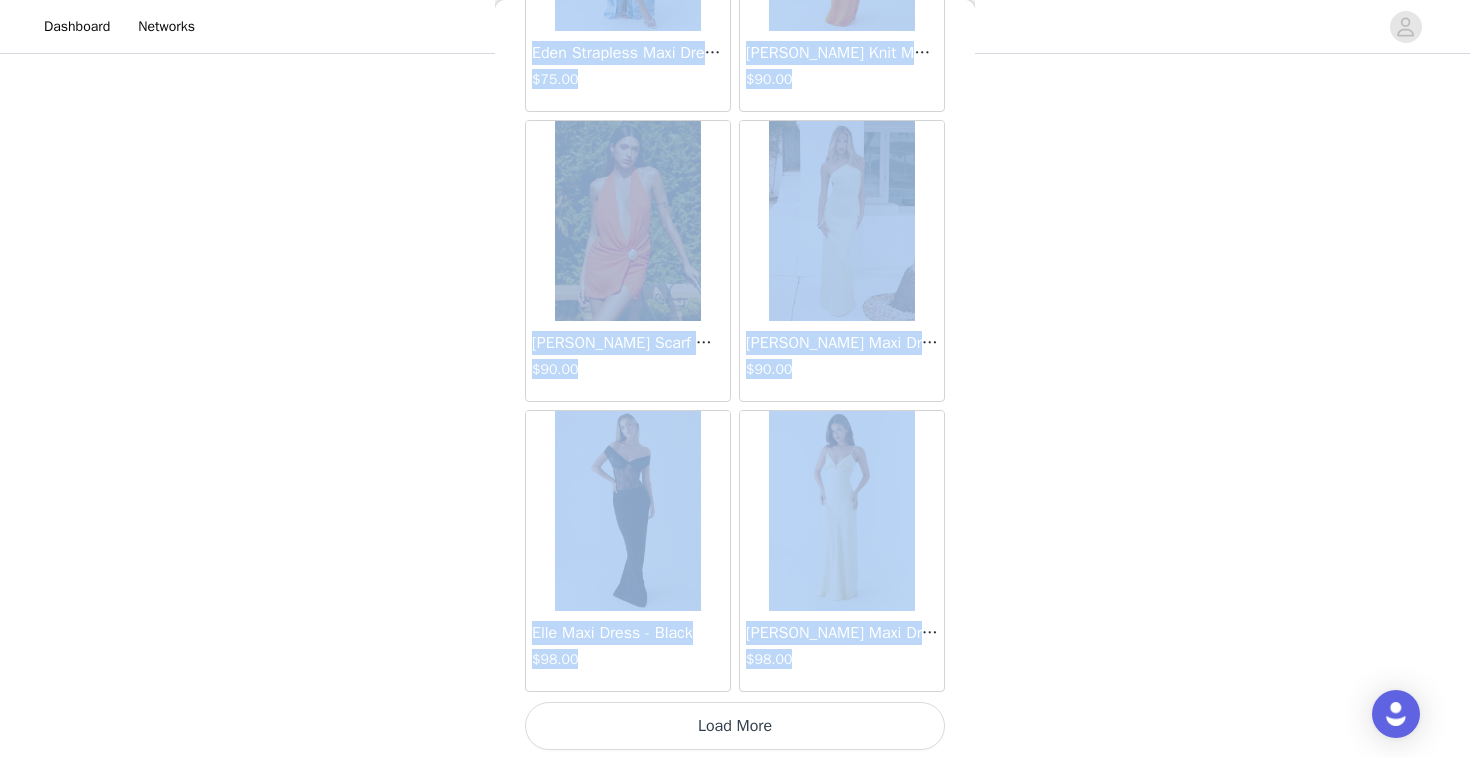 click on "Load More" at bounding box center [735, 726] 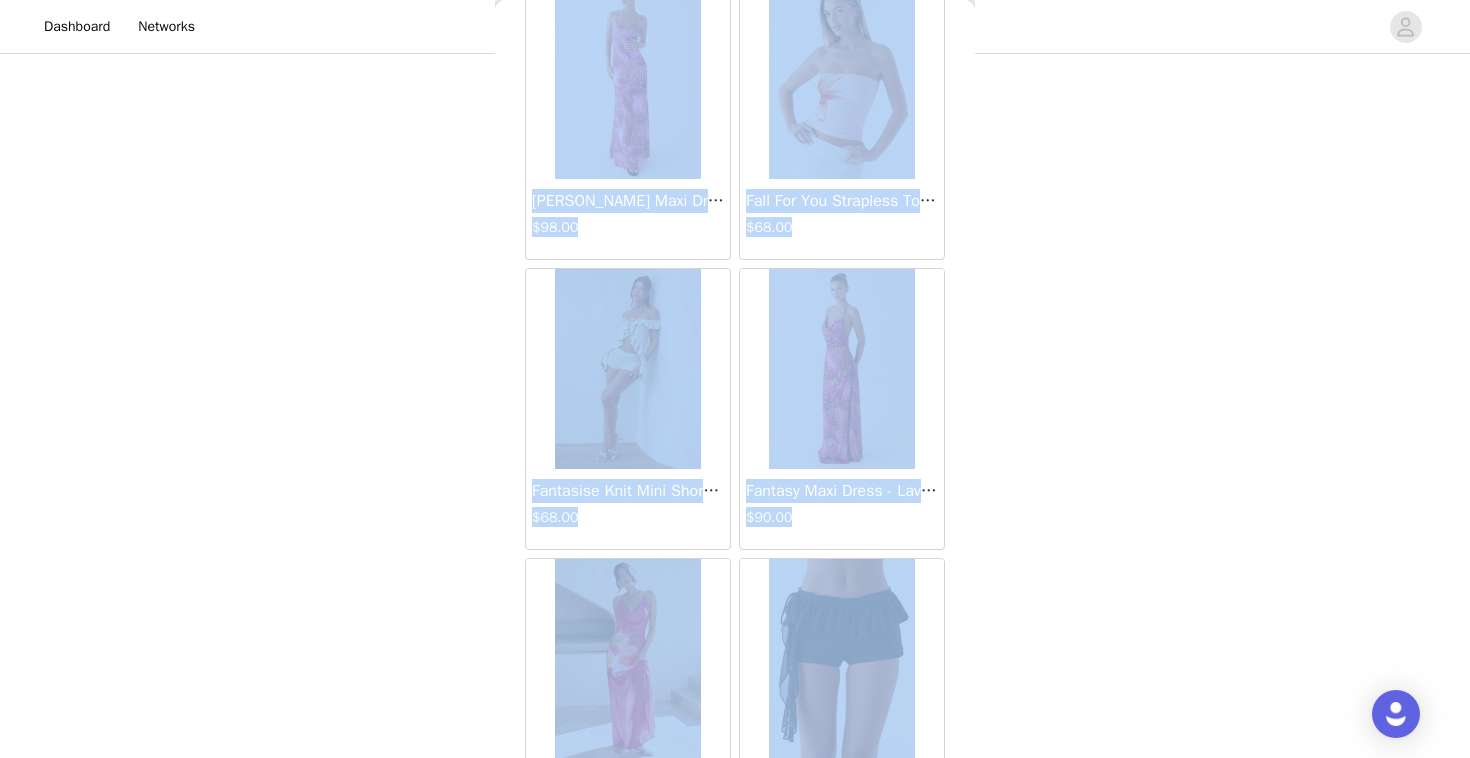 scroll, scrollTop: 22602, scrollLeft: 0, axis: vertical 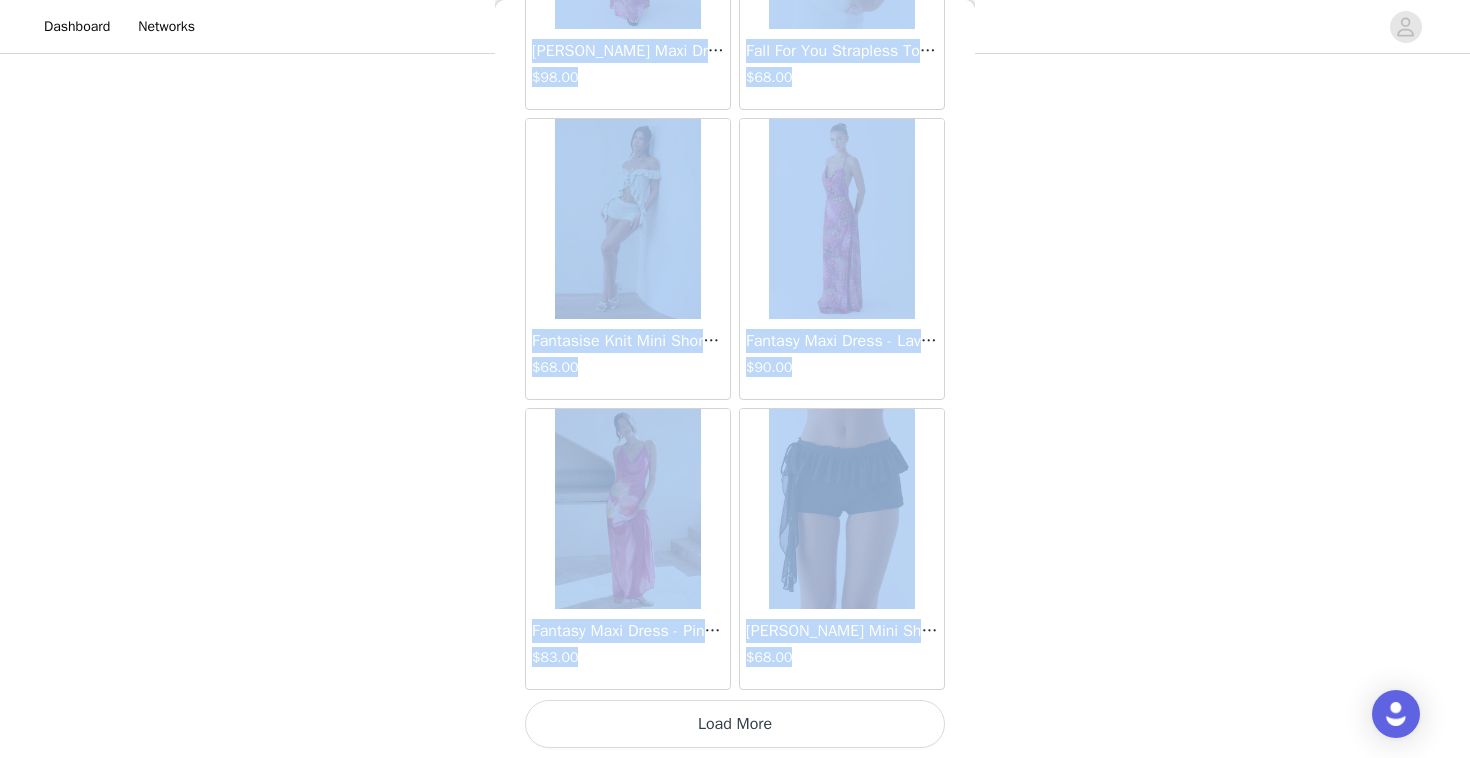 click on "Load More" at bounding box center (735, 724) 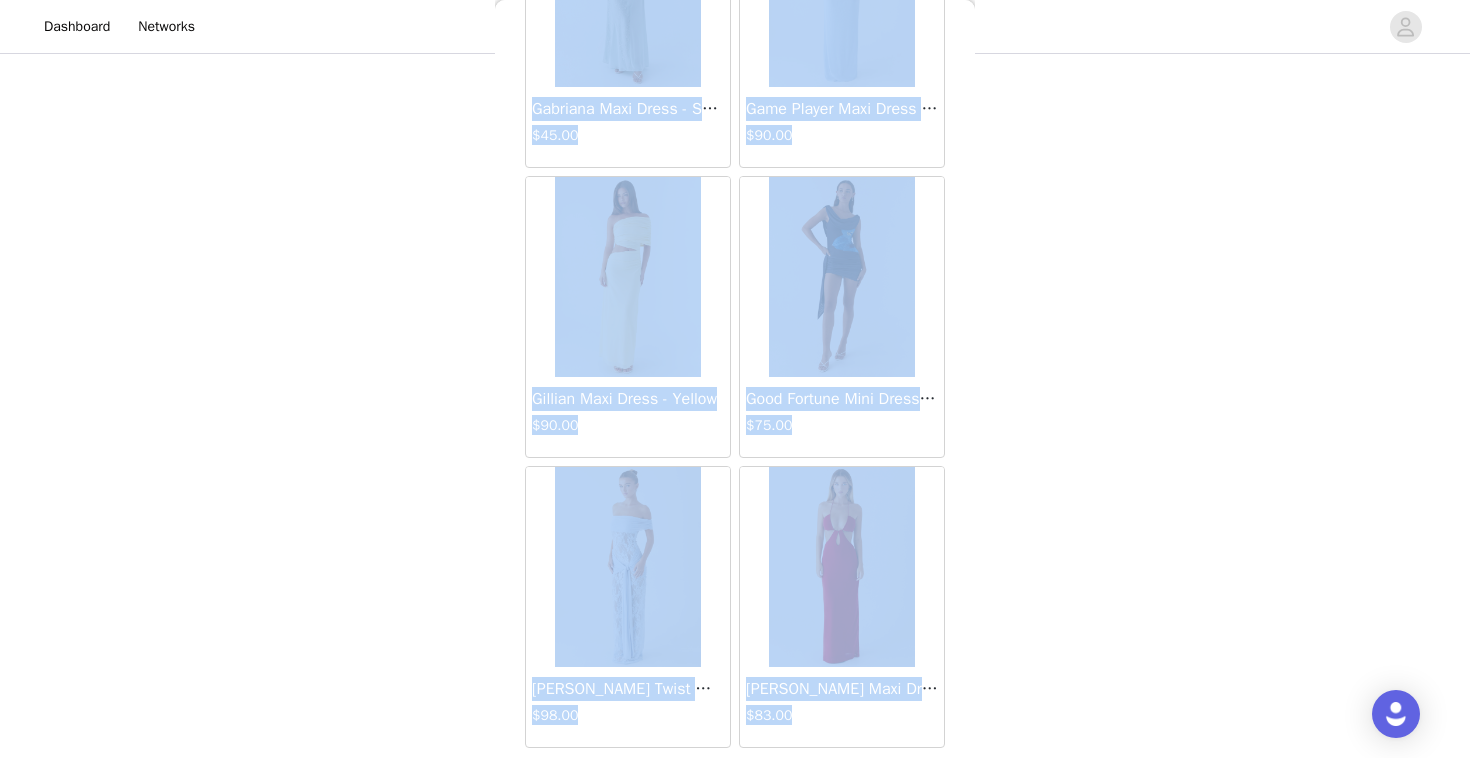 scroll, scrollTop: 25502, scrollLeft: 0, axis: vertical 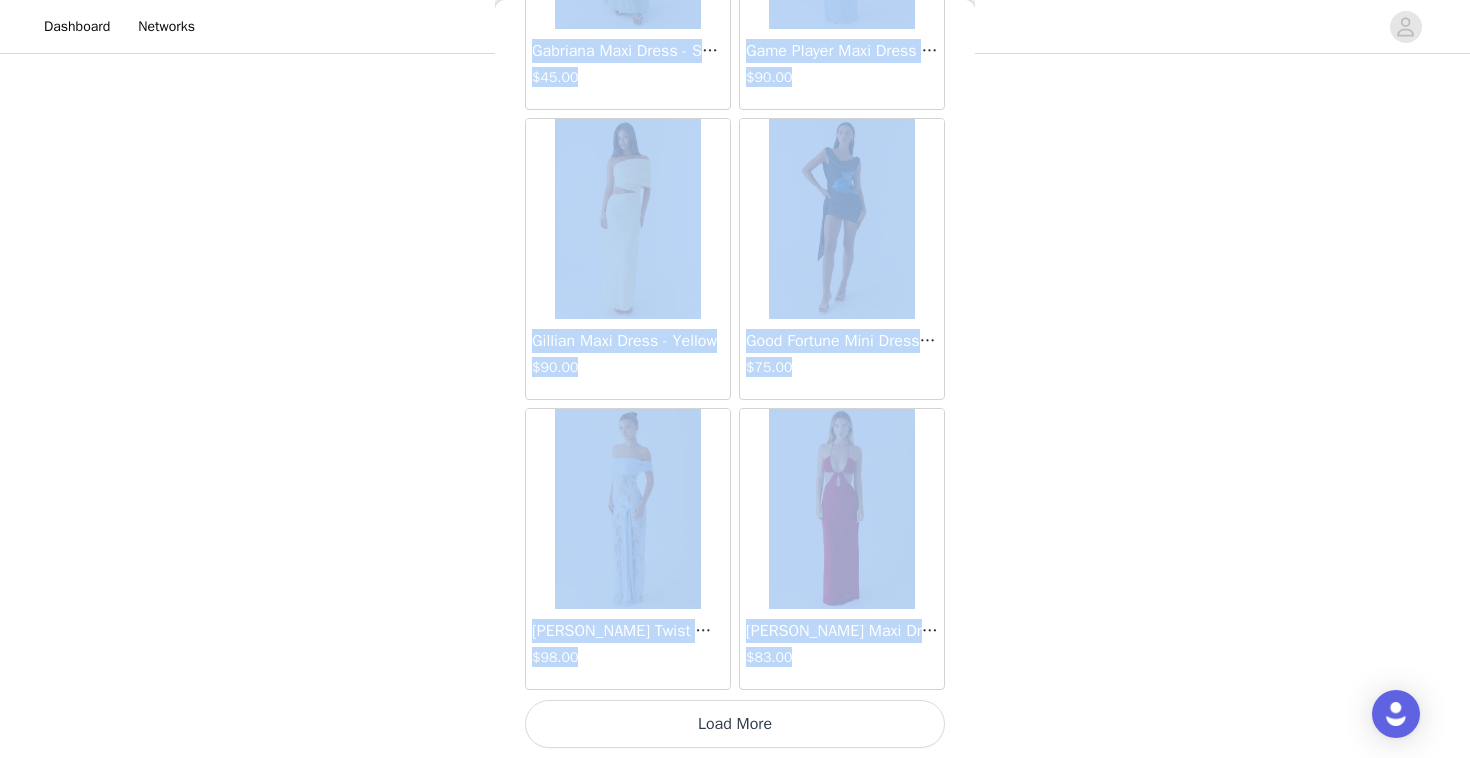 click on "Load More" at bounding box center [735, 724] 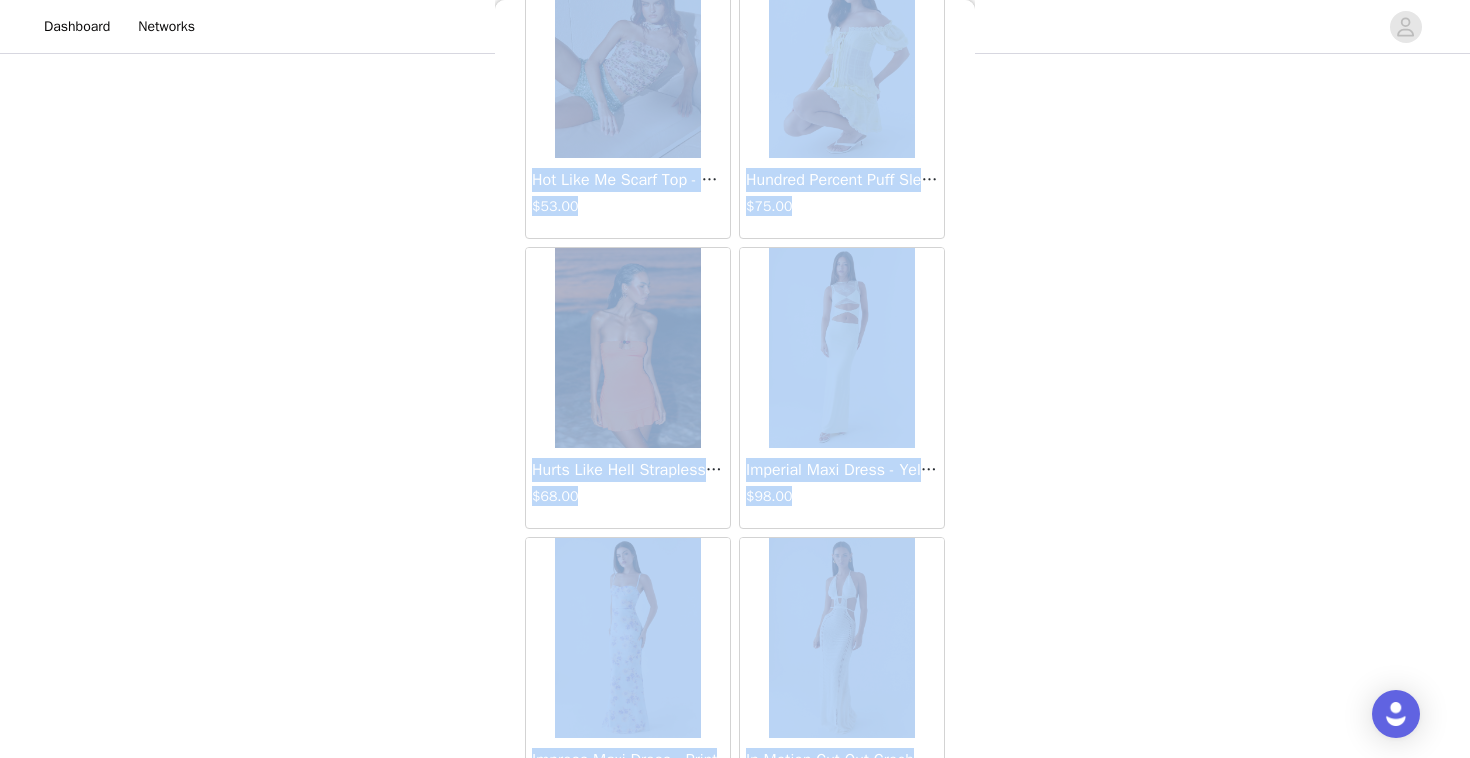 scroll, scrollTop: 28402, scrollLeft: 0, axis: vertical 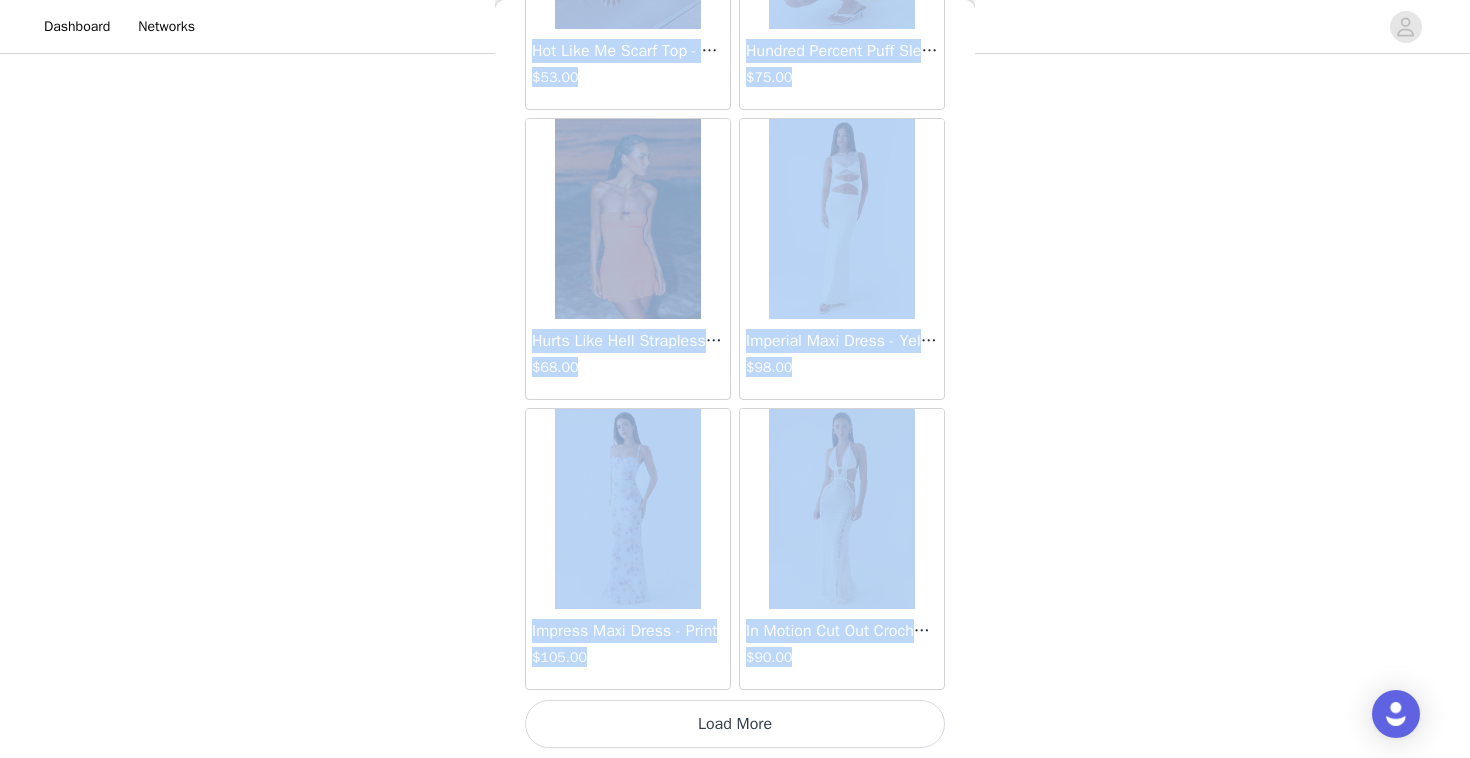 click on "Load More" at bounding box center [735, 724] 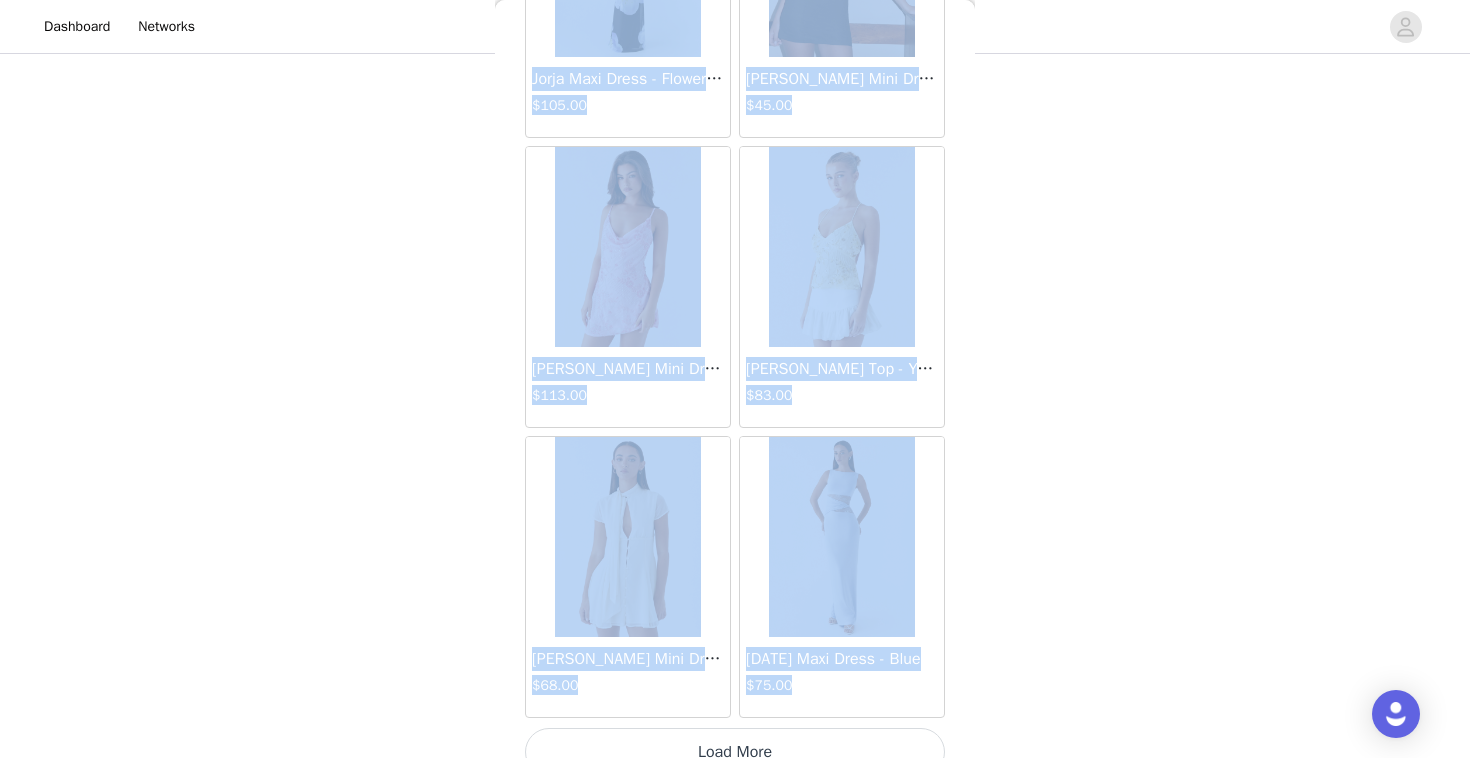 scroll, scrollTop: 31302, scrollLeft: 0, axis: vertical 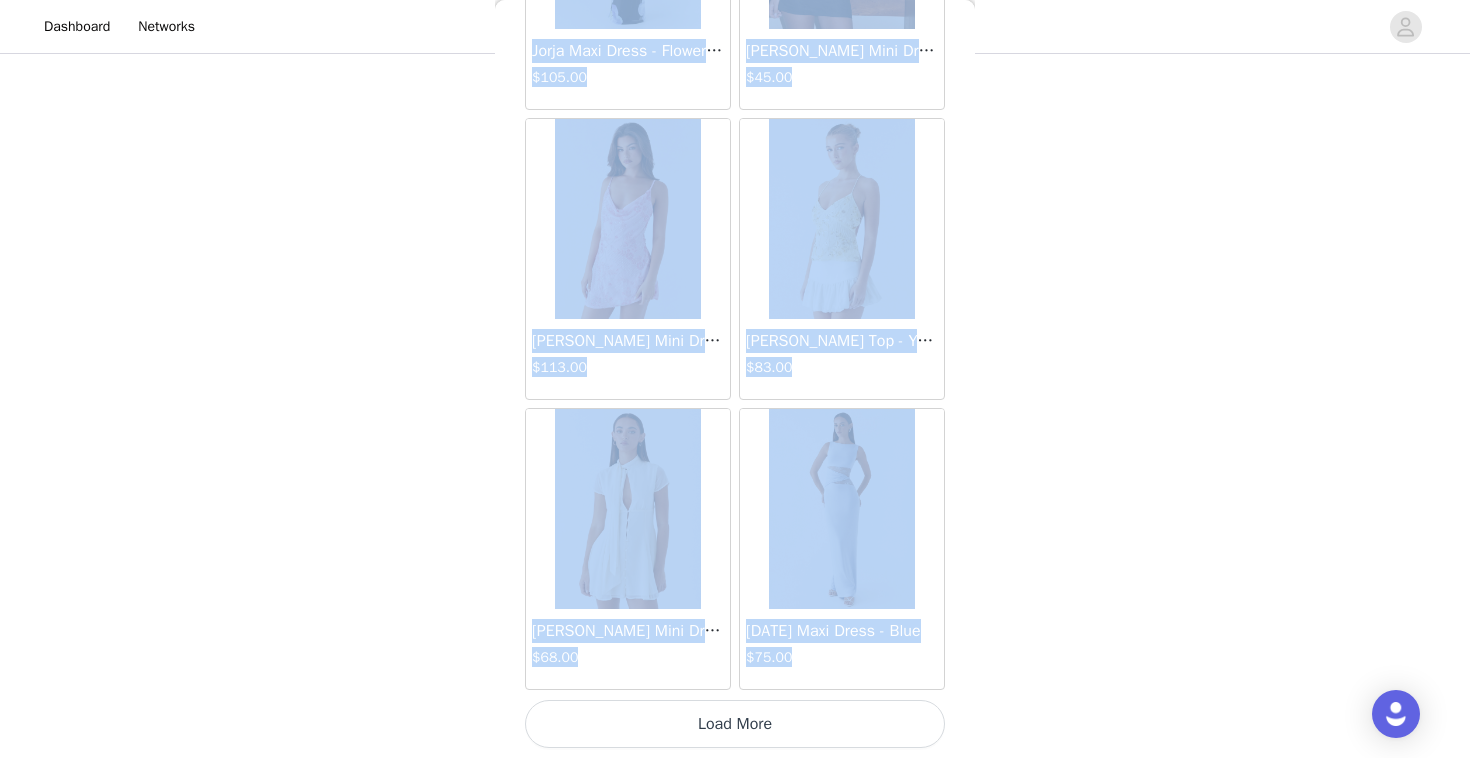 click on "Load More" at bounding box center [735, 724] 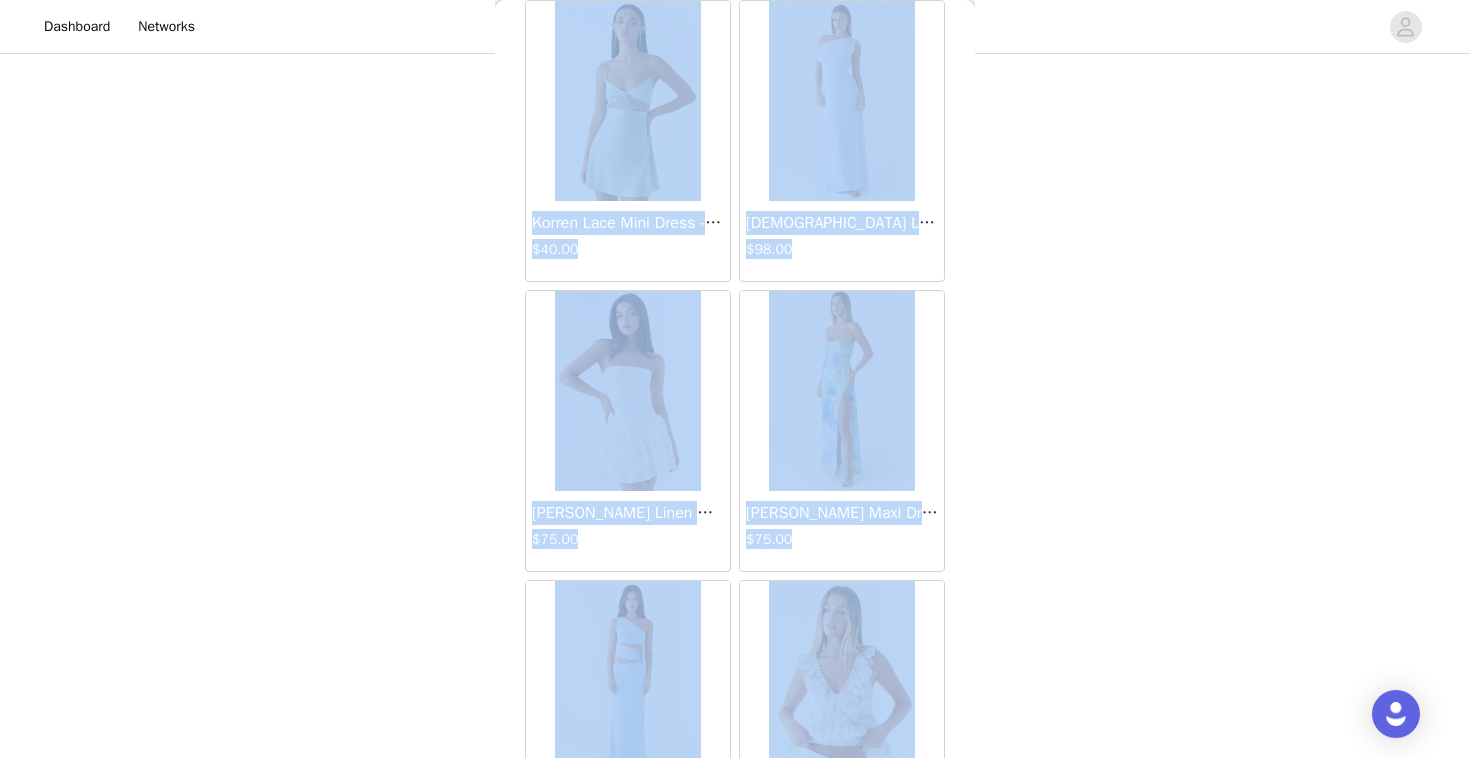 scroll, scrollTop: 34202, scrollLeft: 0, axis: vertical 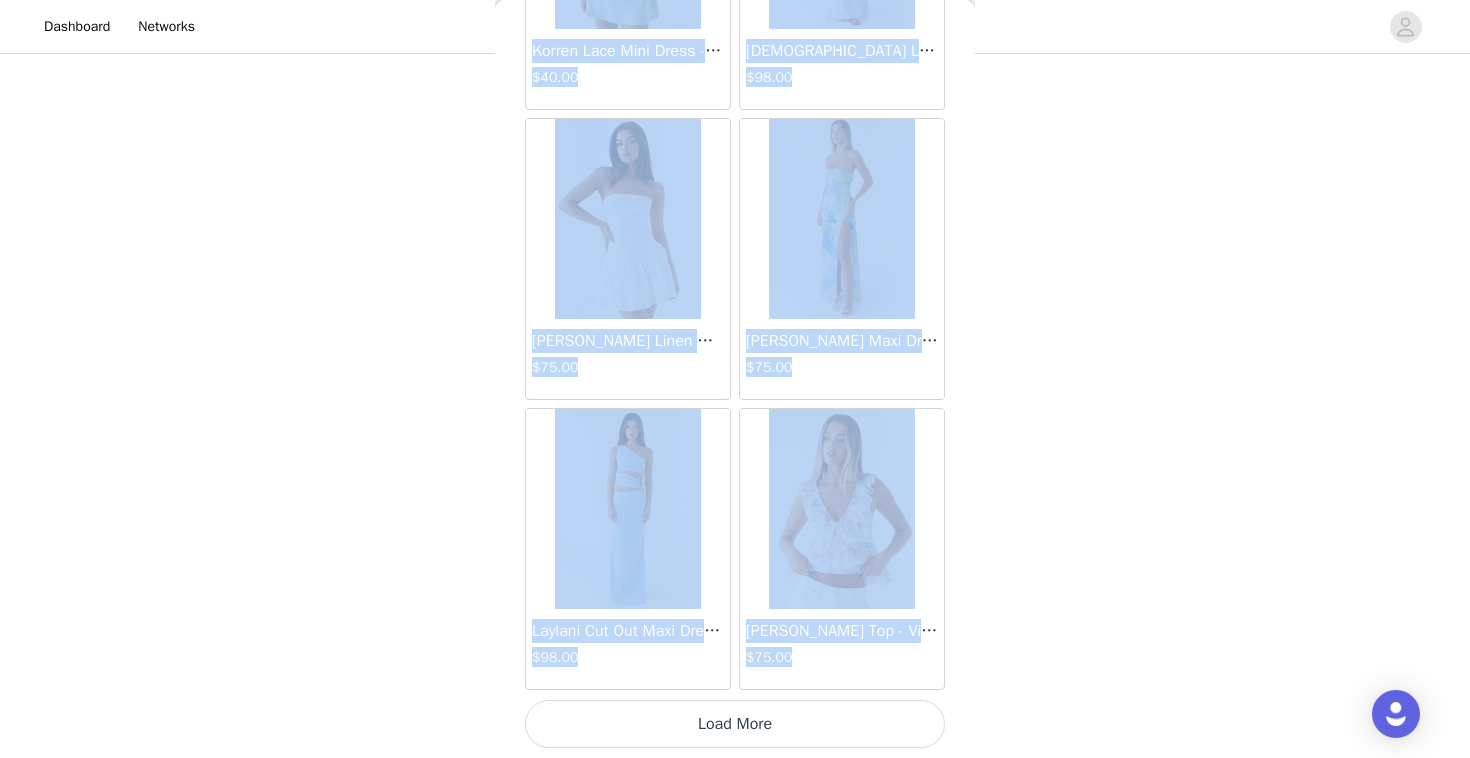 click on "Load More" at bounding box center [735, 724] 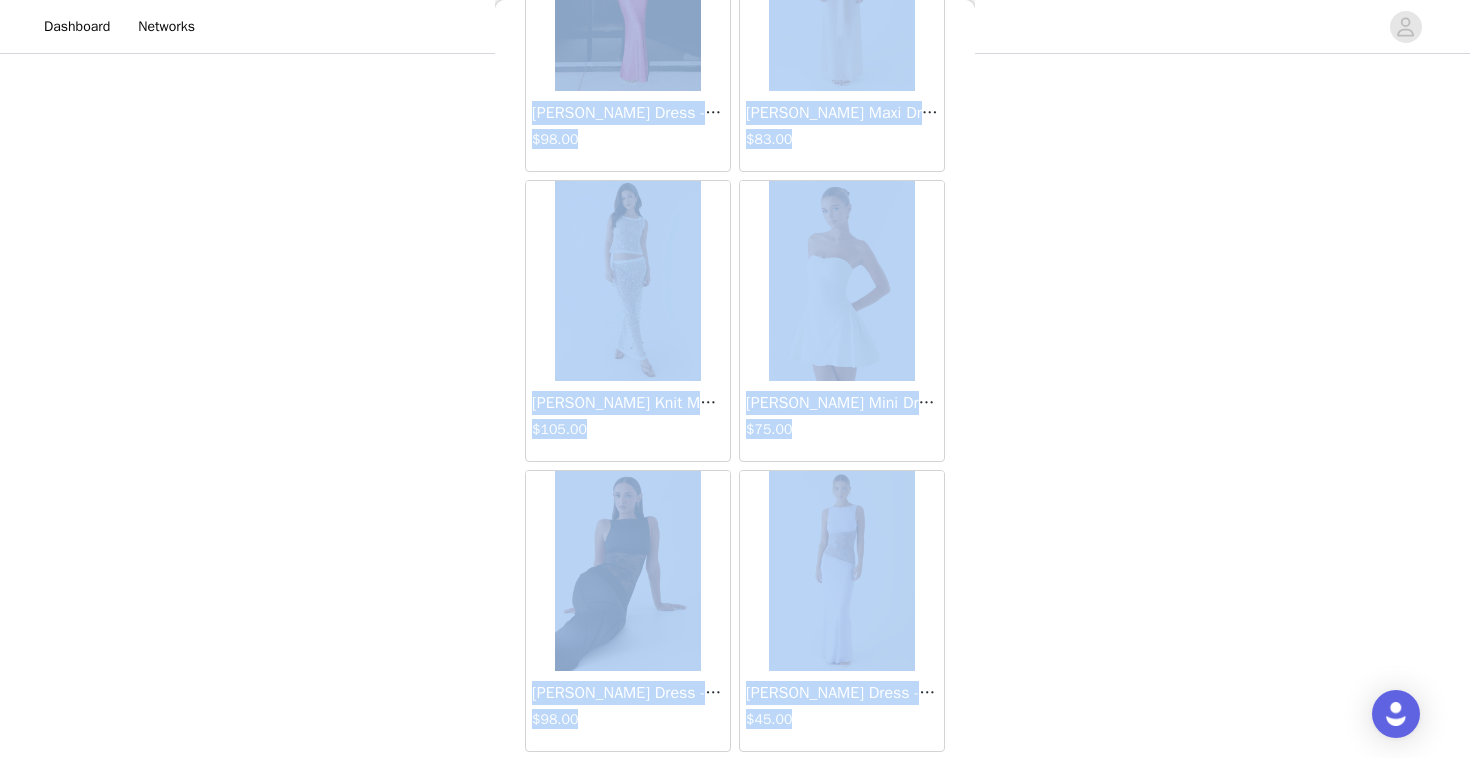 scroll, scrollTop: 37102, scrollLeft: 0, axis: vertical 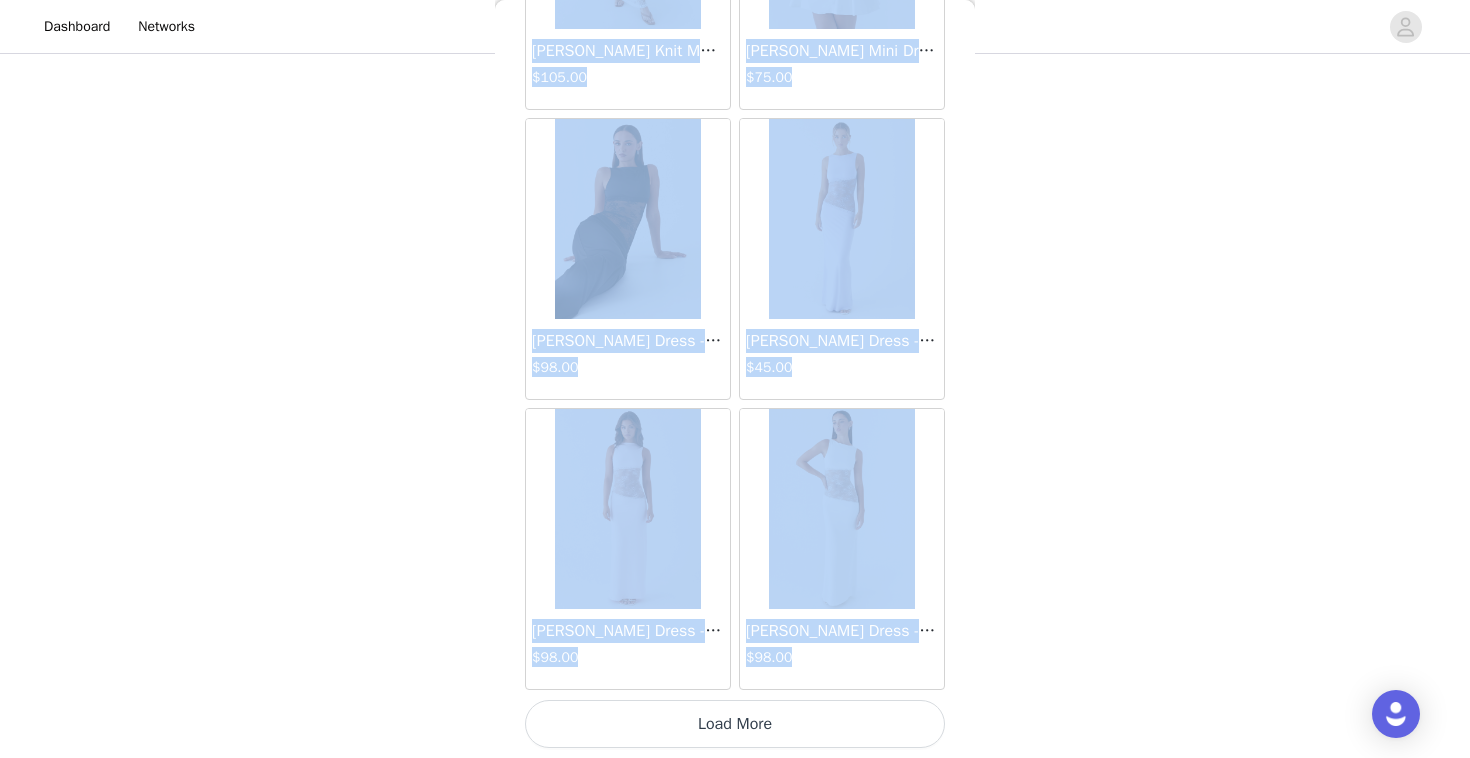 click on "Load More" at bounding box center [735, 724] 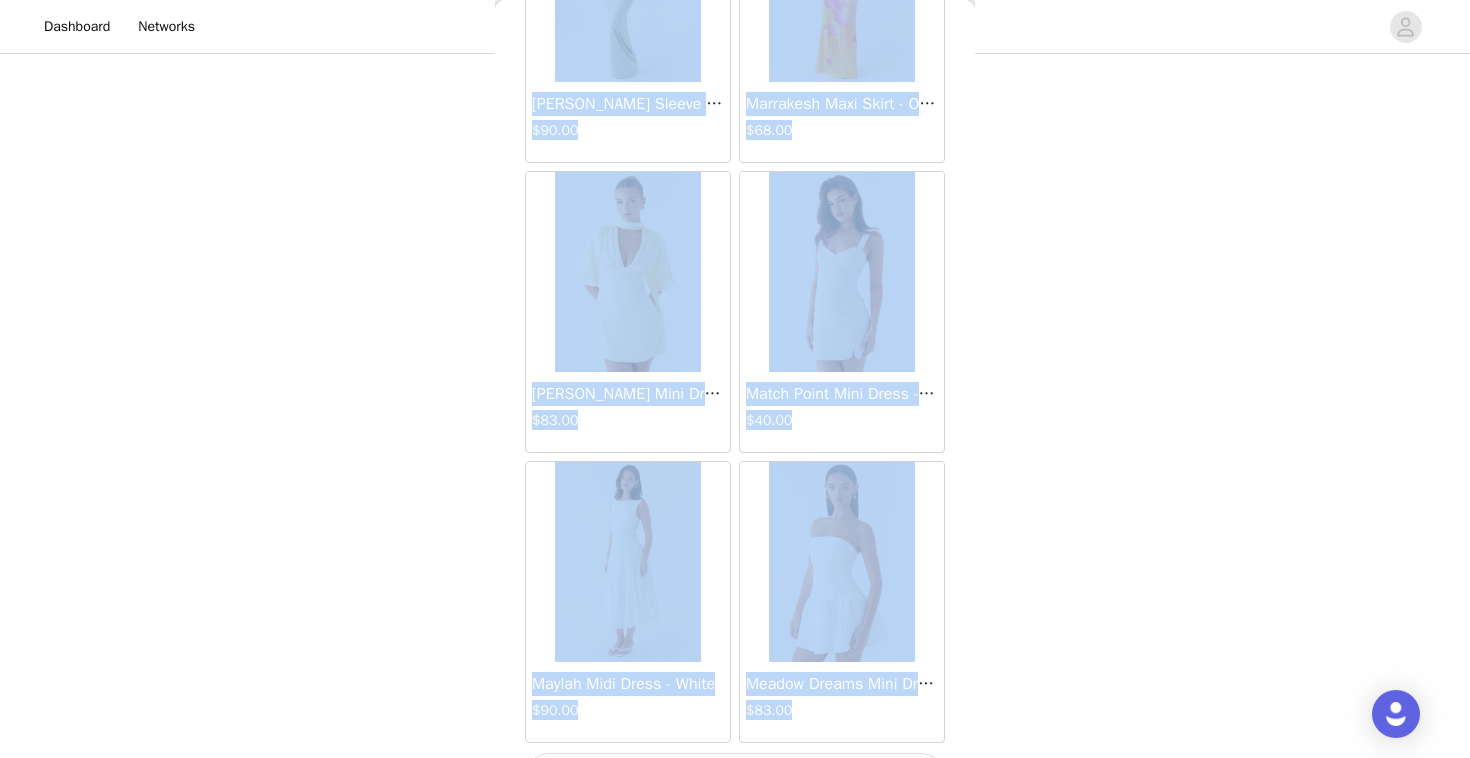 scroll, scrollTop: 40002, scrollLeft: 0, axis: vertical 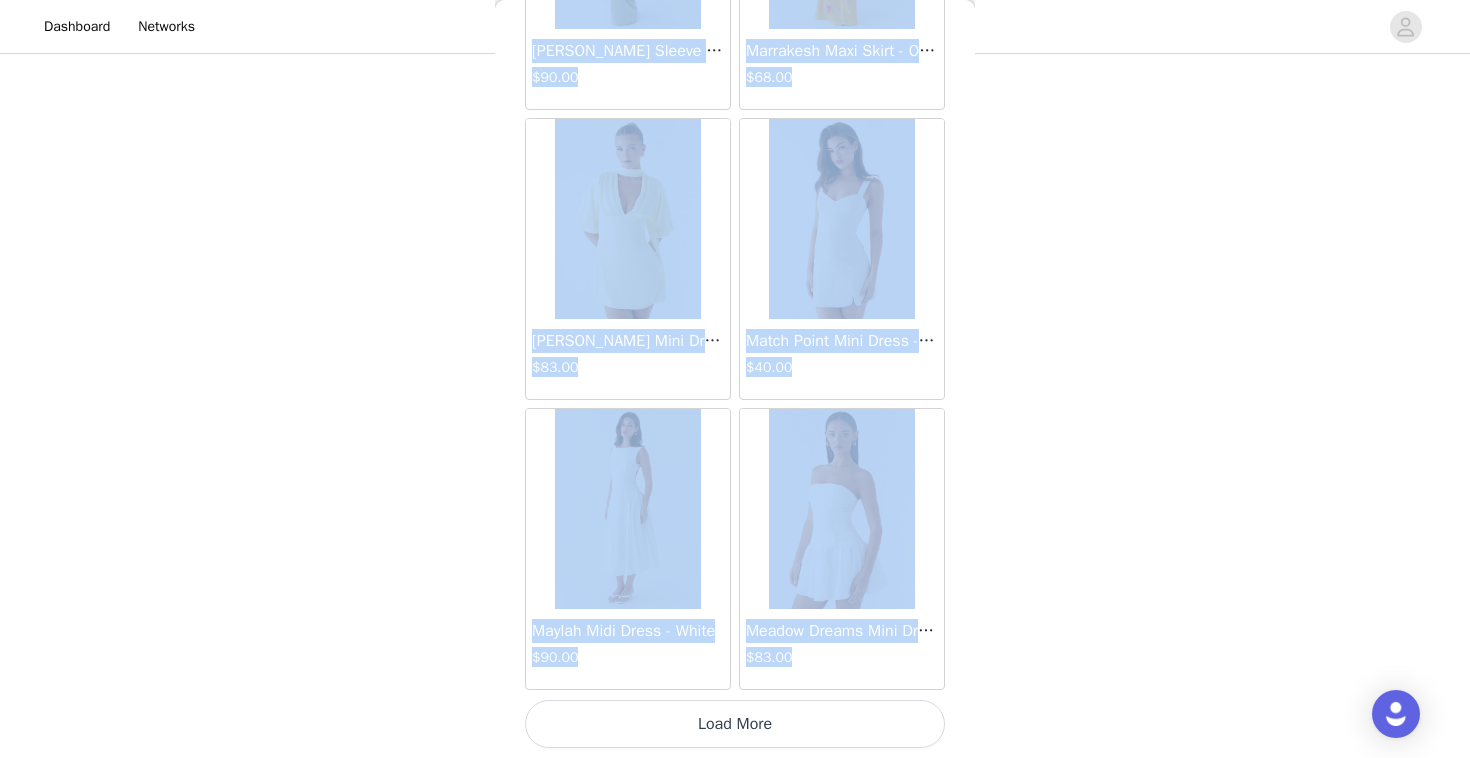 click on "Load More" at bounding box center [735, 724] 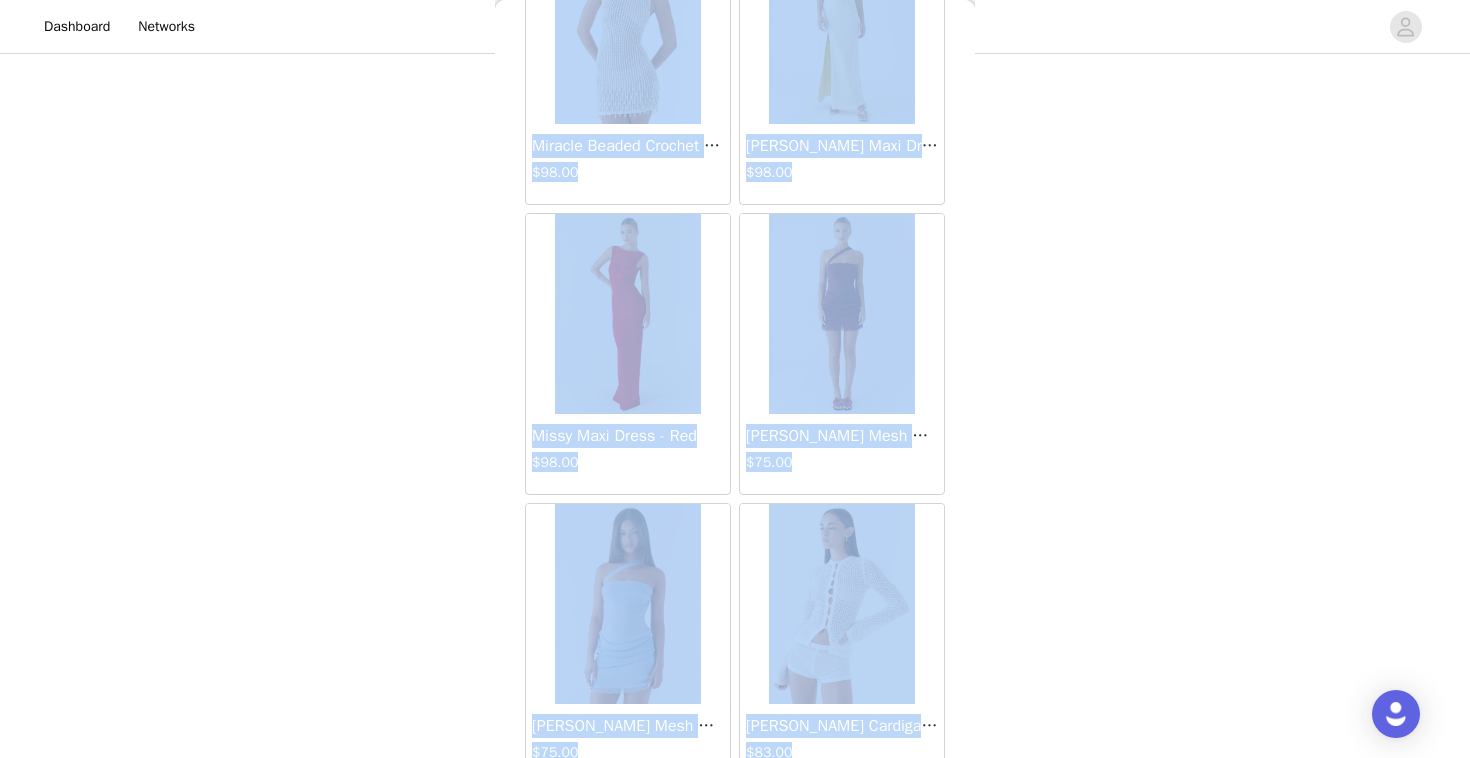scroll, scrollTop: 42902, scrollLeft: 0, axis: vertical 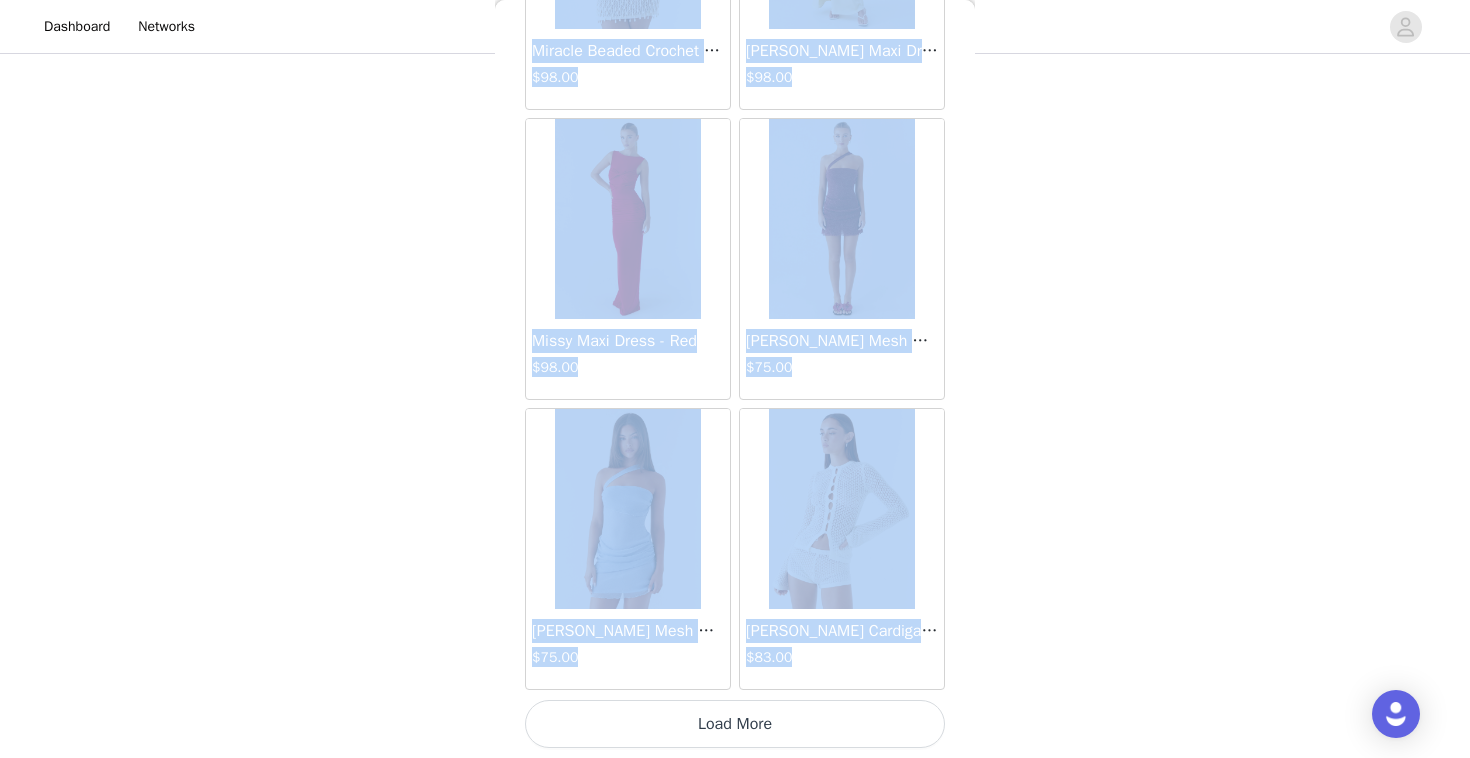 click on "Load More" at bounding box center (735, 724) 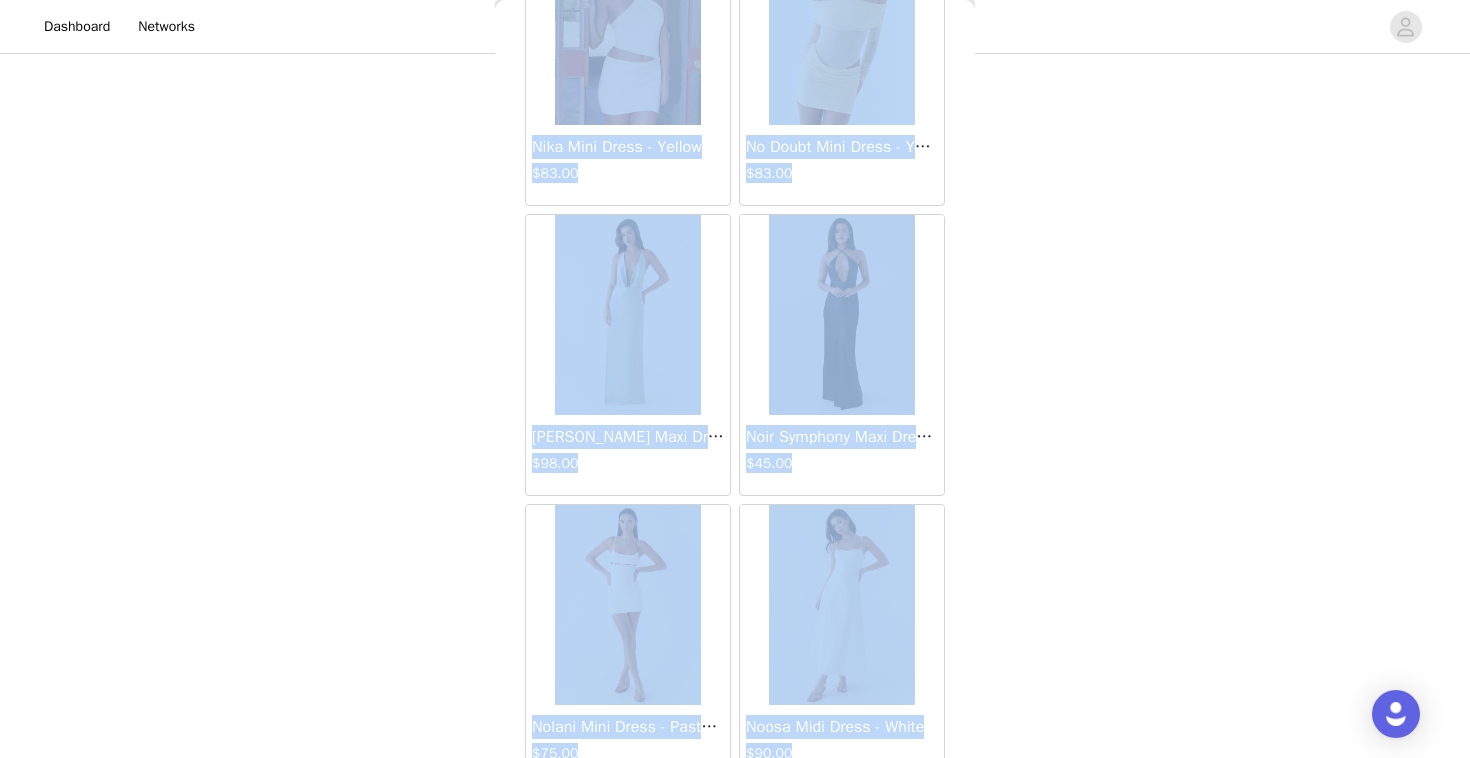 scroll, scrollTop: 45802, scrollLeft: 0, axis: vertical 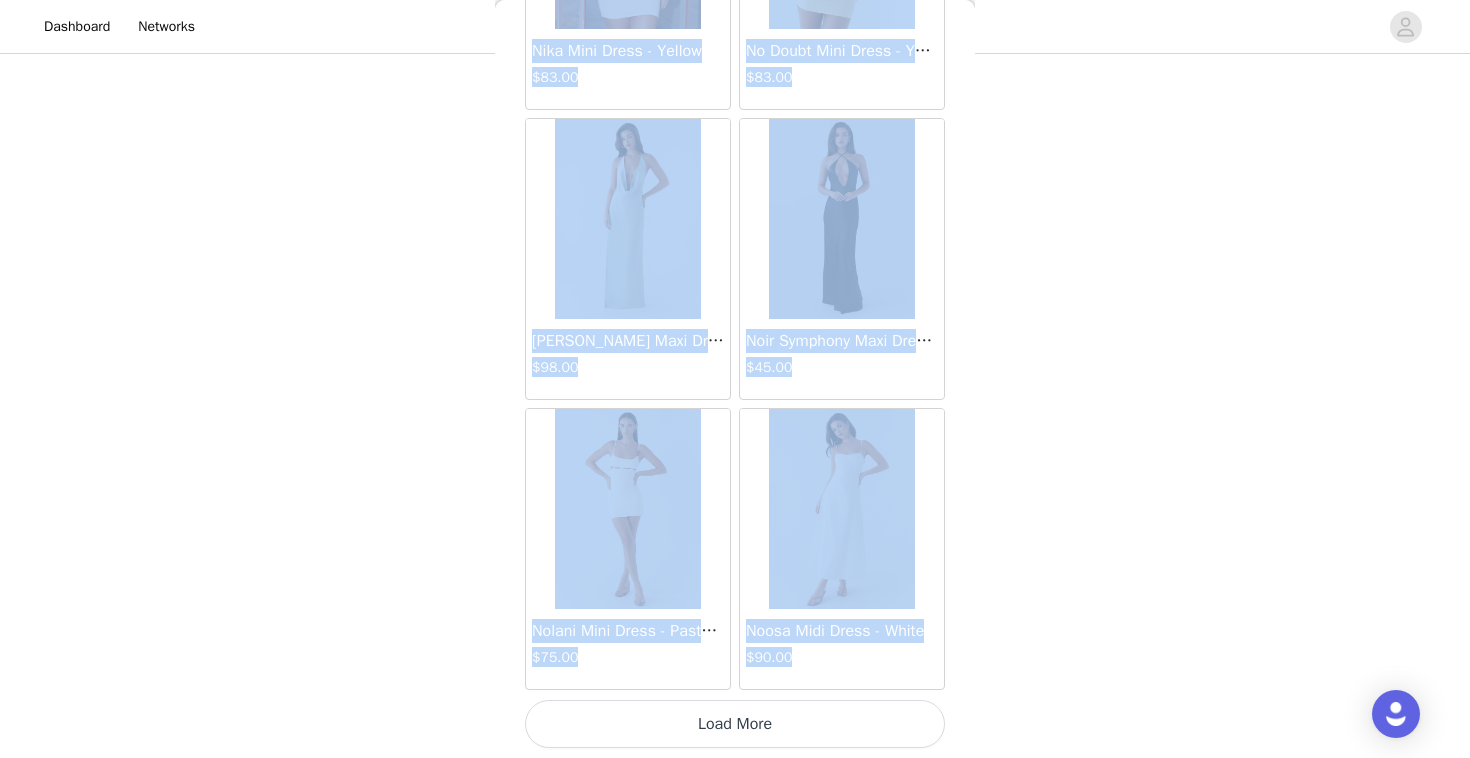 click on "Load More" at bounding box center (735, 724) 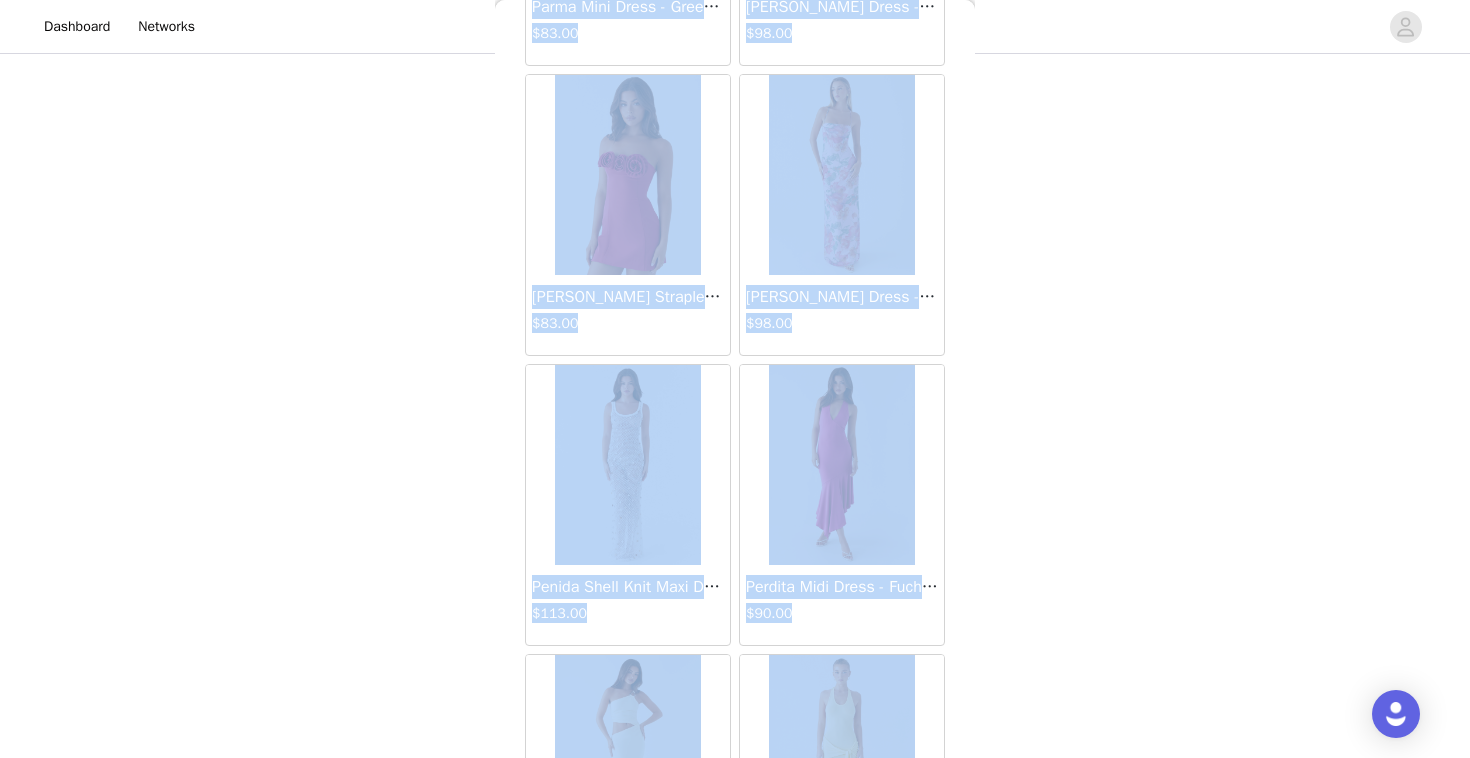 scroll, scrollTop: 48702, scrollLeft: 0, axis: vertical 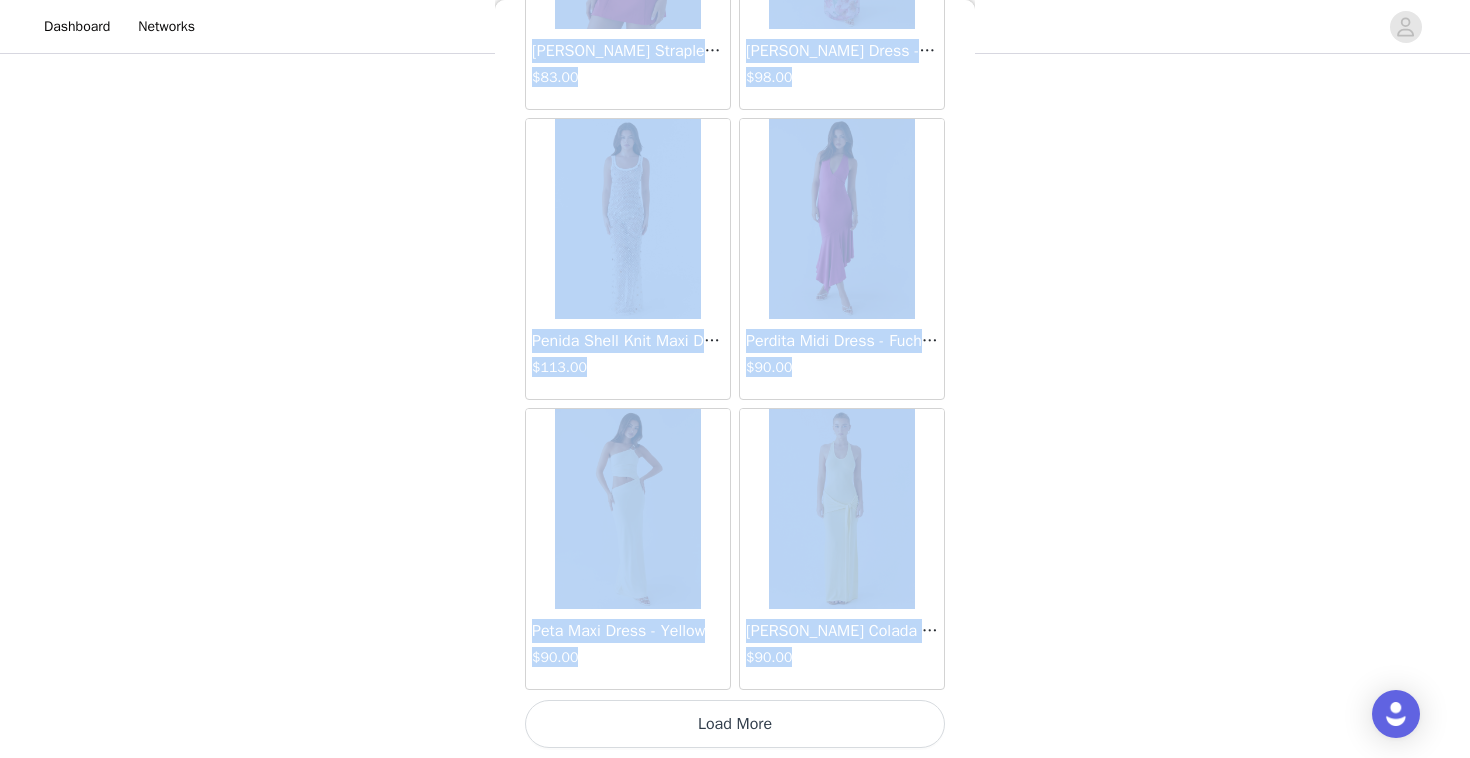 click on "Load More" at bounding box center [735, 724] 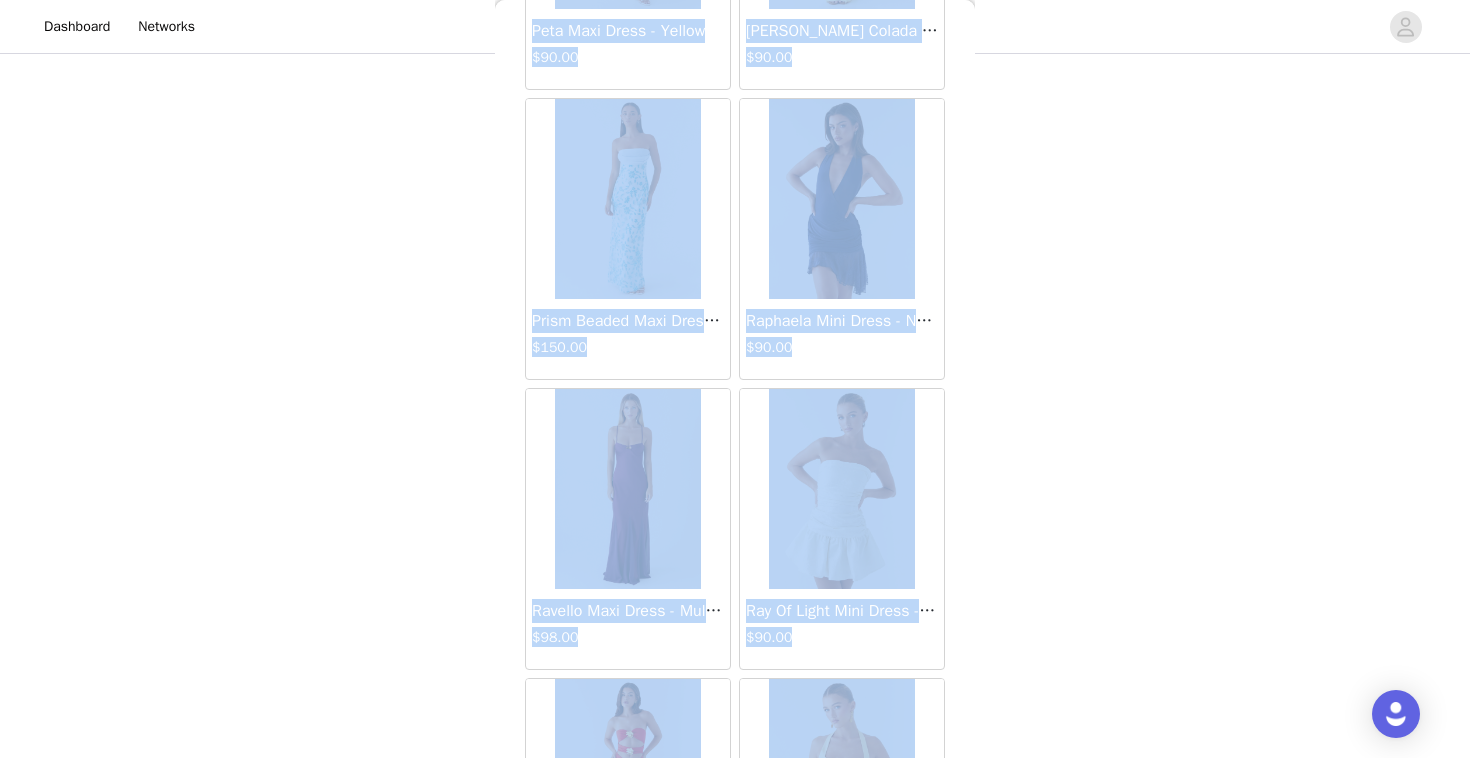 scroll, scrollTop: 49303, scrollLeft: 0, axis: vertical 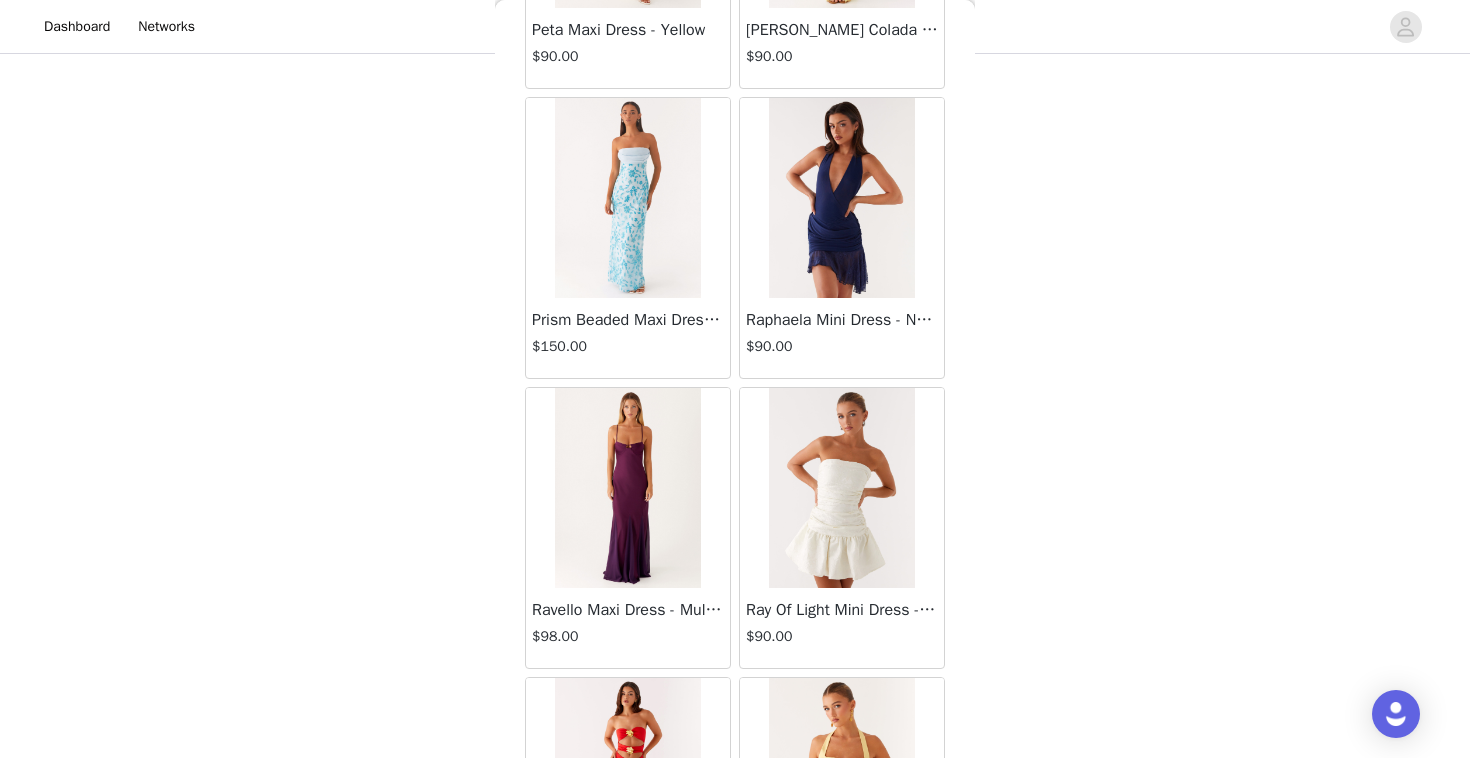 click on "Ravello Maxi Dress - Mulberry" at bounding box center (628, 610) 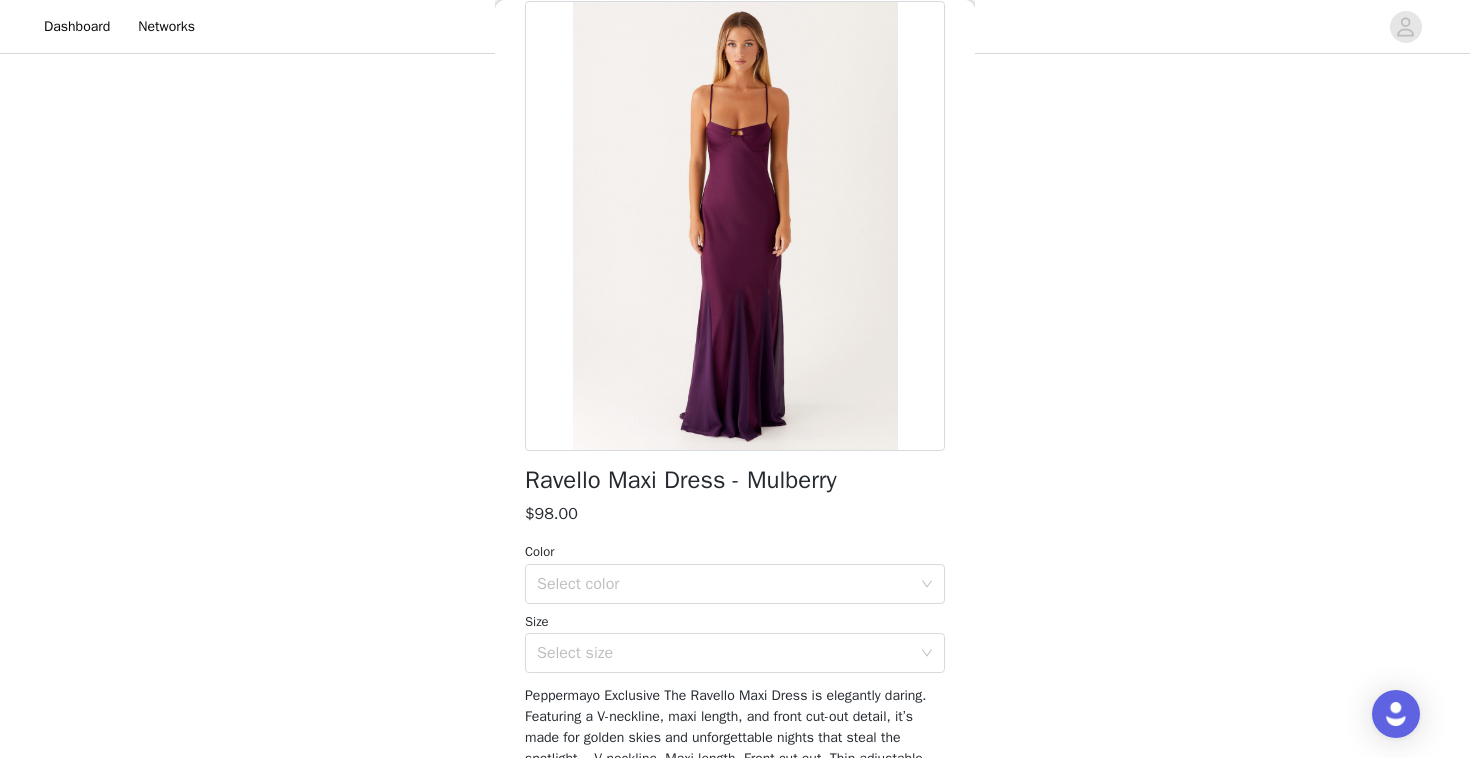 scroll, scrollTop: 90, scrollLeft: 0, axis: vertical 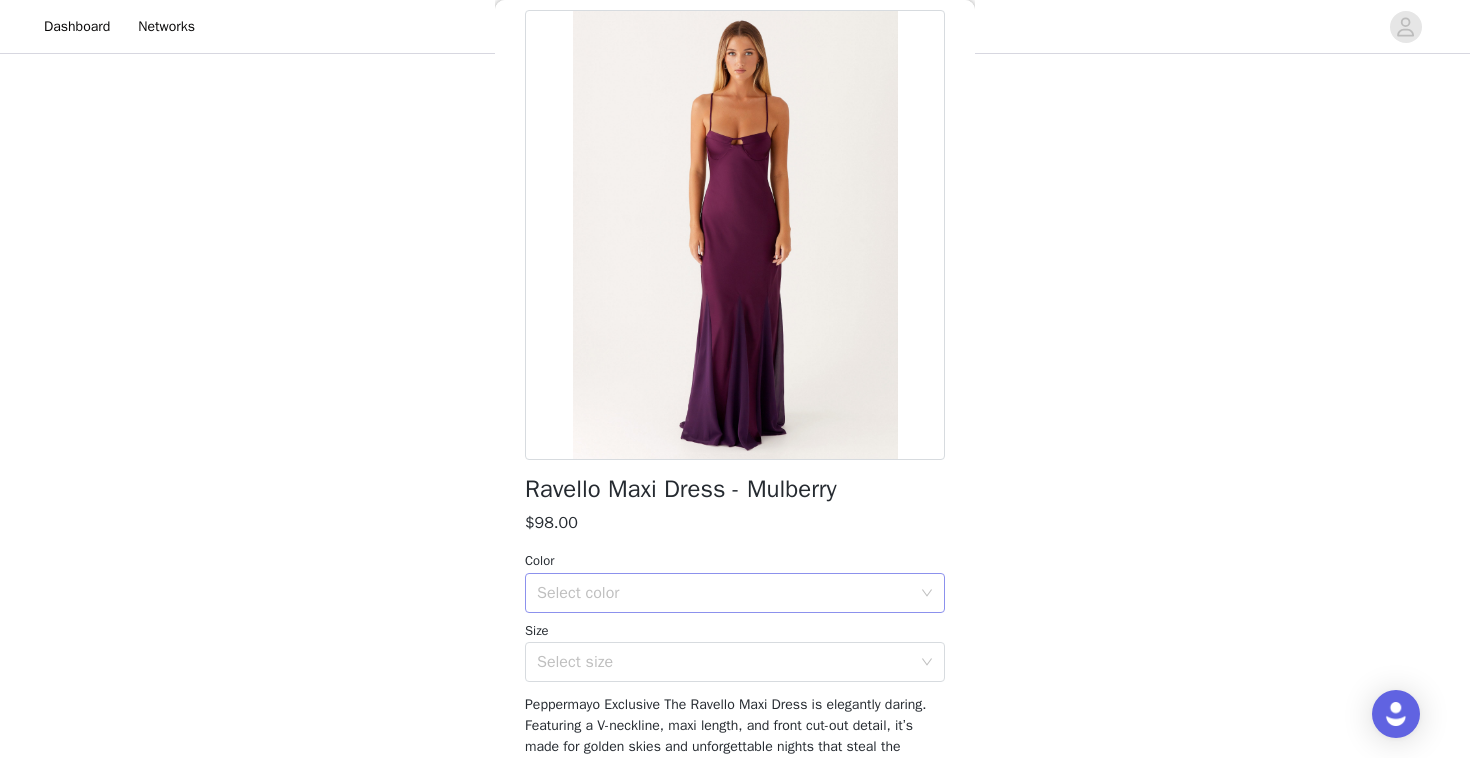click on "Select color" at bounding box center (724, 593) 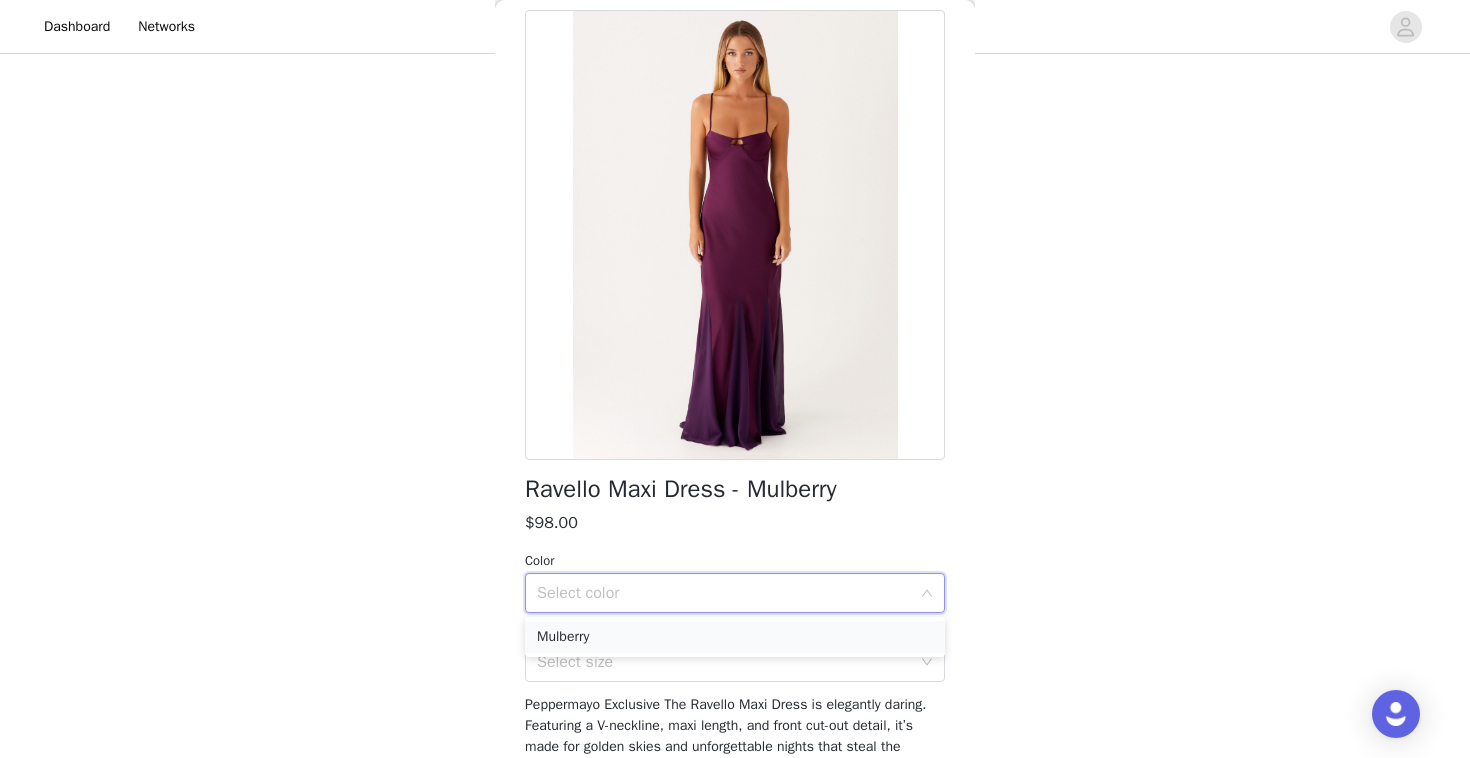 click on "Mulberry" at bounding box center [735, 637] 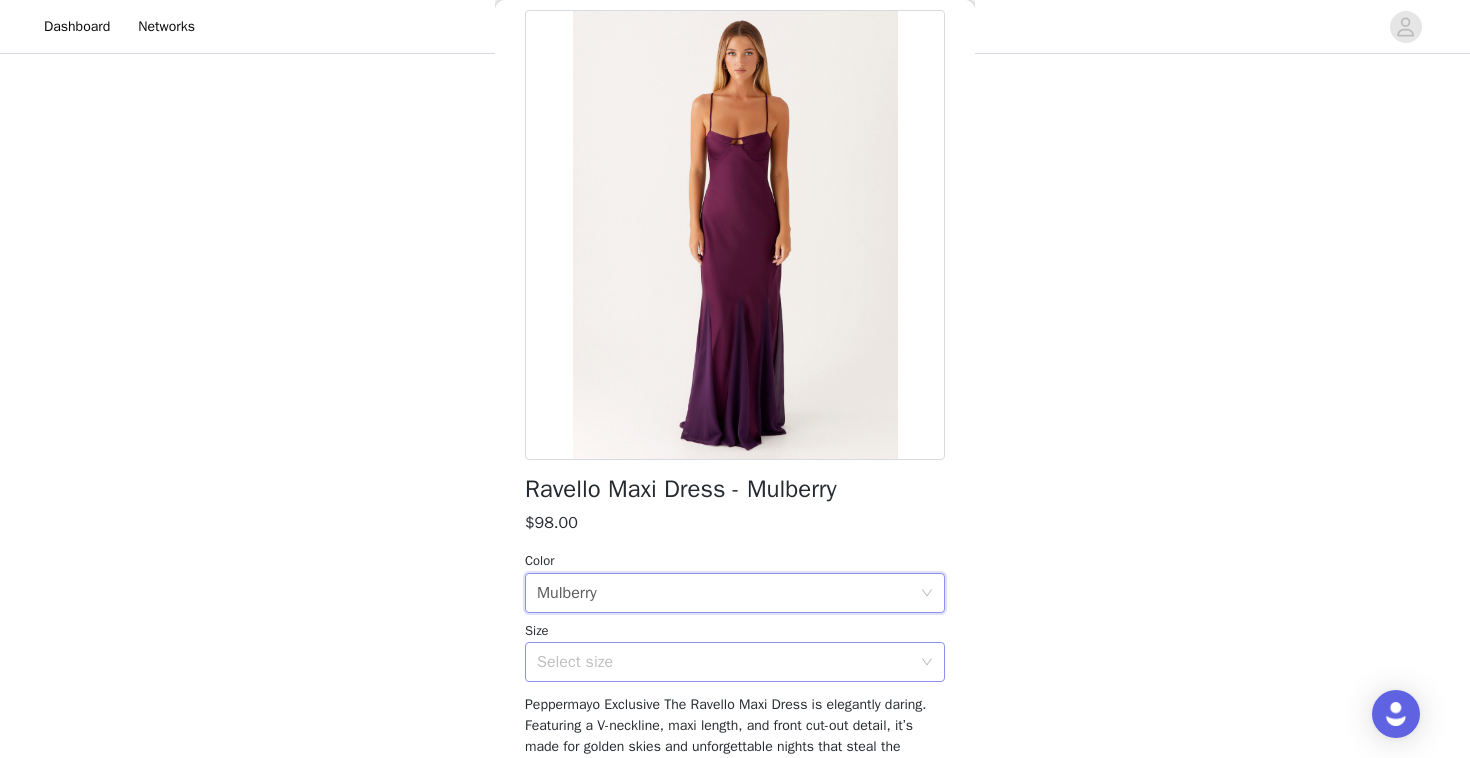 click on "Select size" at bounding box center [724, 662] 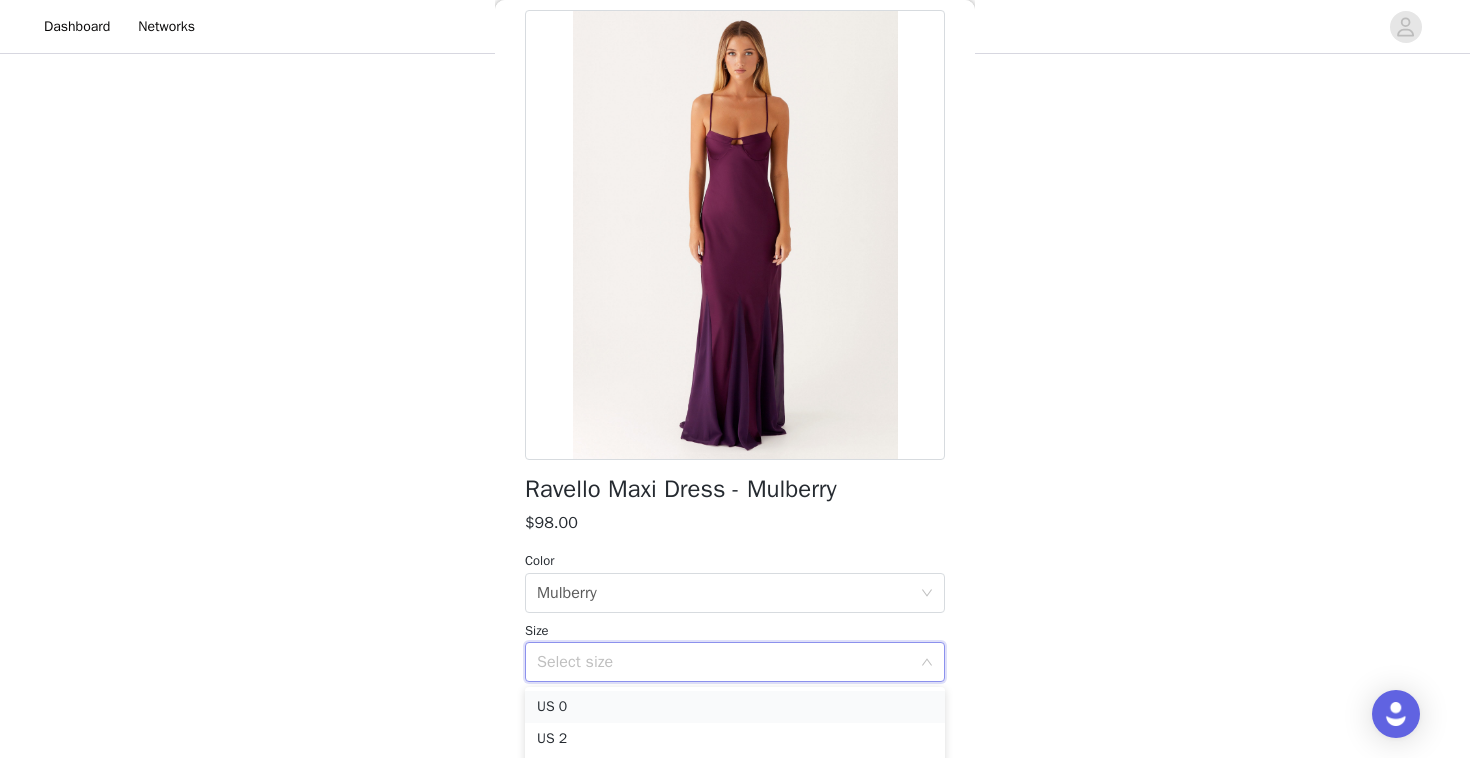 click on "US 0" at bounding box center [735, 707] 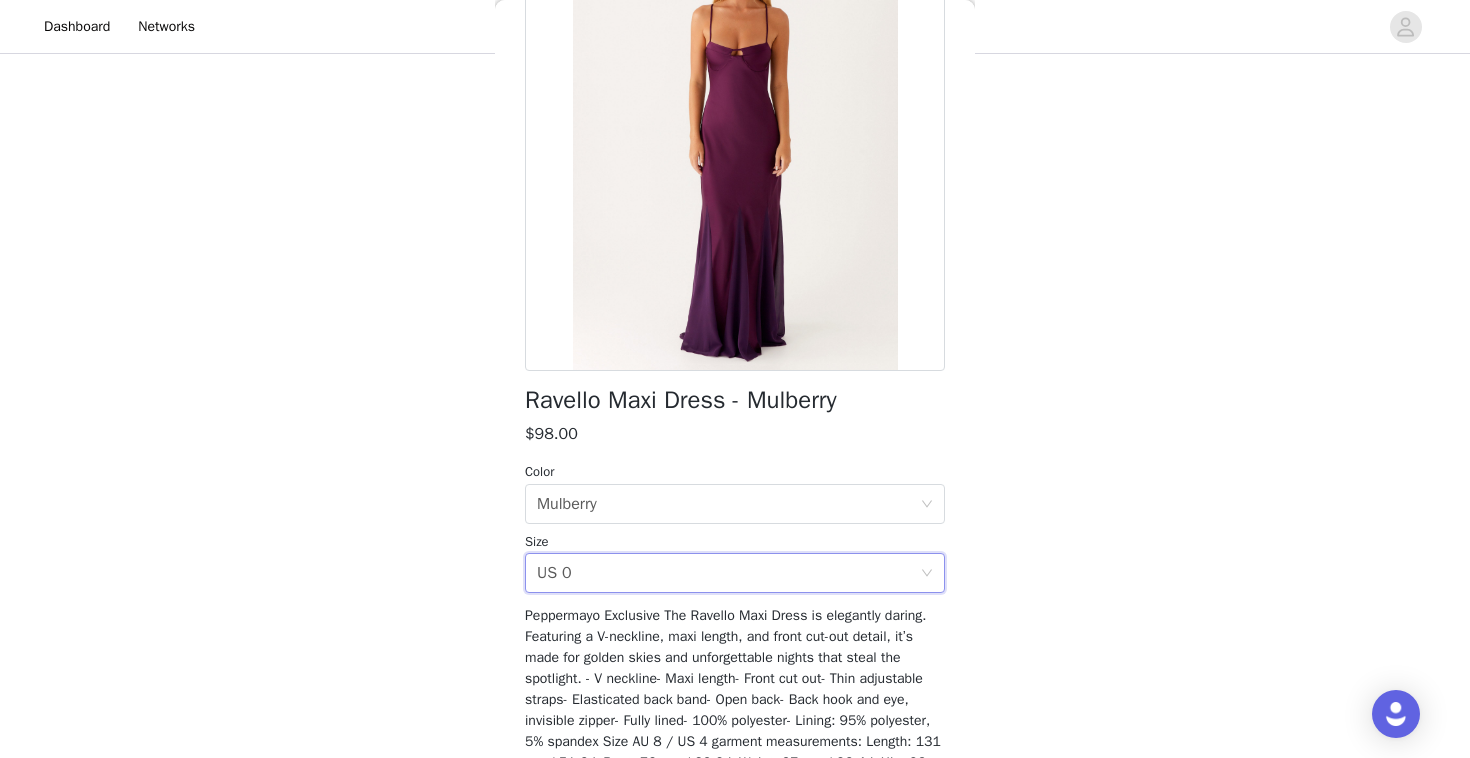 scroll, scrollTop: 320, scrollLeft: 0, axis: vertical 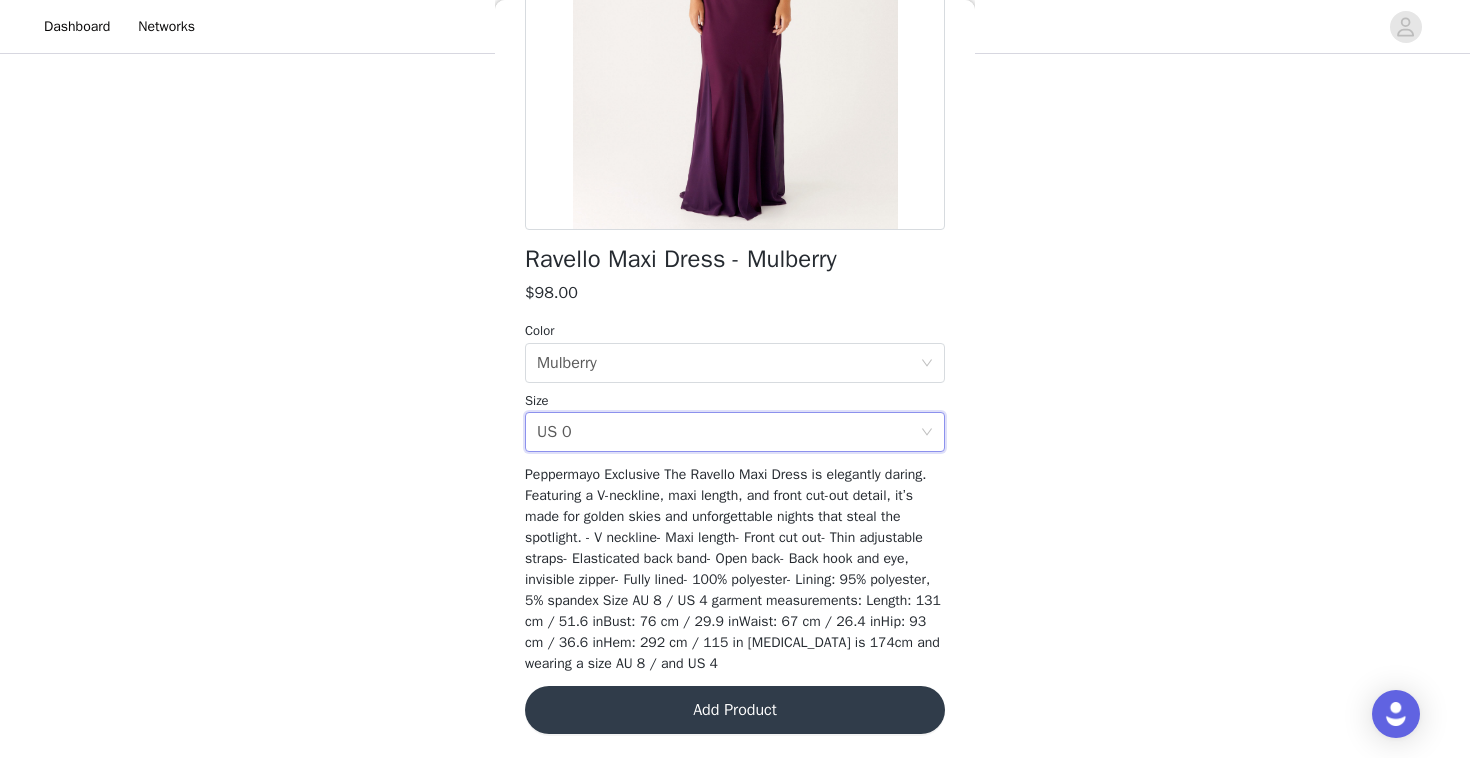 click on "Add Product" at bounding box center [735, 710] 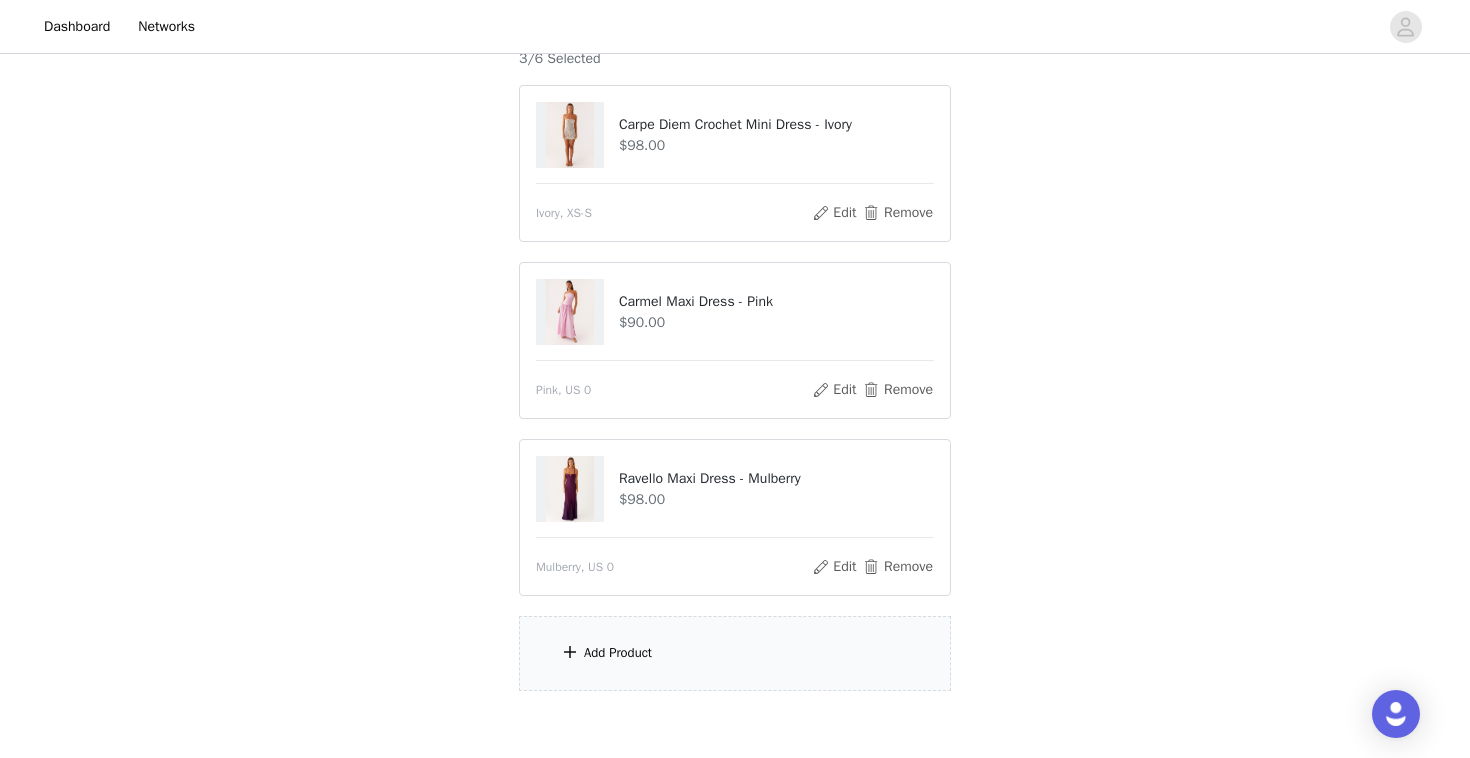 scroll, scrollTop: 195, scrollLeft: 0, axis: vertical 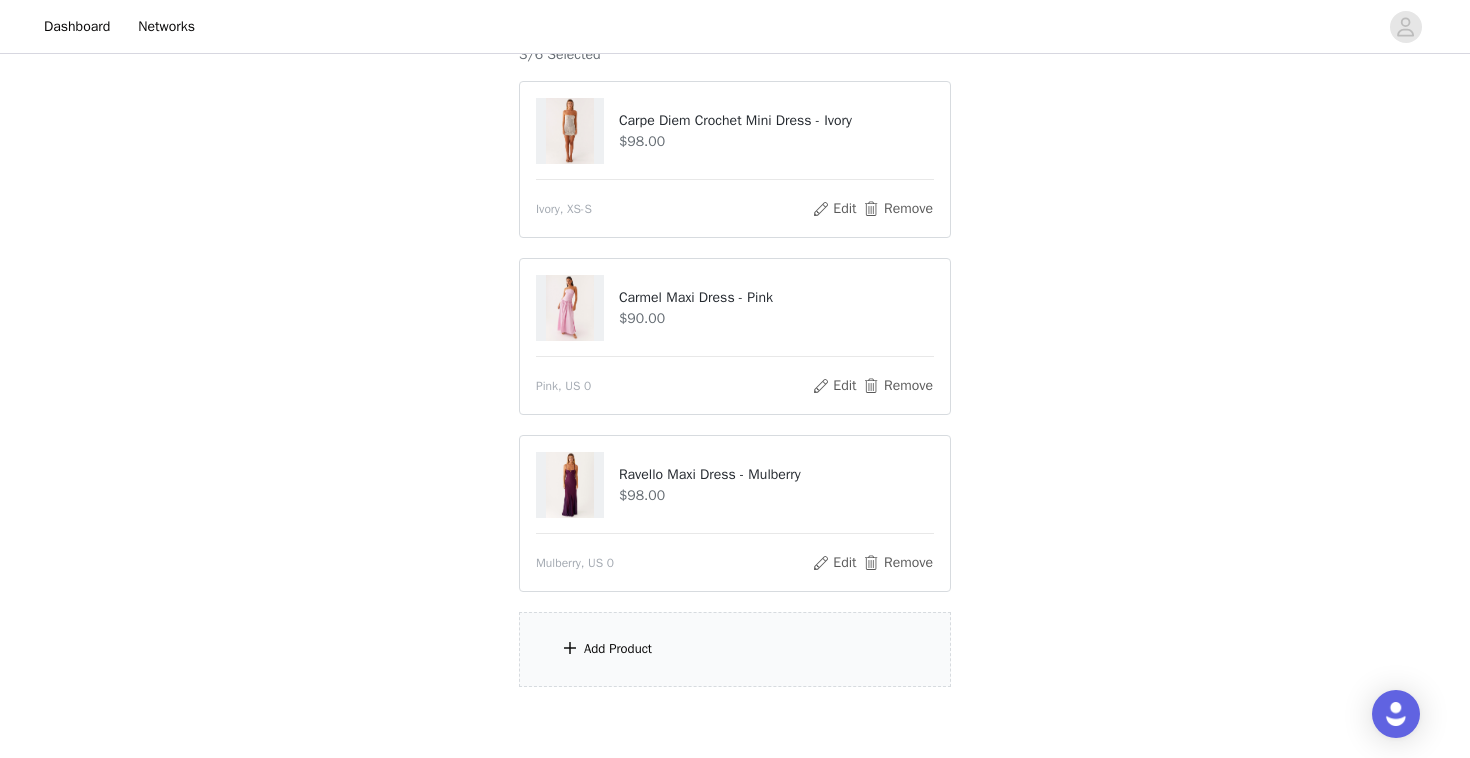 click on "Add Product" at bounding box center [735, 649] 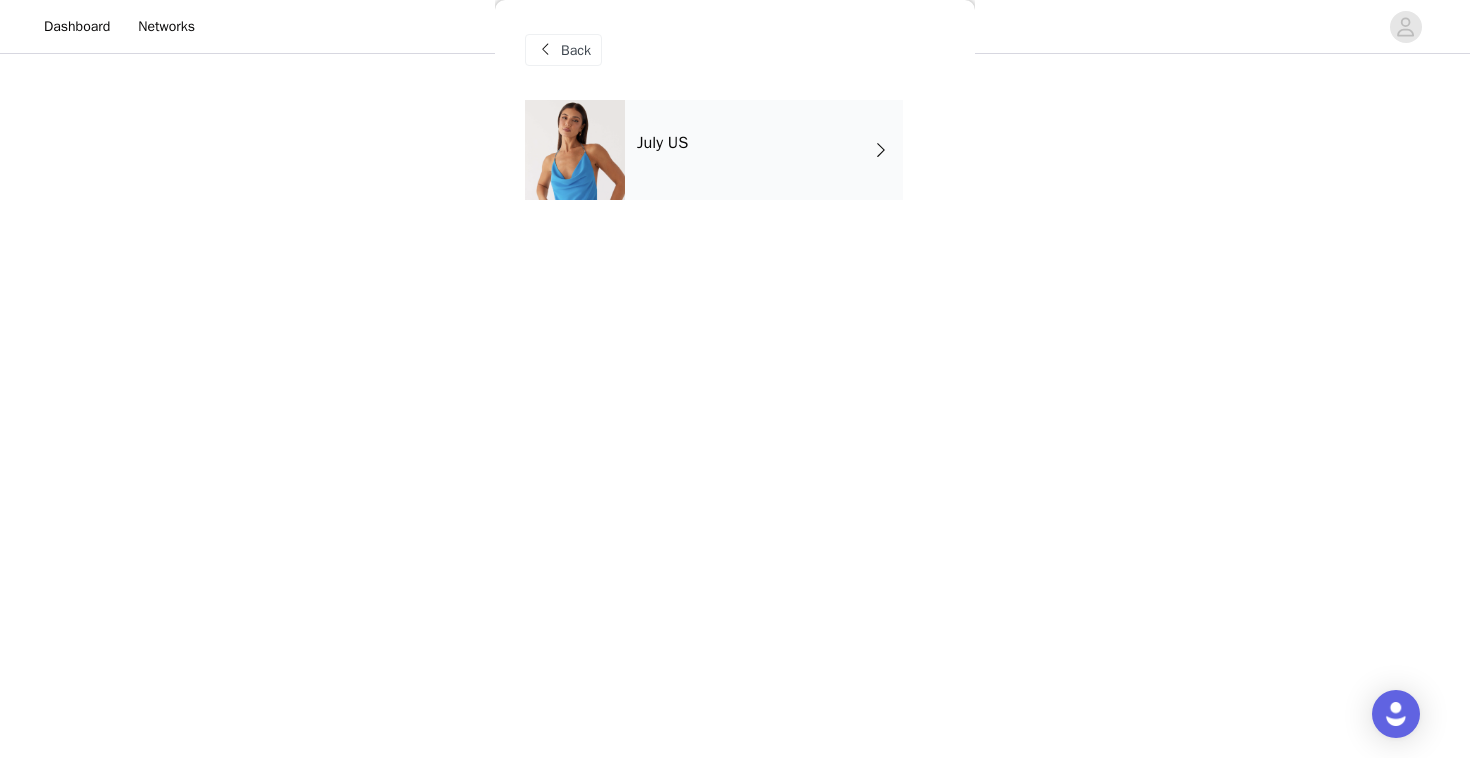 click on "July US" at bounding box center [764, 150] 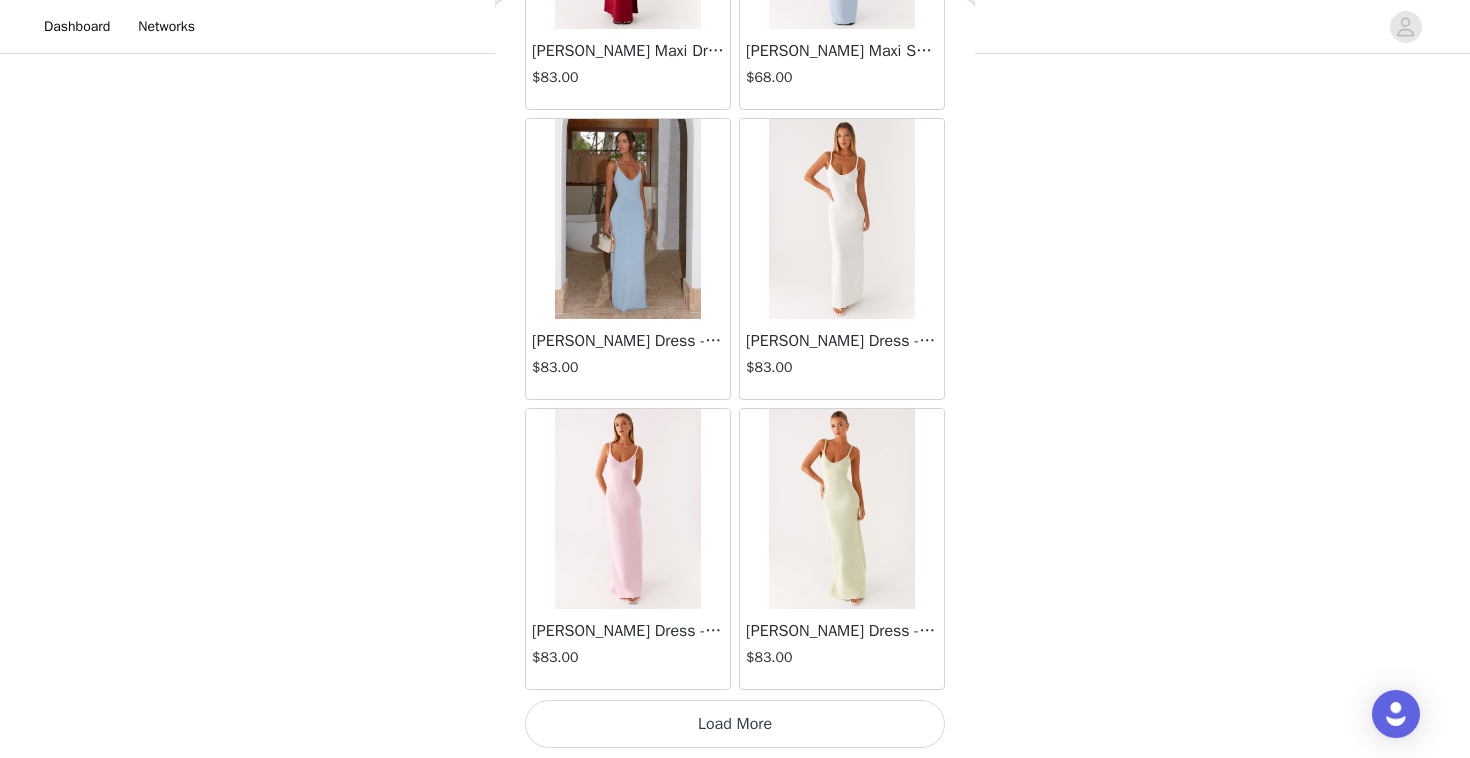 click on "Load More" at bounding box center (735, 724) 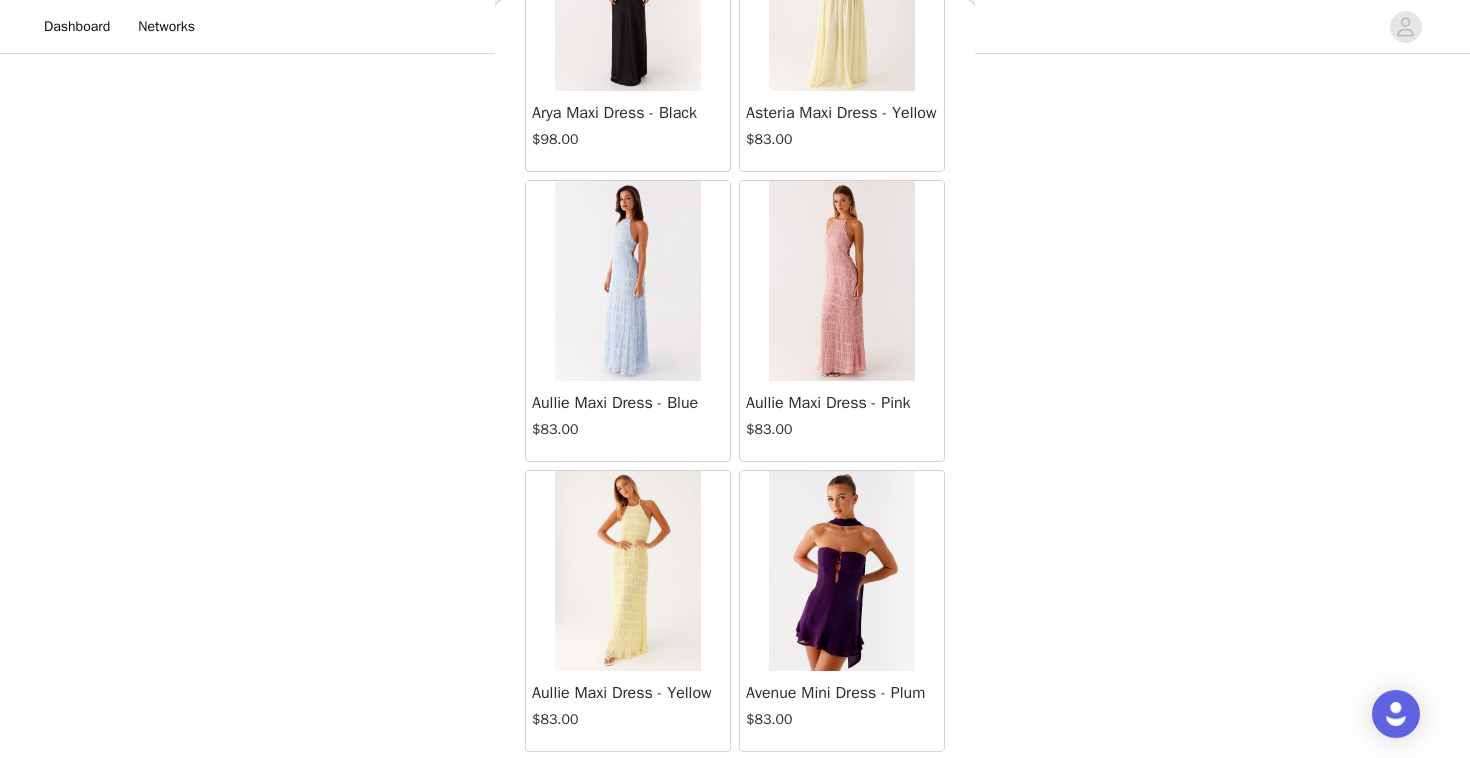 scroll, scrollTop: 5202, scrollLeft: 0, axis: vertical 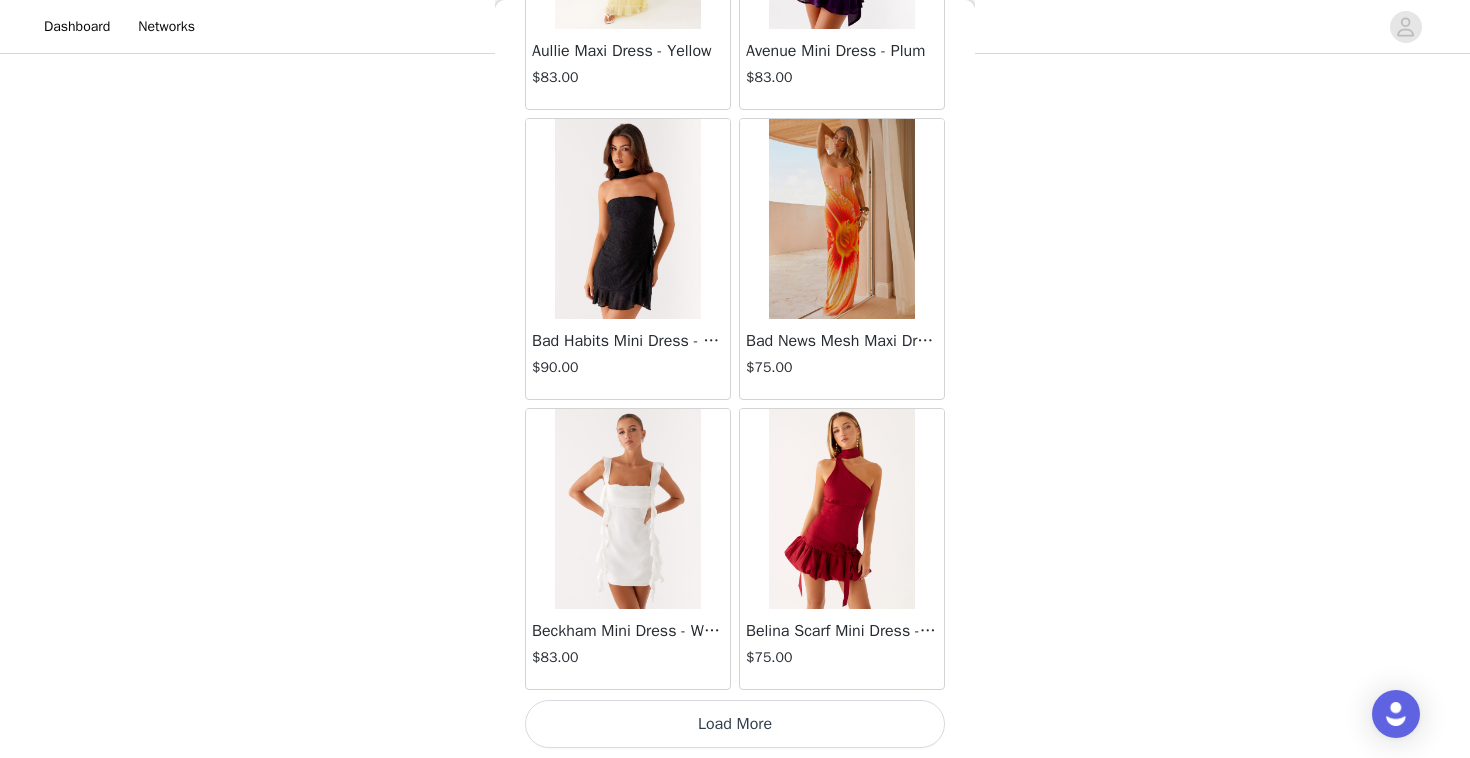 click on "Load More" at bounding box center [735, 724] 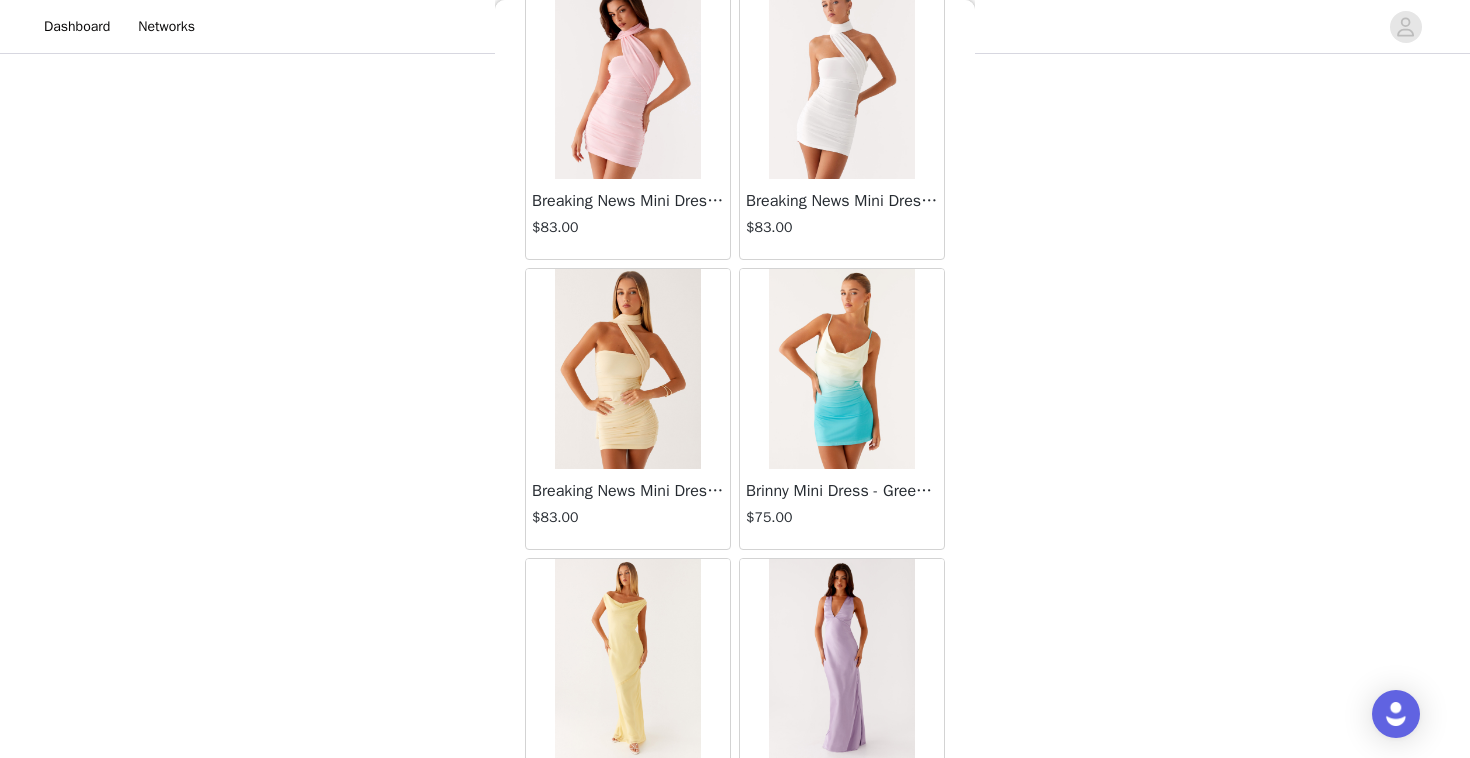 scroll, scrollTop: 8102, scrollLeft: 0, axis: vertical 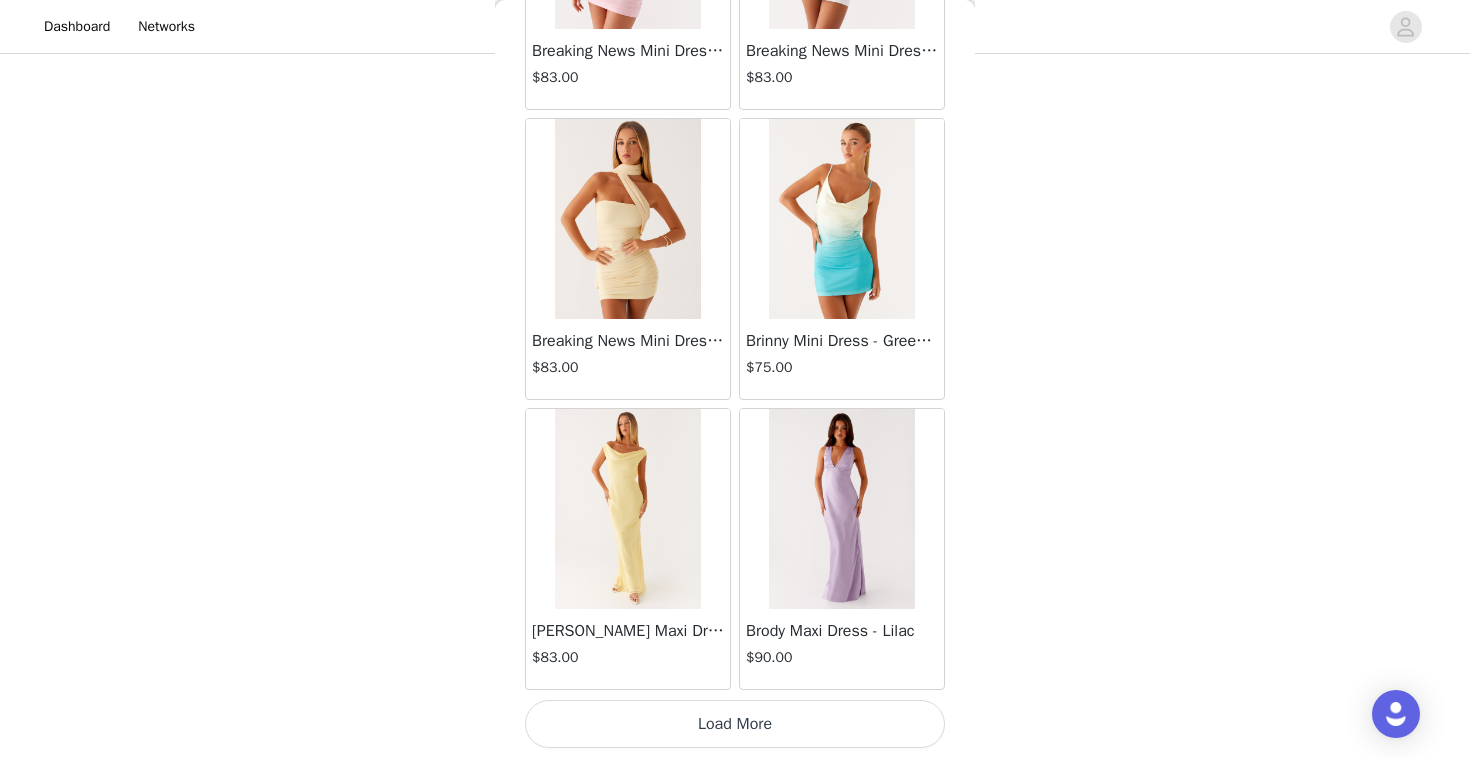 click on "Load More" at bounding box center [735, 724] 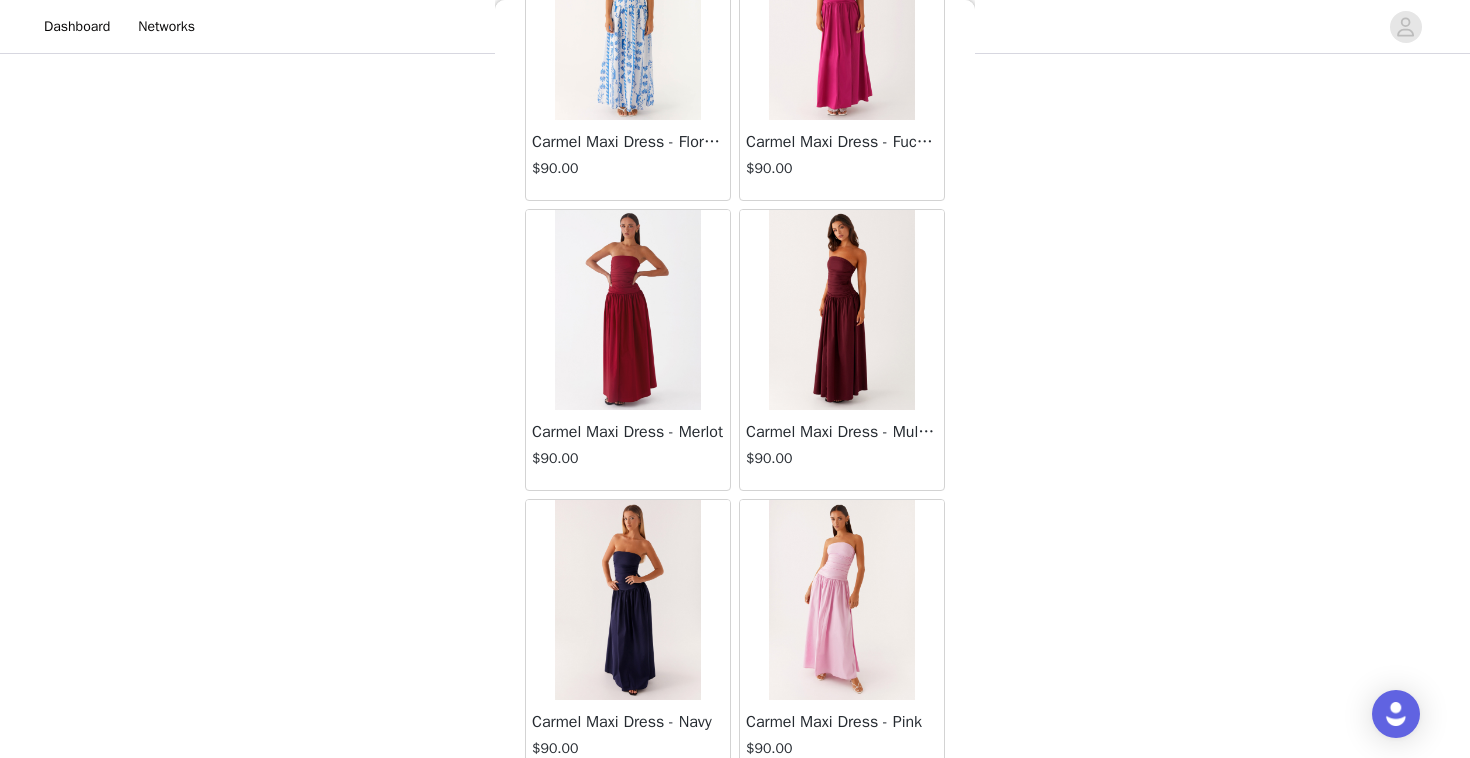 scroll, scrollTop: 11002, scrollLeft: 0, axis: vertical 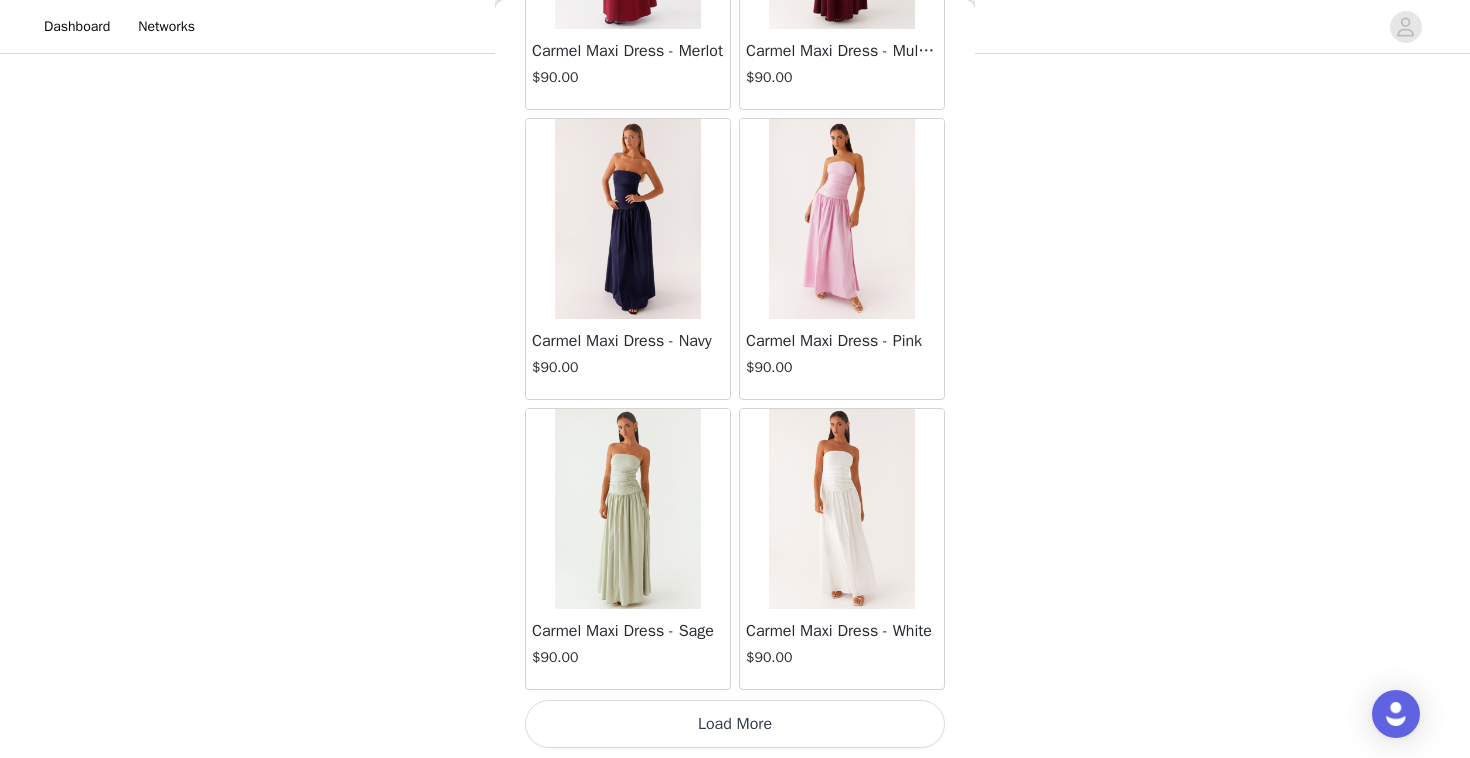 click on "Load More" at bounding box center (735, 724) 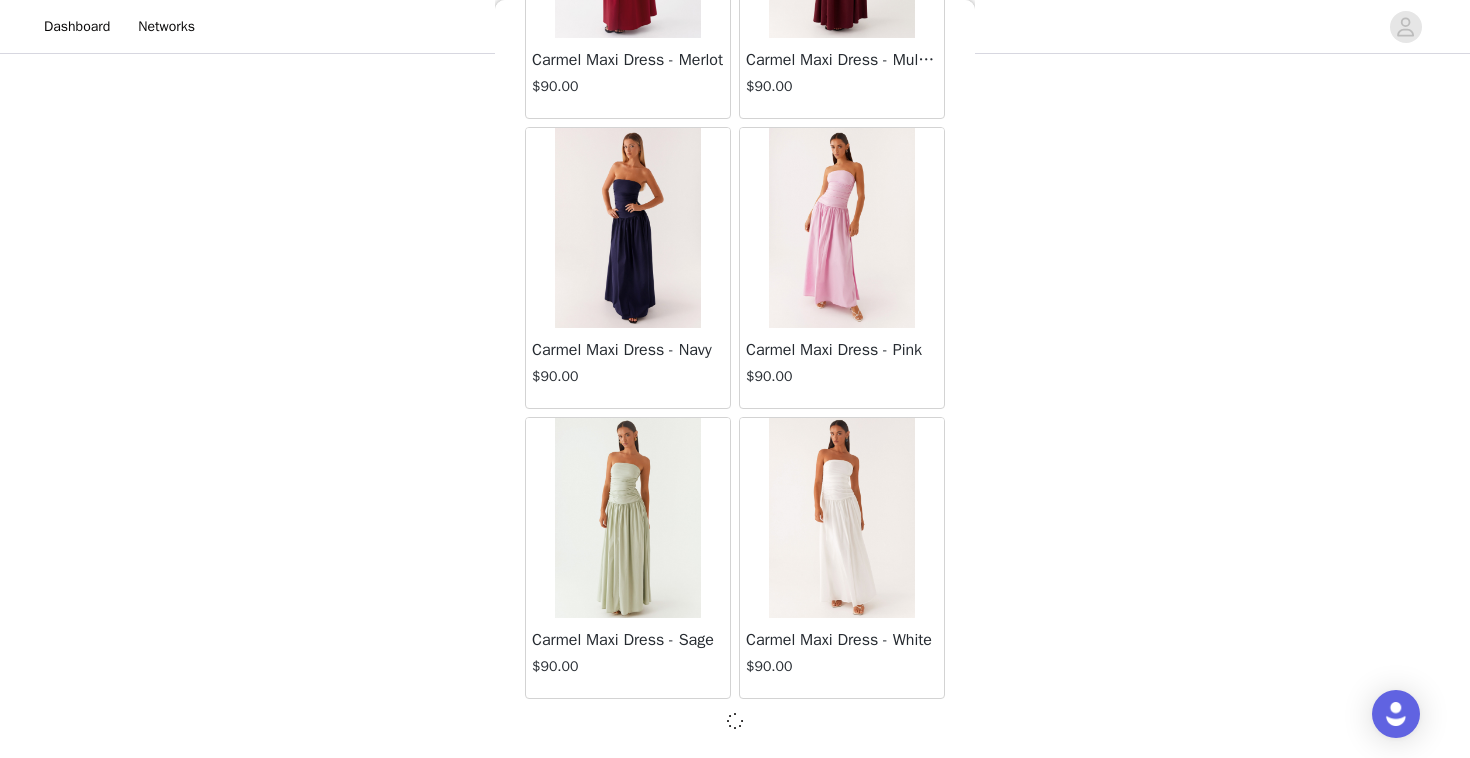 scroll, scrollTop: 10993, scrollLeft: 0, axis: vertical 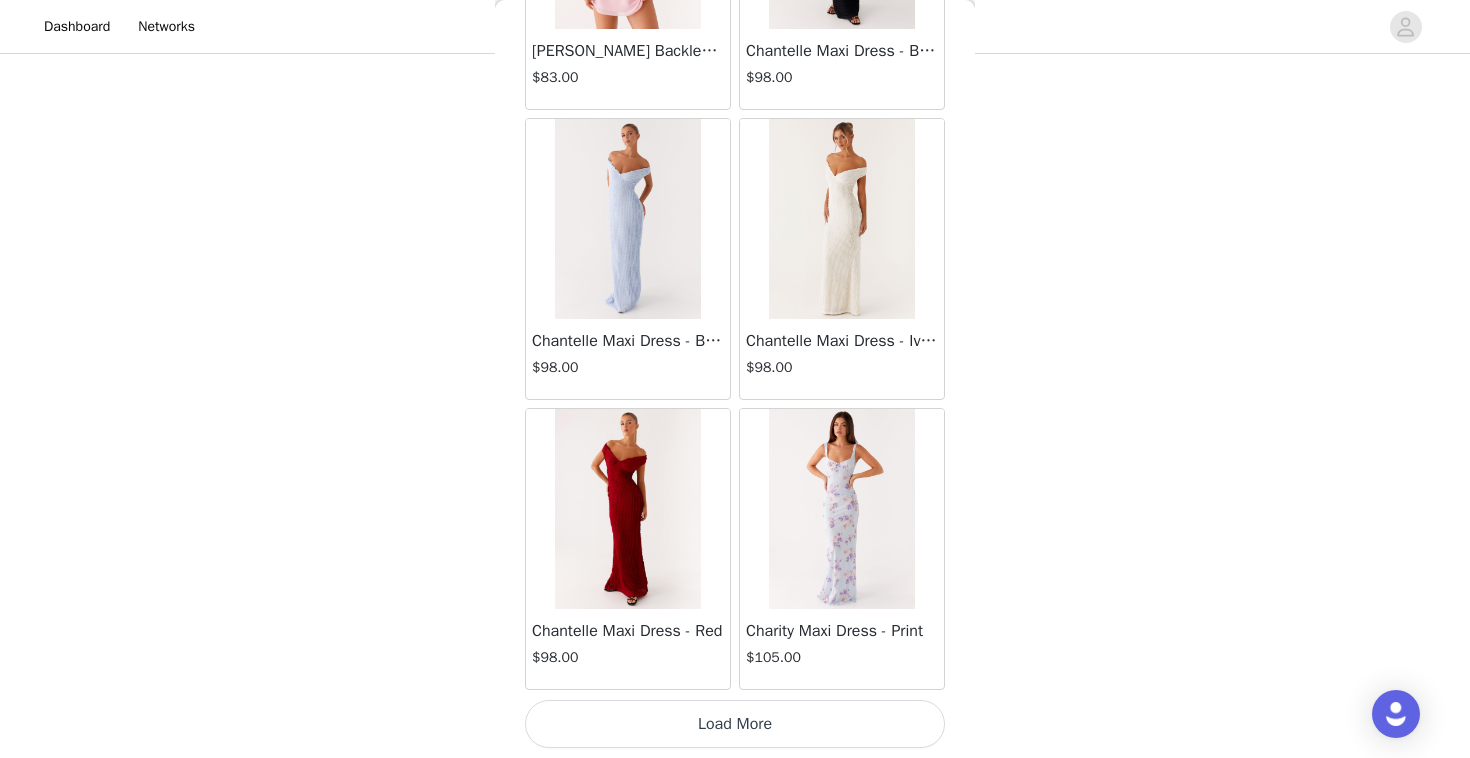 click on "Load More" at bounding box center [735, 724] 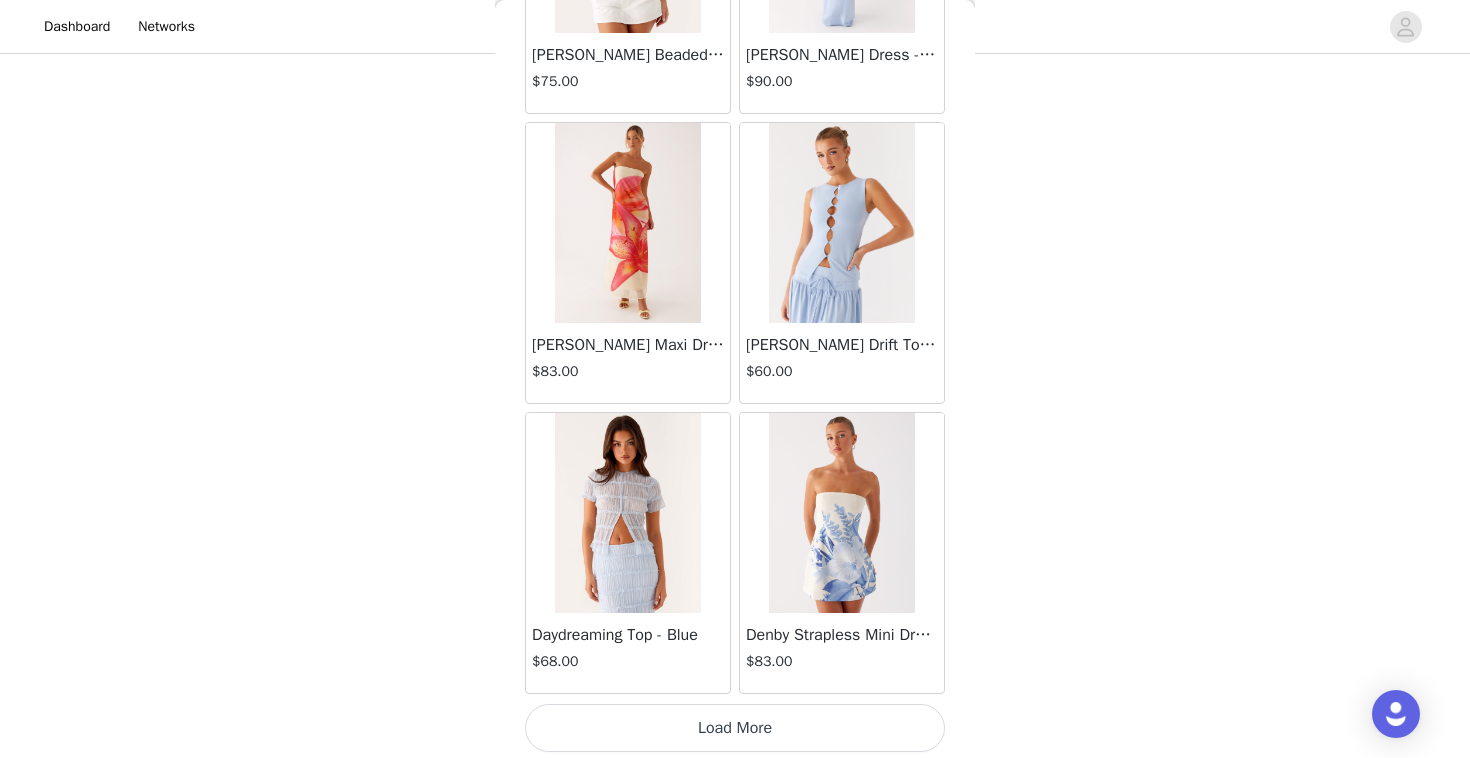 scroll, scrollTop: 16802, scrollLeft: 0, axis: vertical 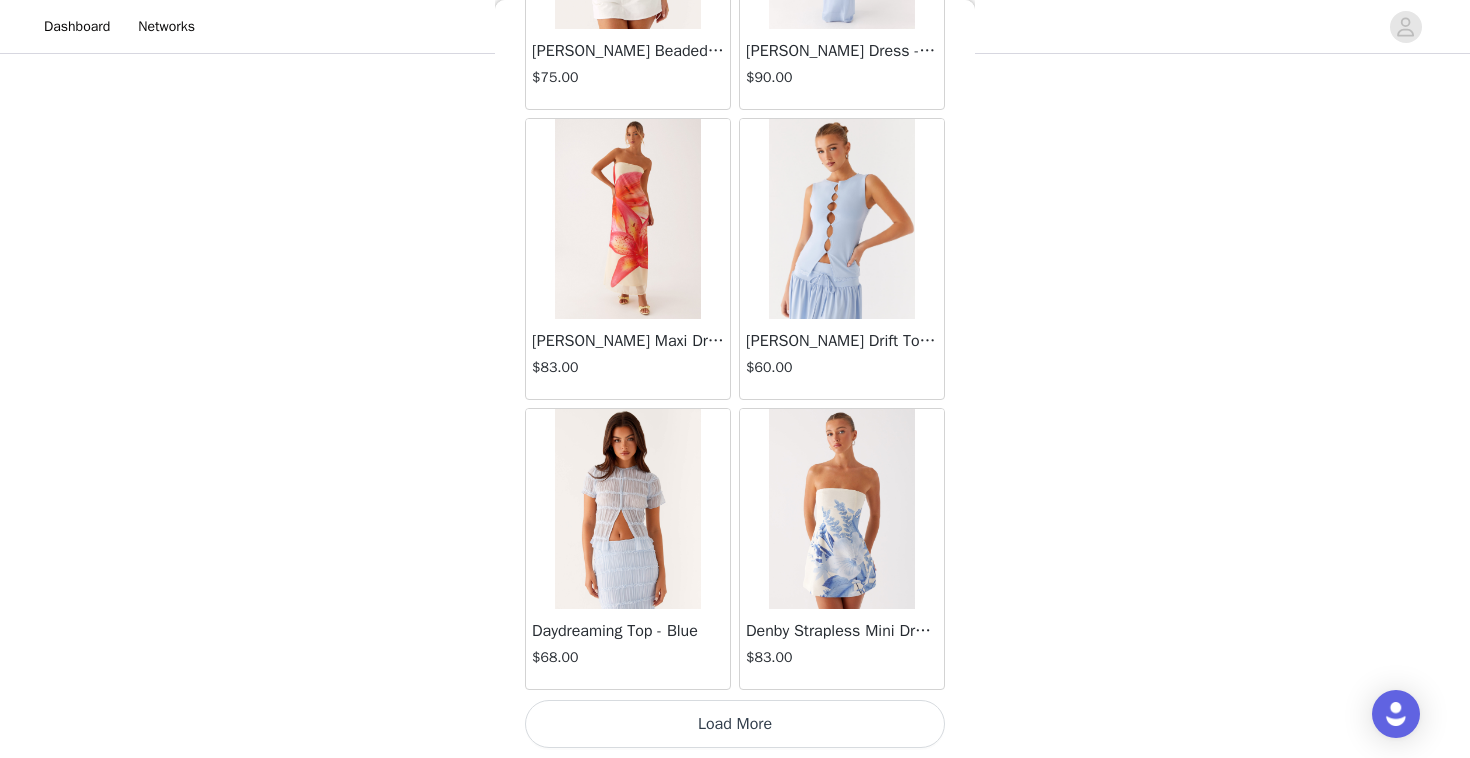 click on "Load More" at bounding box center (735, 724) 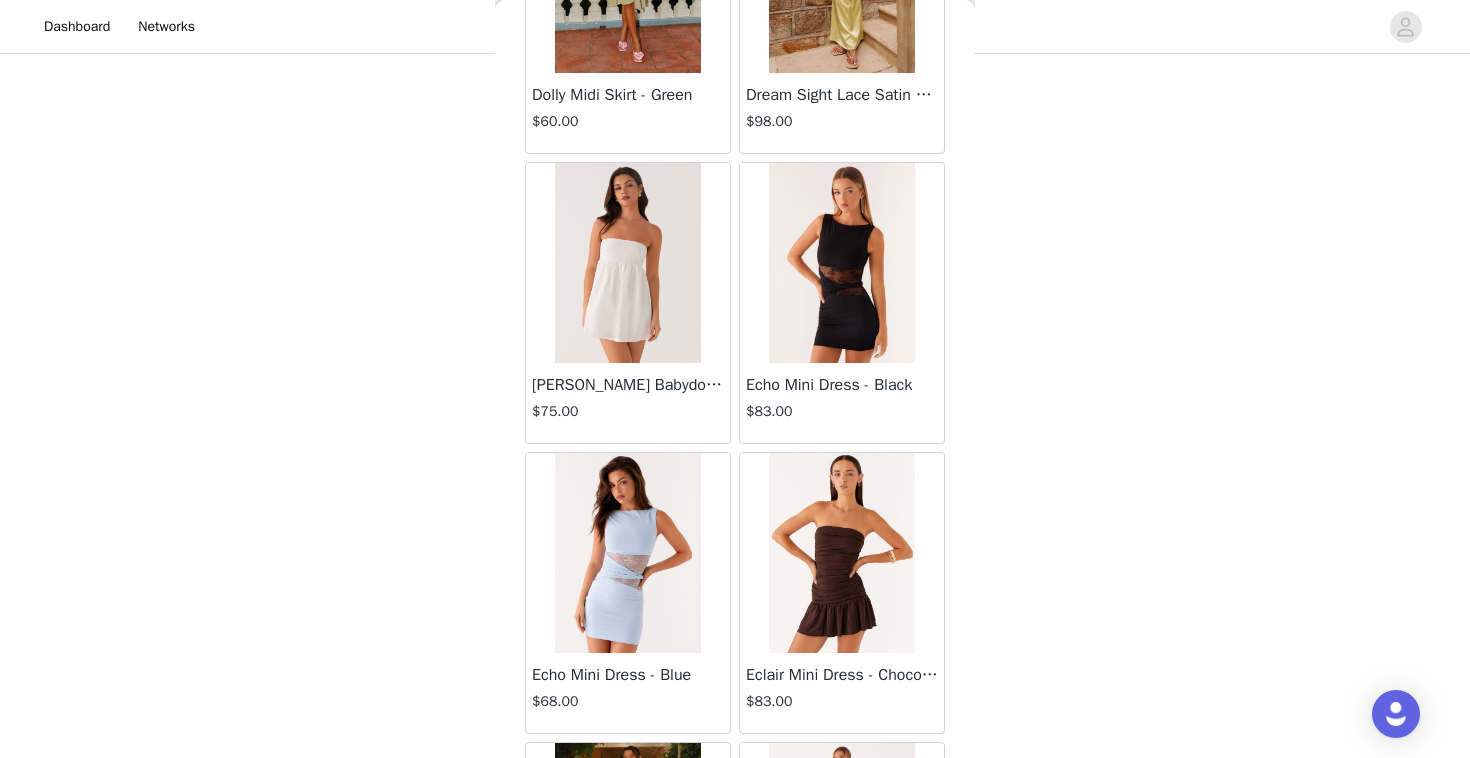 scroll, scrollTop: 19702, scrollLeft: 0, axis: vertical 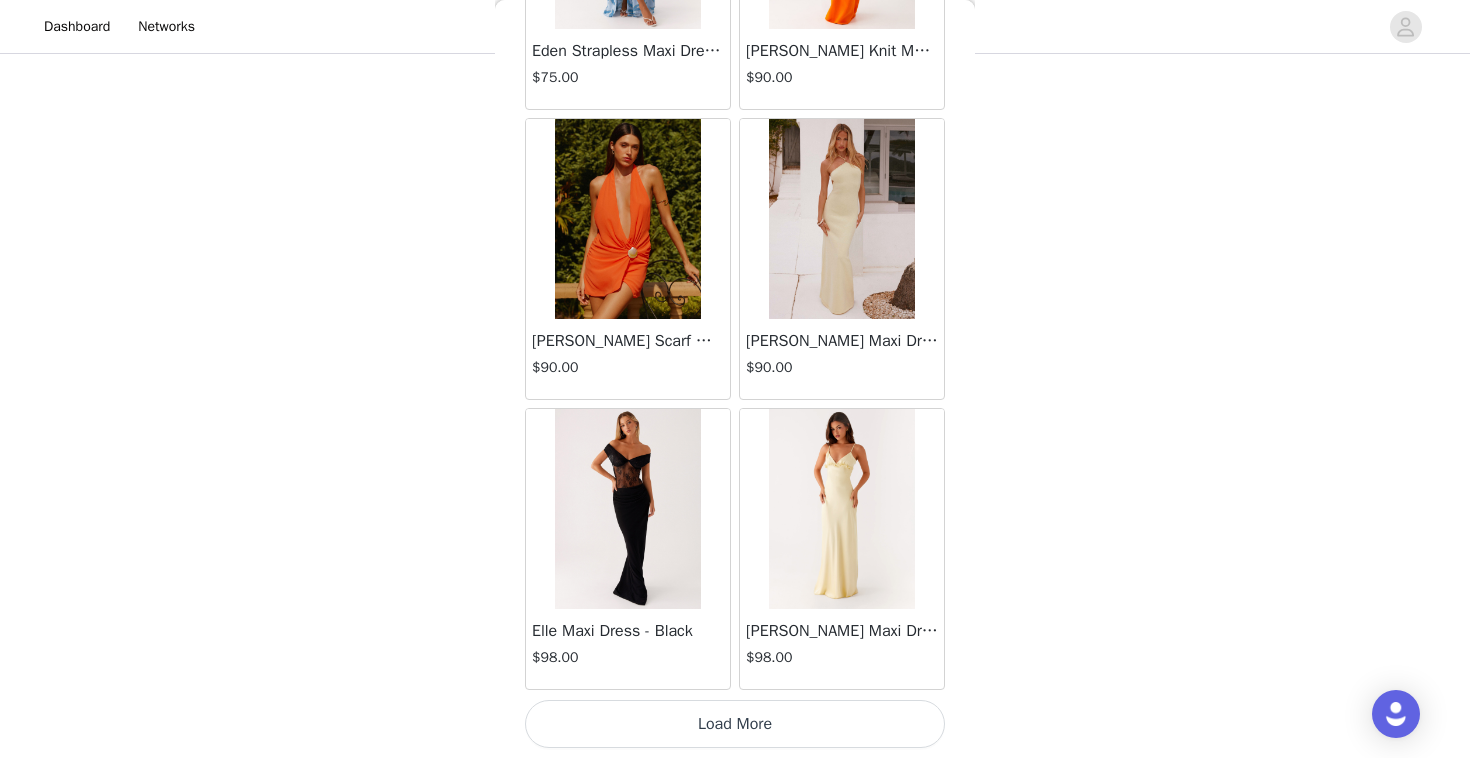 click on "Load More" at bounding box center (735, 724) 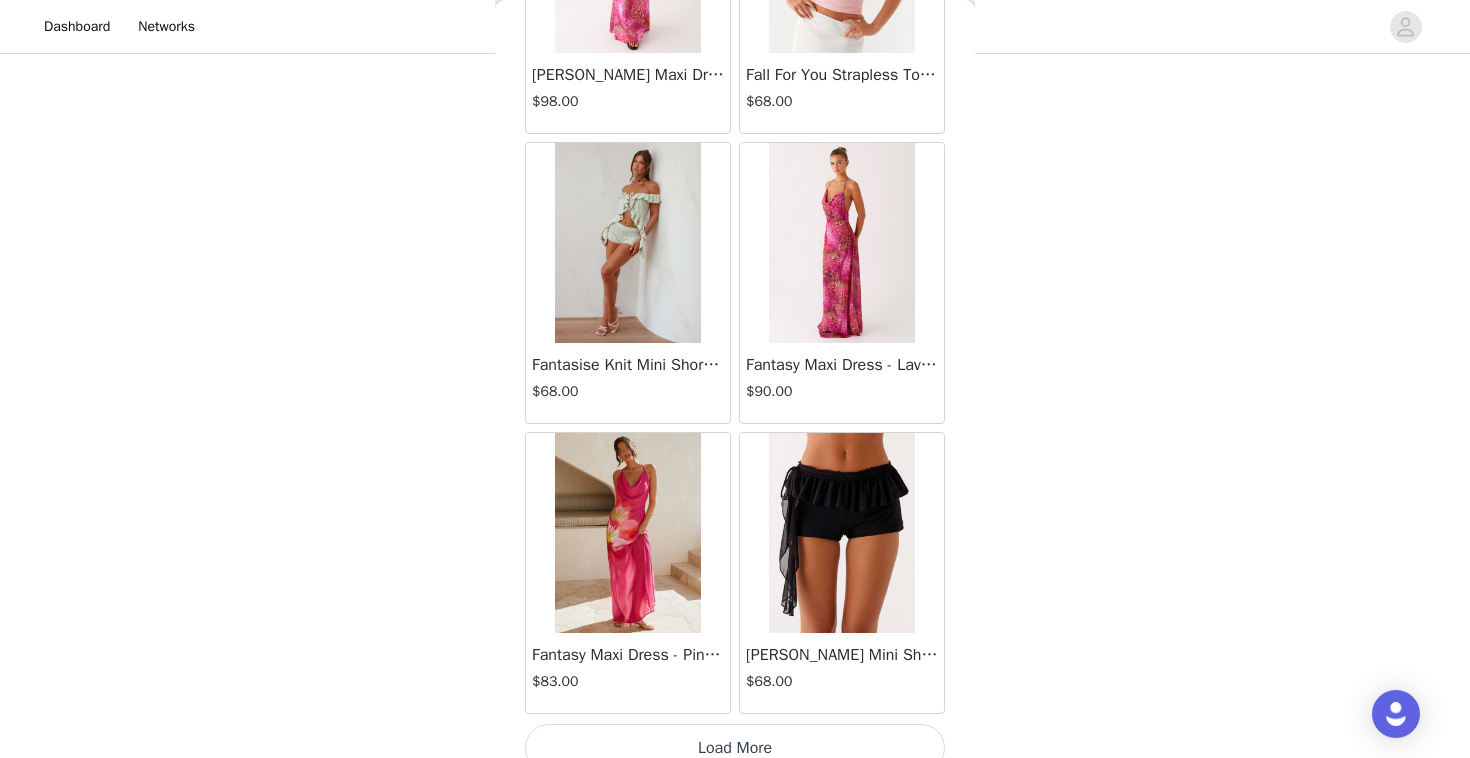 scroll, scrollTop: 22602, scrollLeft: 0, axis: vertical 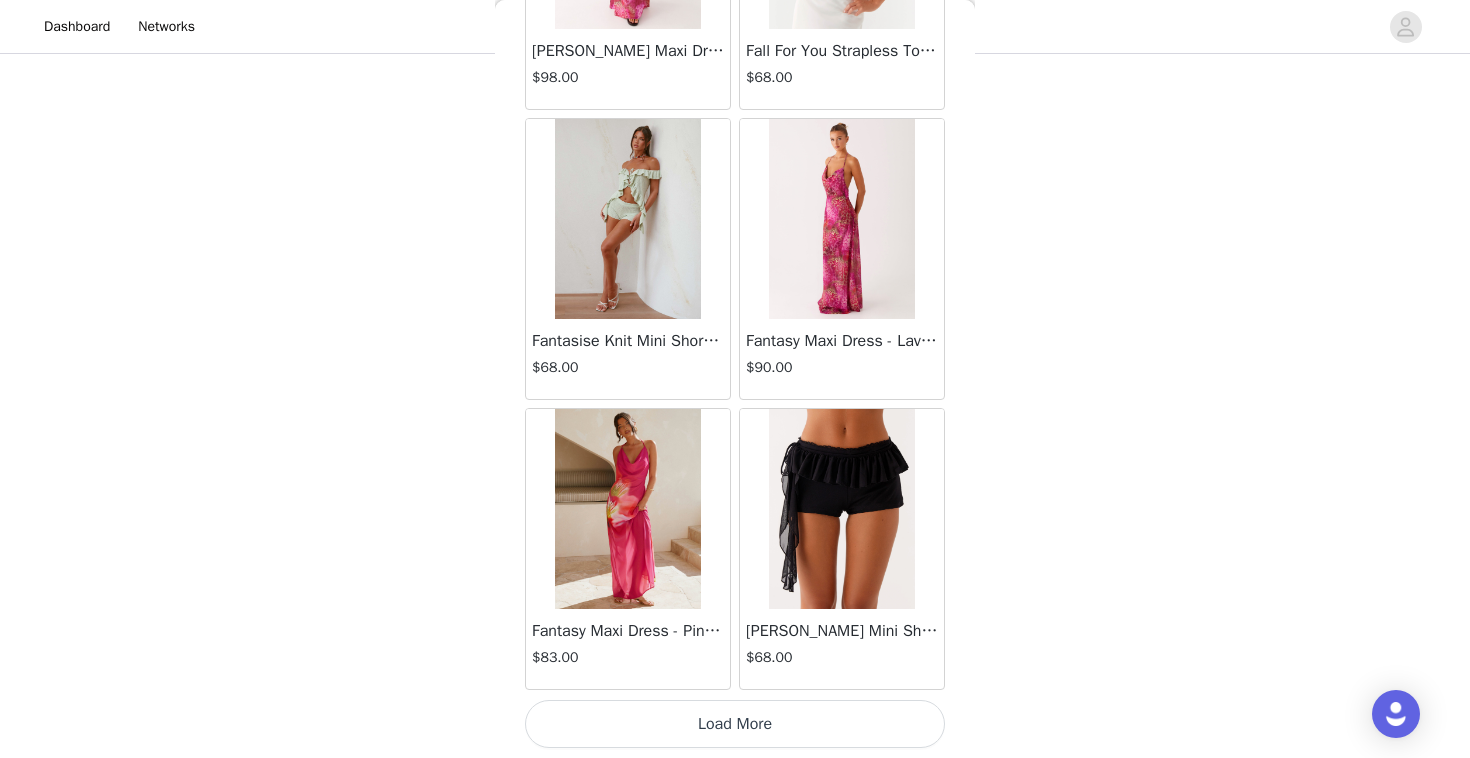 click on "Load More" at bounding box center (735, 724) 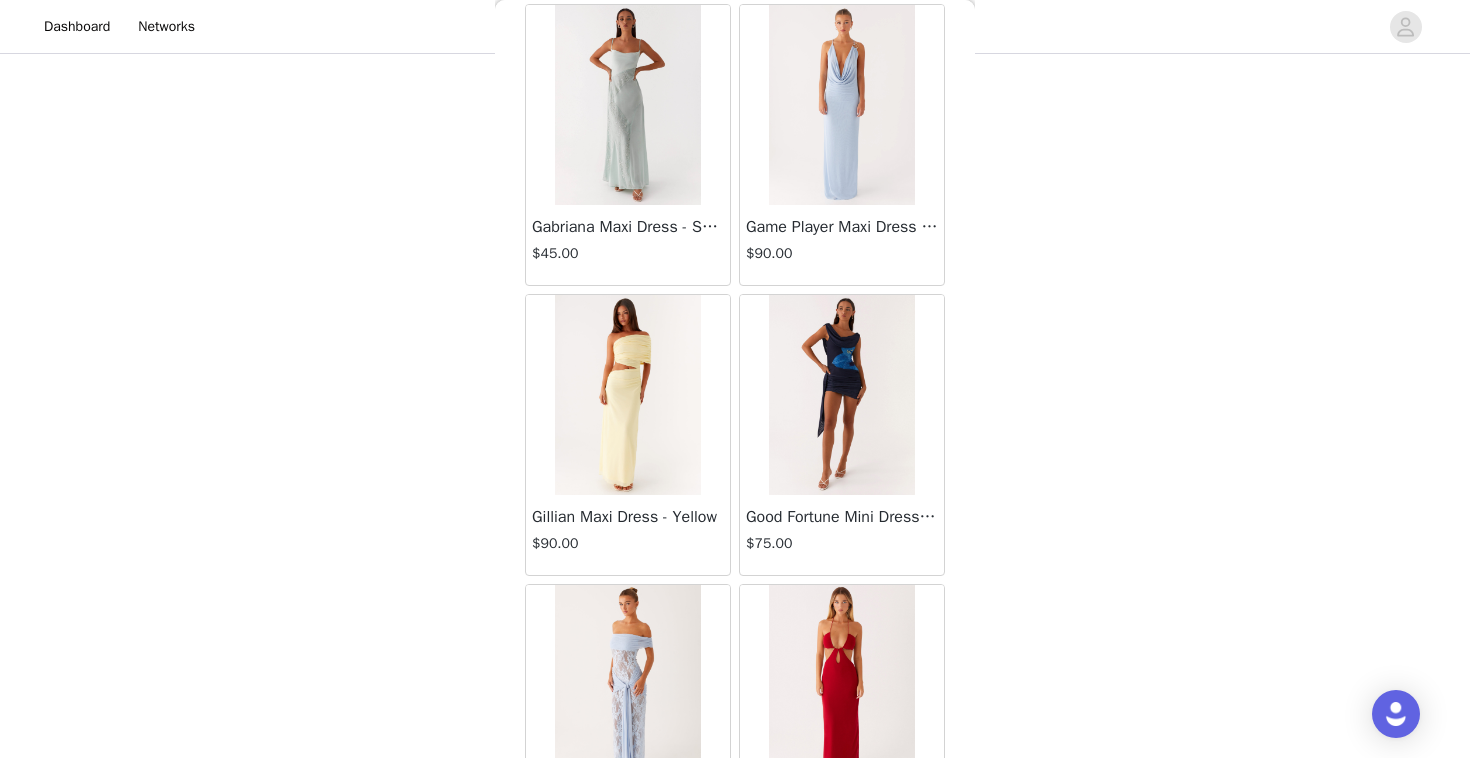 scroll, scrollTop: 25502, scrollLeft: 0, axis: vertical 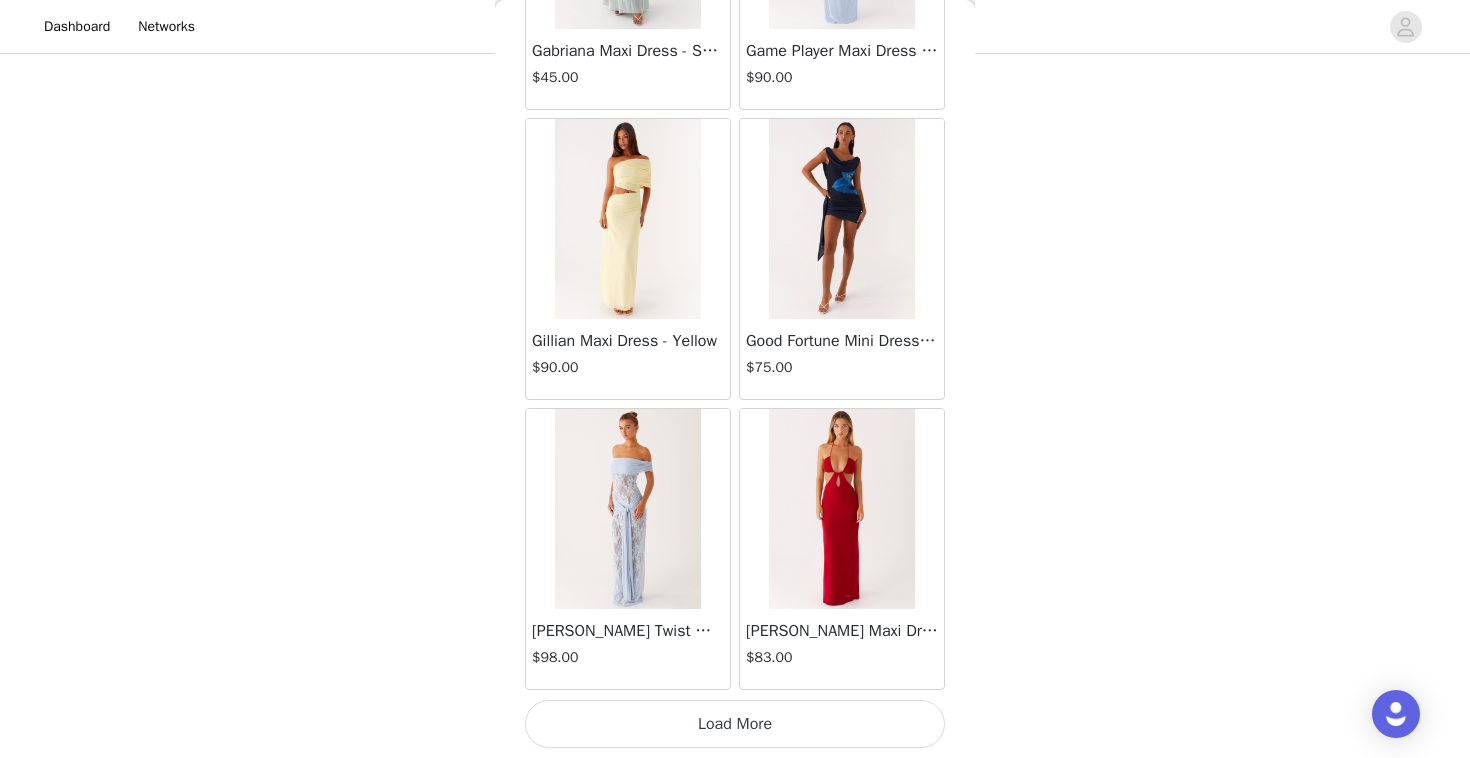 click on "Load More" at bounding box center [735, 724] 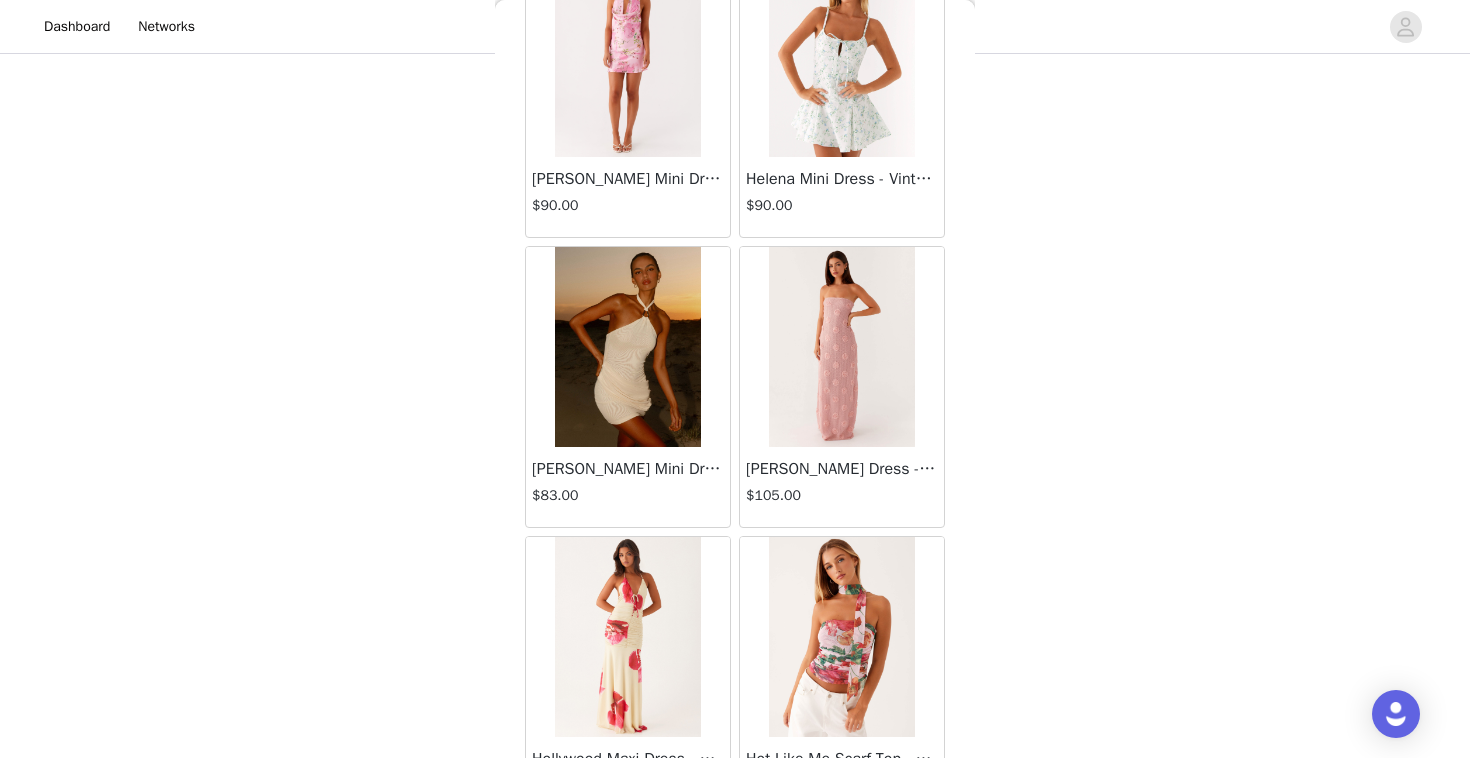 scroll, scrollTop: 28402, scrollLeft: 0, axis: vertical 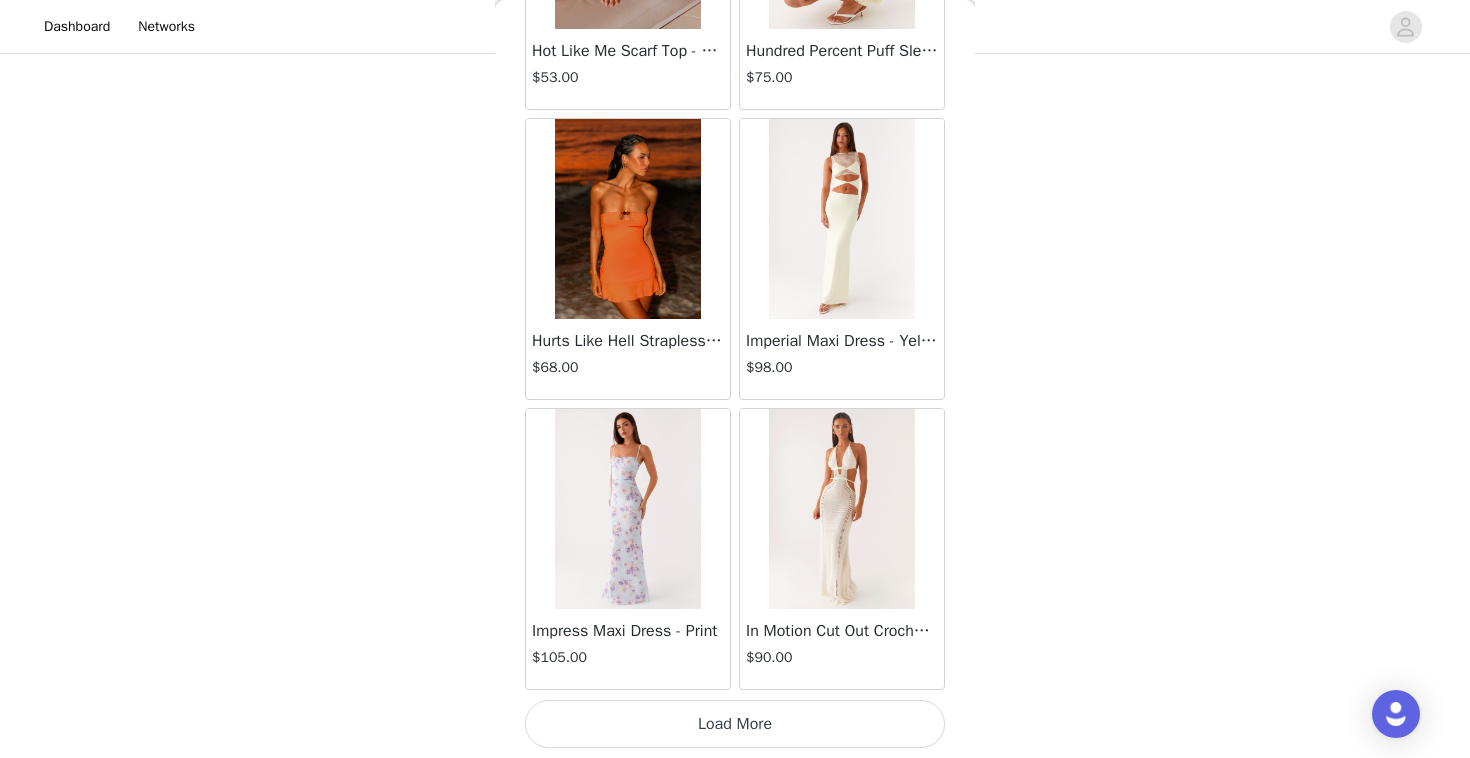 click on "Load More" at bounding box center (735, 724) 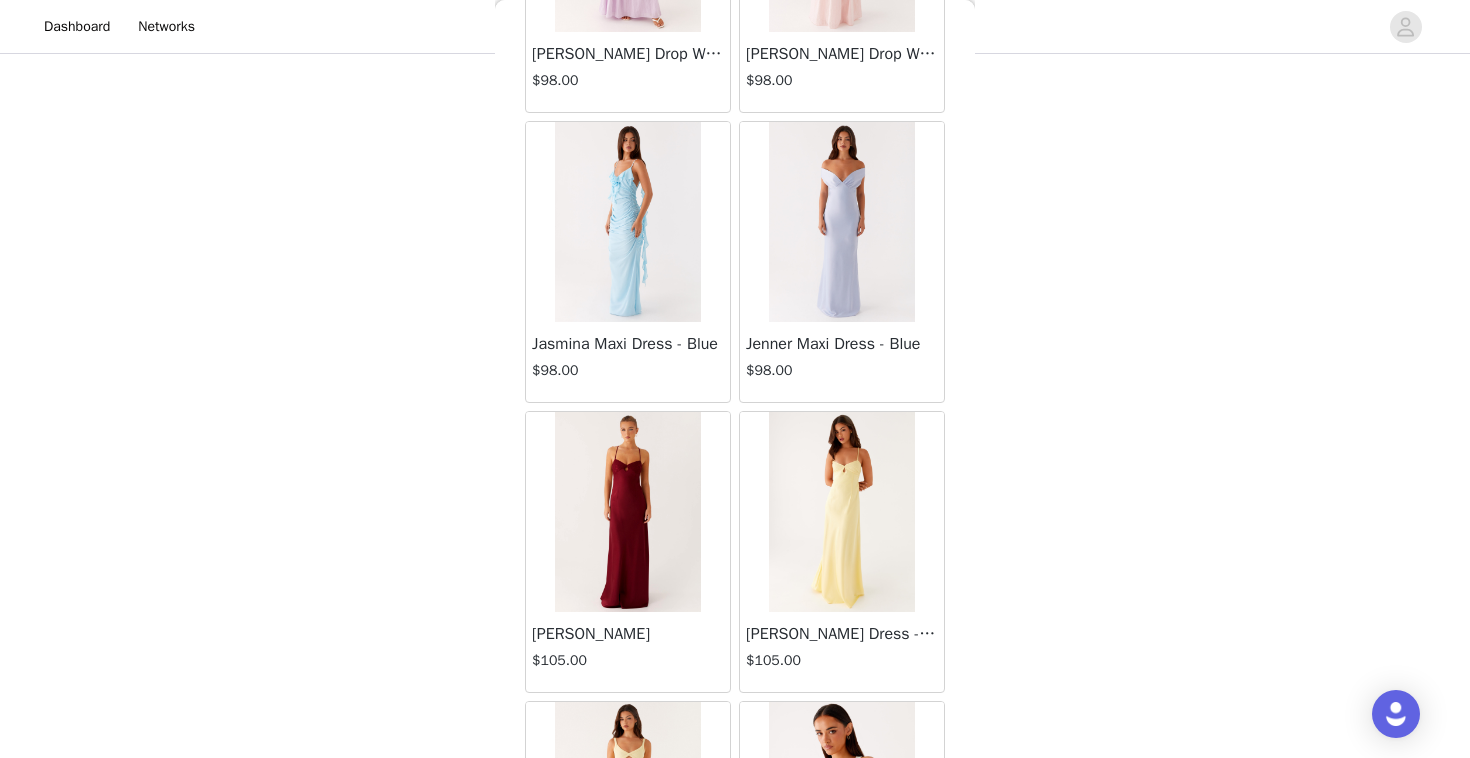 scroll, scrollTop: 31302, scrollLeft: 0, axis: vertical 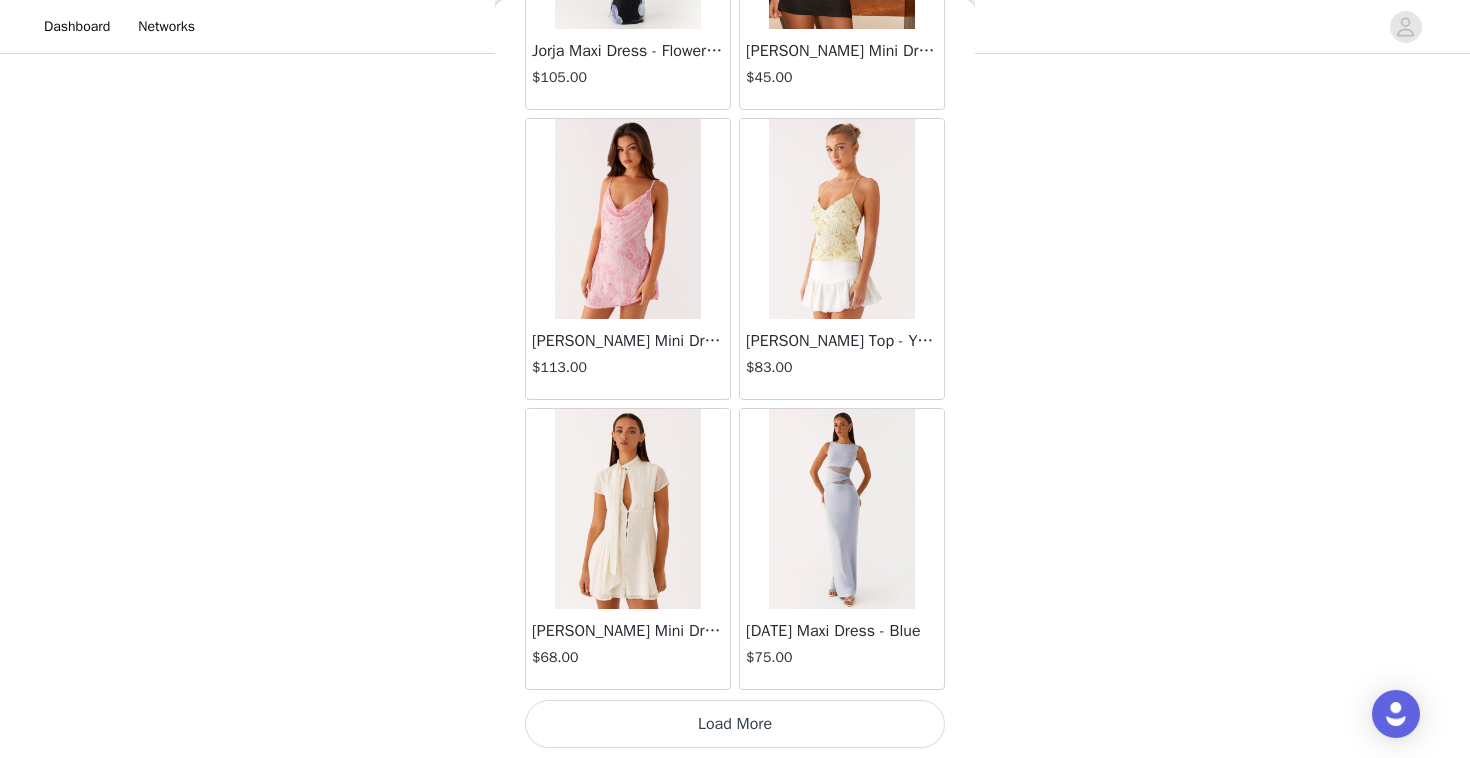 click on "Load More" at bounding box center (735, 724) 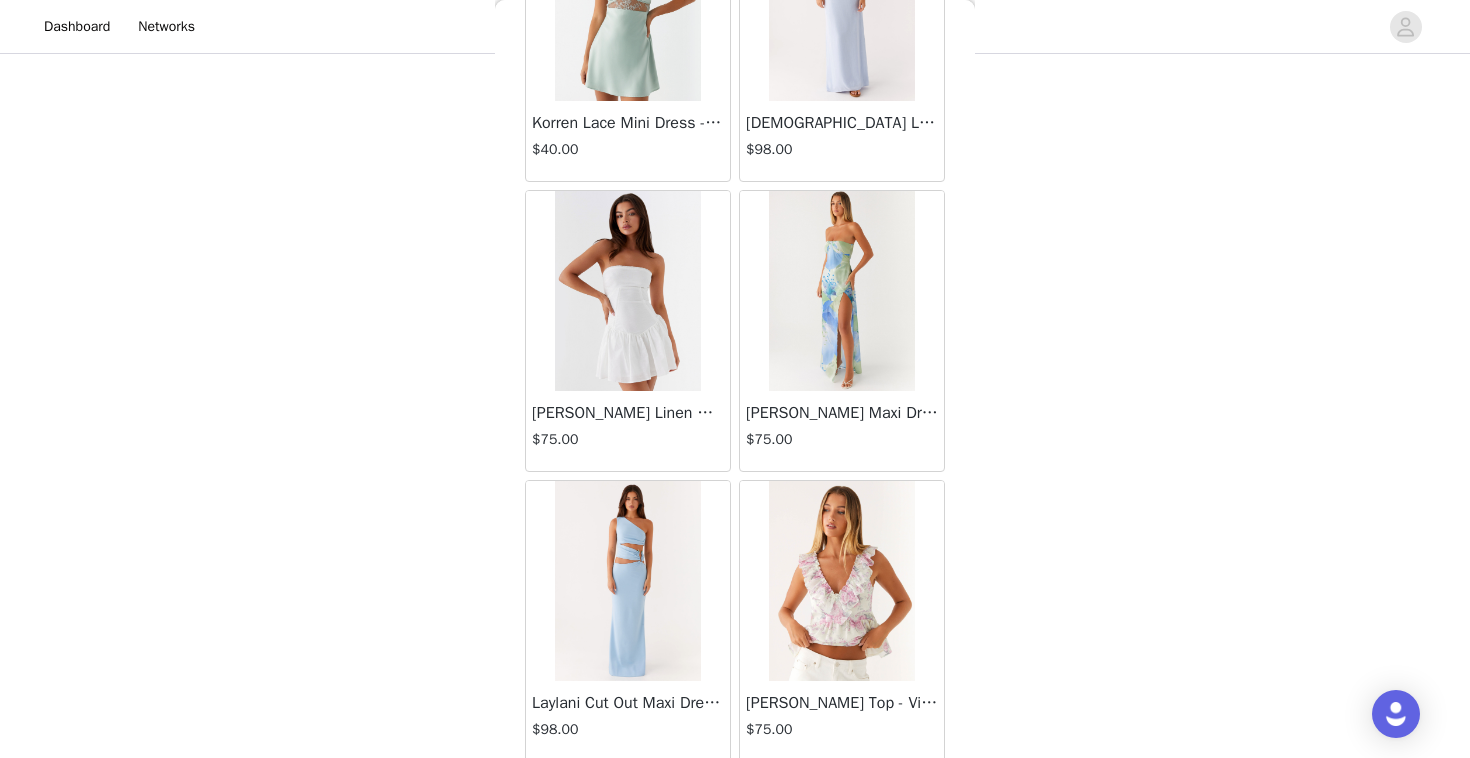 scroll, scrollTop: 34202, scrollLeft: 0, axis: vertical 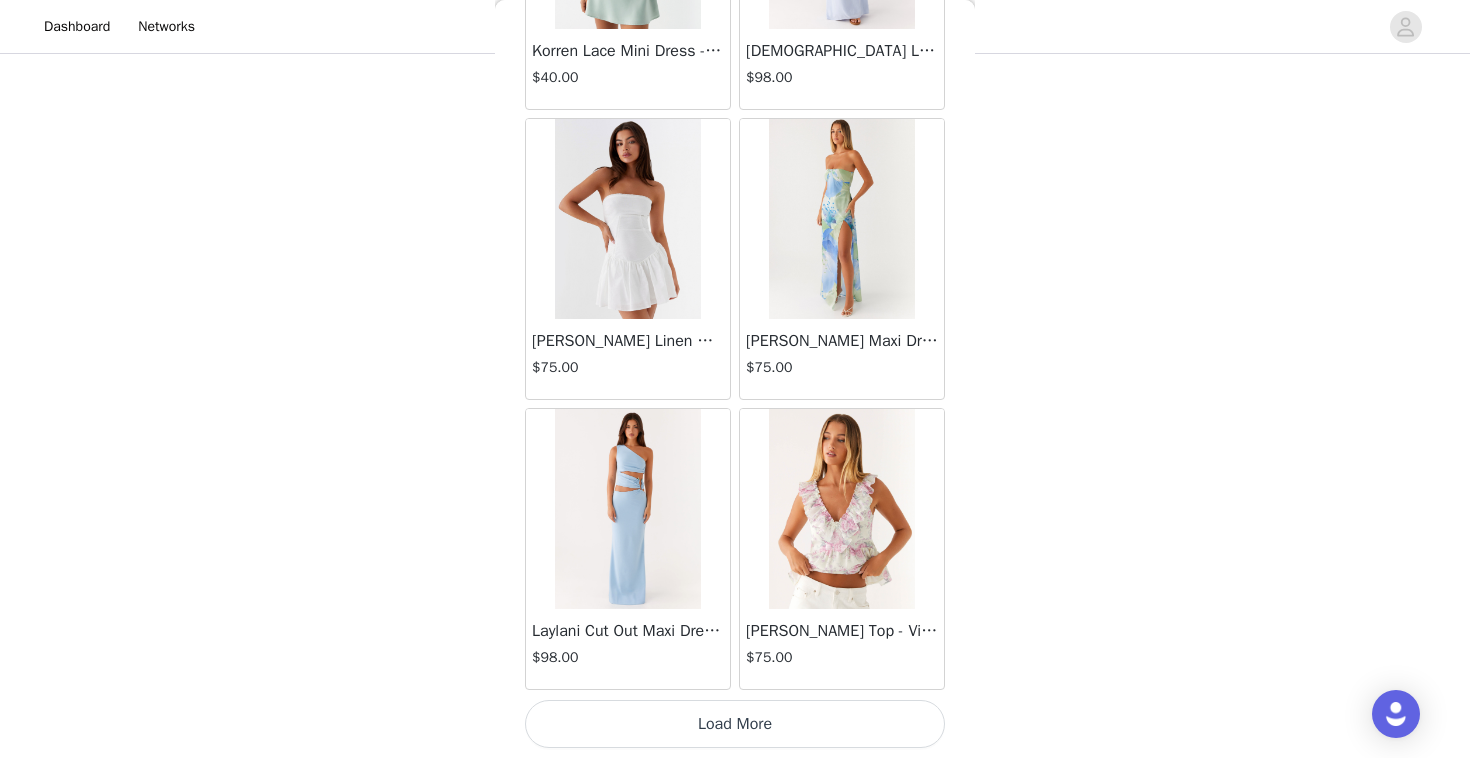 click on "Load More" at bounding box center [735, 724] 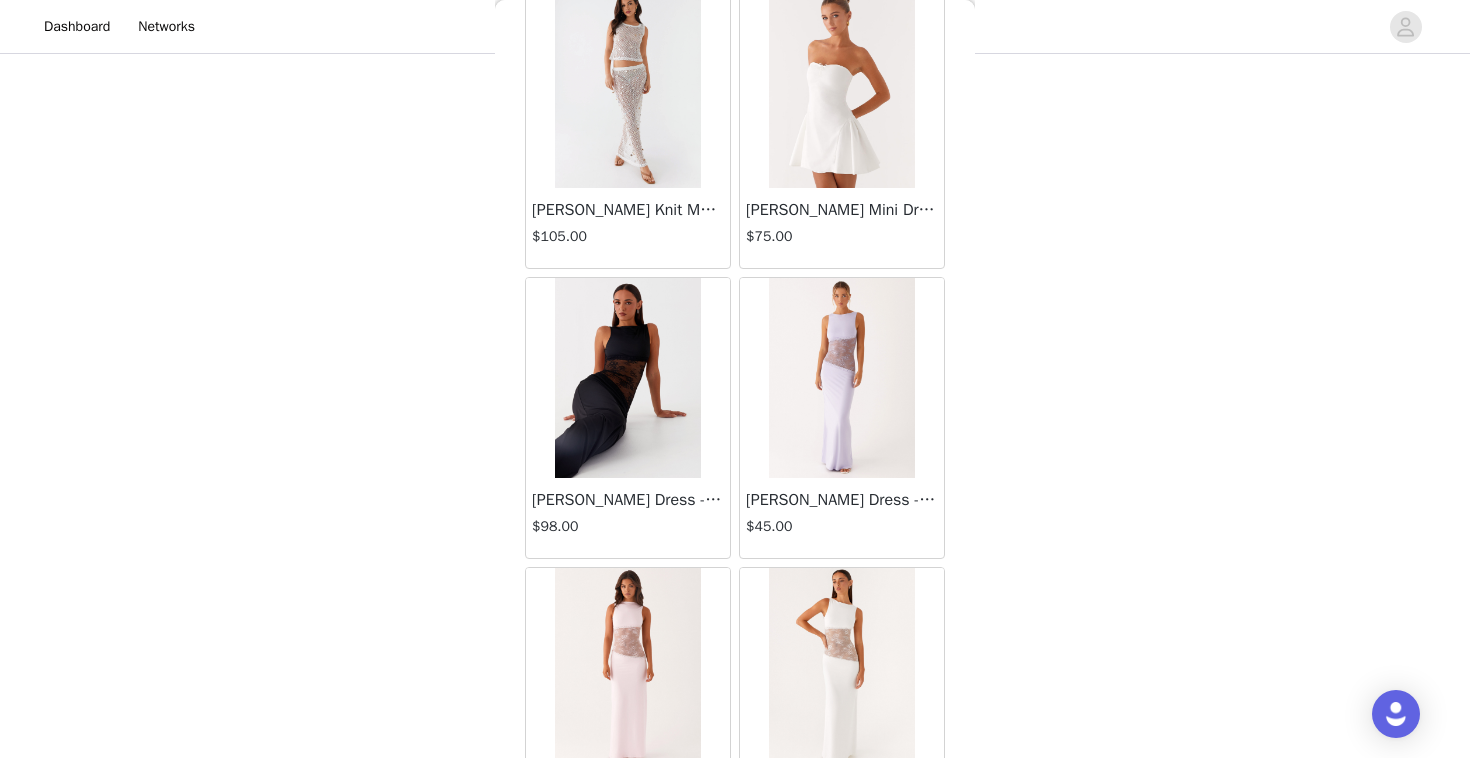 scroll, scrollTop: 37102, scrollLeft: 0, axis: vertical 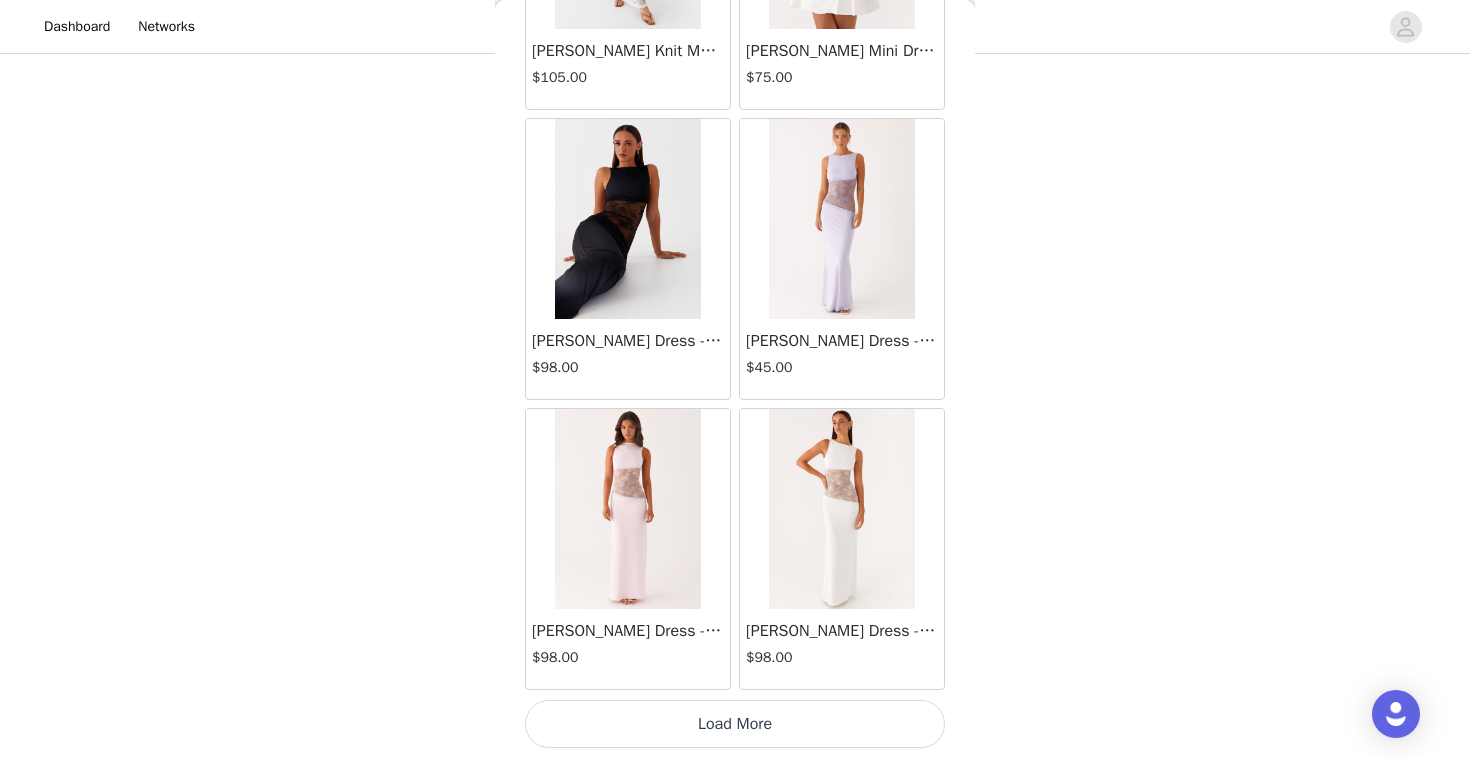 click on "Load More" at bounding box center [735, 724] 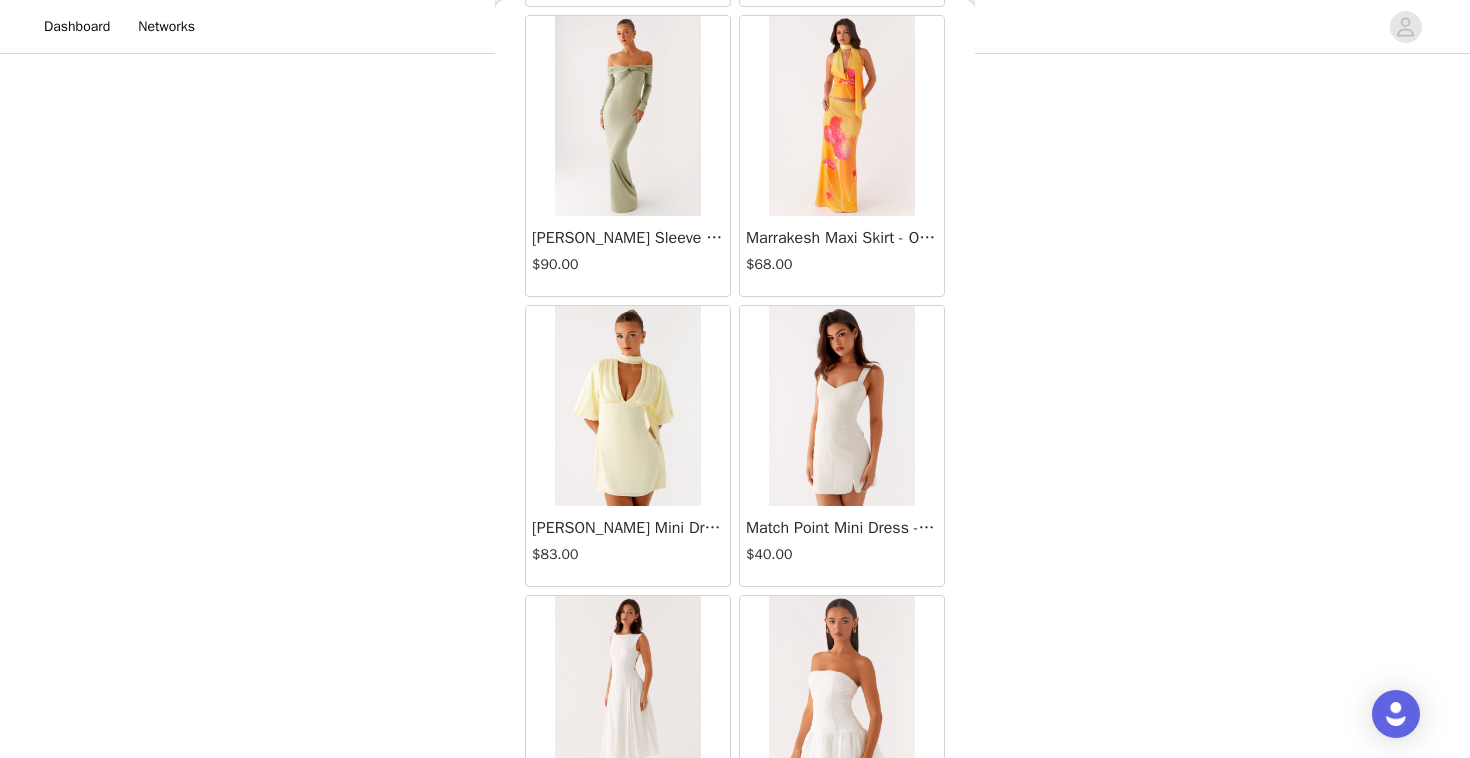 scroll, scrollTop: 40002, scrollLeft: 0, axis: vertical 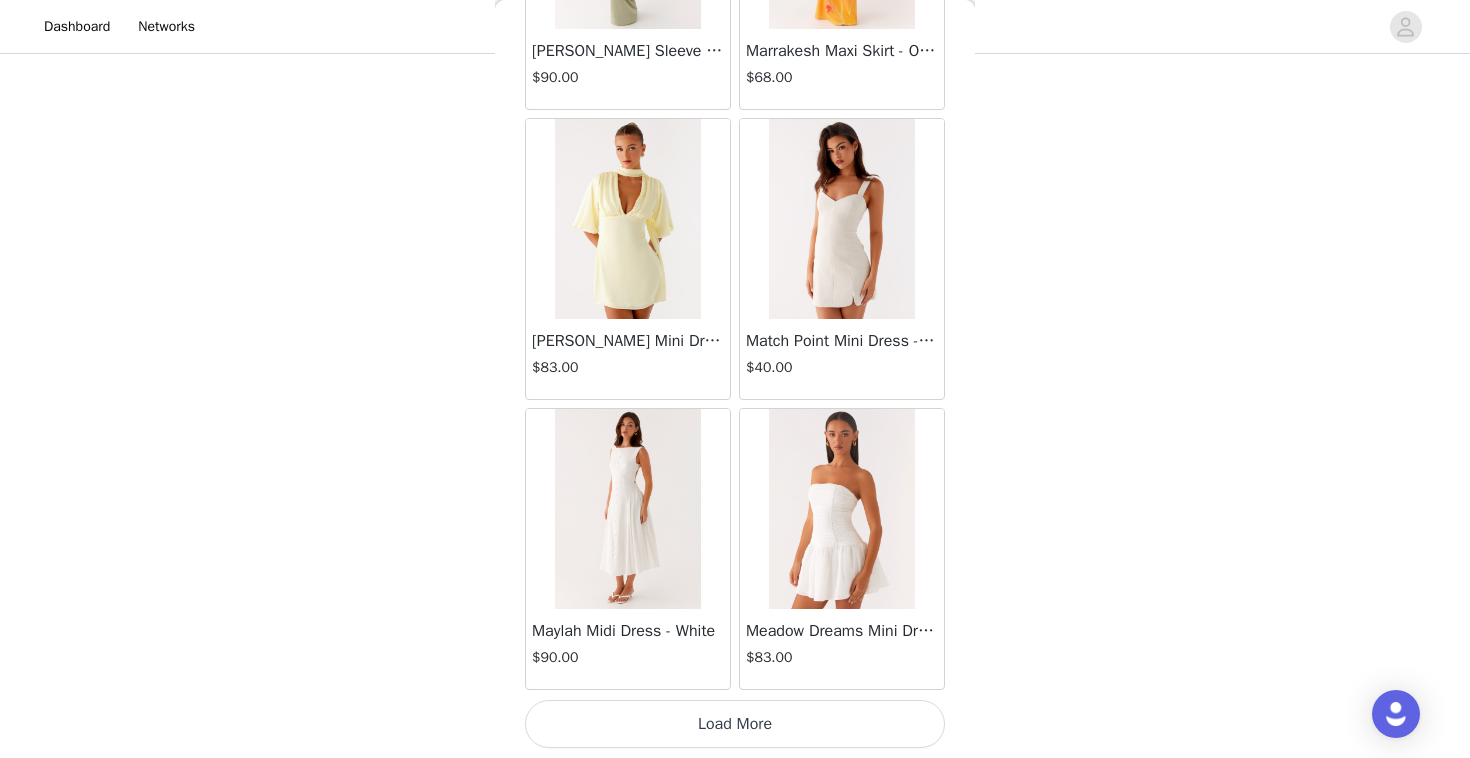 click on "Load More" at bounding box center [735, 724] 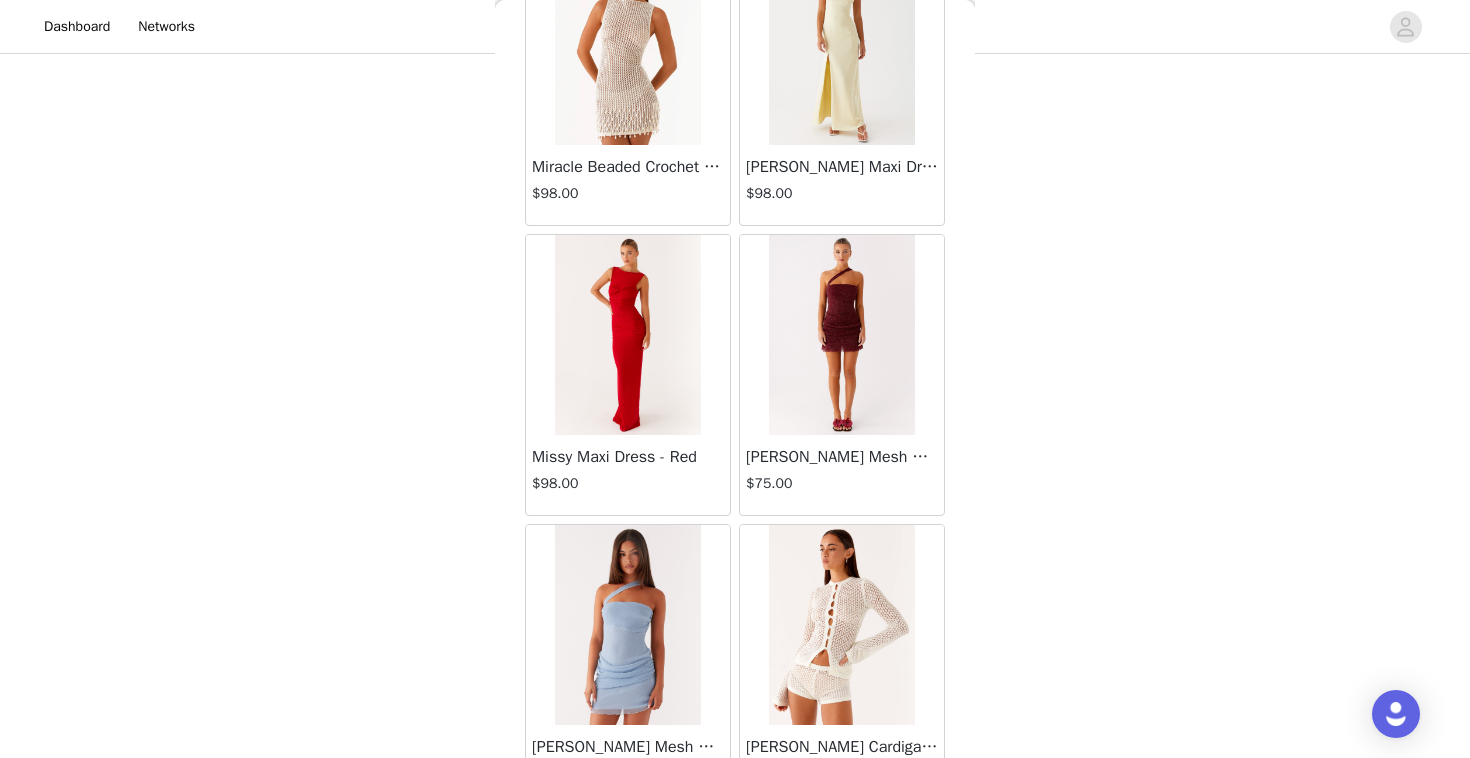 scroll, scrollTop: 42902, scrollLeft: 0, axis: vertical 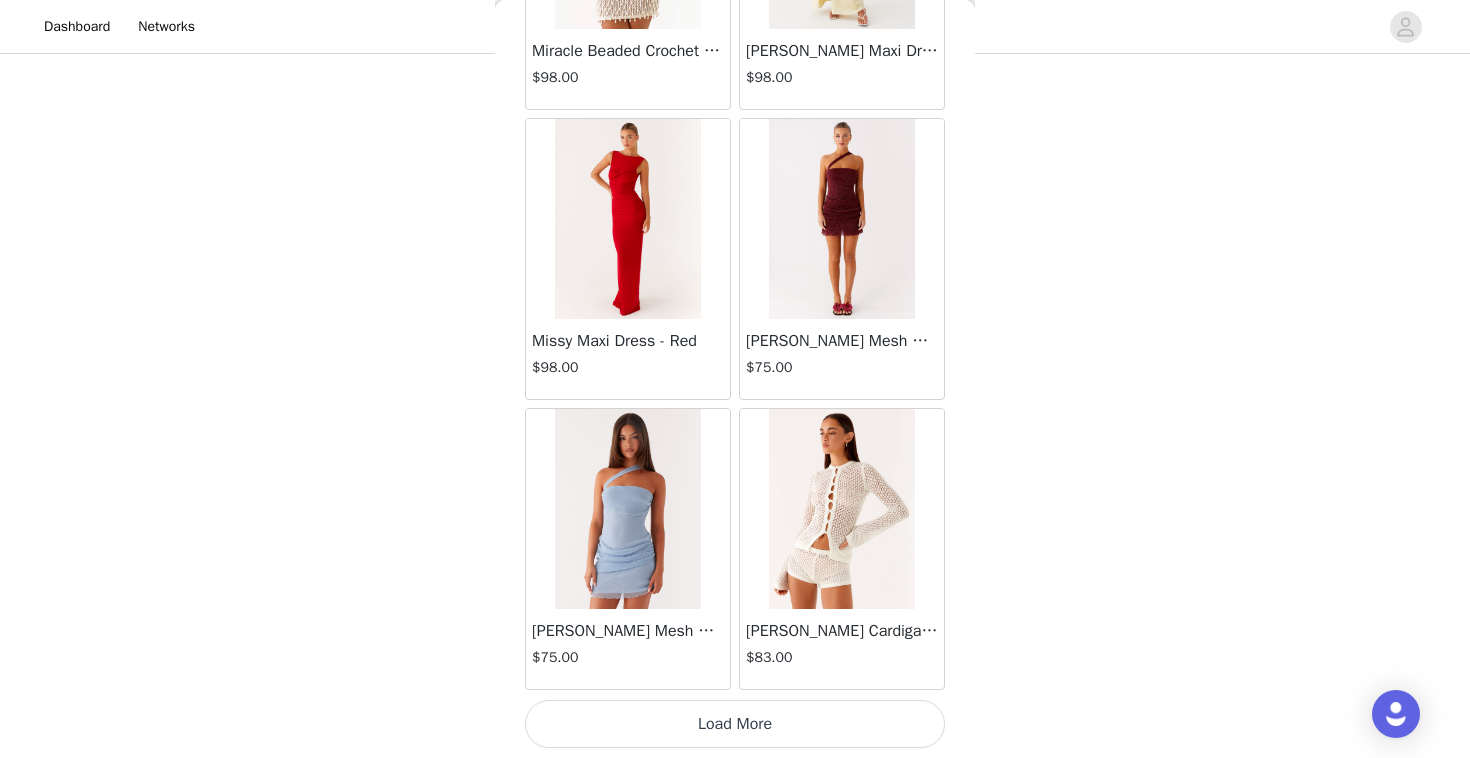 click on "Load More" at bounding box center (735, 724) 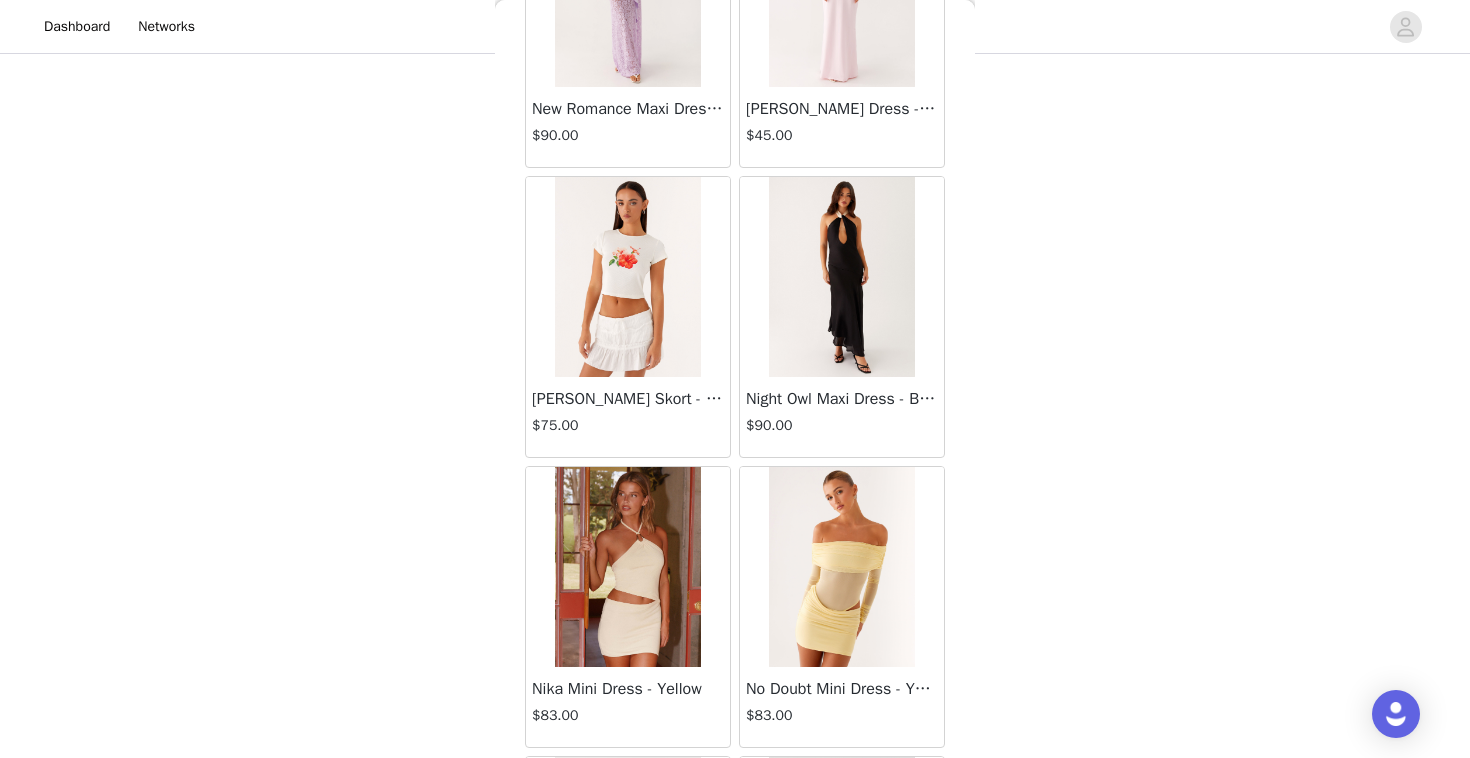 scroll, scrollTop: 45802, scrollLeft: 0, axis: vertical 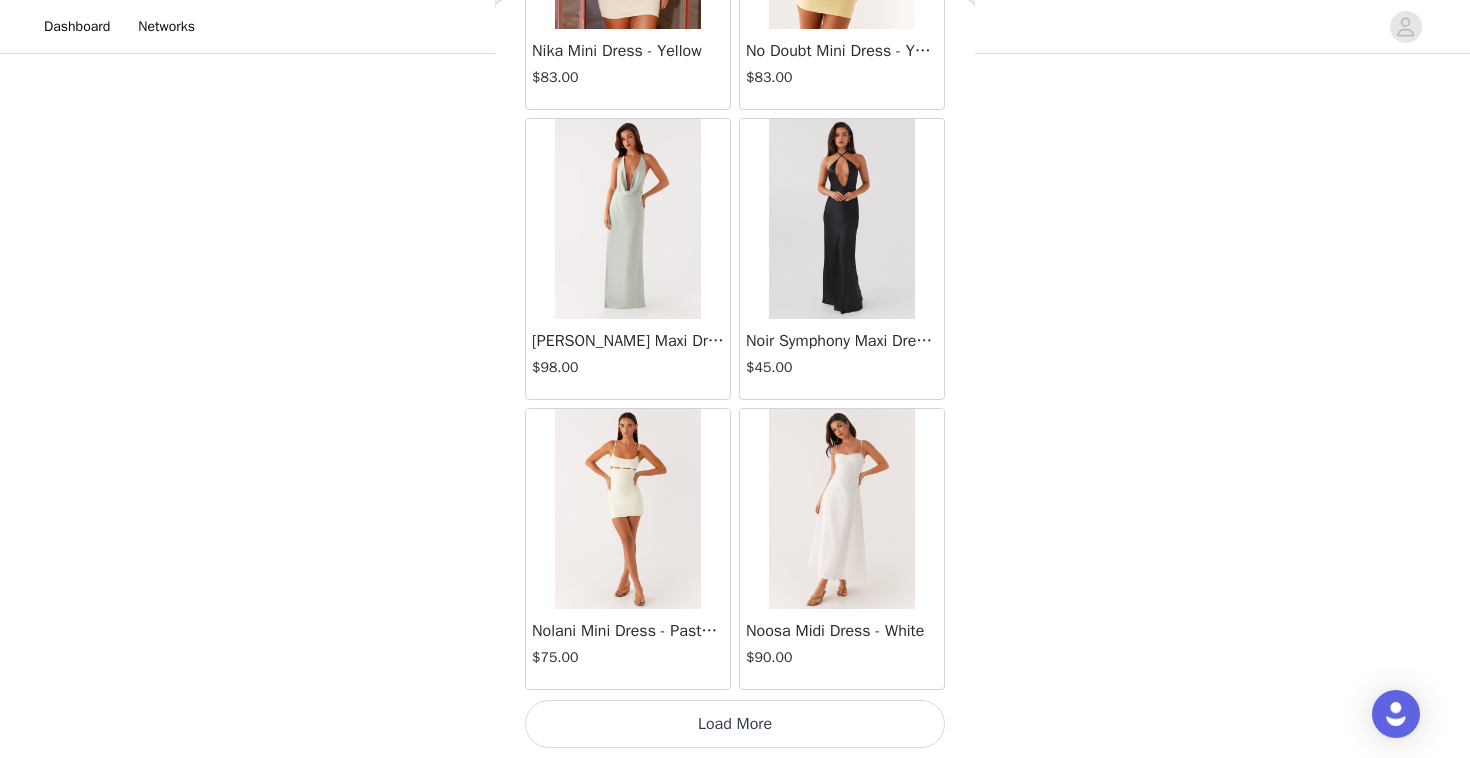 click on "Load More" at bounding box center [735, 724] 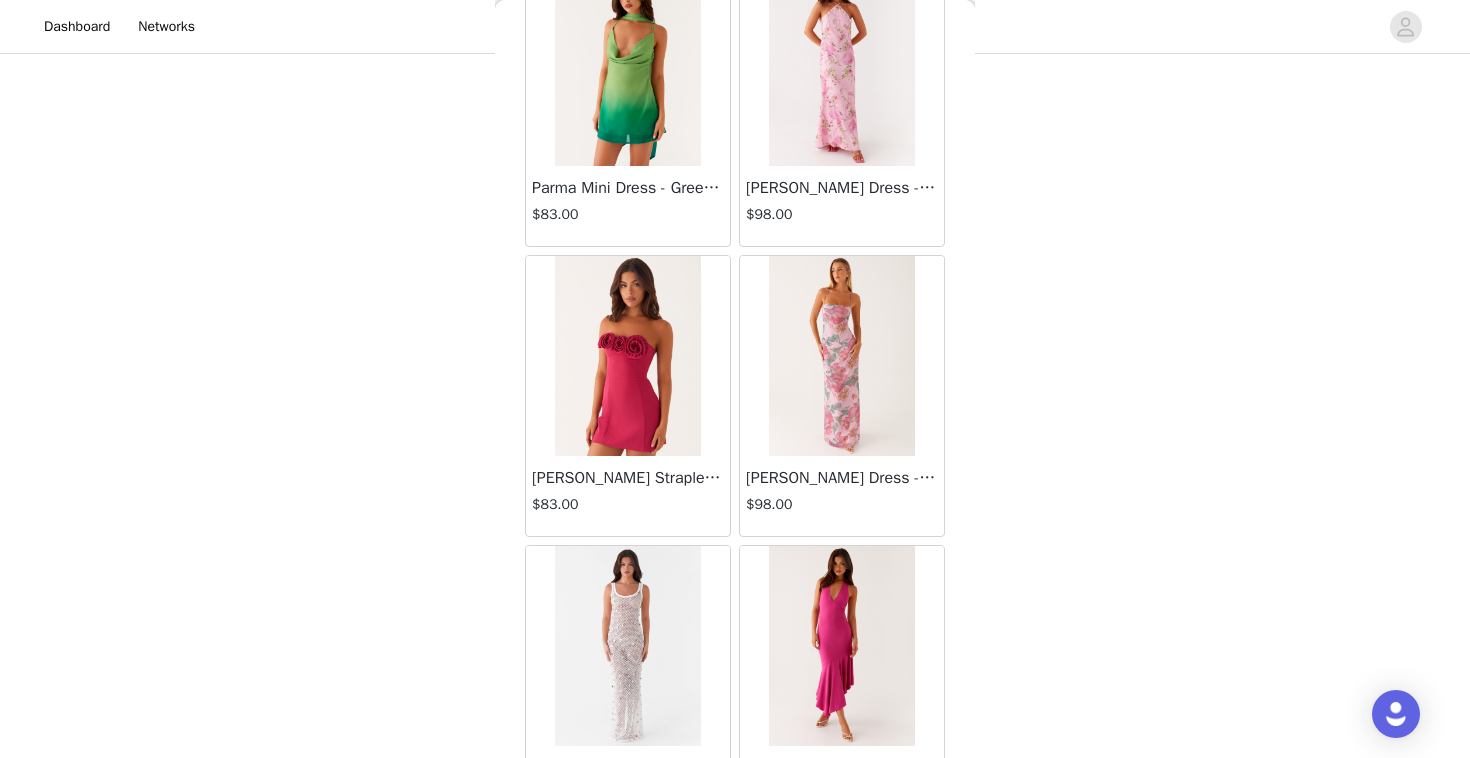 scroll, scrollTop: 48702, scrollLeft: 0, axis: vertical 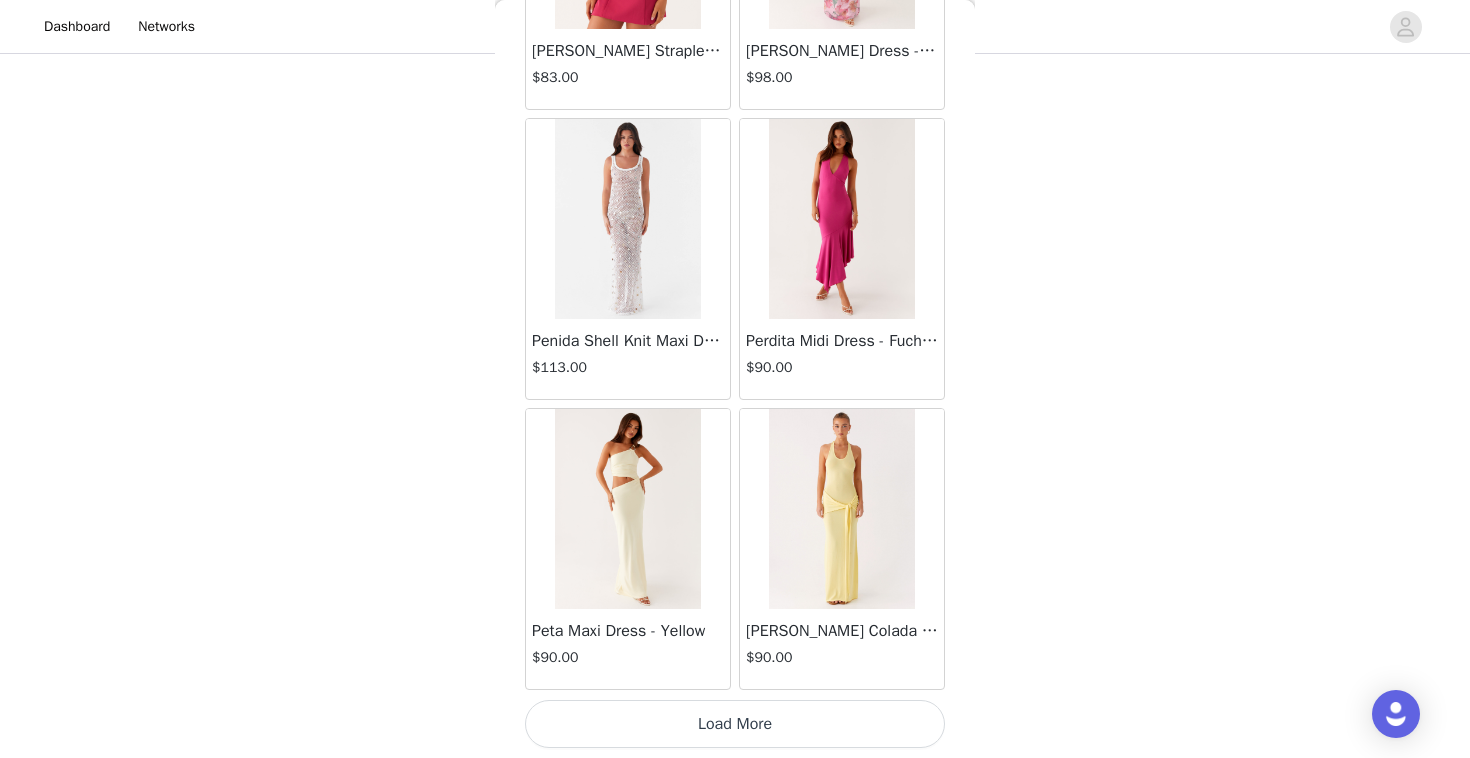 click on "Load More" at bounding box center [735, 724] 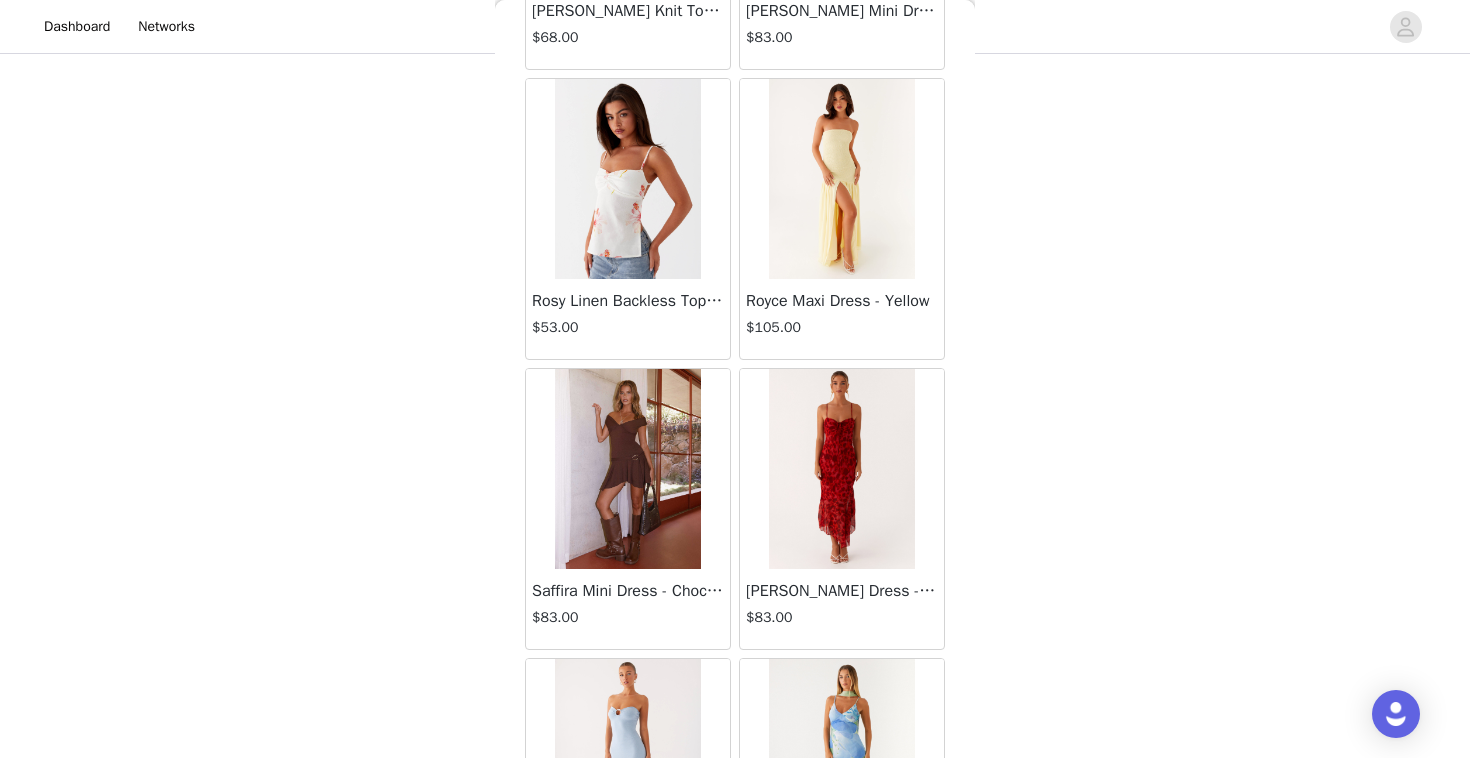 scroll, scrollTop: 51602, scrollLeft: 0, axis: vertical 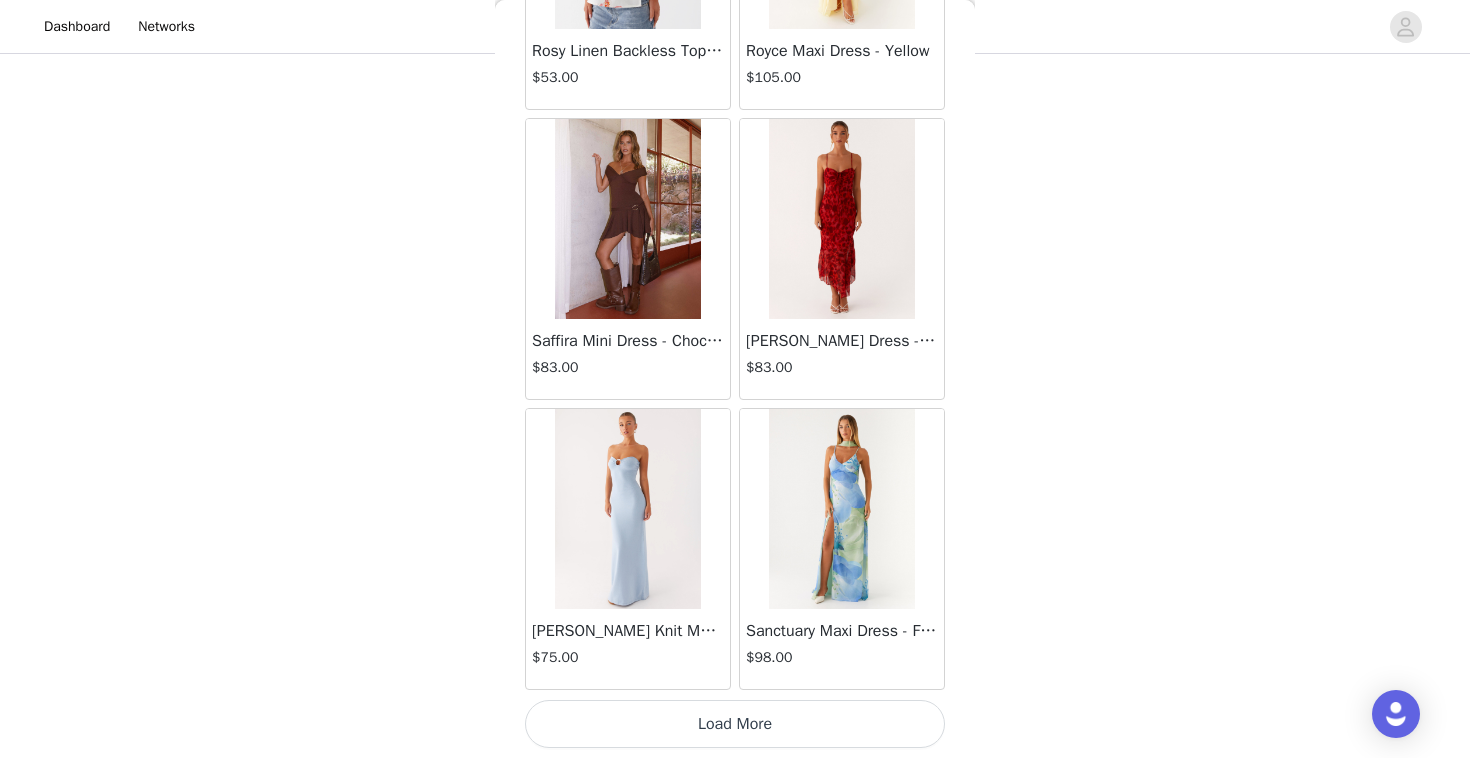 click on "Load More" at bounding box center (735, 724) 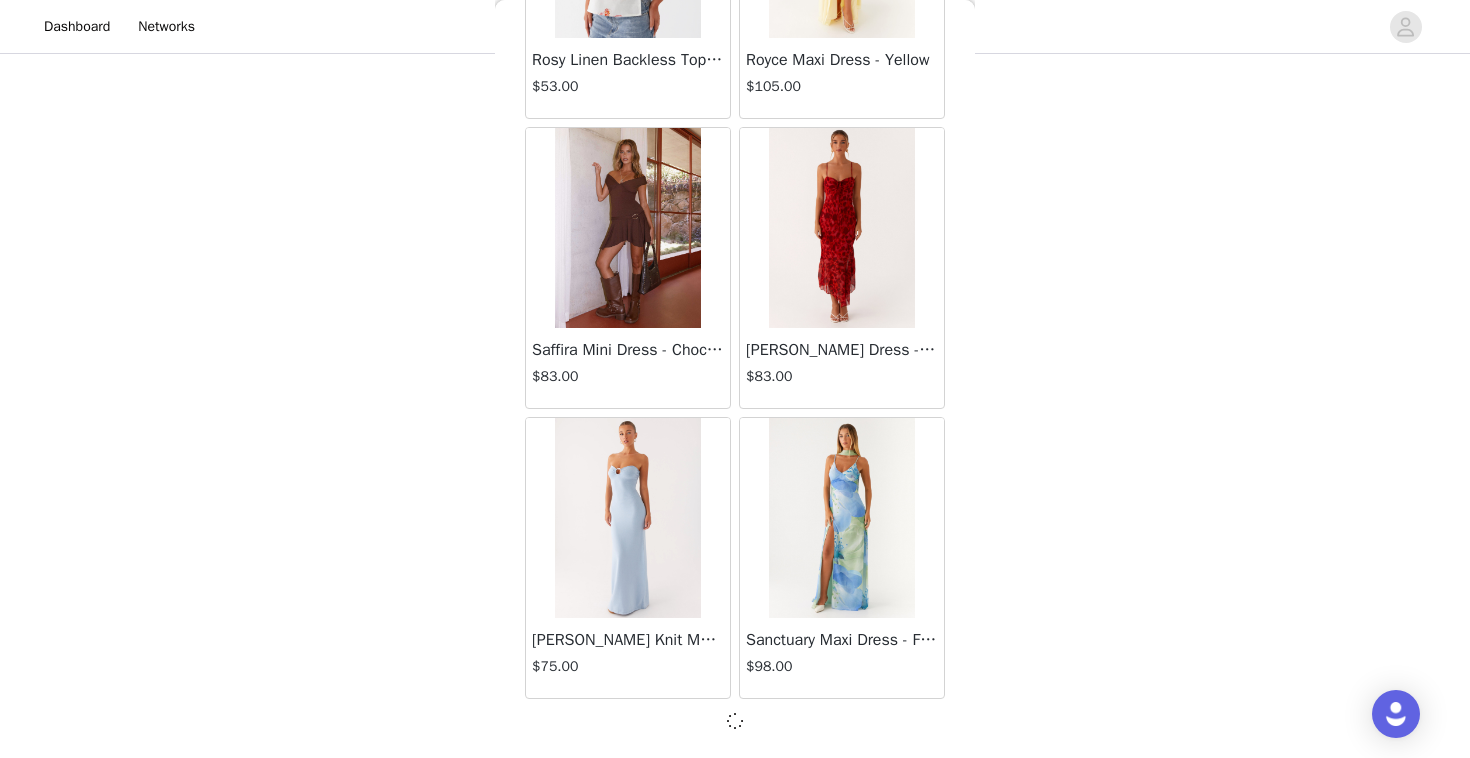 scroll, scrollTop: 51593, scrollLeft: 0, axis: vertical 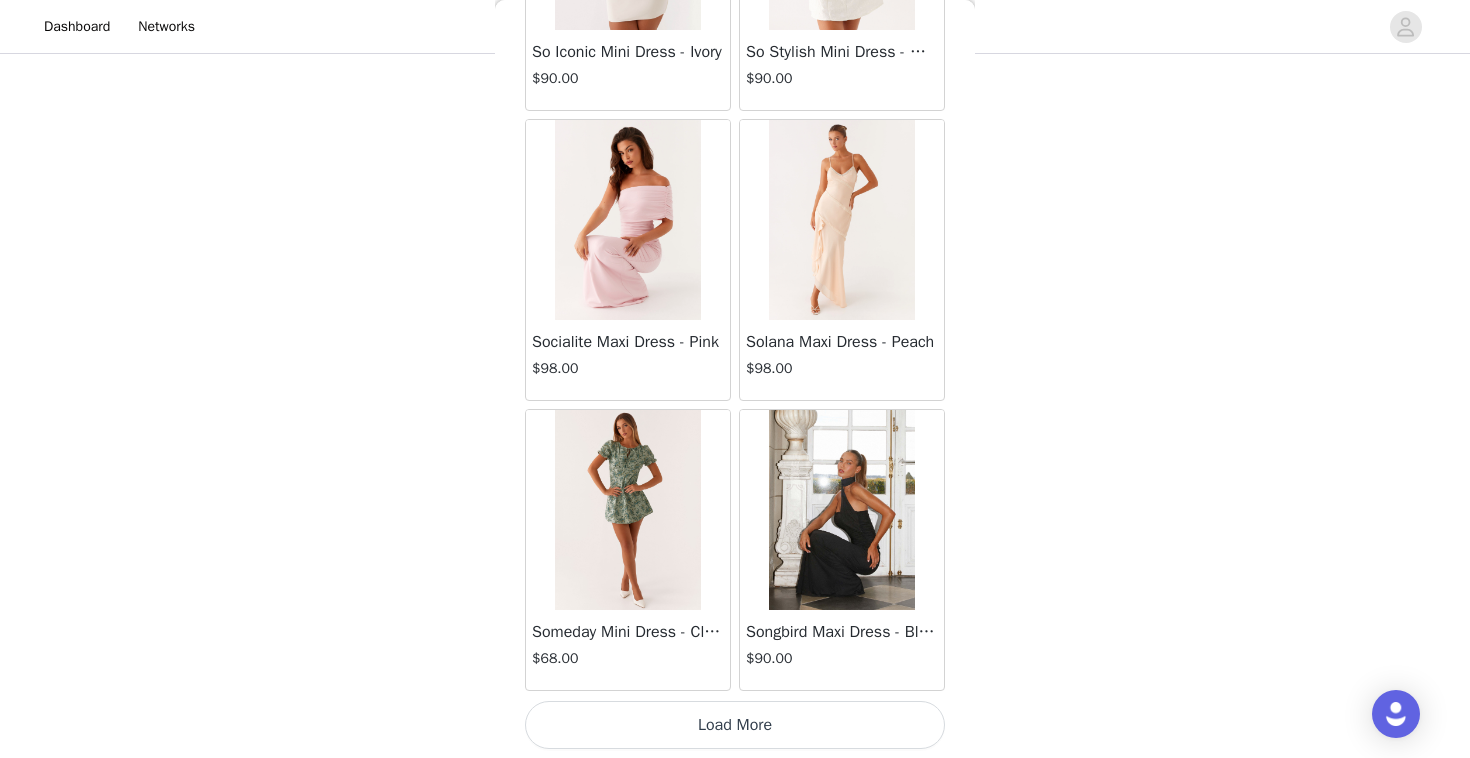 click on "Load More" at bounding box center [735, 725] 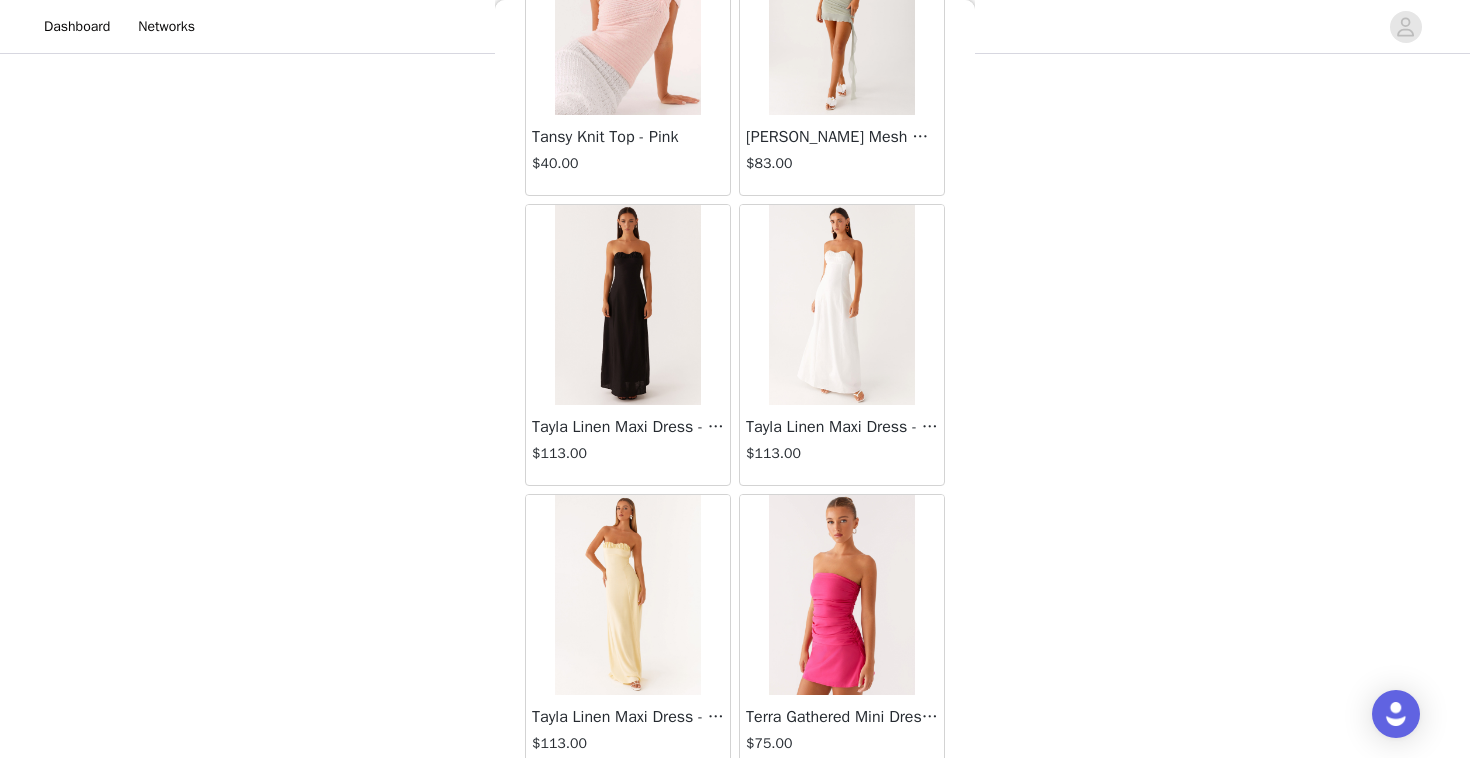 scroll, scrollTop: 57402, scrollLeft: 0, axis: vertical 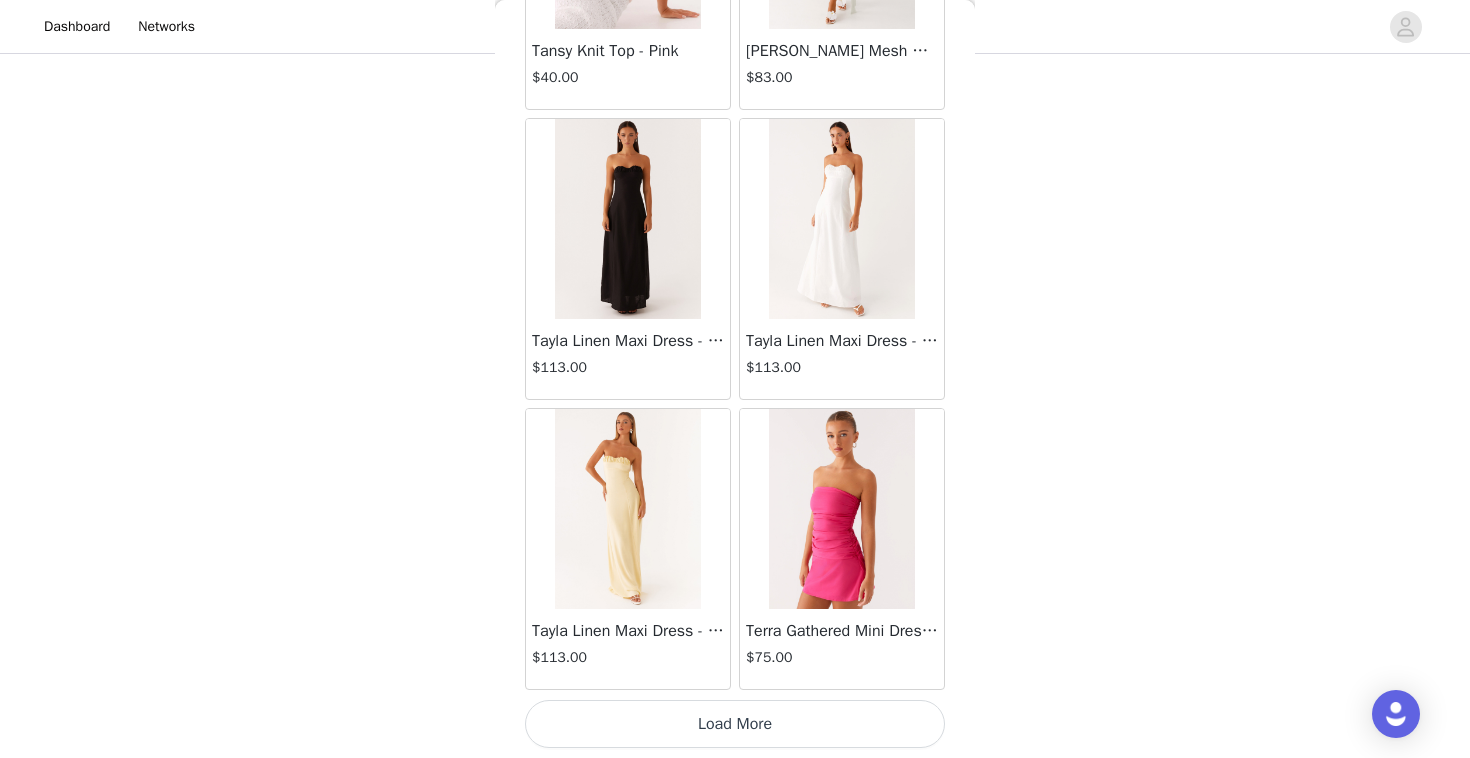 click on "Load More" at bounding box center [735, 724] 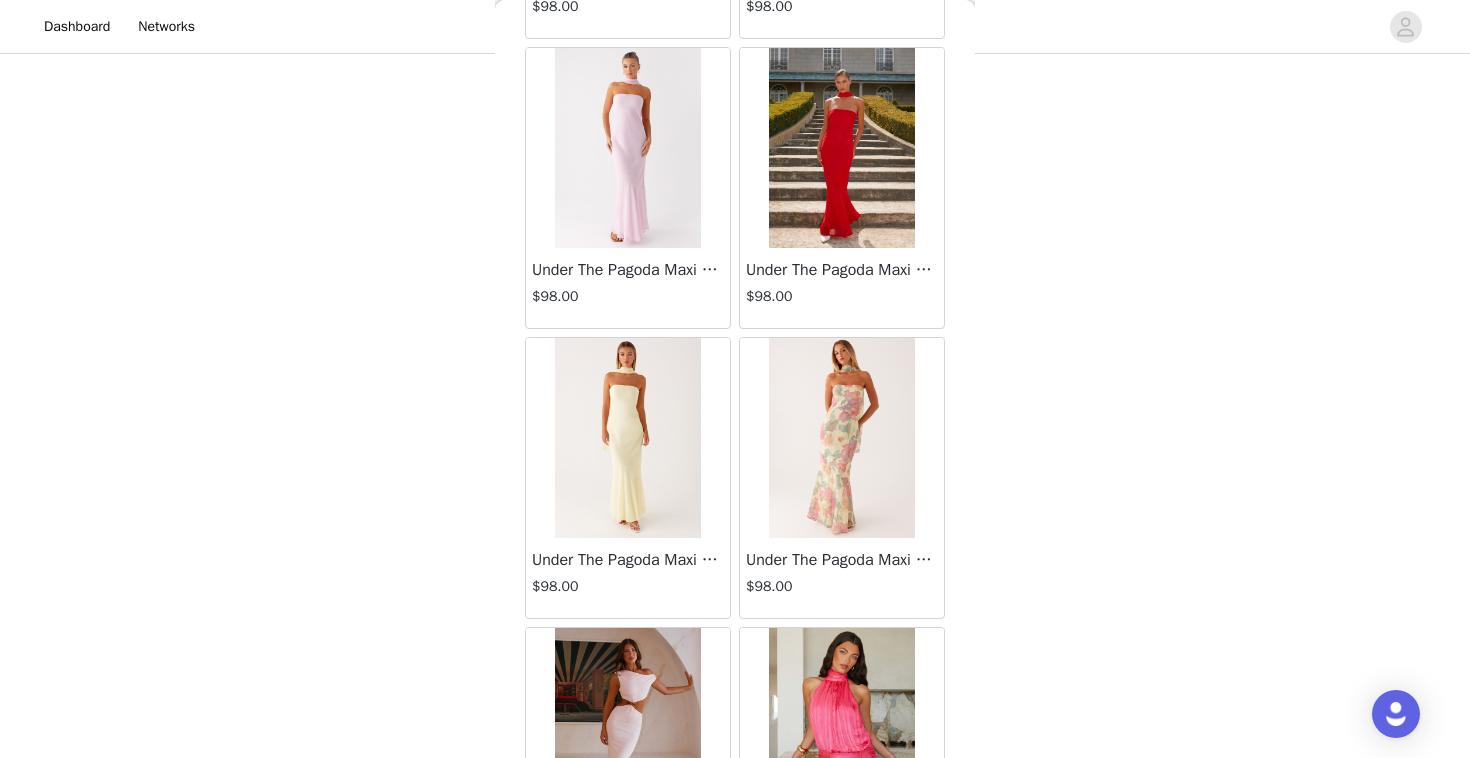 scroll, scrollTop: 60302, scrollLeft: 0, axis: vertical 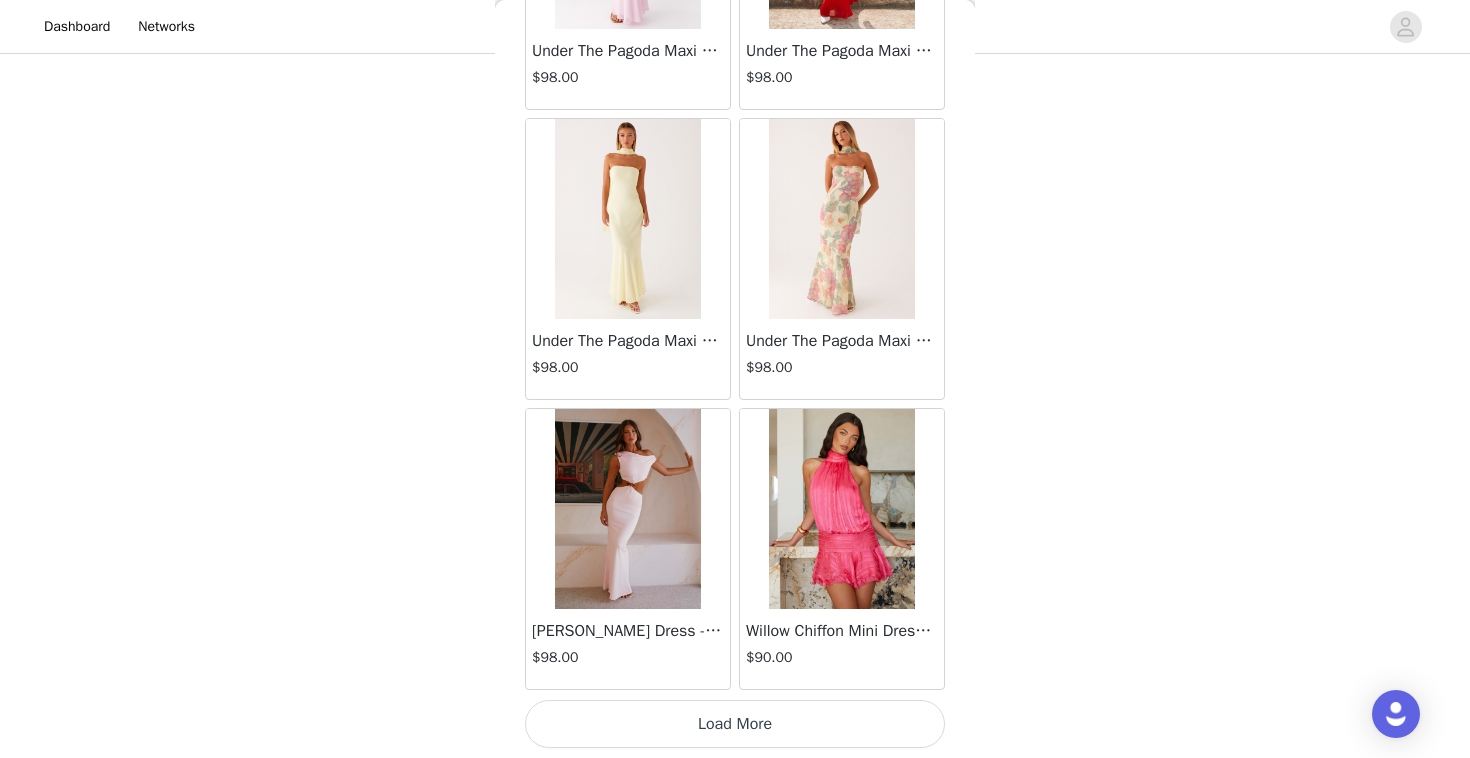 click on "Load More" at bounding box center [735, 724] 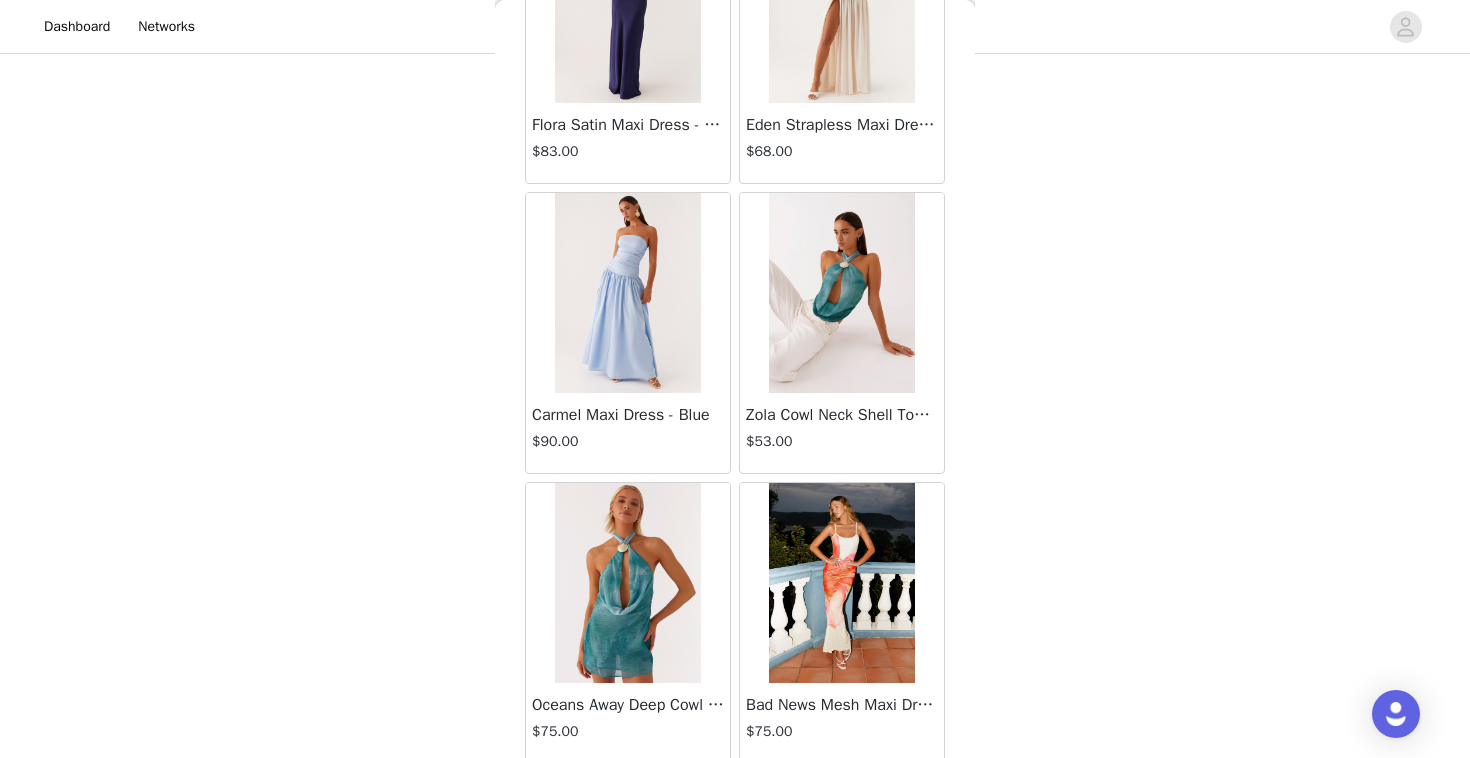 scroll, scrollTop: 63202, scrollLeft: 0, axis: vertical 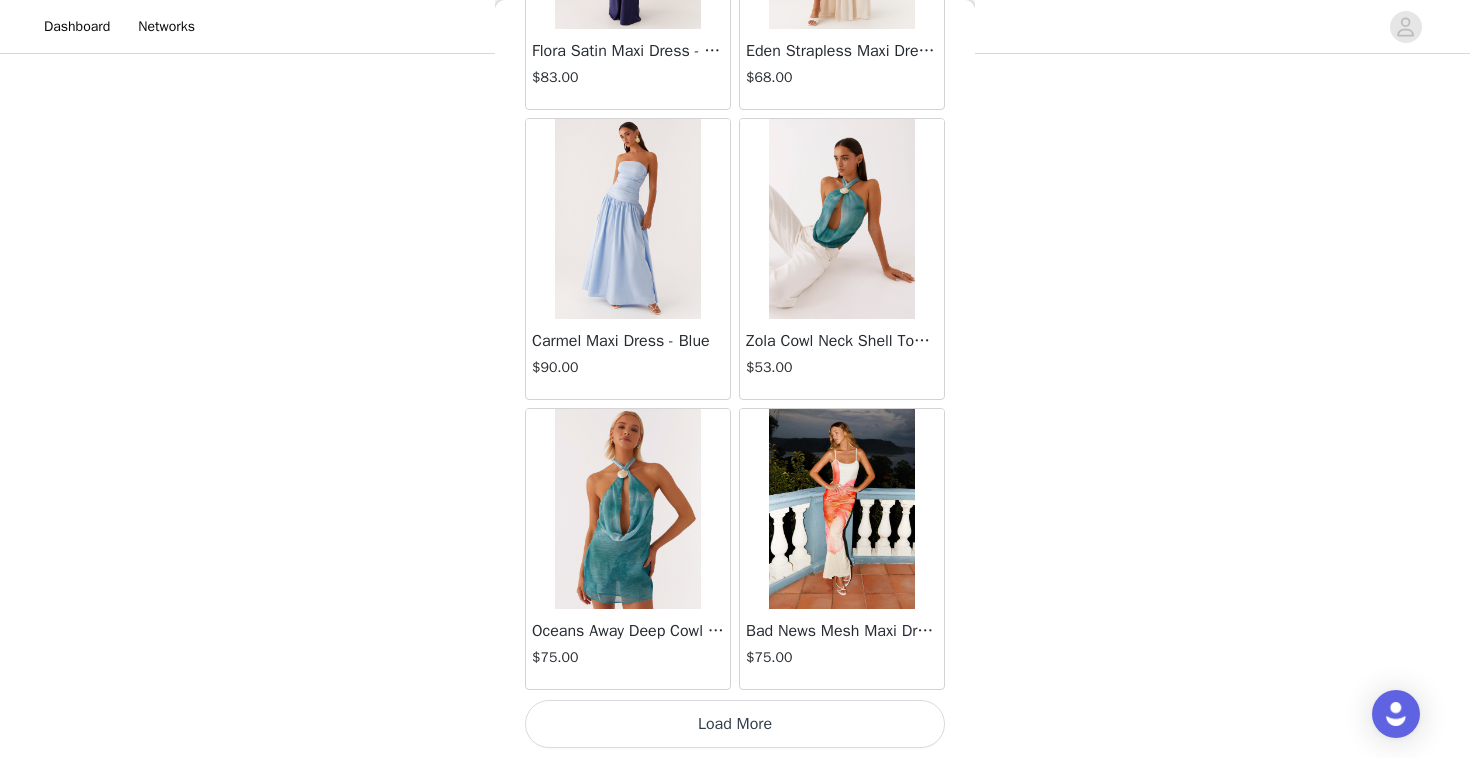 click on "Load More" at bounding box center [735, 724] 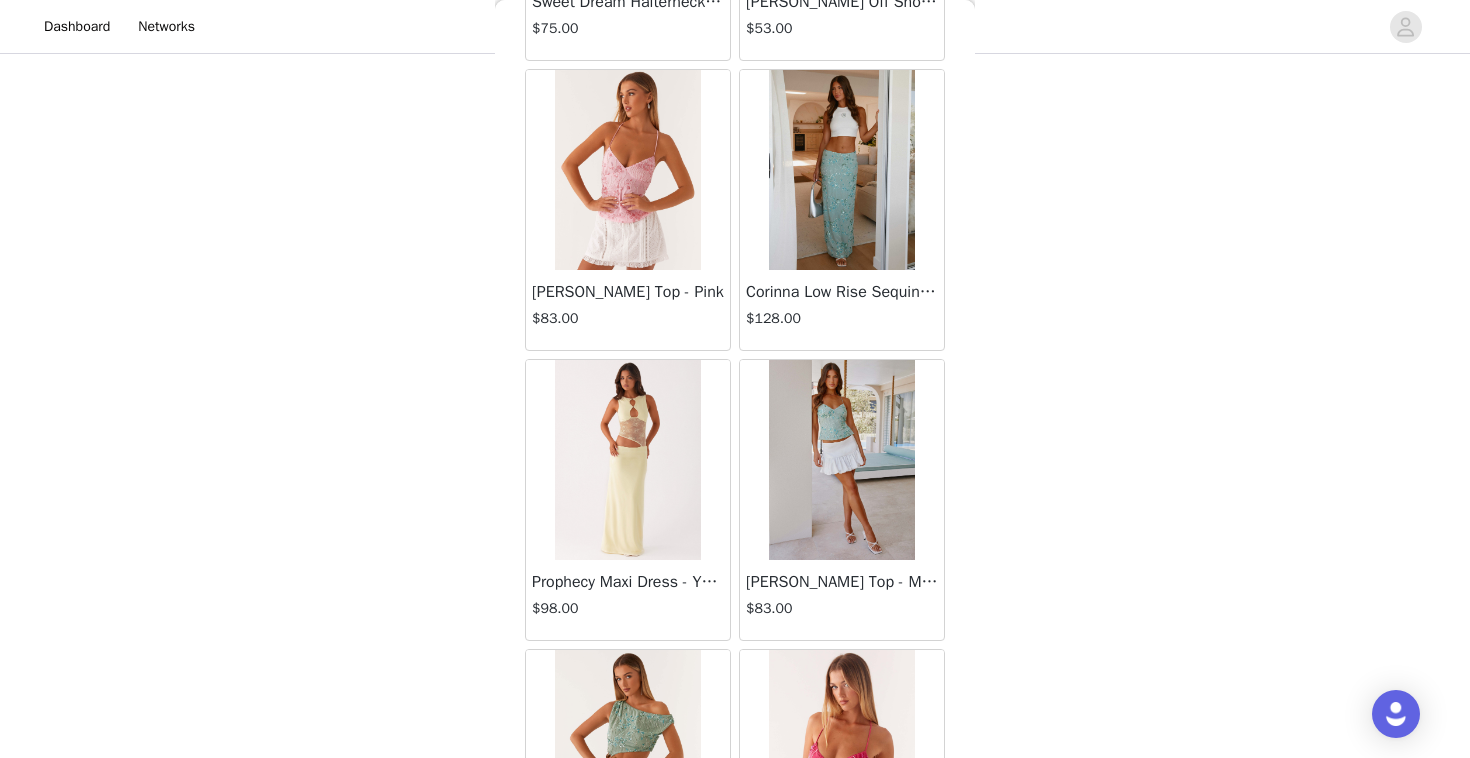 scroll, scrollTop: 66102, scrollLeft: 0, axis: vertical 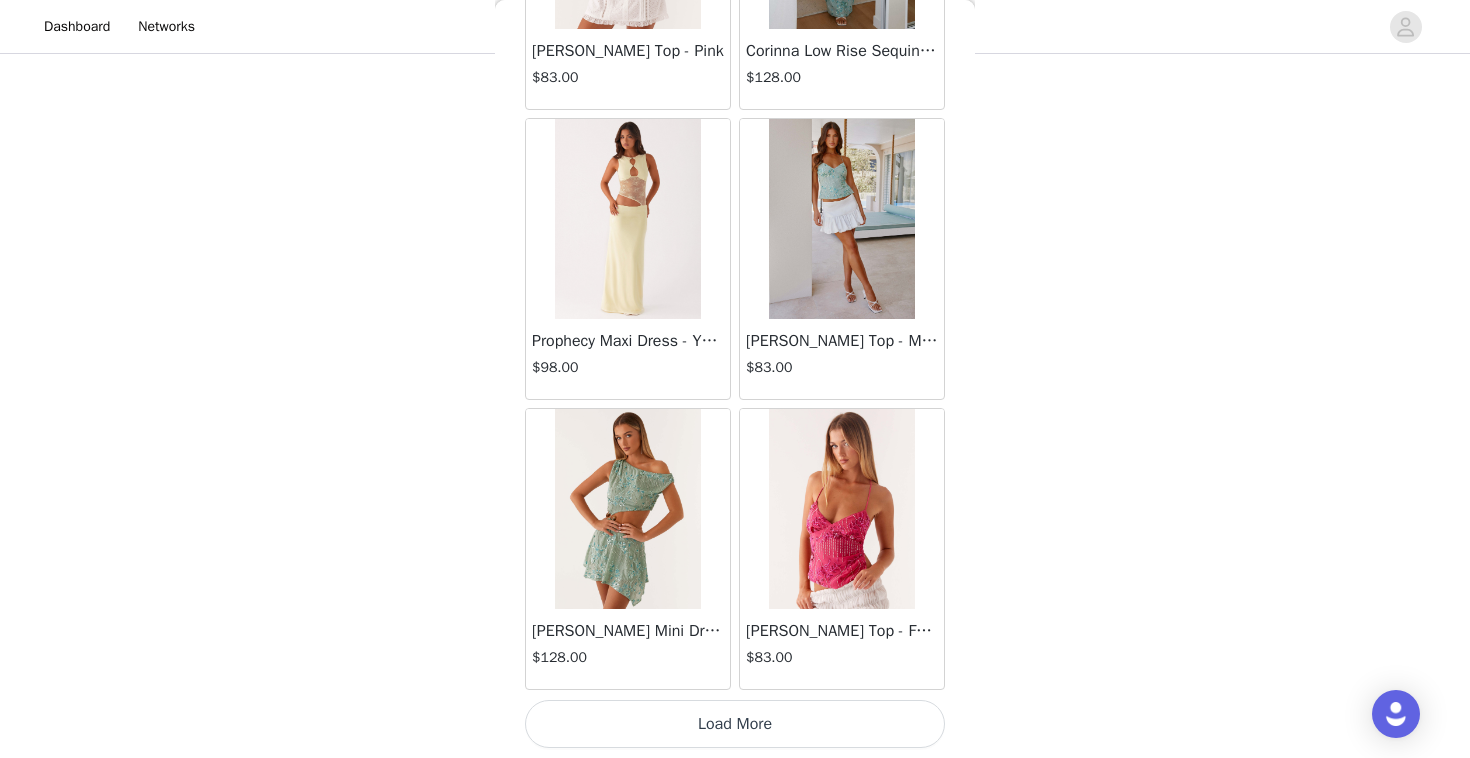 click on "Load More" at bounding box center [735, 724] 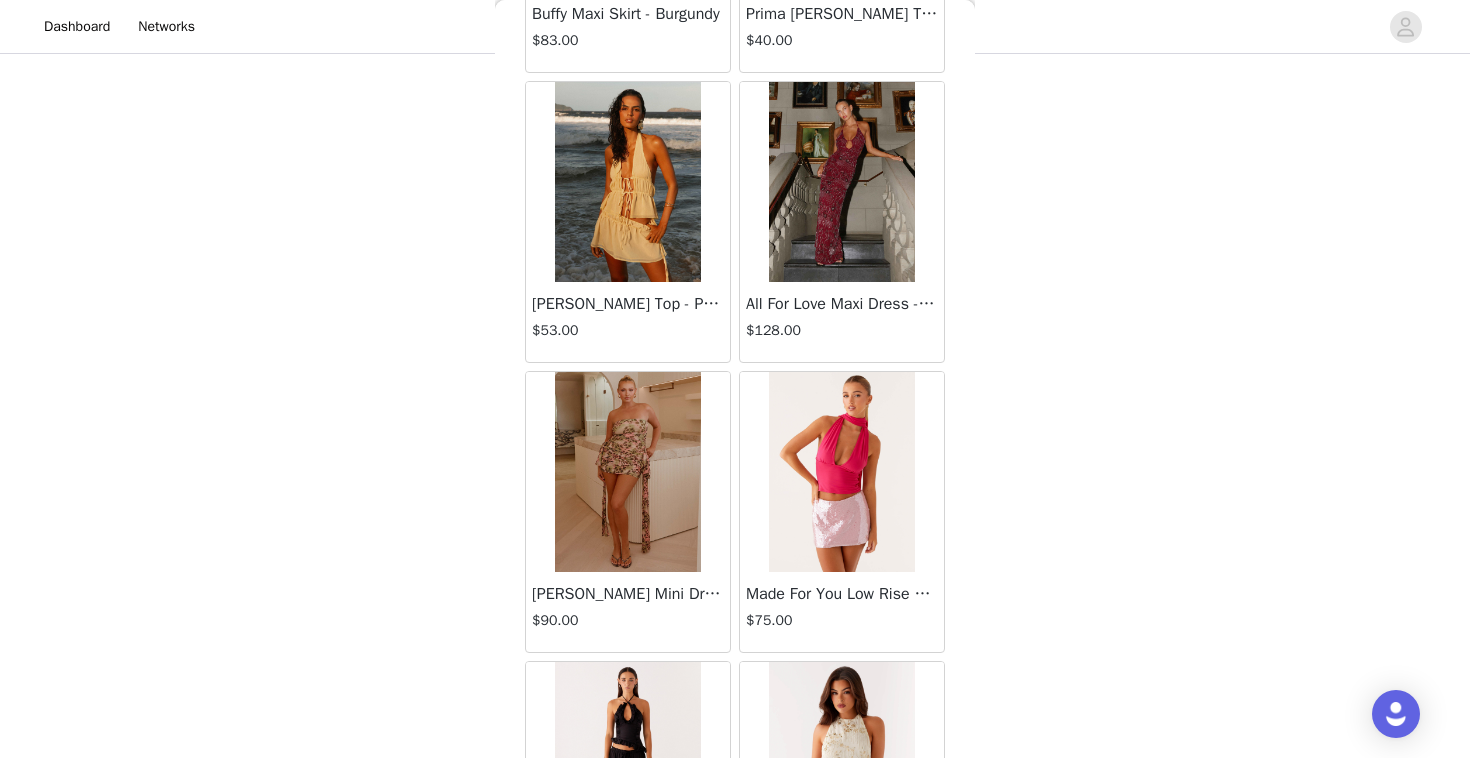 scroll, scrollTop: 69002, scrollLeft: 0, axis: vertical 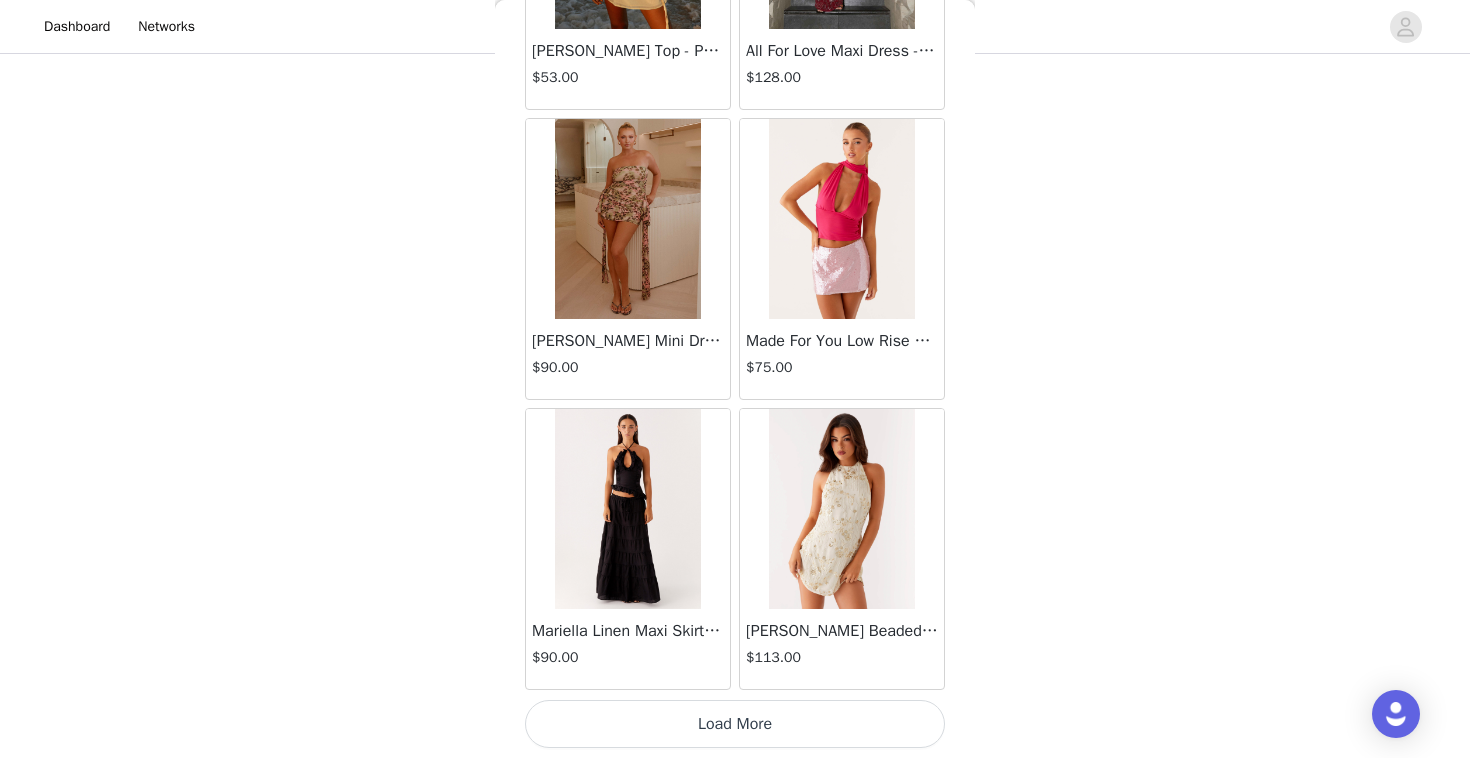 click on "Load More" at bounding box center (735, 724) 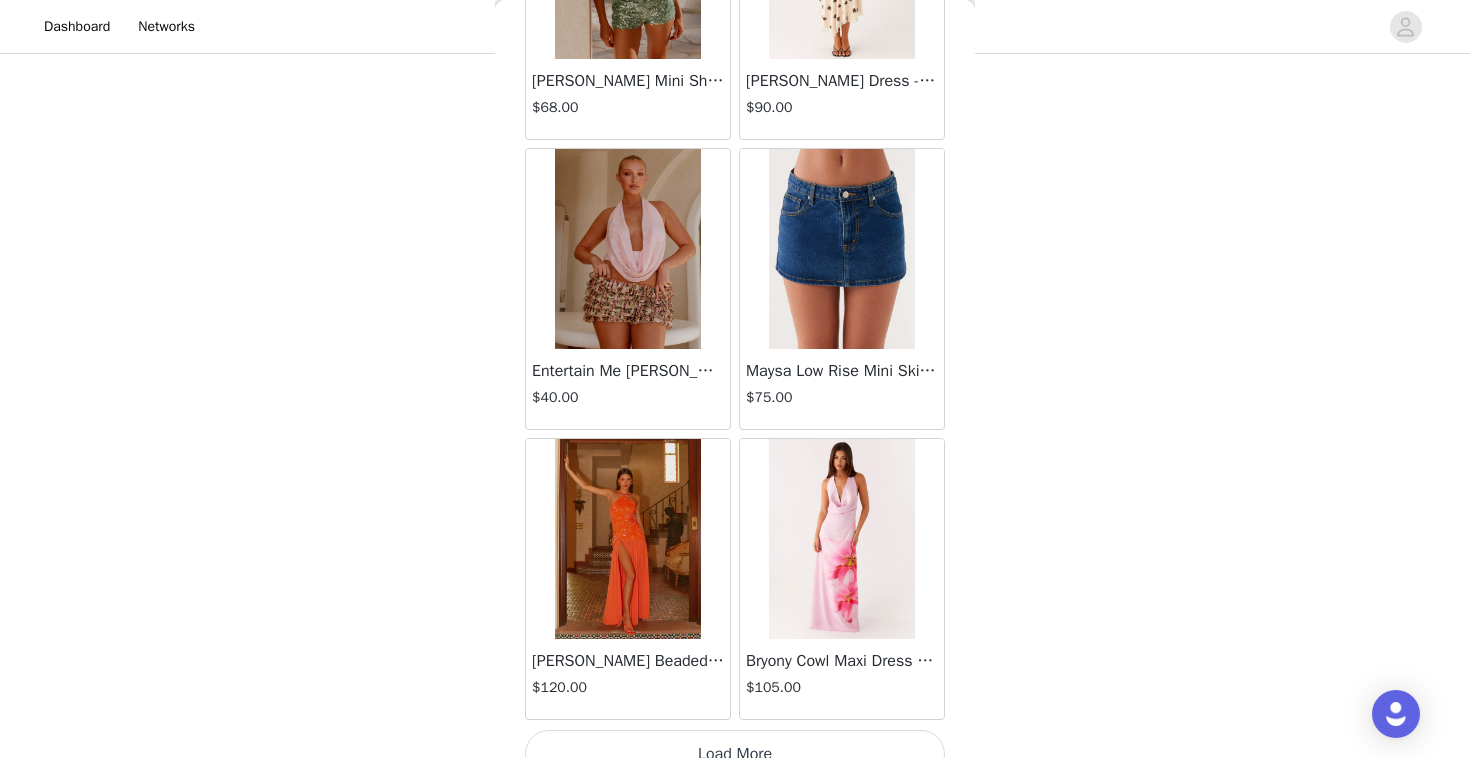 scroll, scrollTop: 71902, scrollLeft: 0, axis: vertical 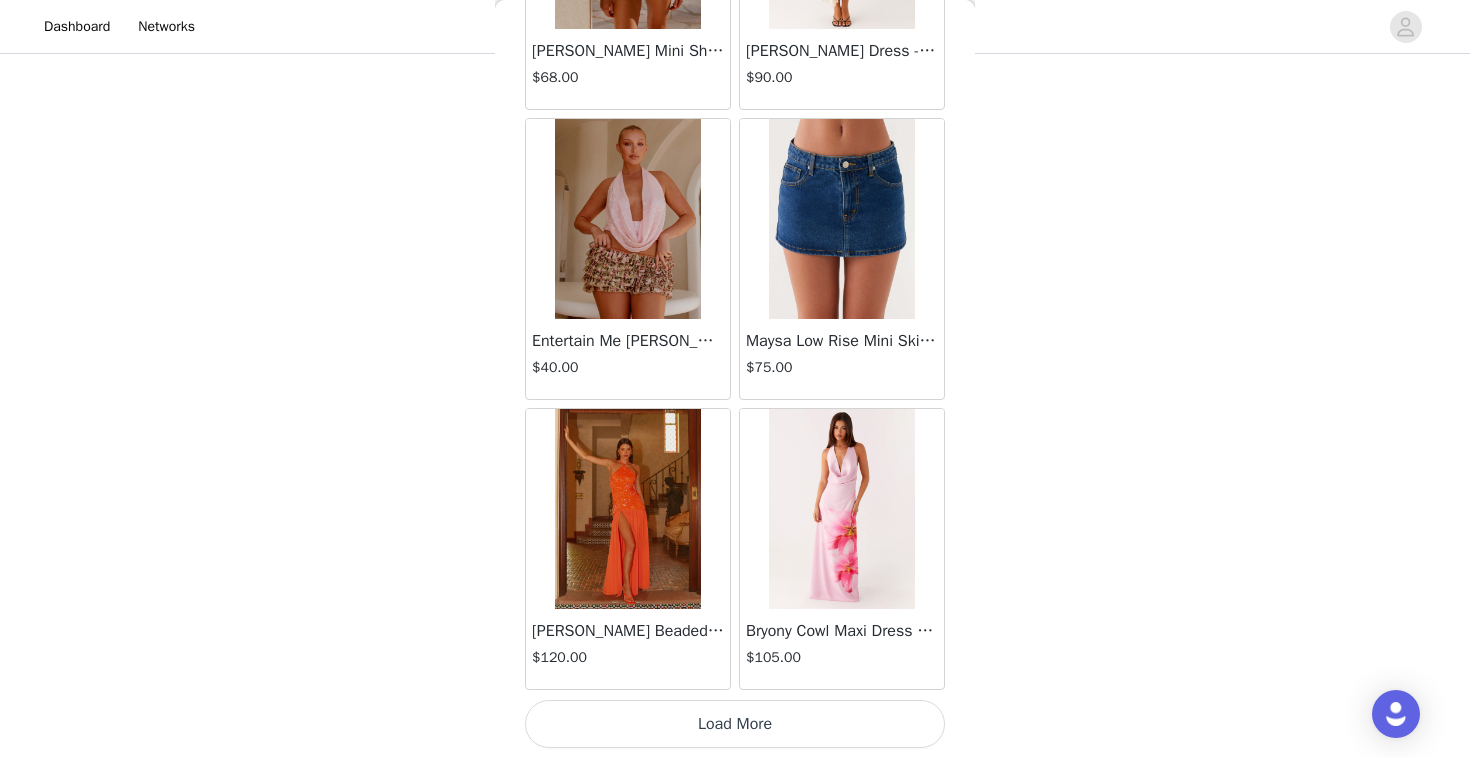 click on "Load More" at bounding box center [735, 724] 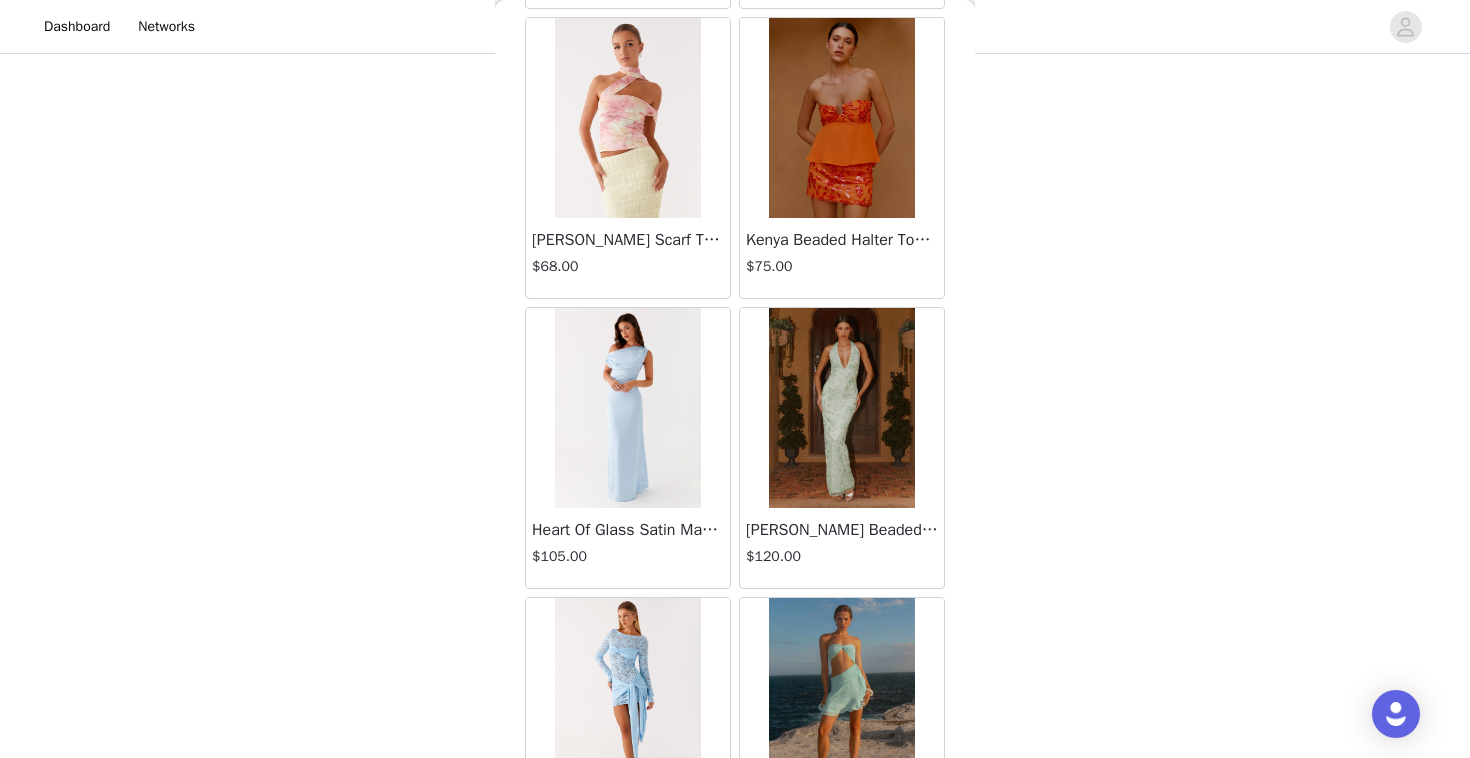 scroll, scrollTop: 74802, scrollLeft: 0, axis: vertical 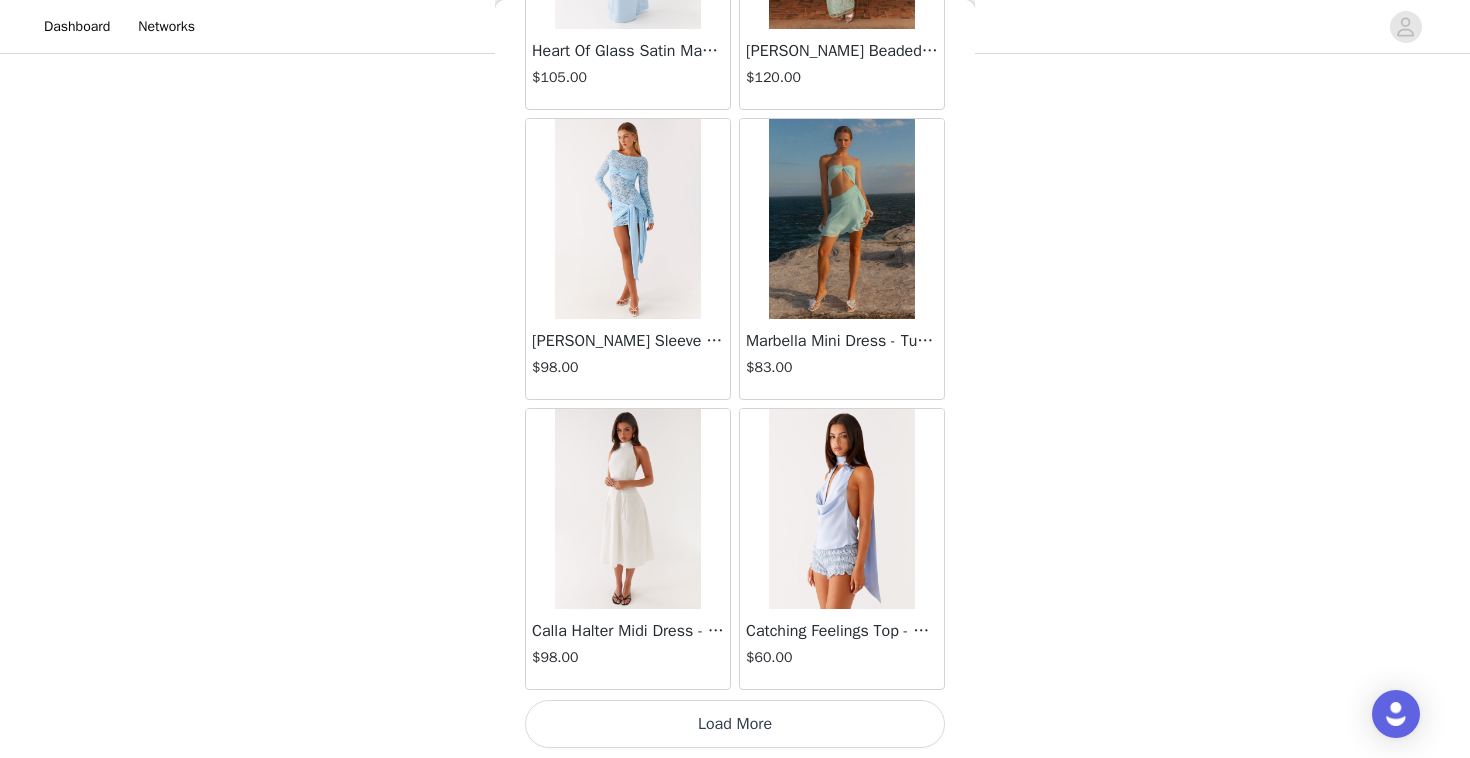 click on "Load More" at bounding box center [735, 724] 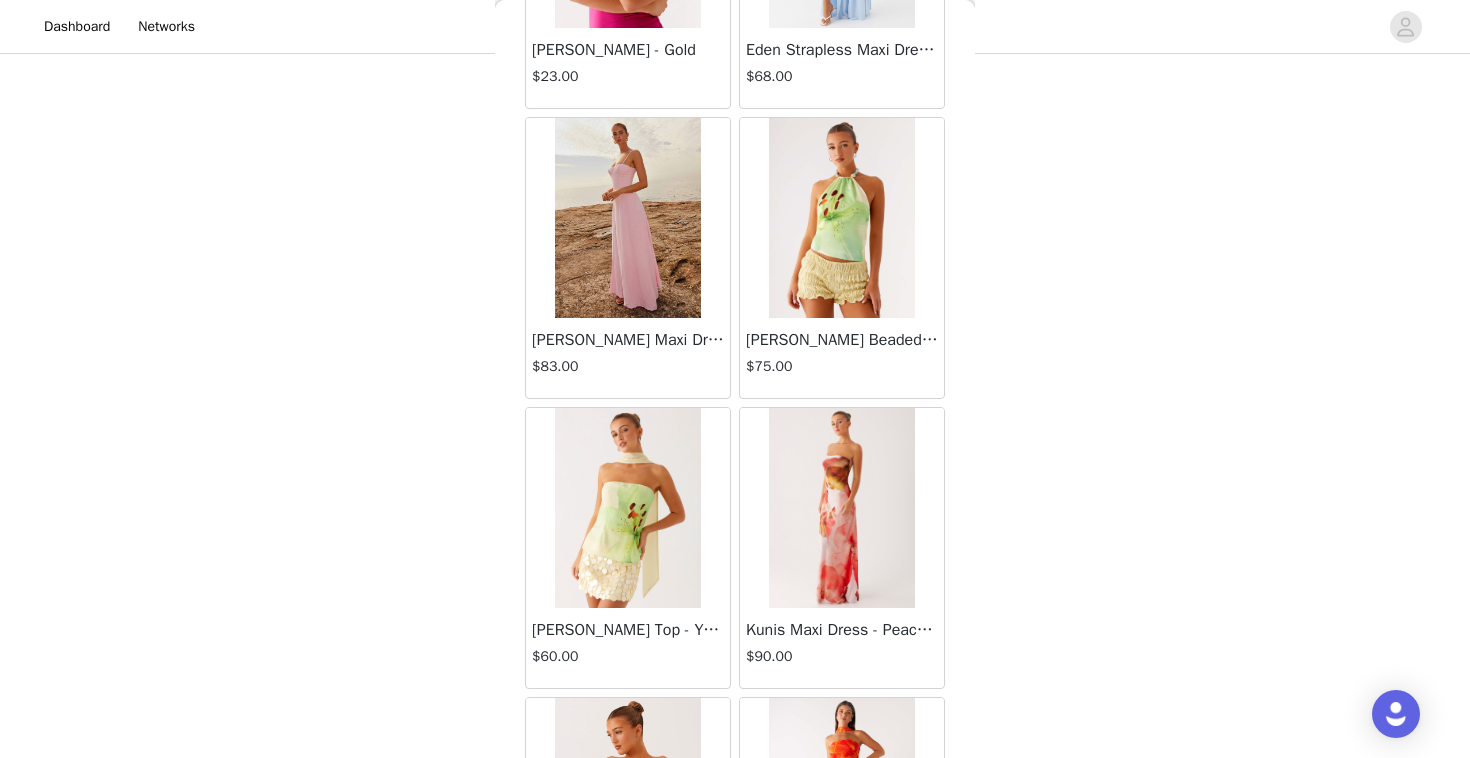 scroll, scrollTop: 77702, scrollLeft: 0, axis: vertical 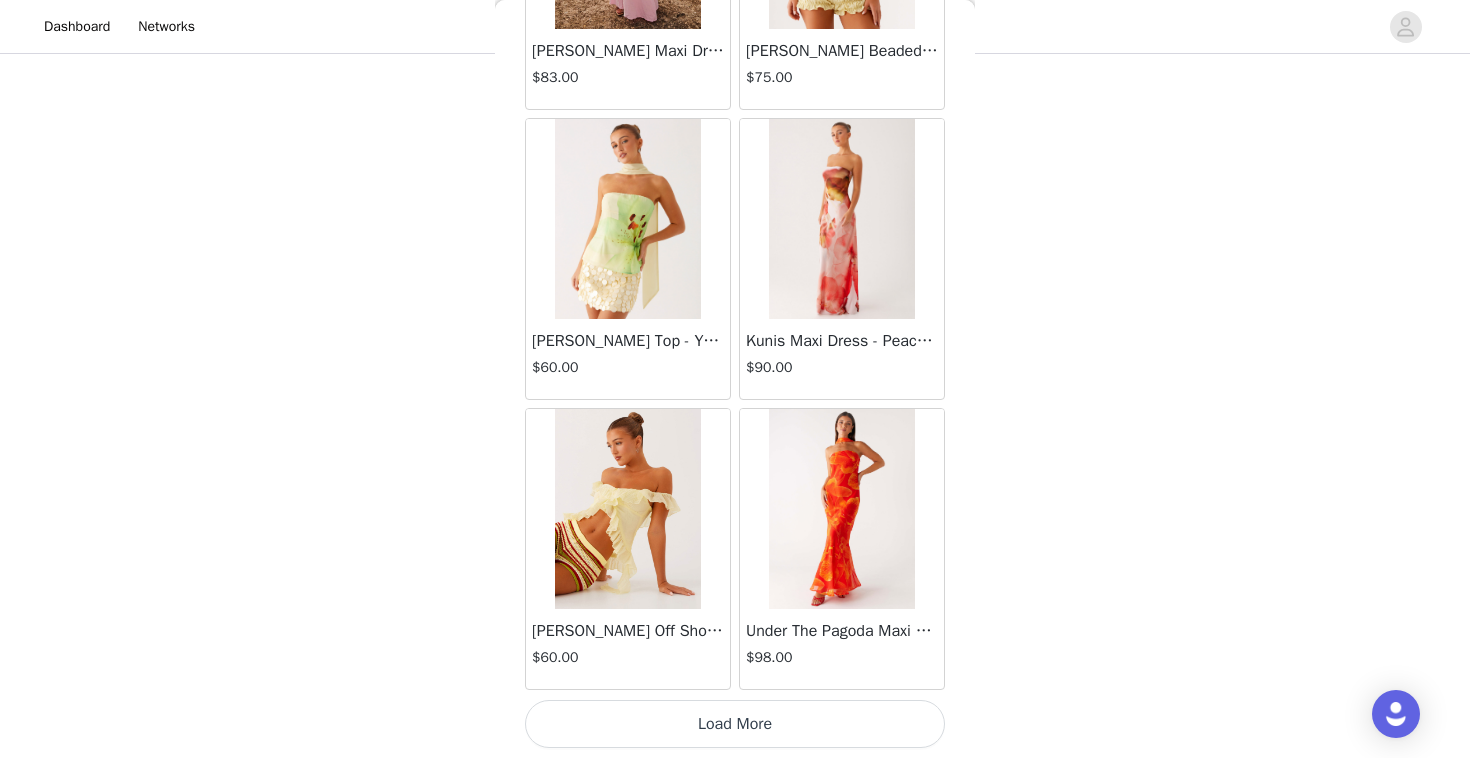 click on "Load More" at bounding box center (735, 724) 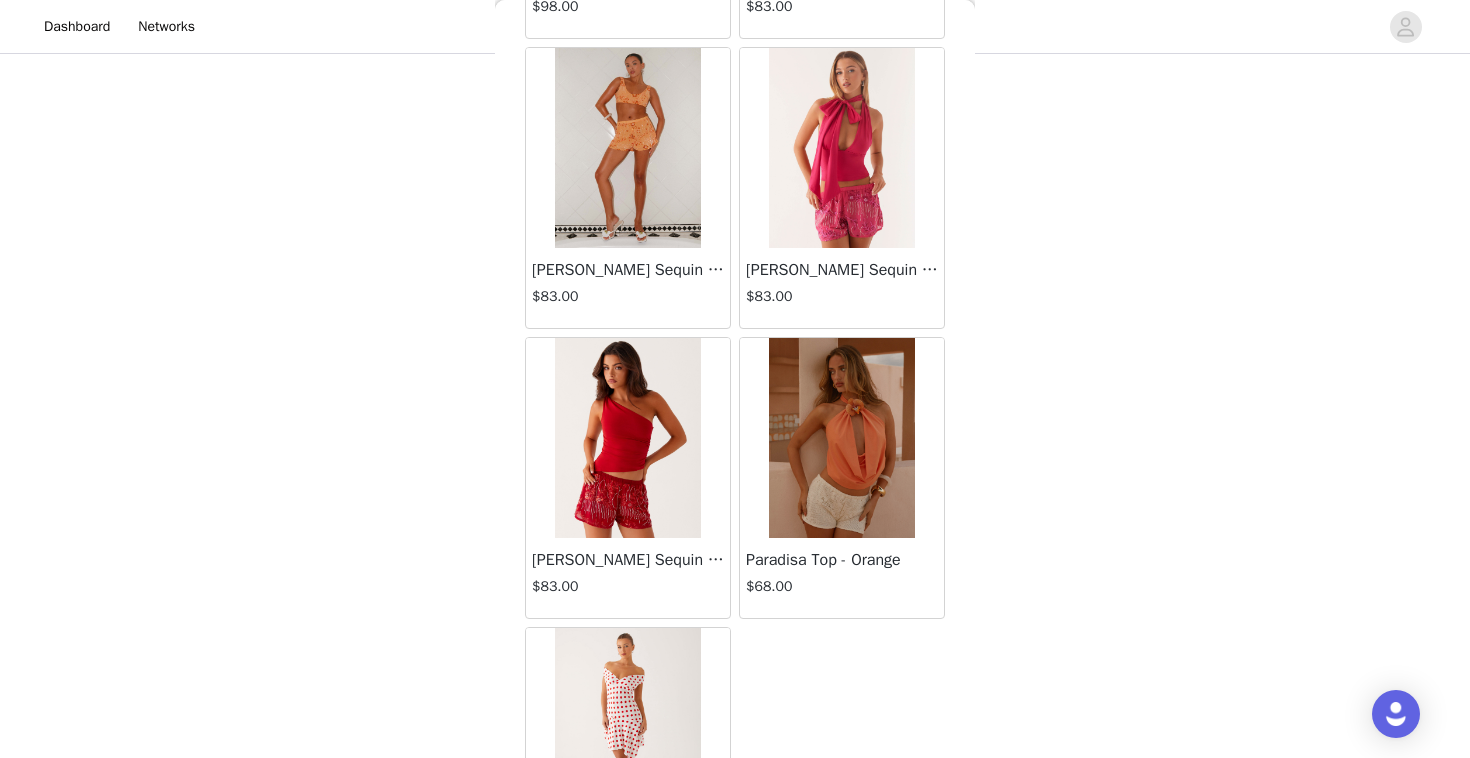 scroll, scrollTop: 80538, scrollLeft: 0, axis: vertical 